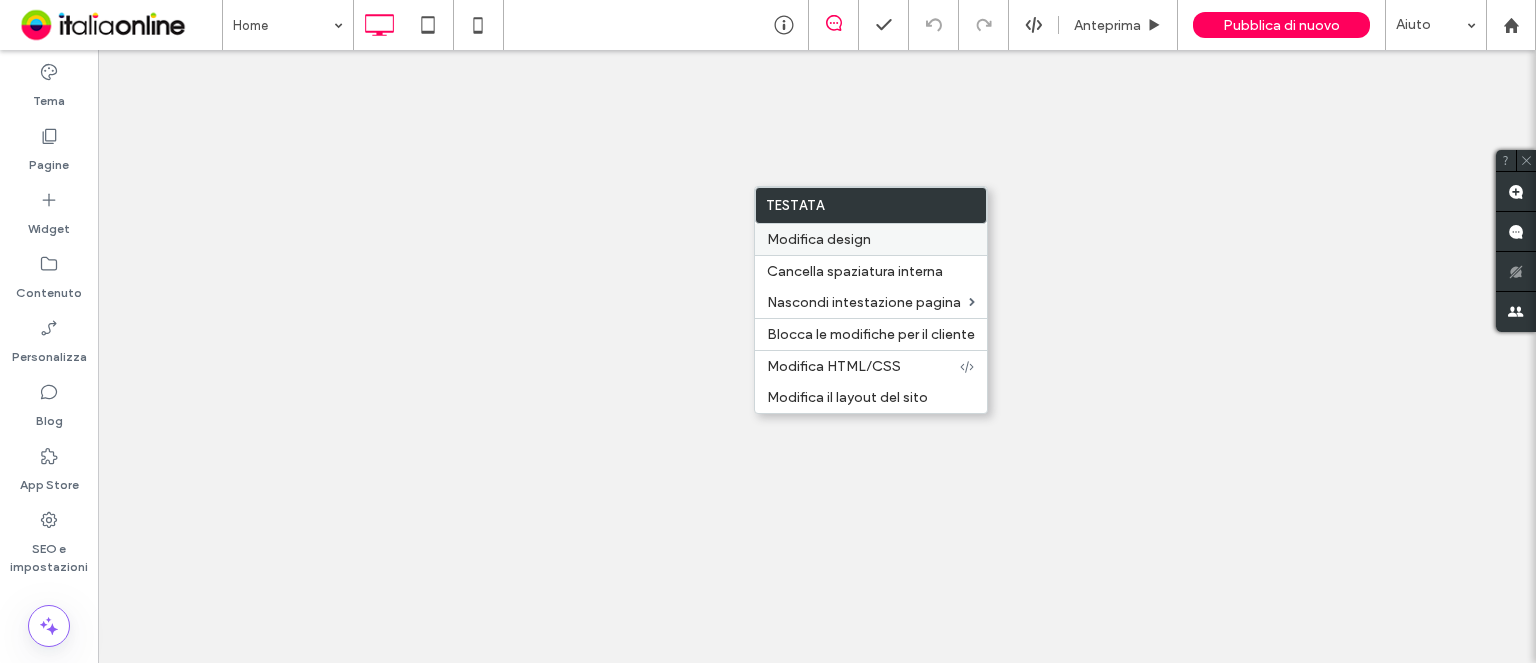 click on "Modifica design" at bounding box center [819, 239] 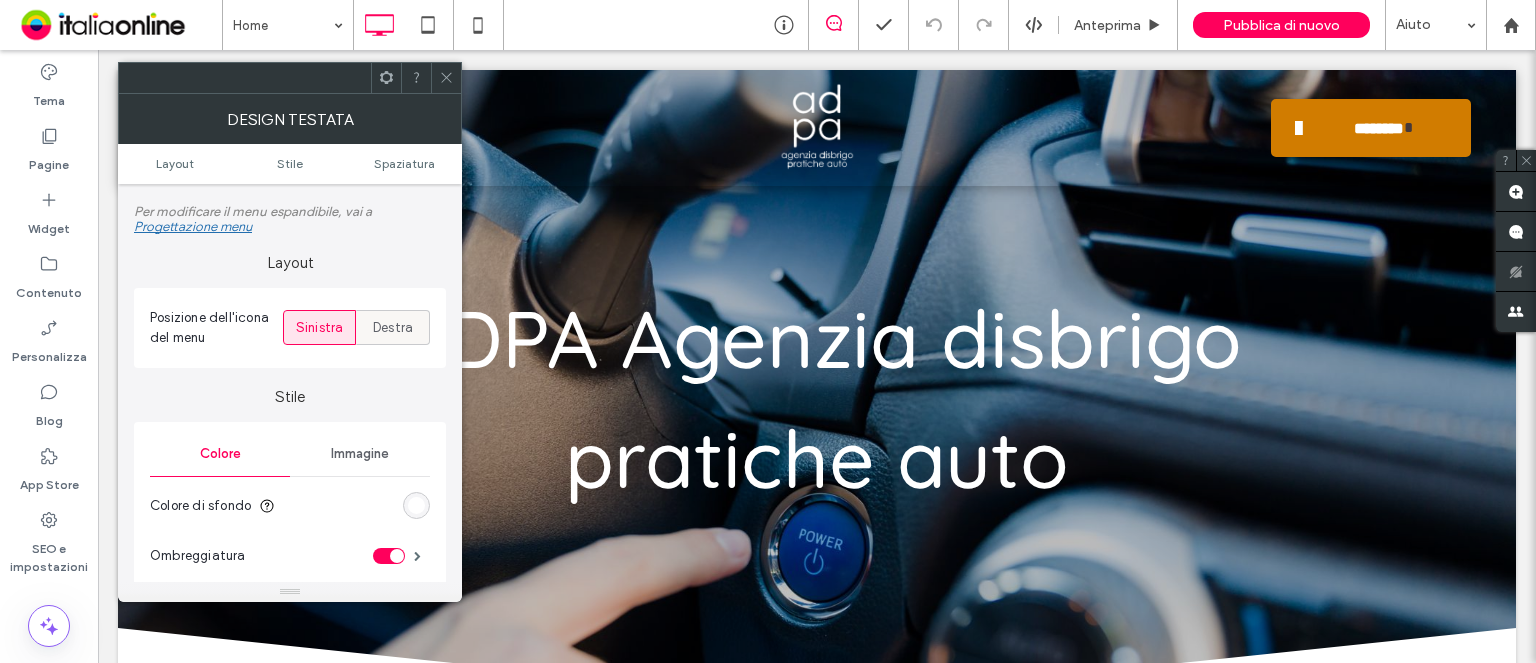 scroll, scrollTop: 128, scrollLeft: 0, axis: vertical 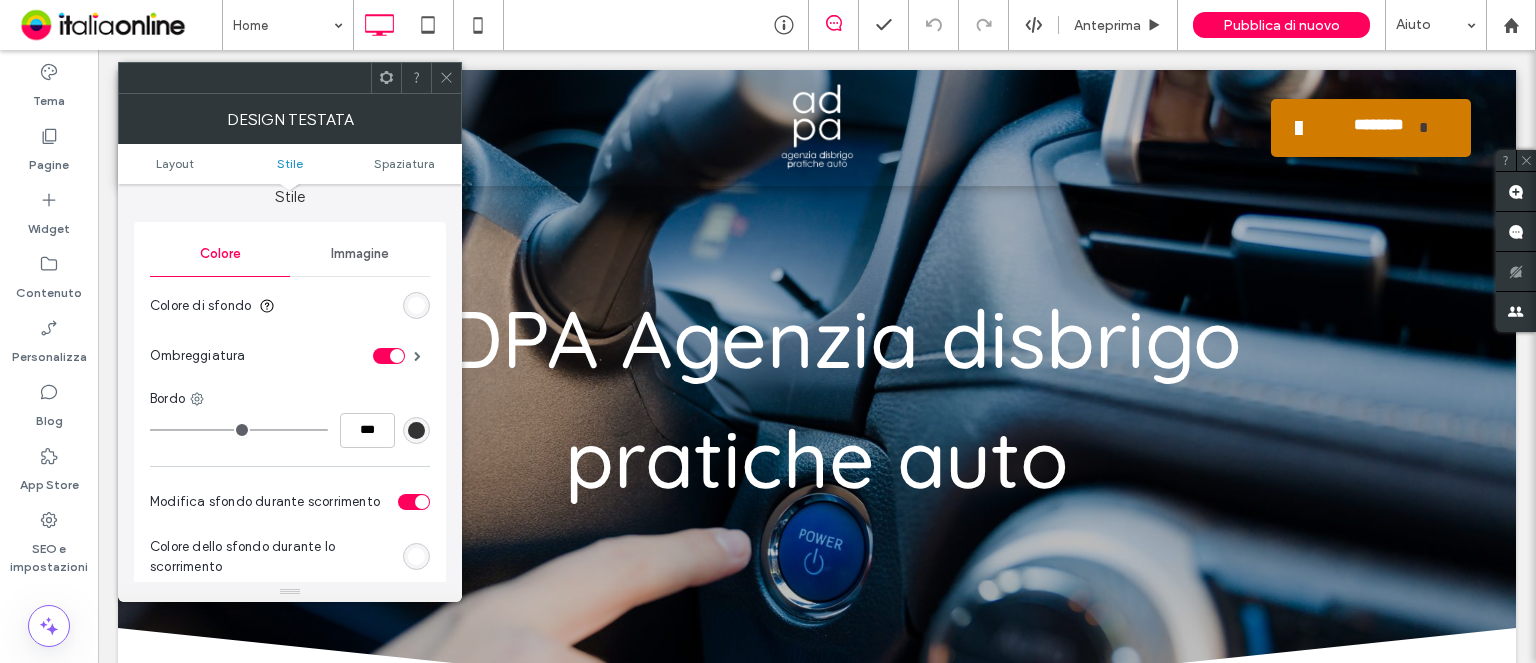 click at bounding box center [389, 356] 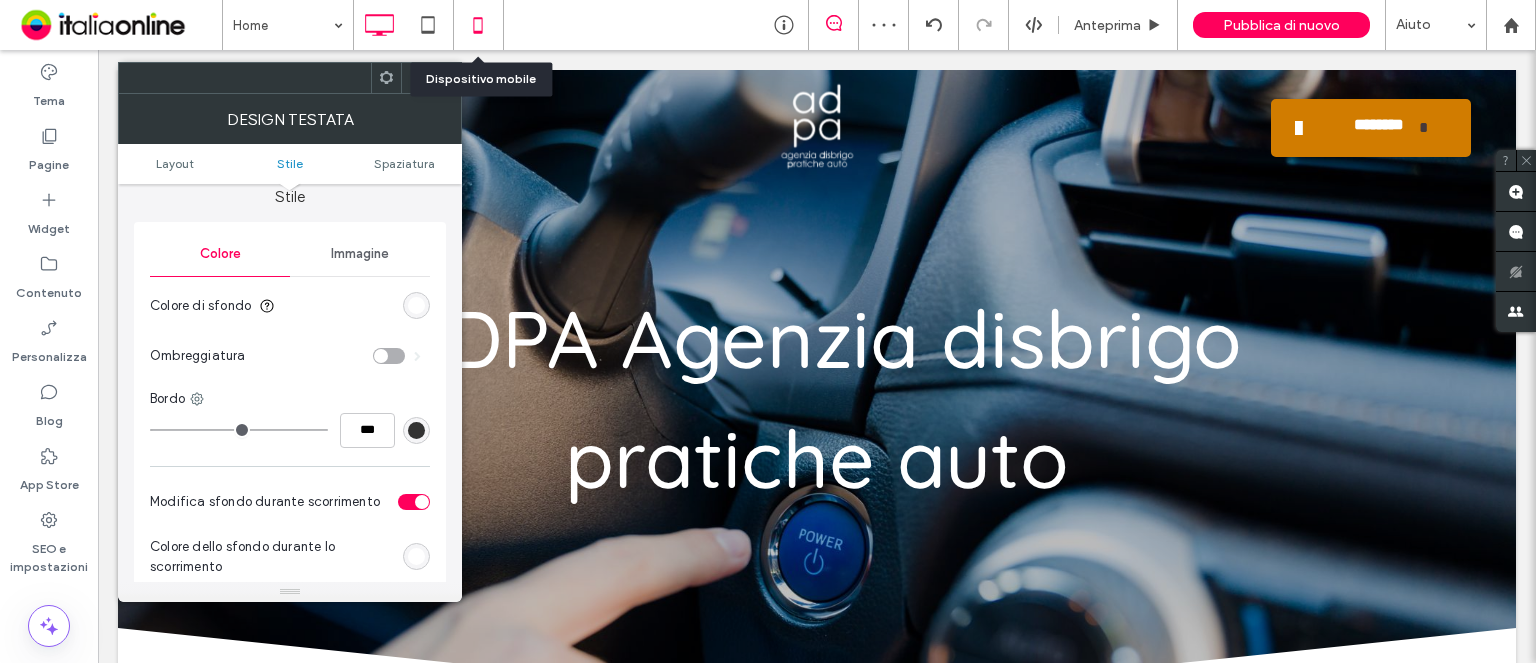 click 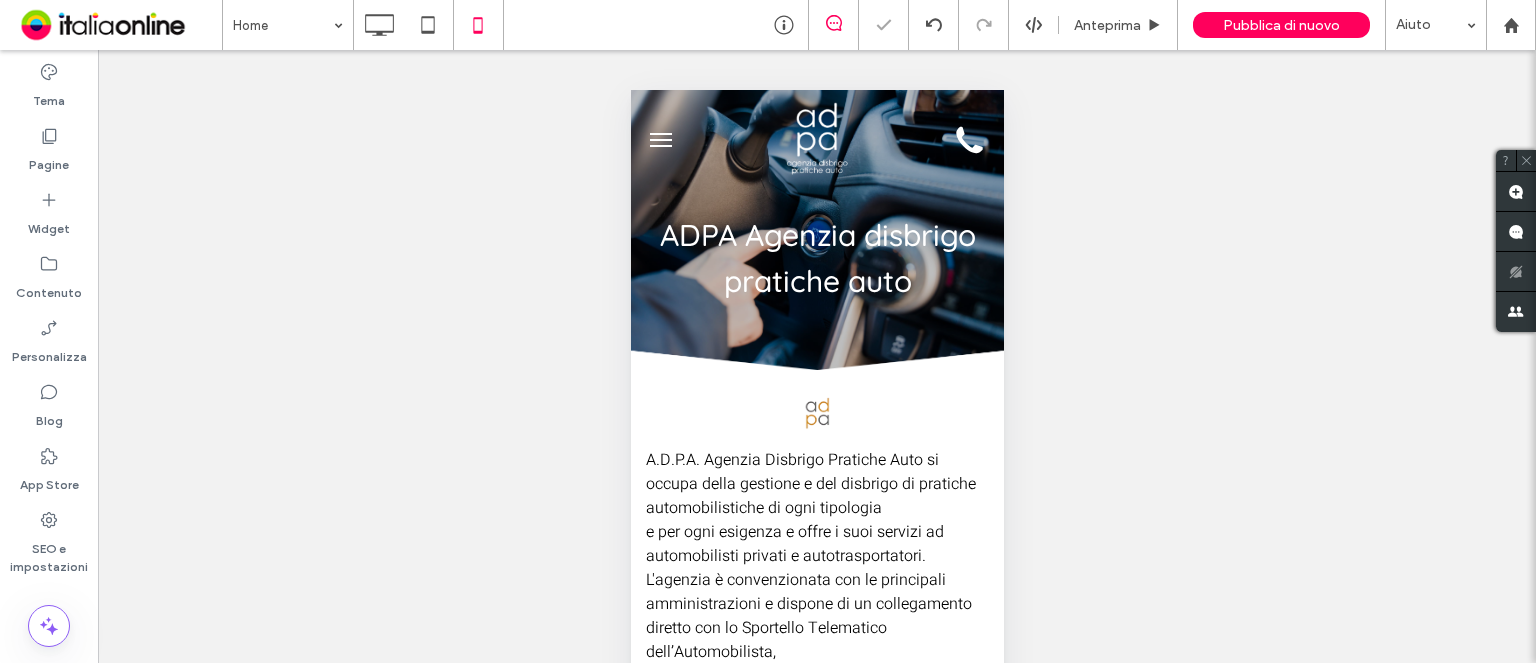 scroll, scrollTop: 0, scrollLeft: 0, axis: both 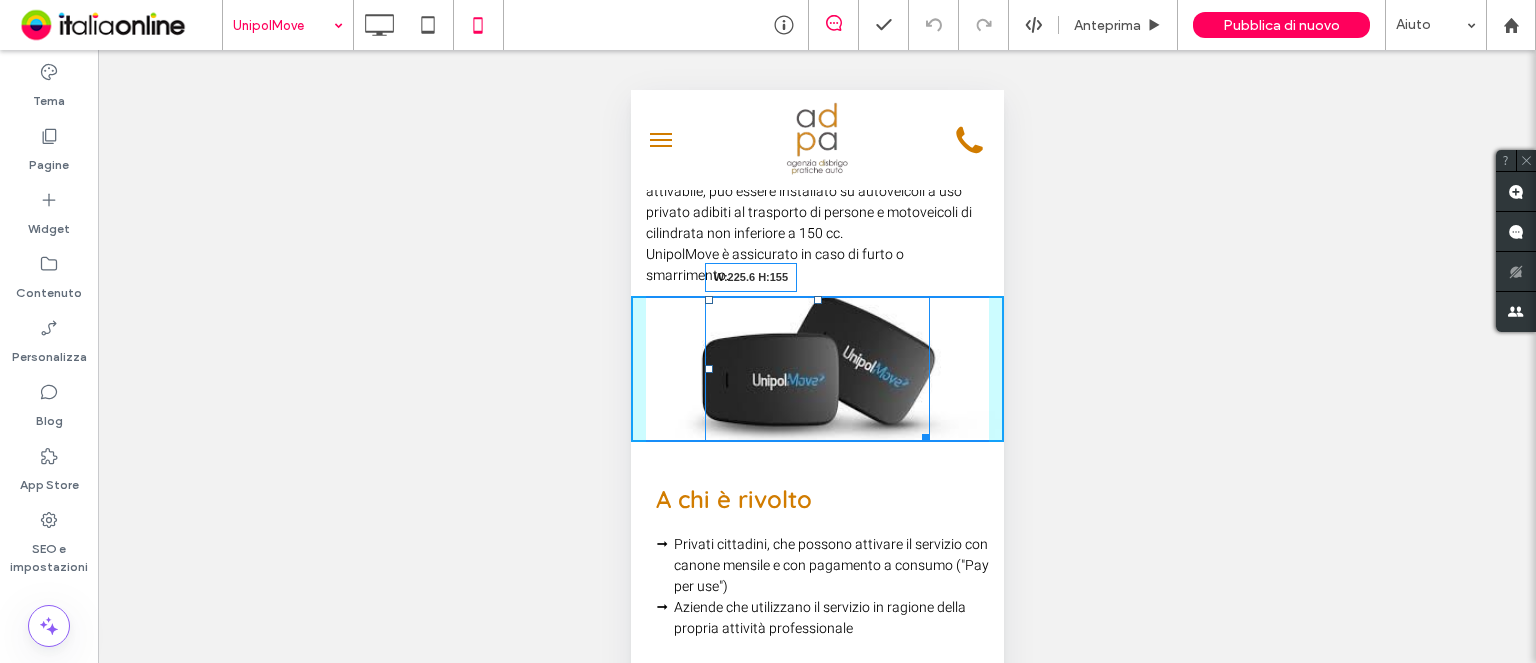 drag, startPoint x: 964, startPoint y: 458, endPoint x: 912, endPoint y: 467, distance: 52.773098 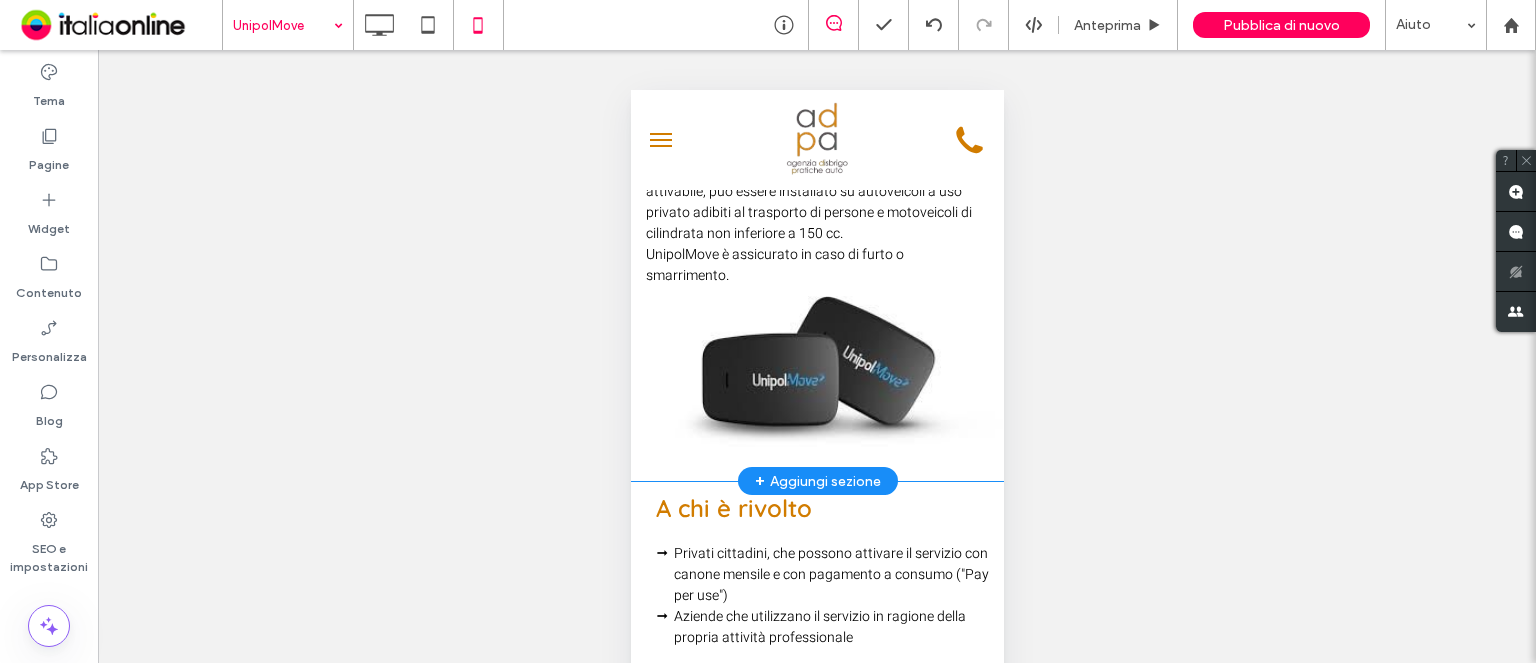 click on "Click To Paste" at bounding box center [816, 373] 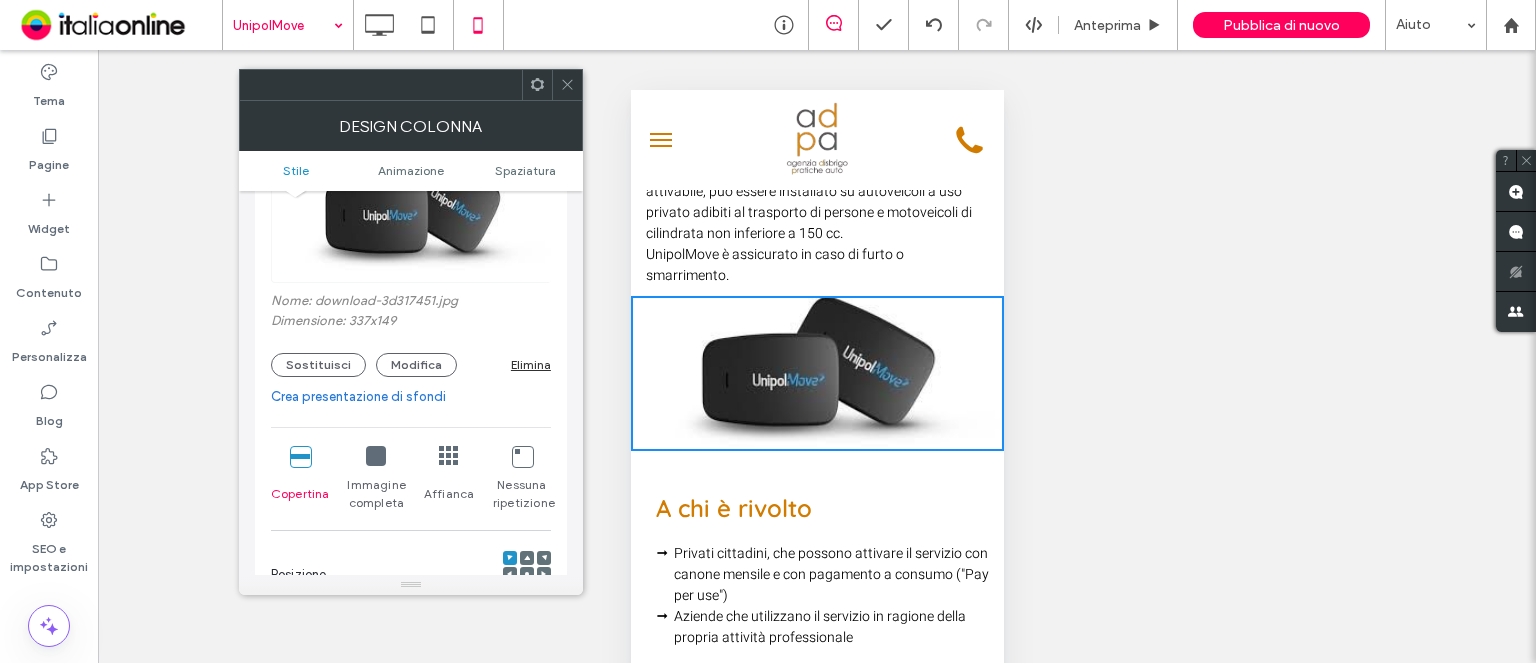 scroll, scrollTop: 200, scrollLeft: 0, axis: vertical 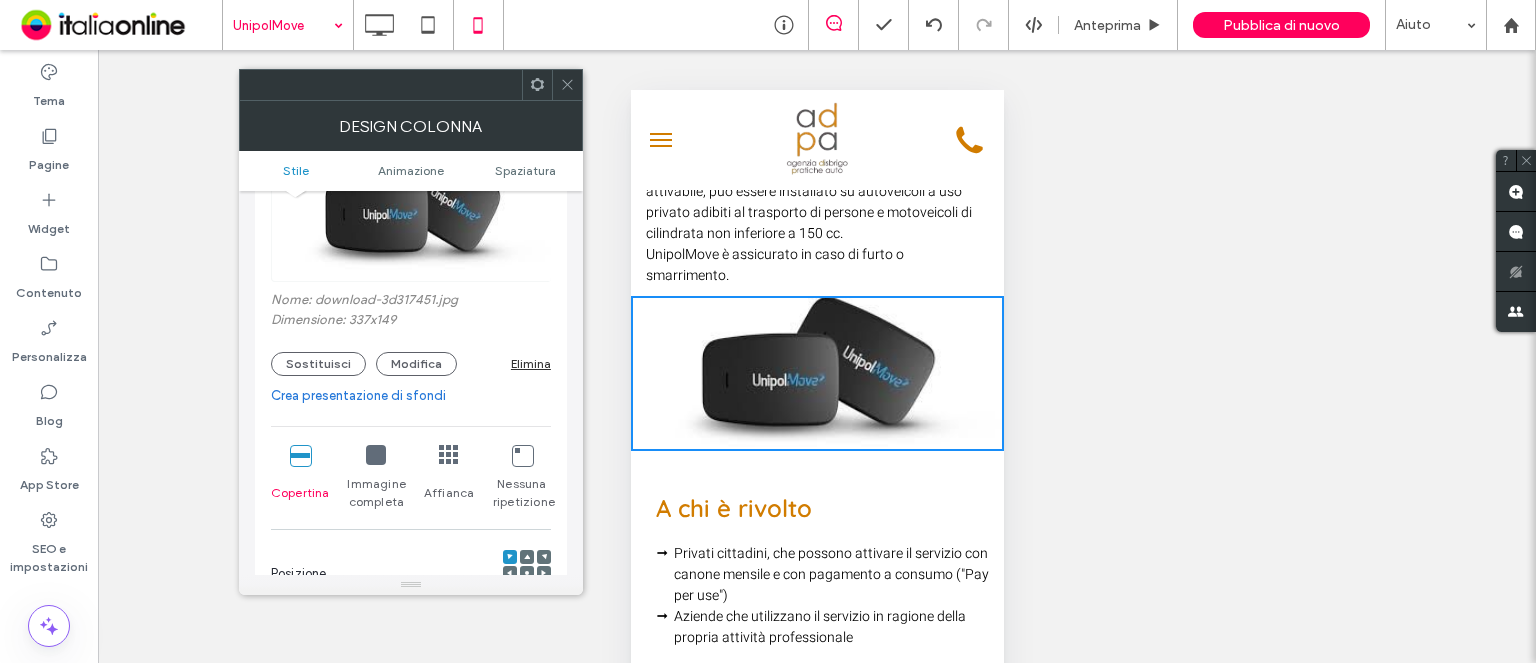 click at bounding box center (376, 455) 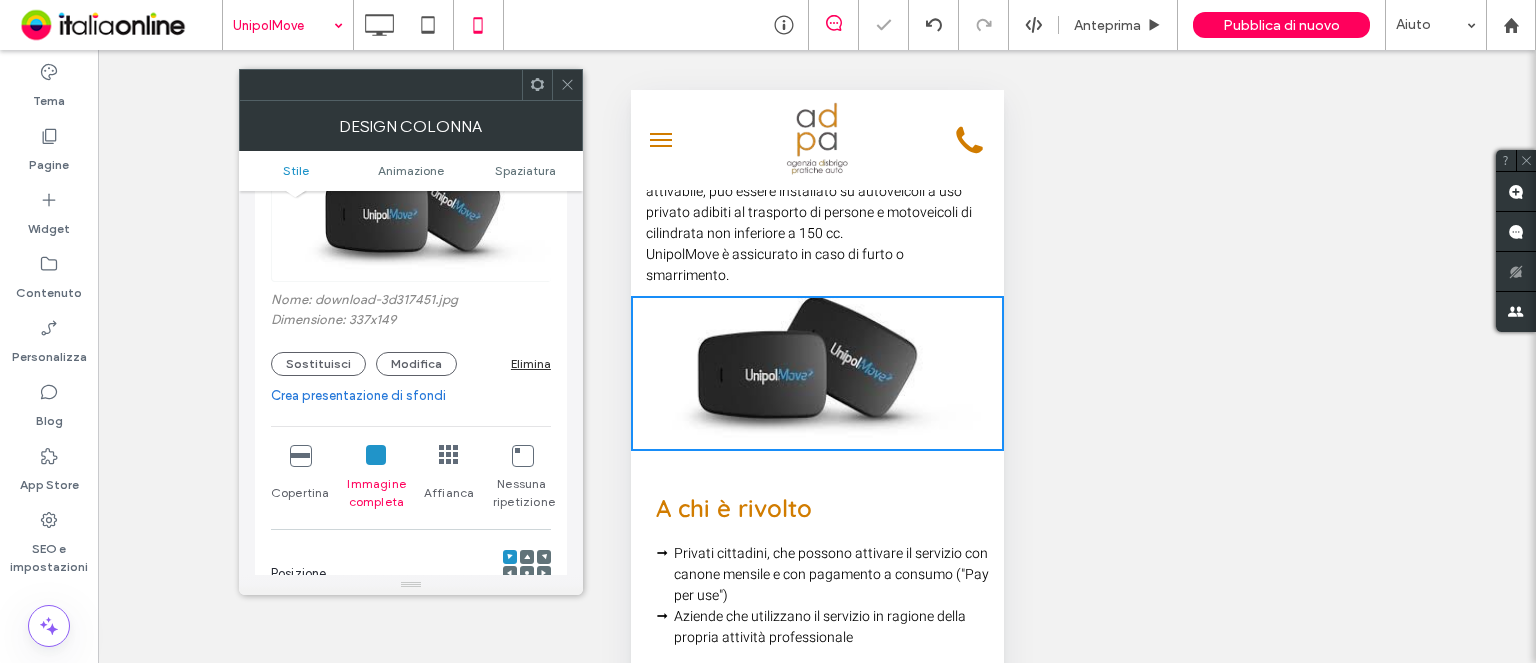 drag, startPoint x: 572, startPoint y: 87, endPoint x: 588, endPoint y: 113, distance: 30.528675 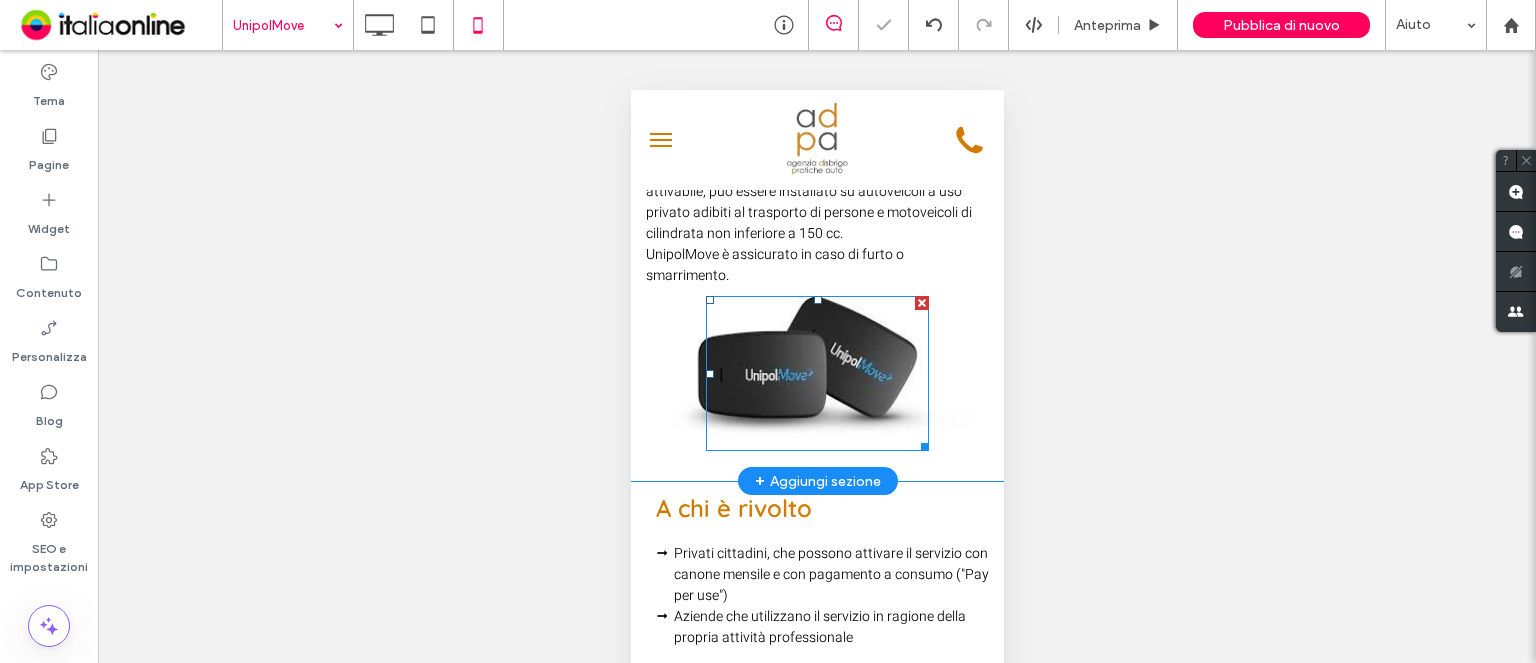 scroll, scrollTop: 1400, scrollLeft: 0, axis: vertical 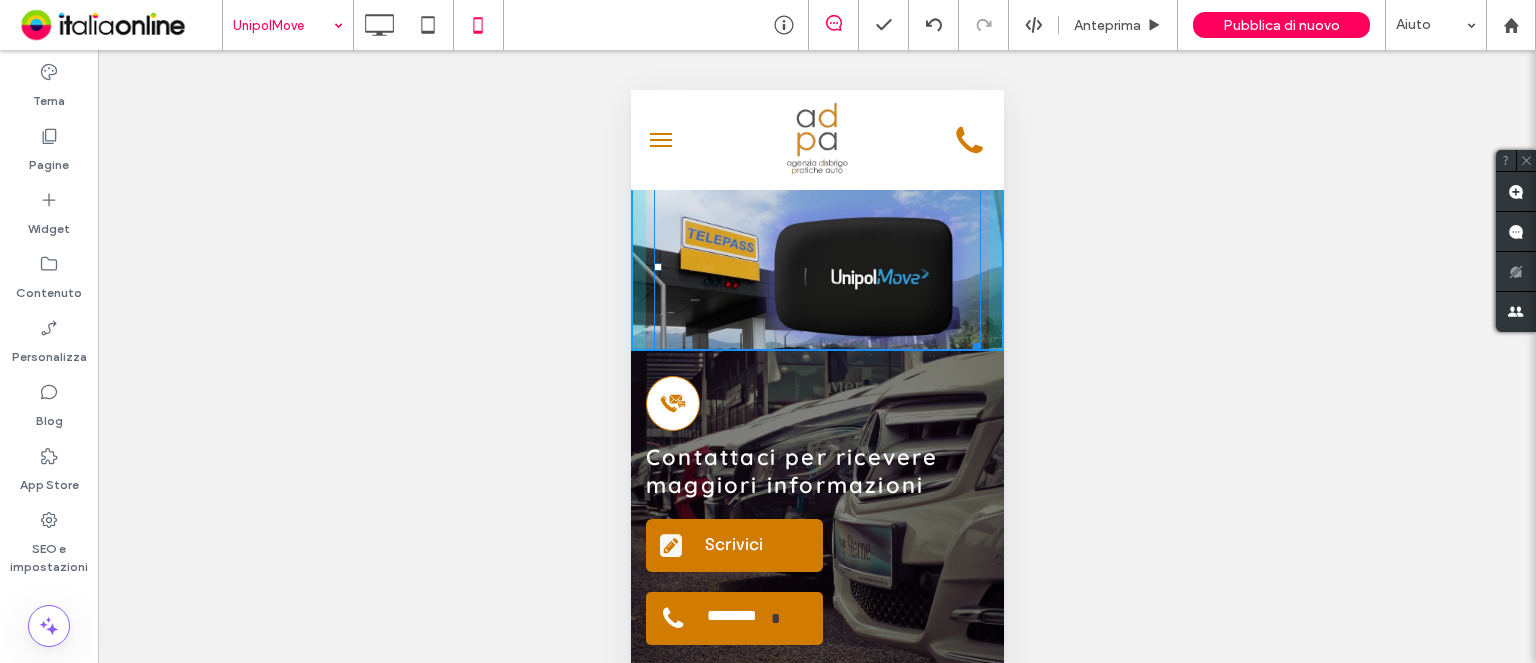 drag, startPoint x: 963, startPoint y: 365, endPoint x: 982, endPoint y: 423, distance: 61.03278 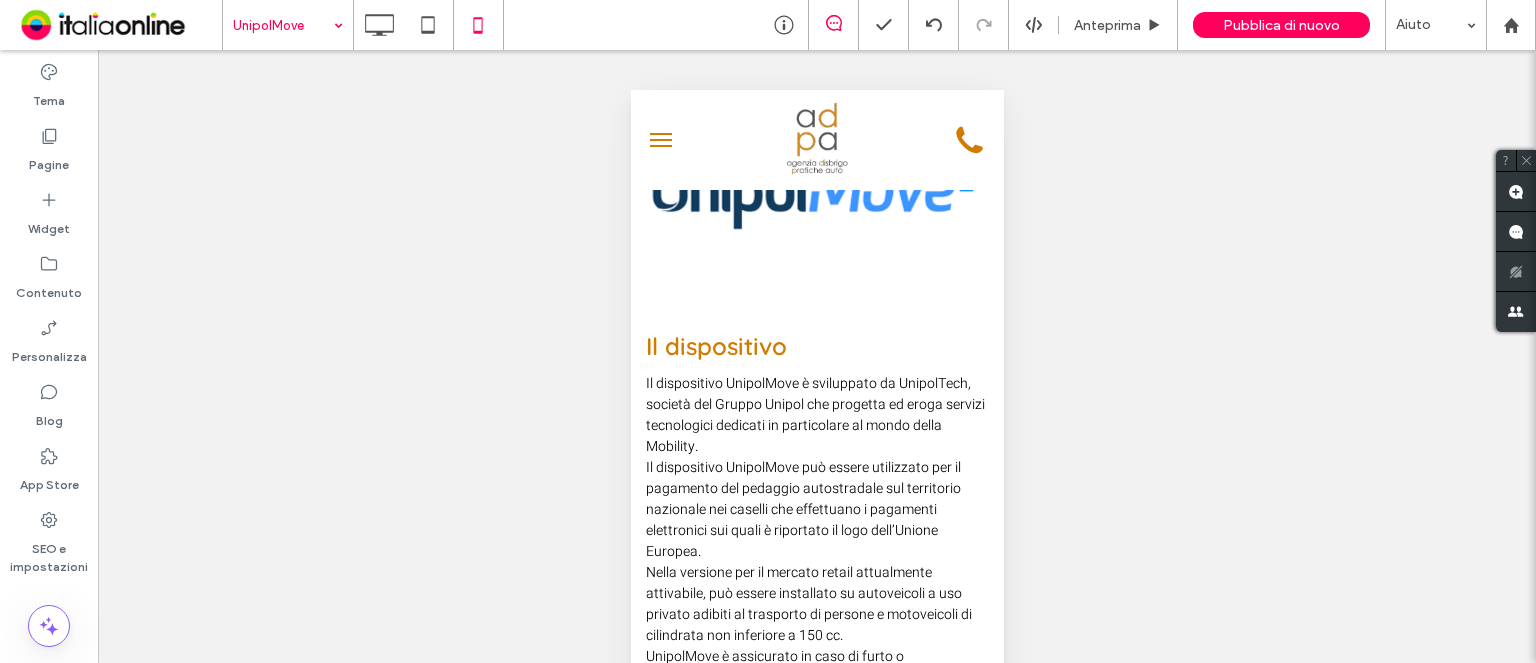 scroll, scrollTop: 300, scrollLeft: 0, axis: vertical 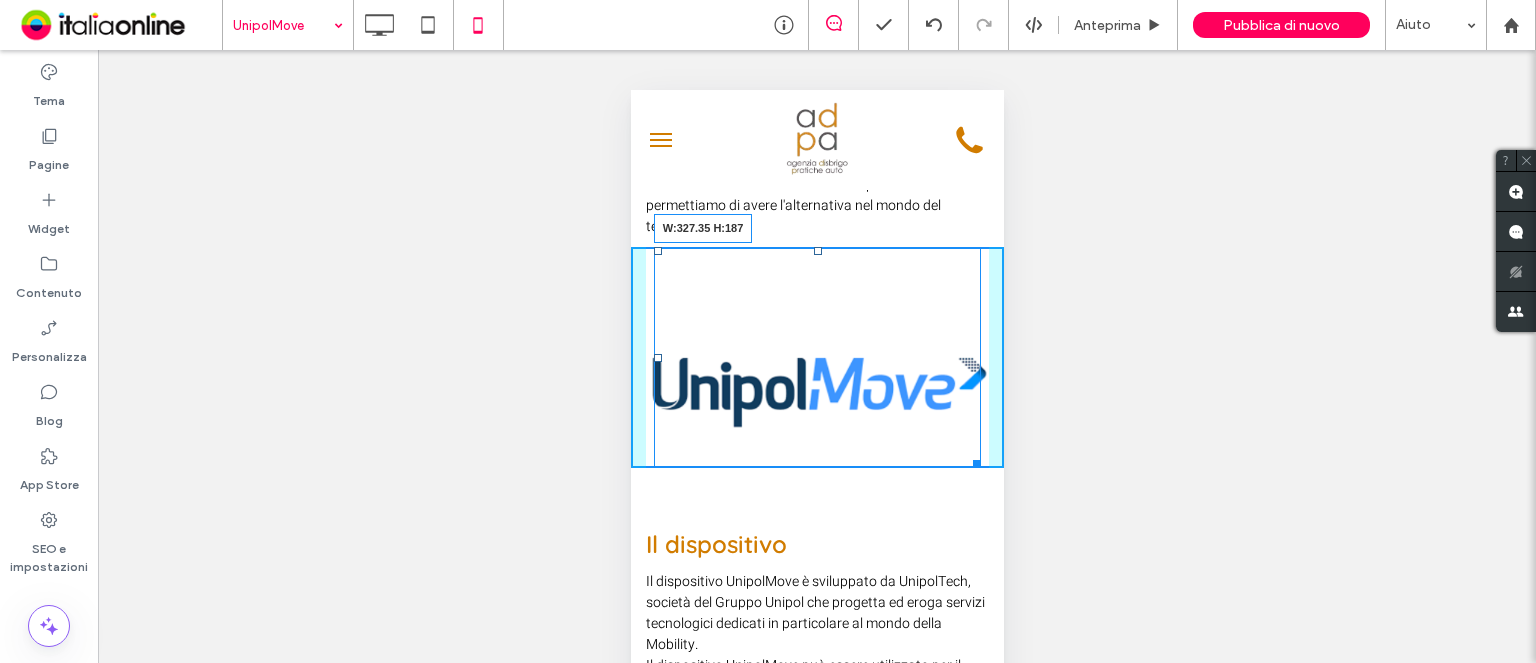 drag, startPoint x: 967, startPoint y: 479, endPoint x: 966, endPoint y: 445, distance: 34.0147 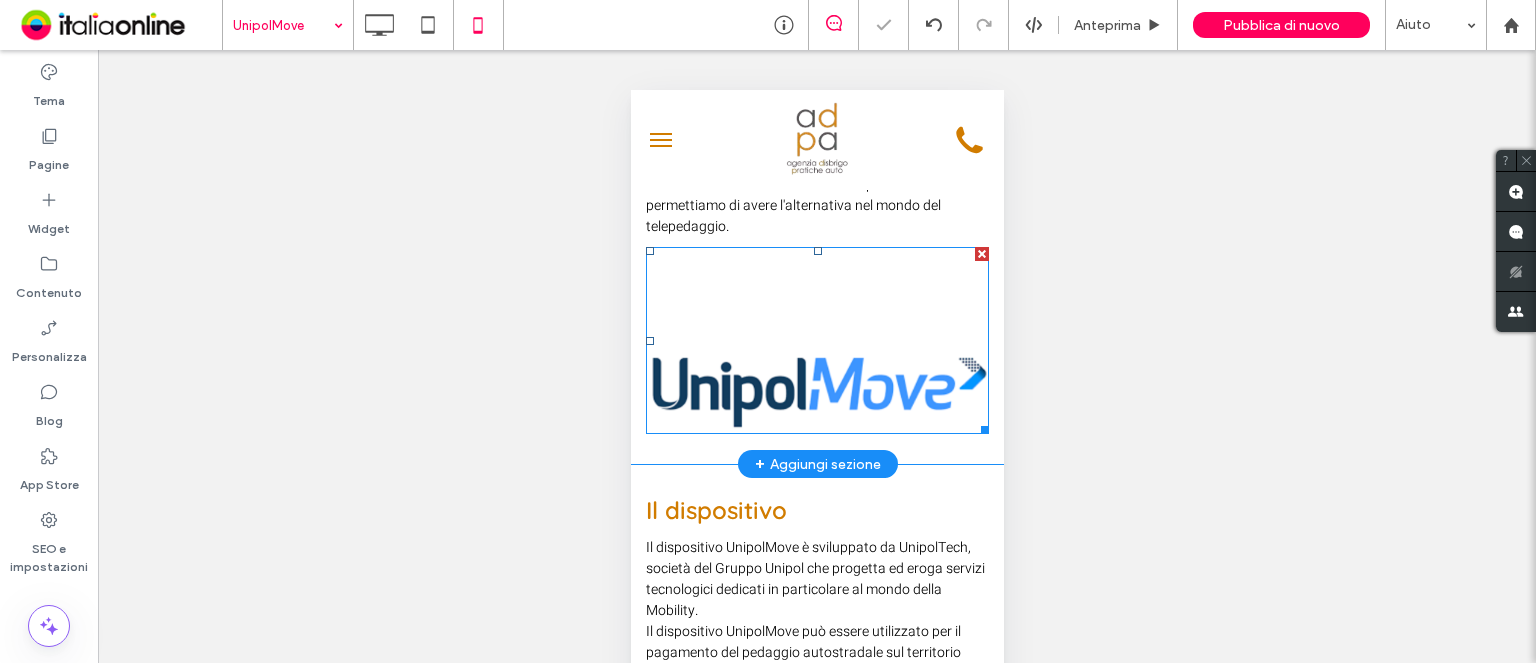 drag, startPoint x: 1561, startPoint y: 408, endPoint x: 943, endPoint y: 317, distance: 624.6639 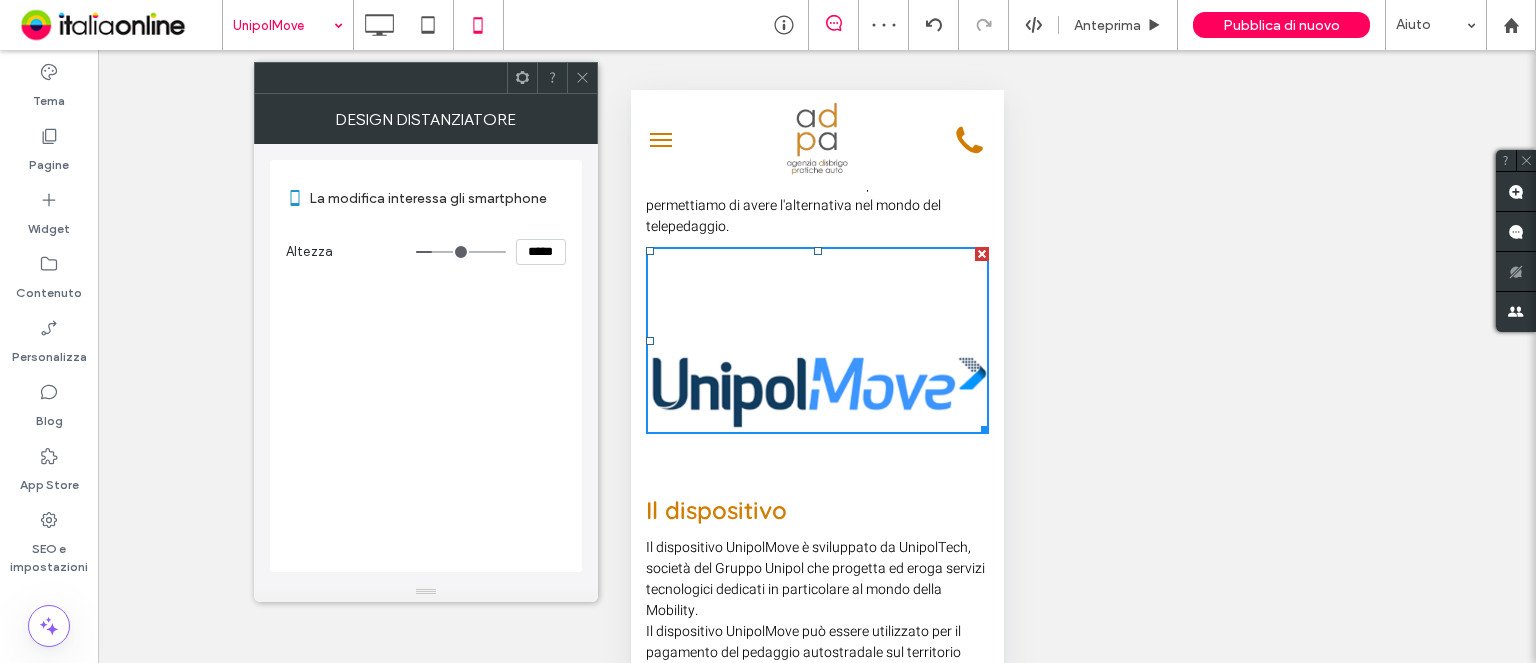 click 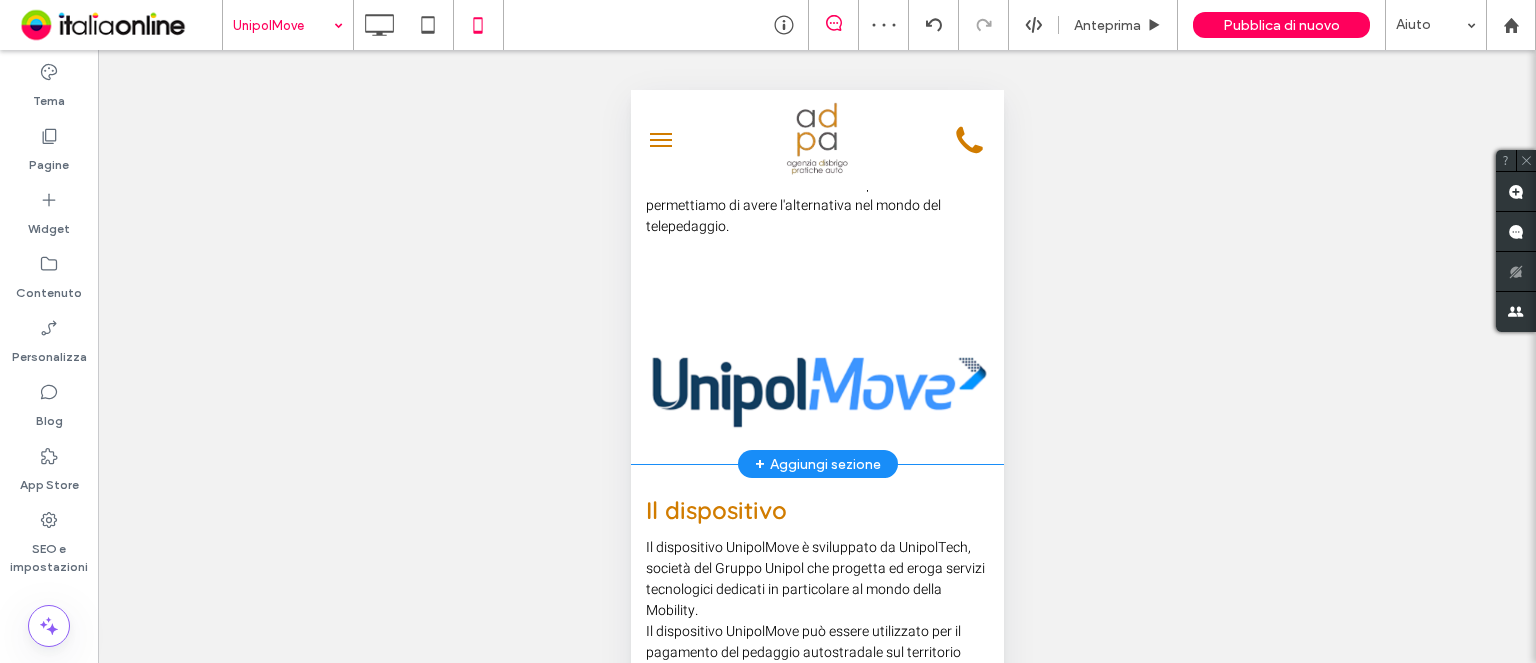 drag, startPoint x: 1252, startPoint y: 393, endPoint x: 631, endPoint y: 307, distance: 626.92664 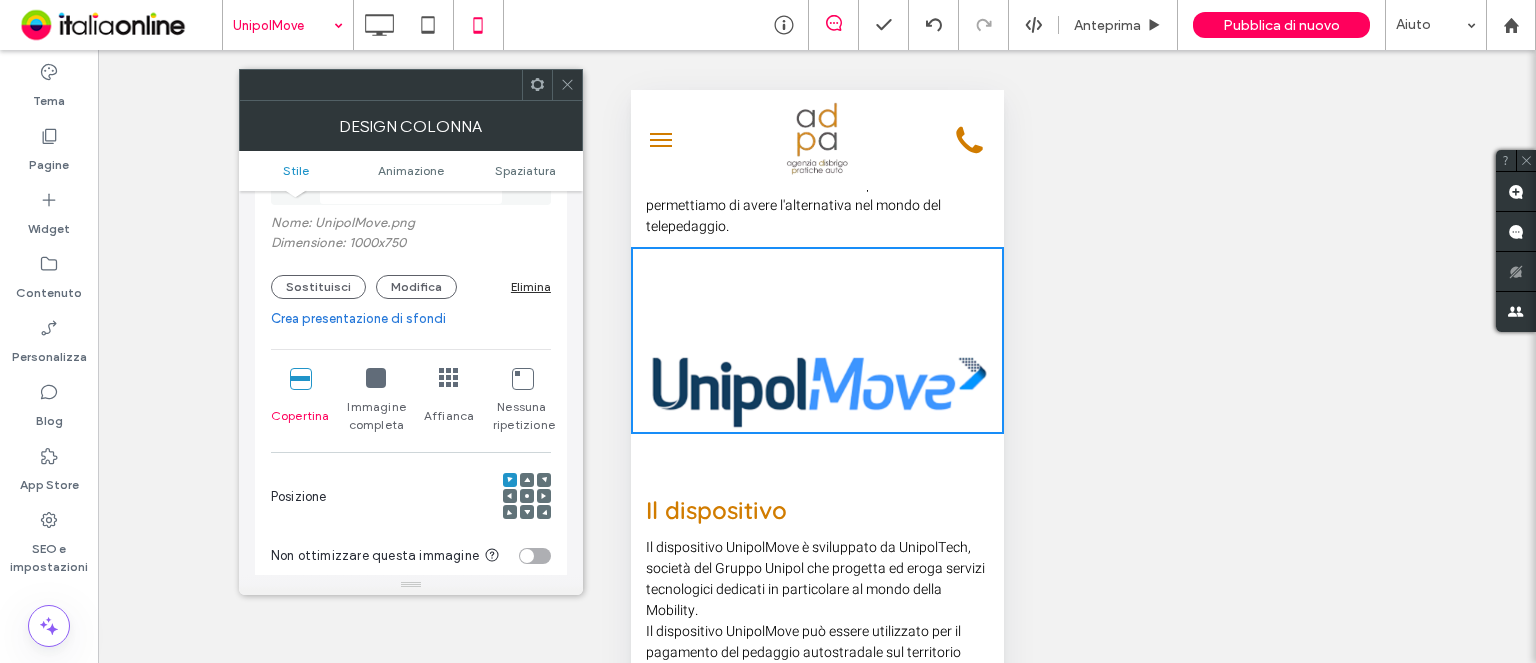 scroll, scrollTop: 300, scrollLeft: 0, axis: vertical 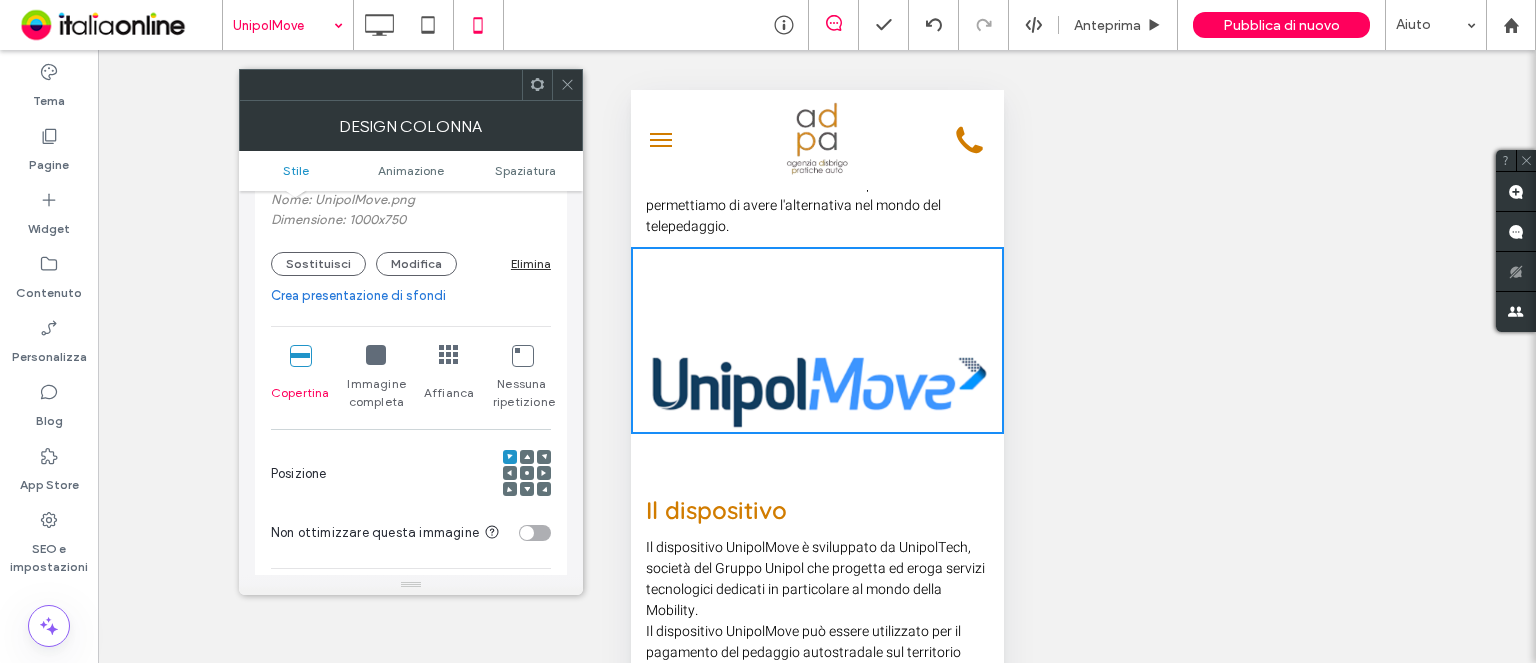 click at bounding box center [527, 473] 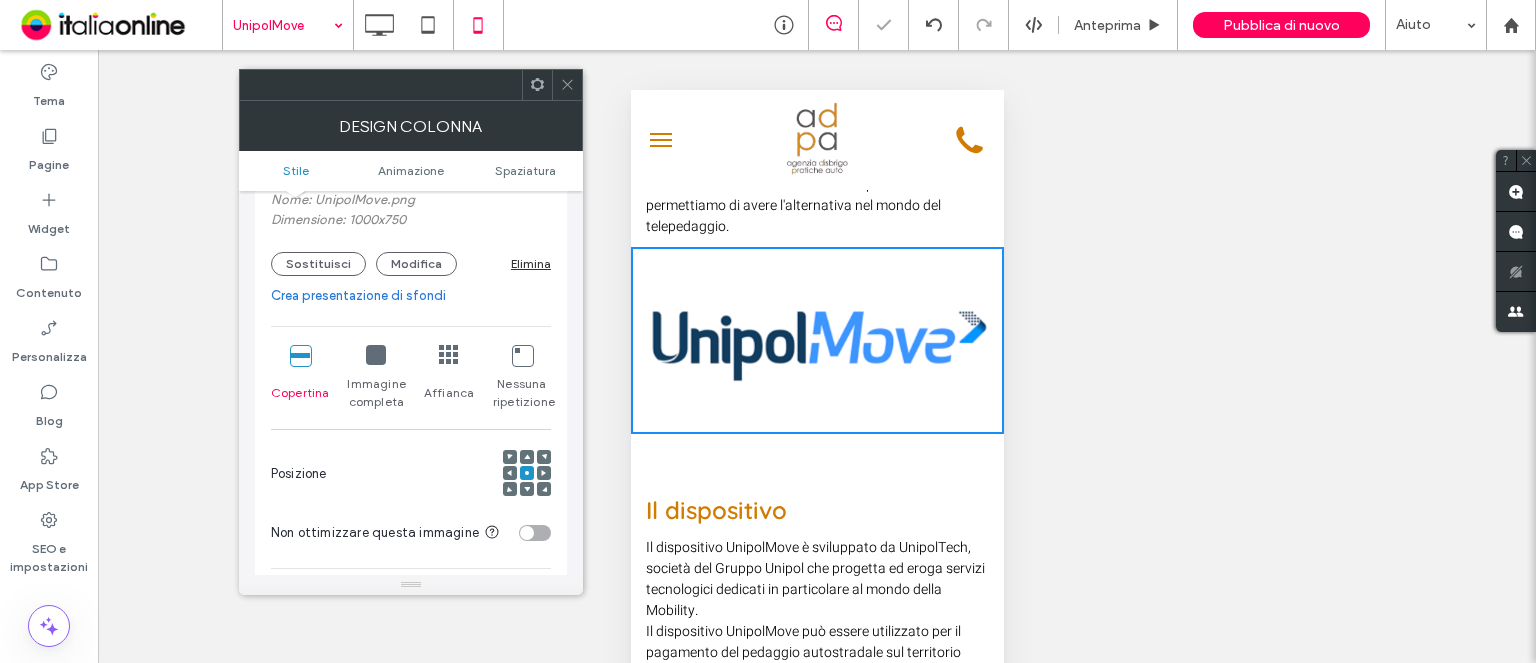 click at bounding box center [527, 474] 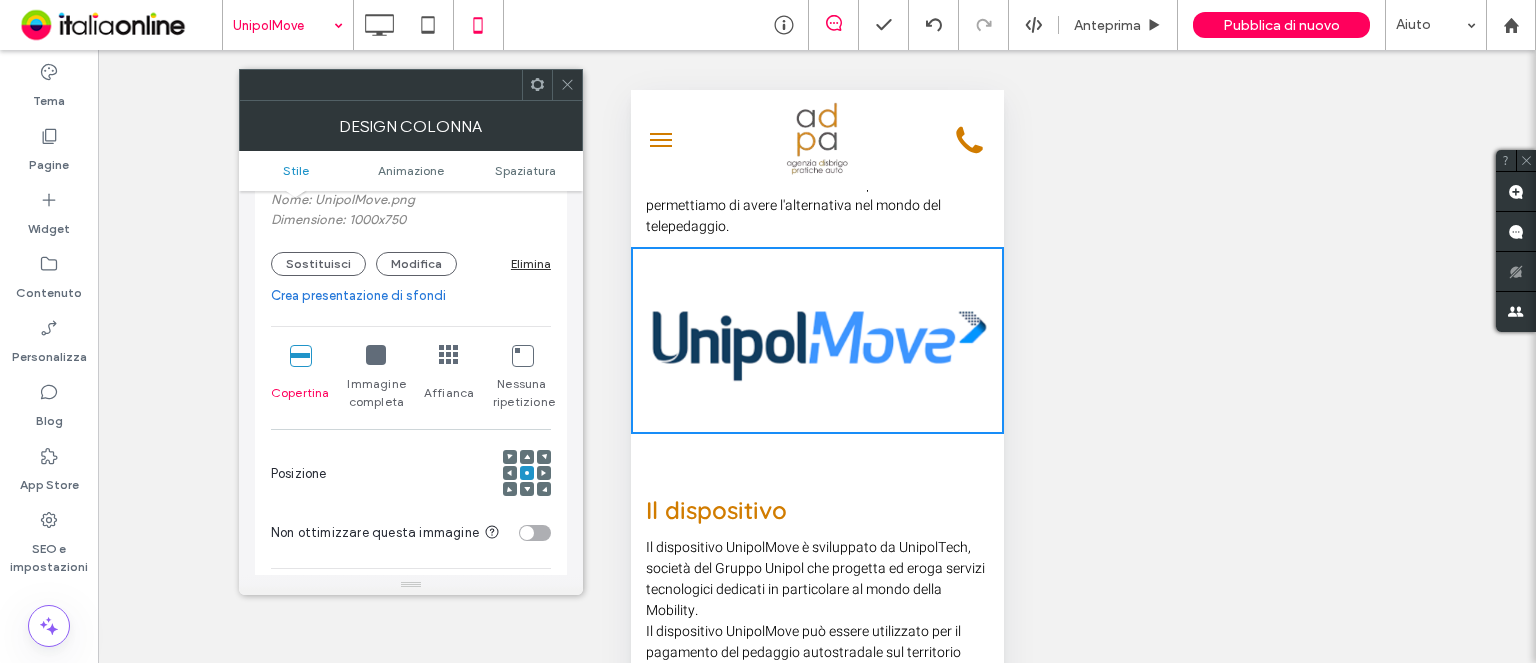 click on "Design colonna" at bounding box center (411, 126) 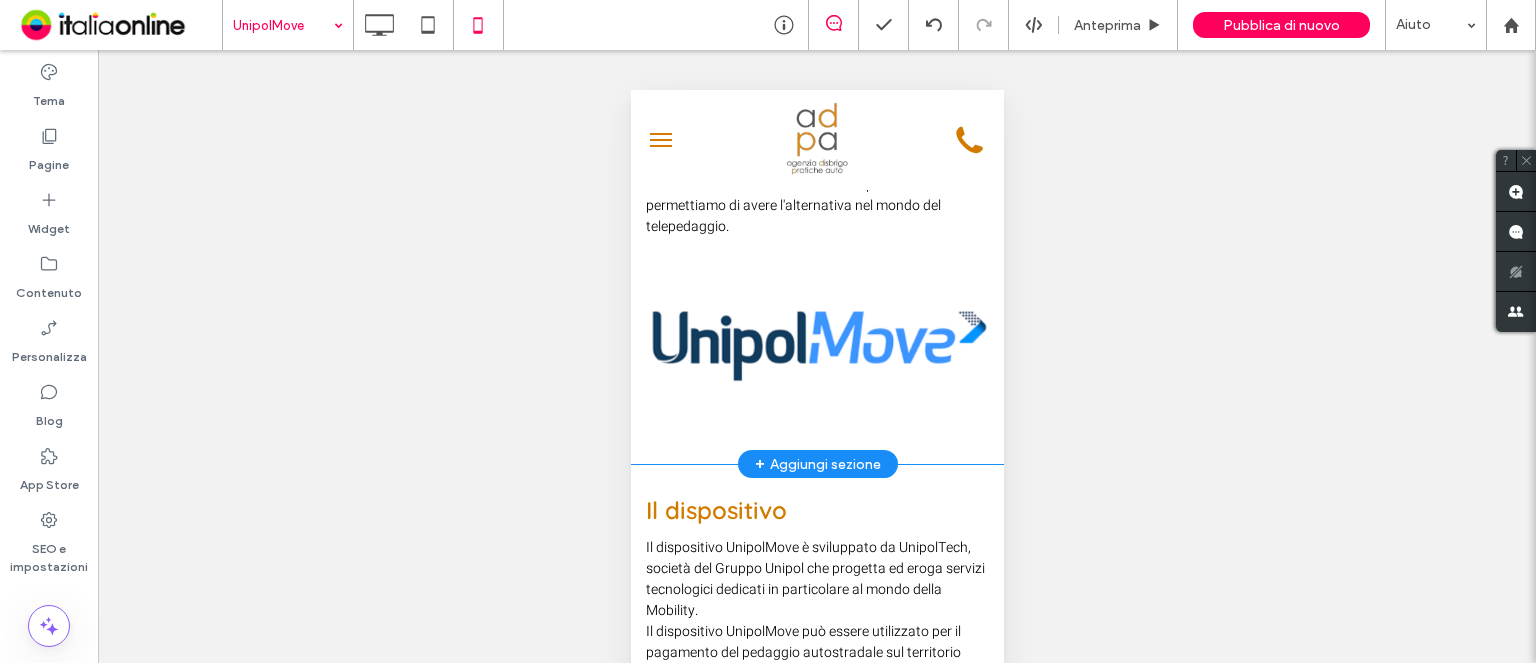 click on "Cos'è UnipolMove
UnipolMove è il nuovo servizio che permette di pagare i pedaggi in autostrada, evitando le file ai caselli. ﻿ ADPA è Punto di distribuzione di UnipolMove: ti permettiamo di avere l'alternativa nel mondo del telepedaggio.
Click To Paste
Click To Paste
Riga + Aggiungi sezione" at bounding box center [816, 244] 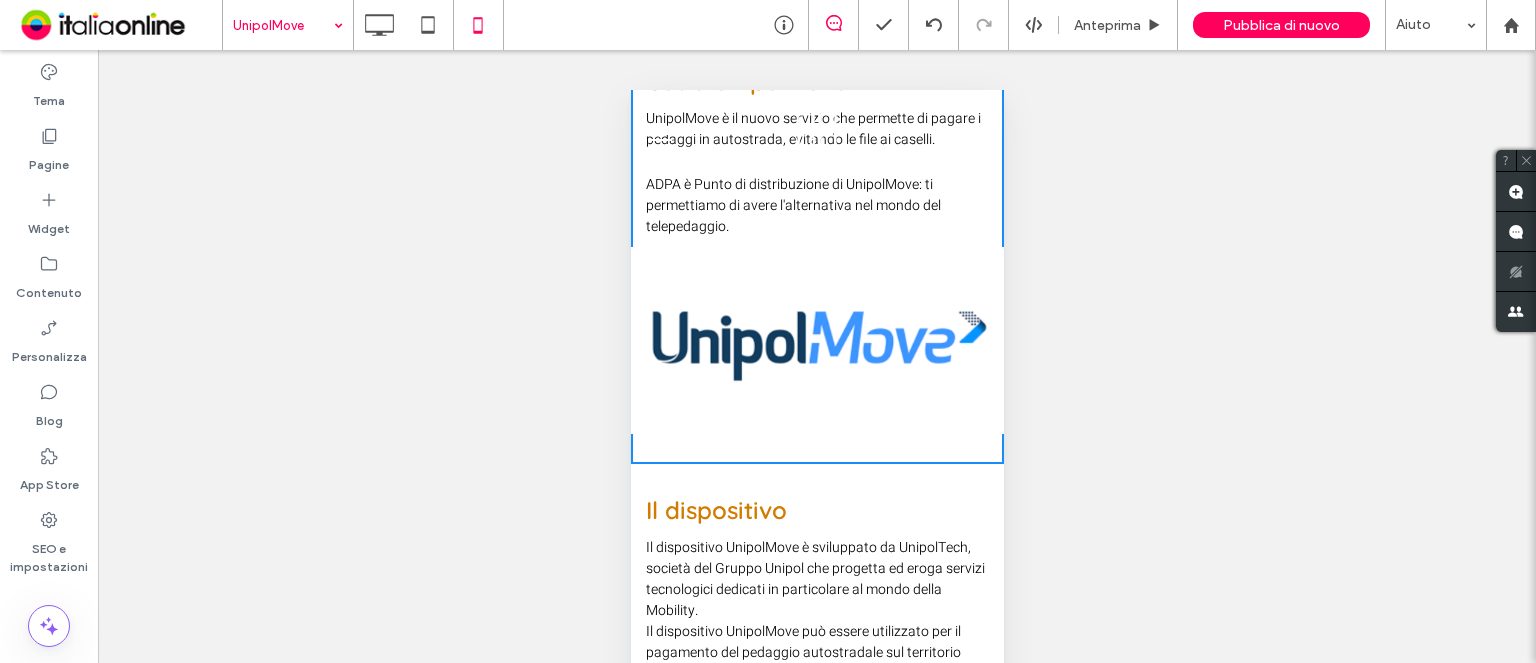 scroll, scrollTop: 0, scrollLeft: 0, axis: both 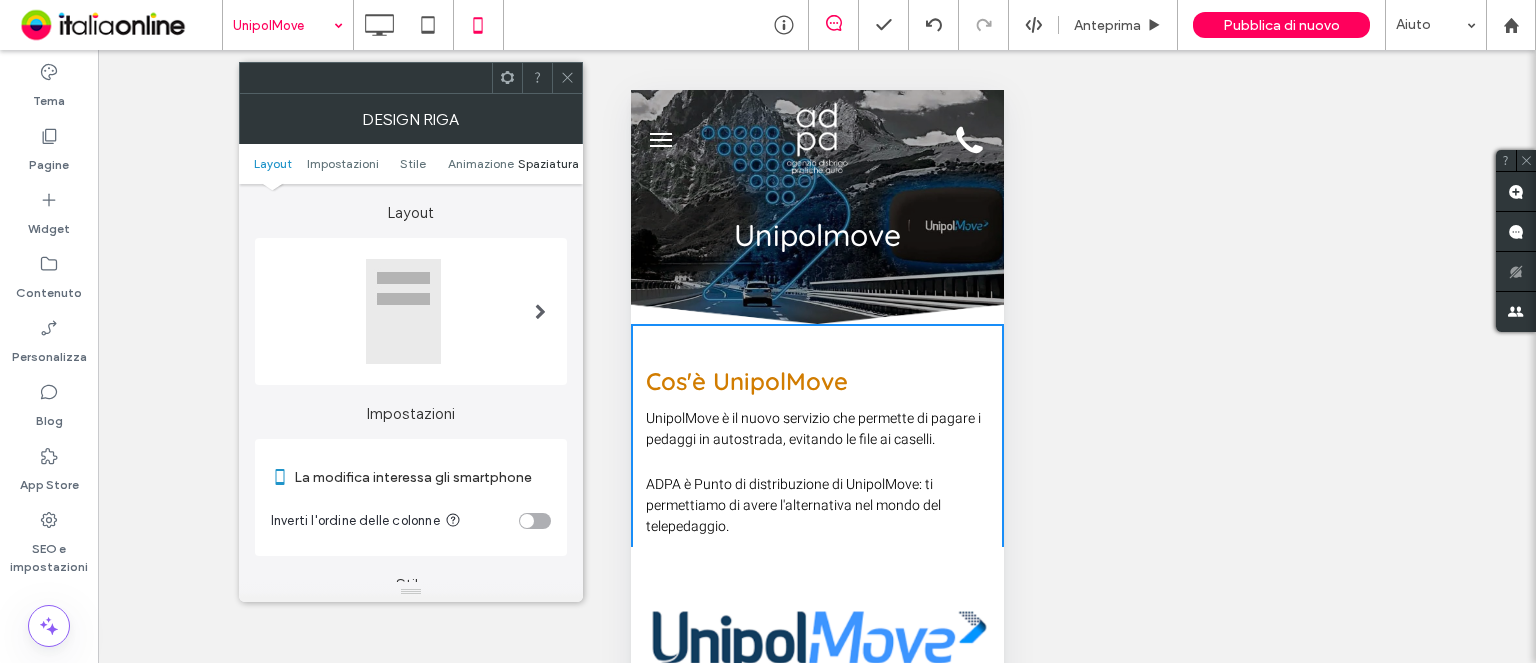 click on "Layout Impostazioni Stile Animazione Spaziatura" at bounding box center (411, 164) 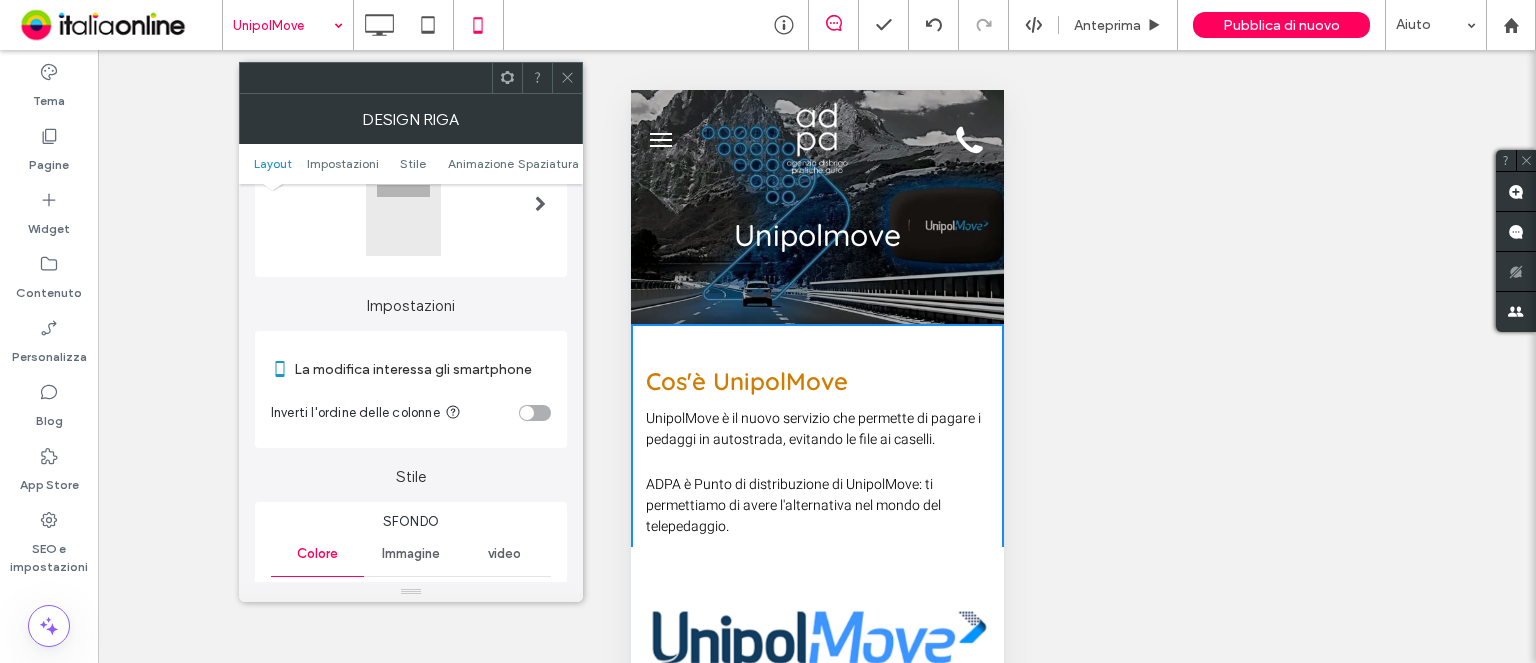 scroll, scrollTop: 432, scrollLeft: 0, axis: vertical 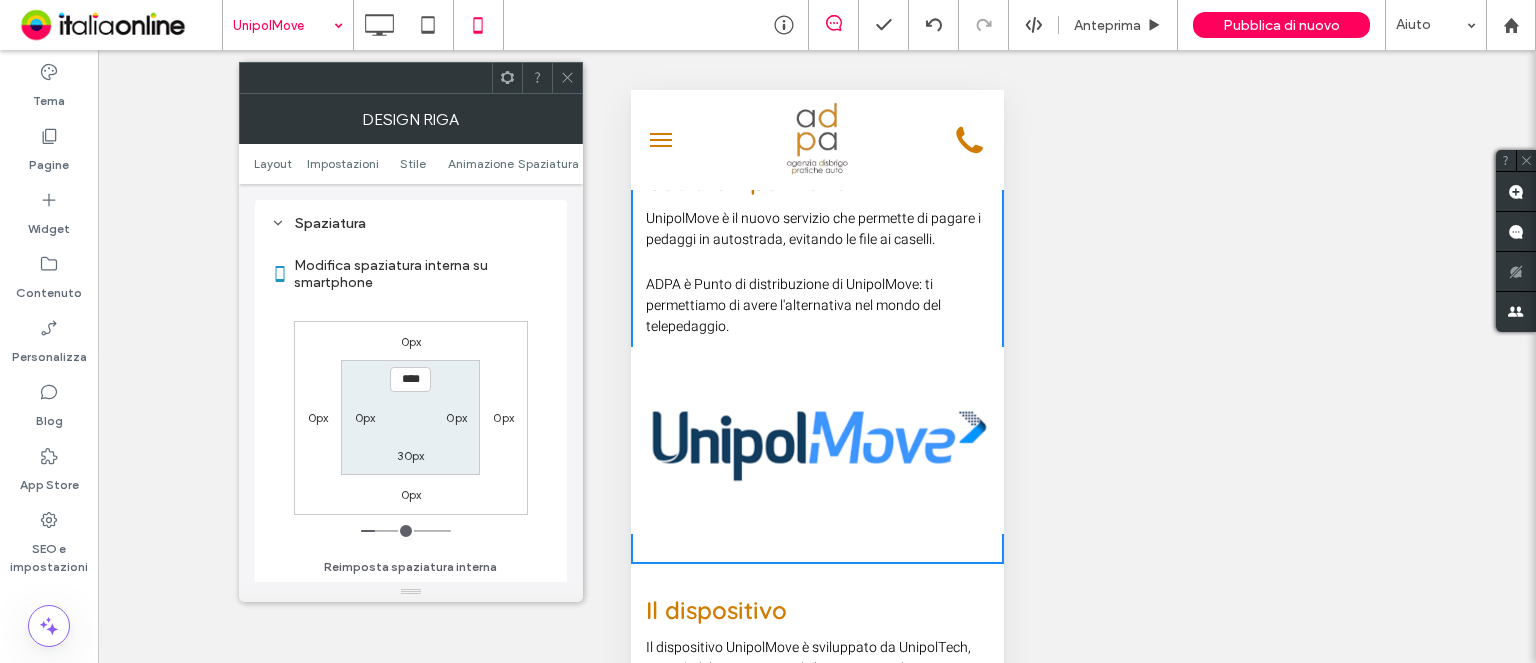 click on "30px" at bounding box center [410, 455] 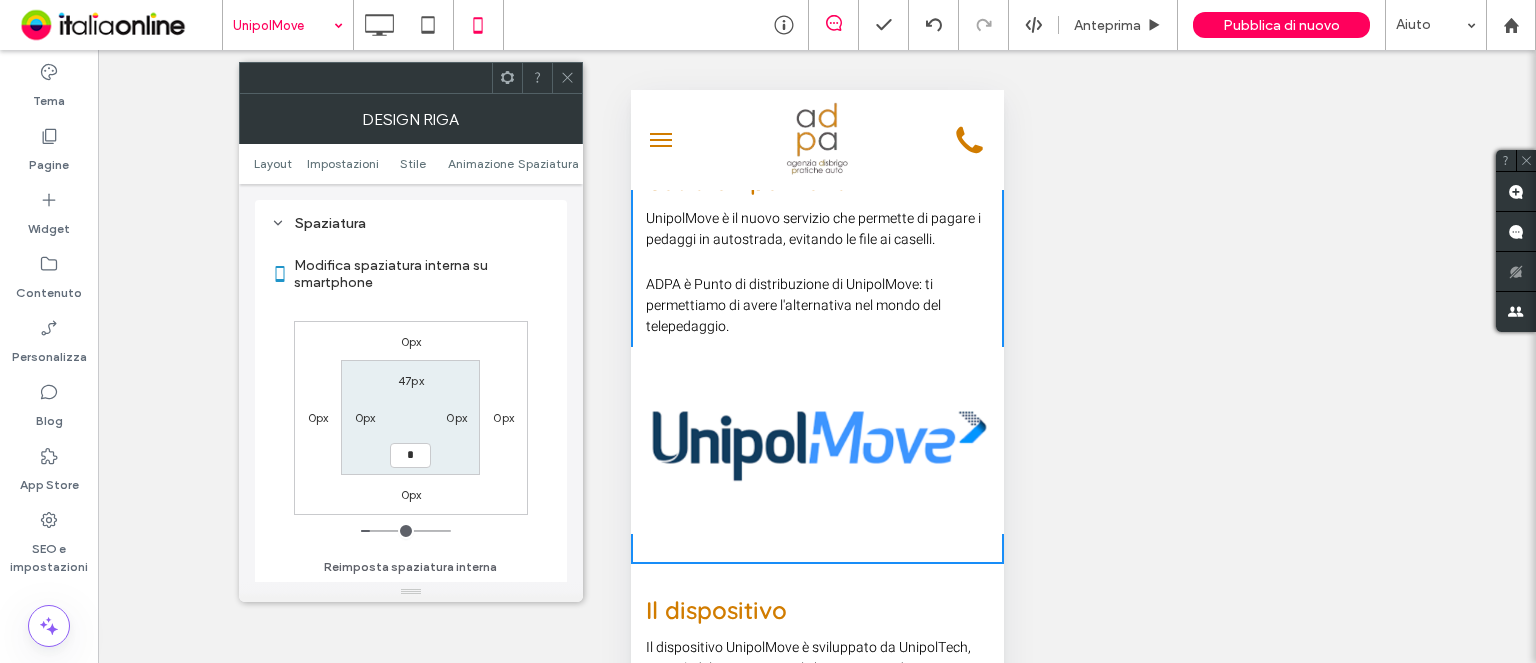 type on "*" 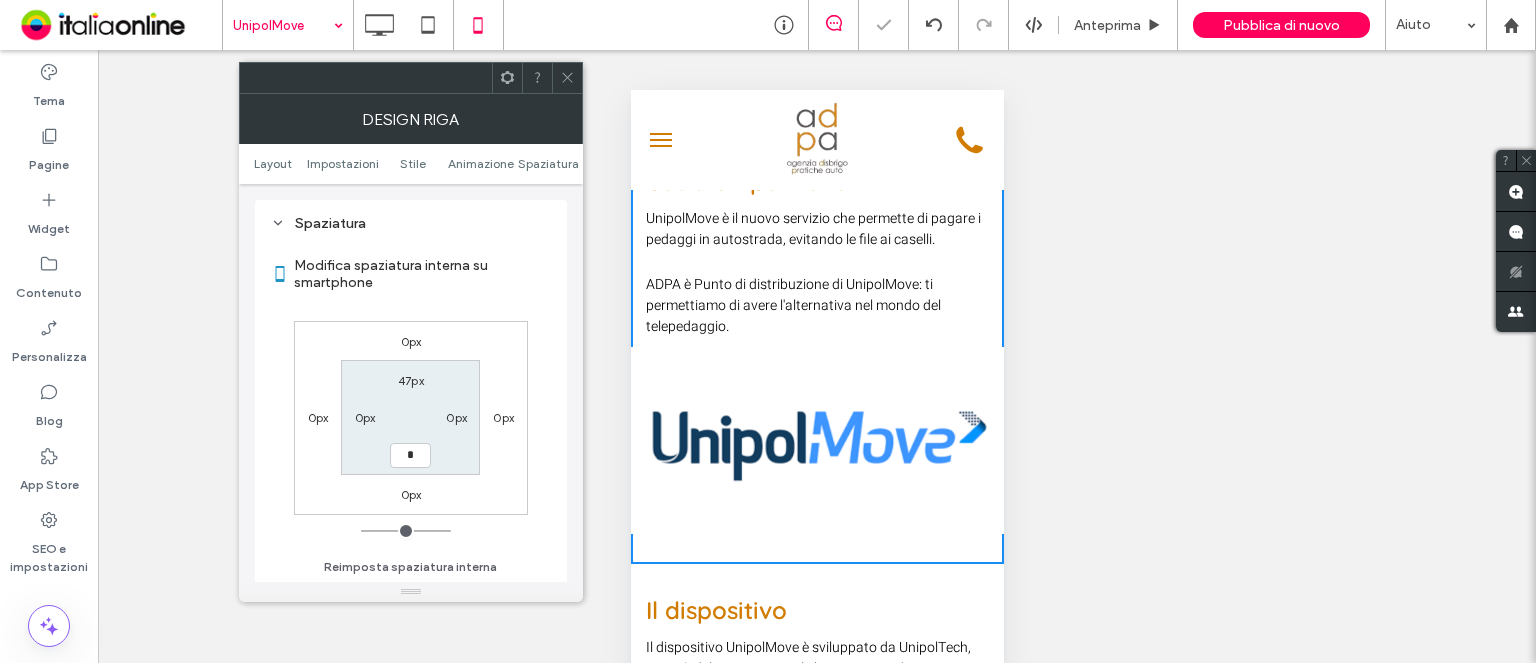 type on "*" 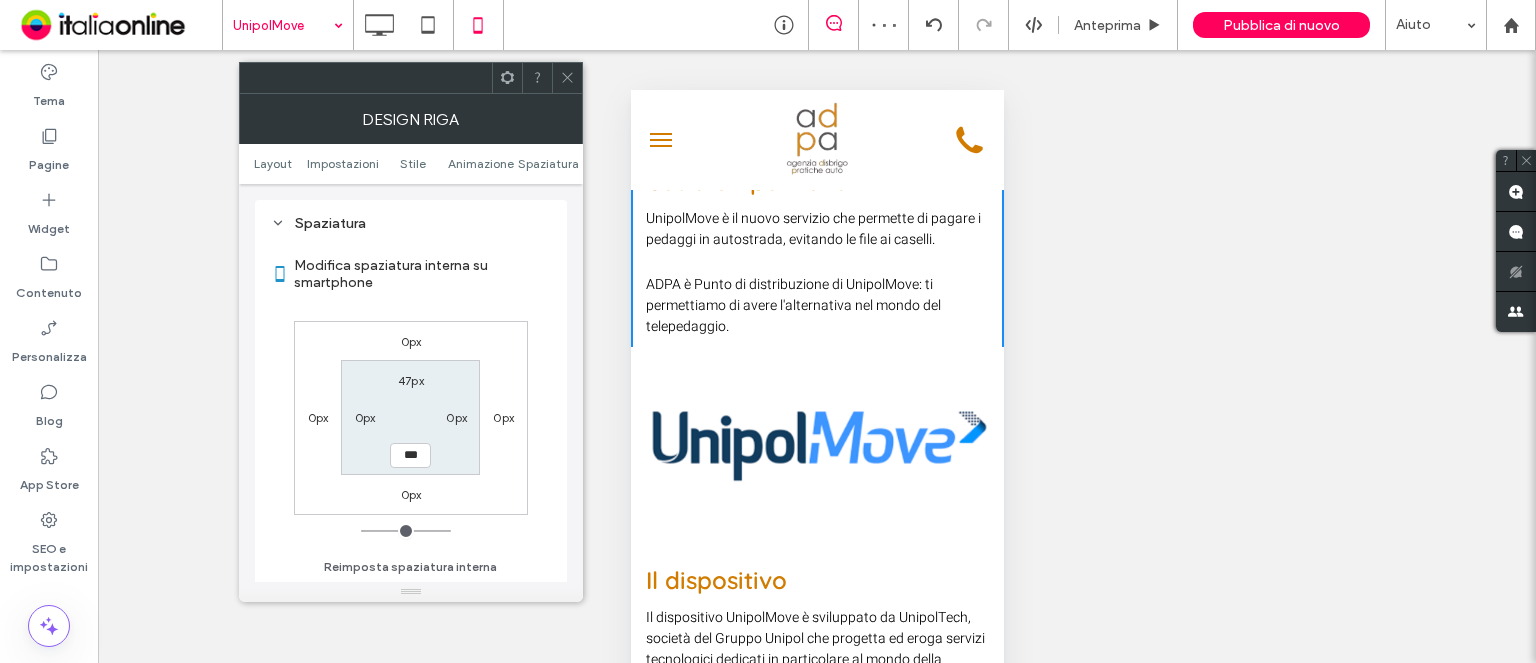 click at bounding box center (567, 78) 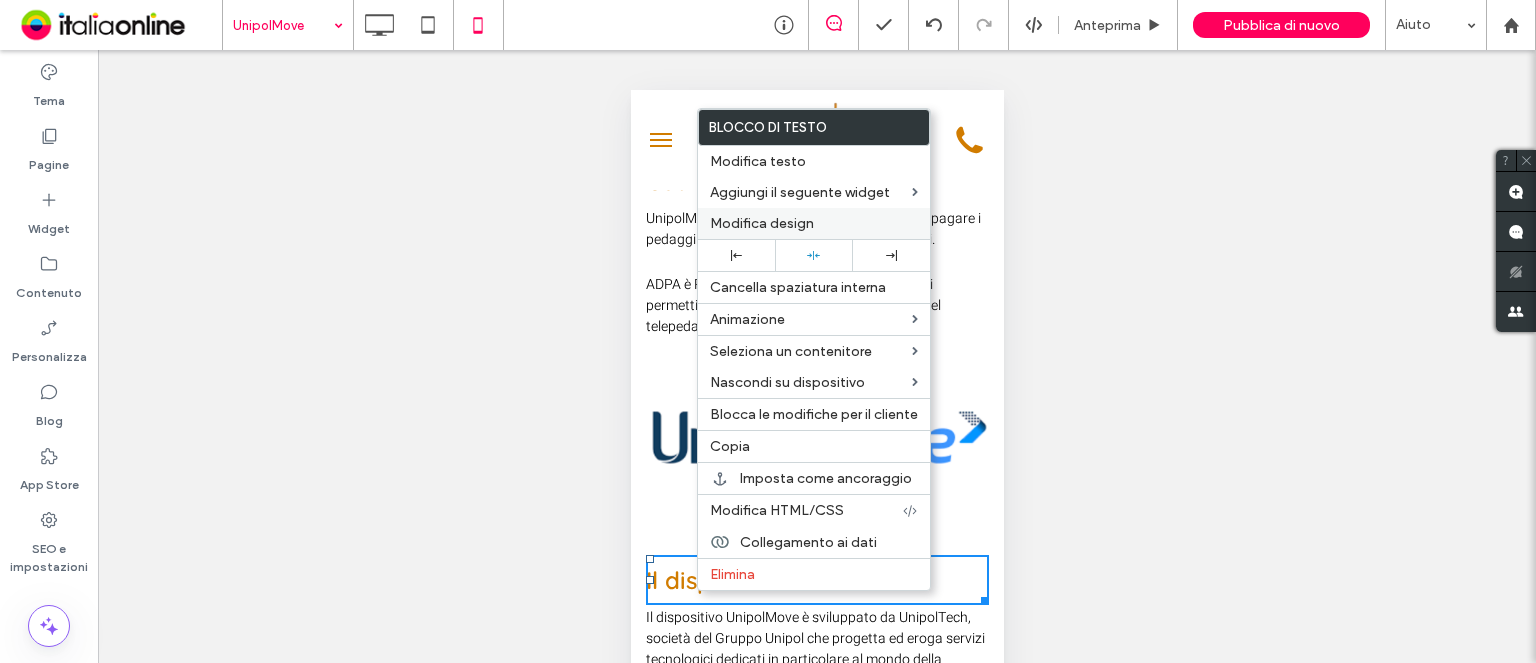 click on "Modifica design" at bounding box center (762, 223) 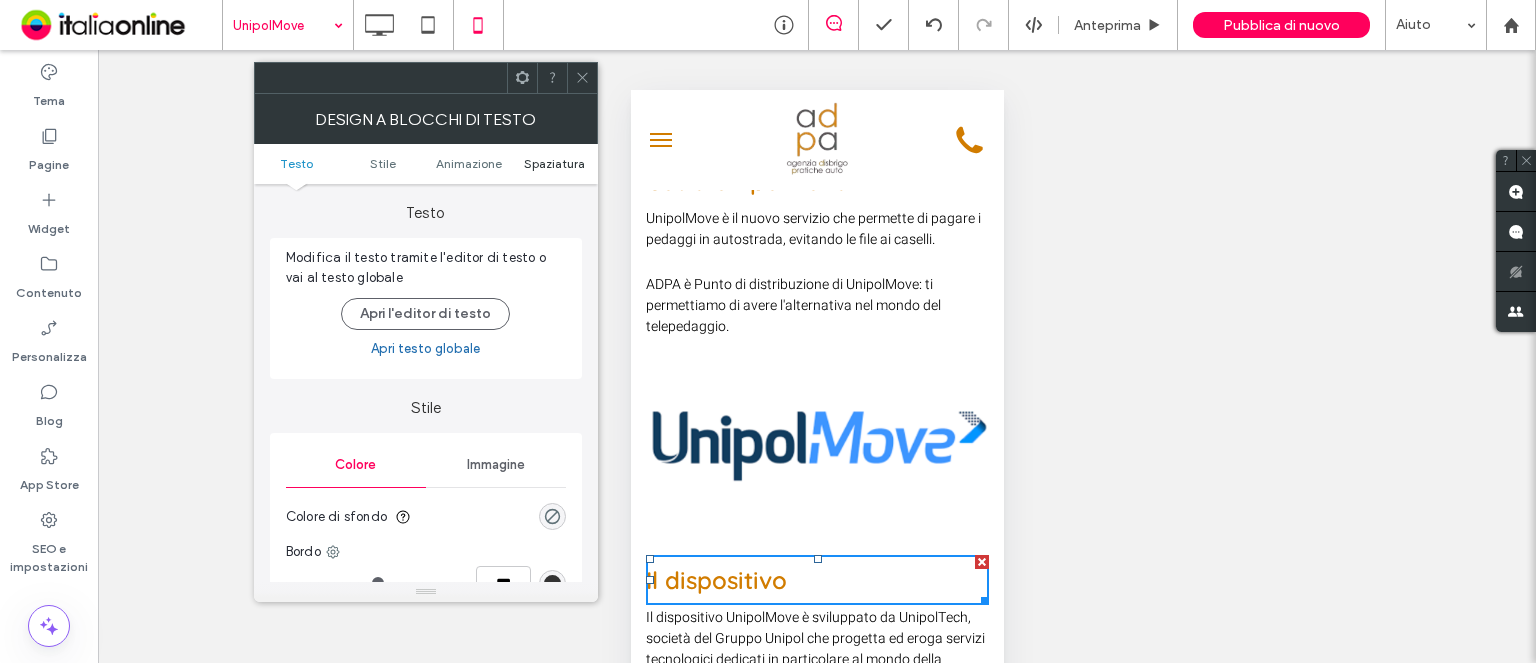 click on "Spaziatura" at bounding box center (554, 163) 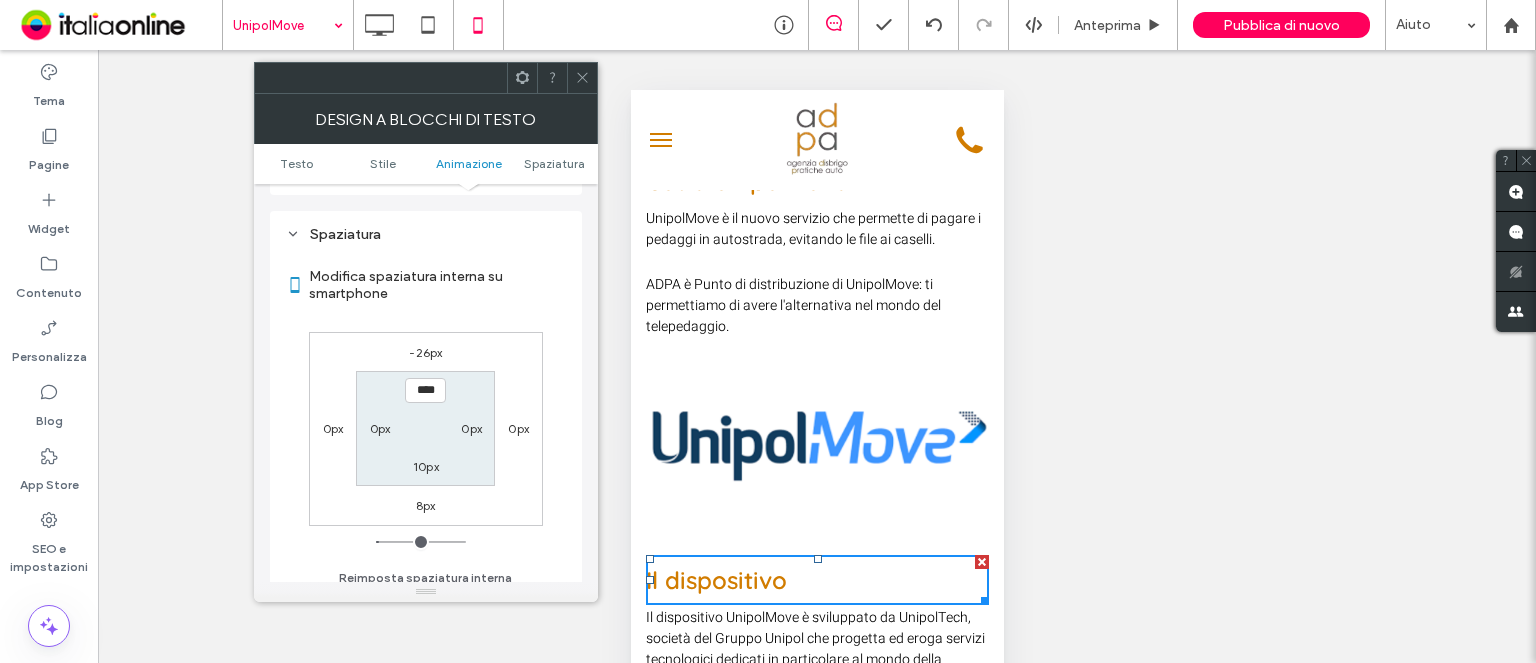 scroll, scrollTop: 572, scrollLeft: 0, axis: vertical 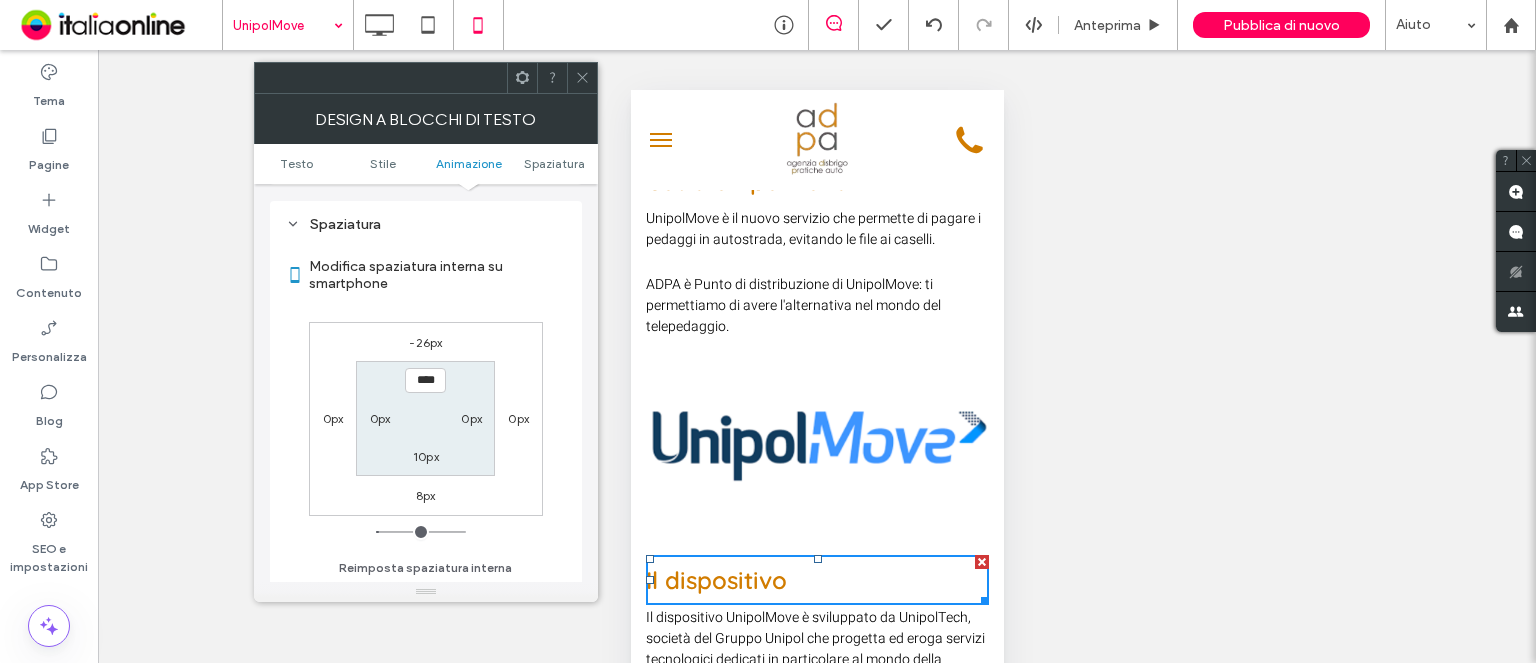 click on "-26px" at bounding box center [425, 342] 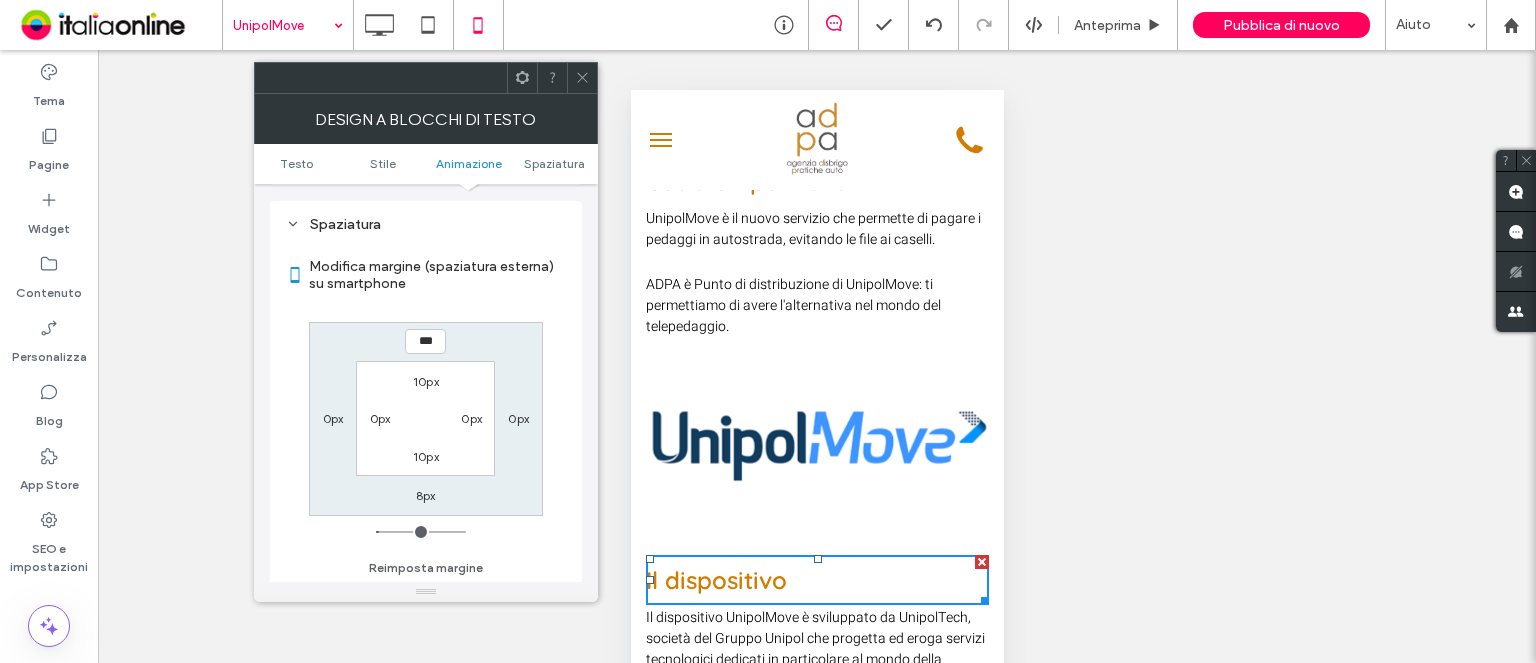 type on "***" 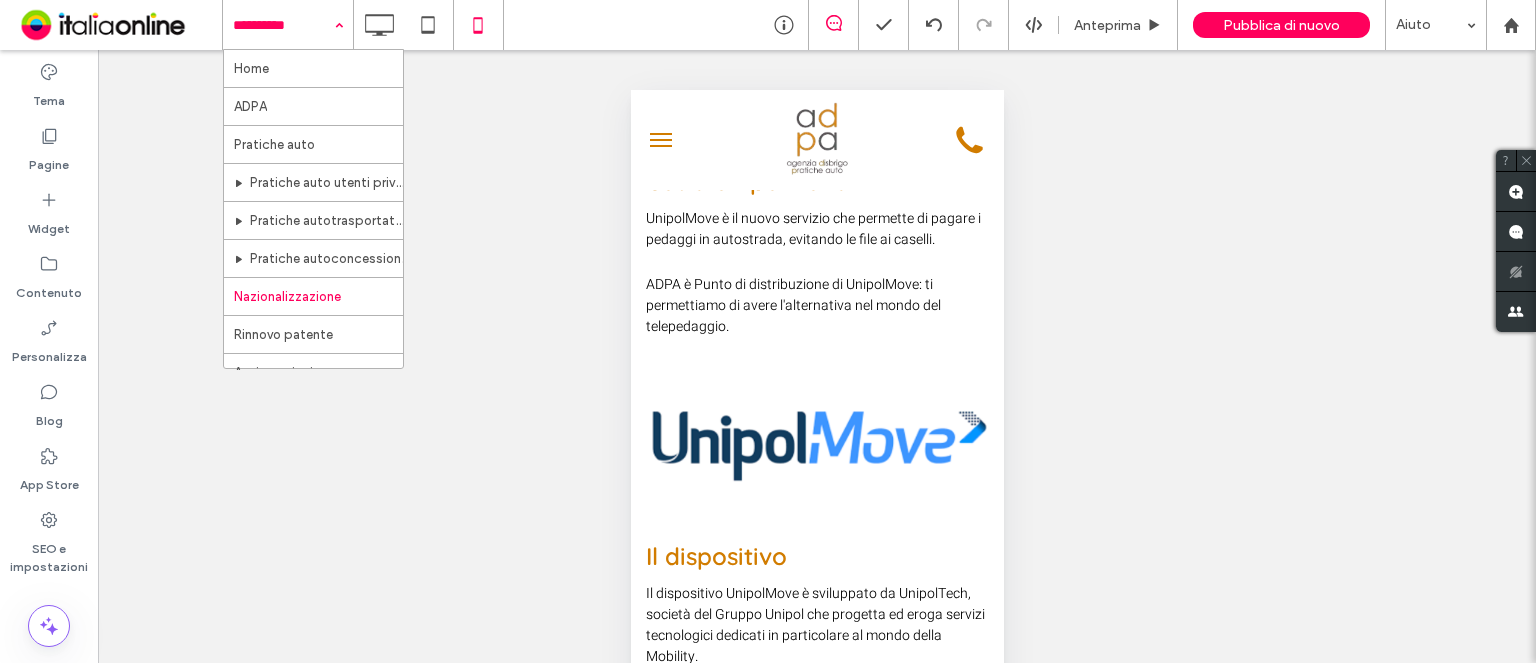 scroll, scrollTop: 144, scrollLeft: 0, axis: vertical 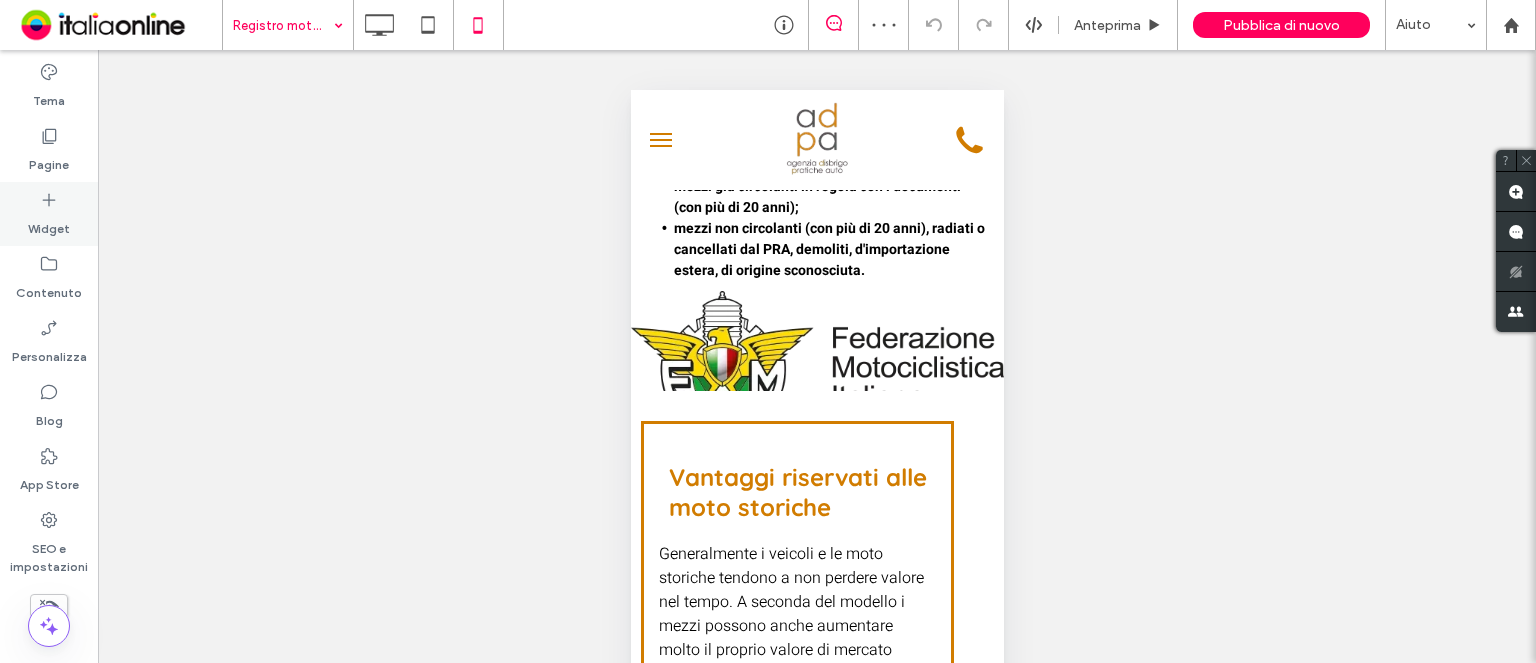 click on "Widget" at bounding box center [49, 214] 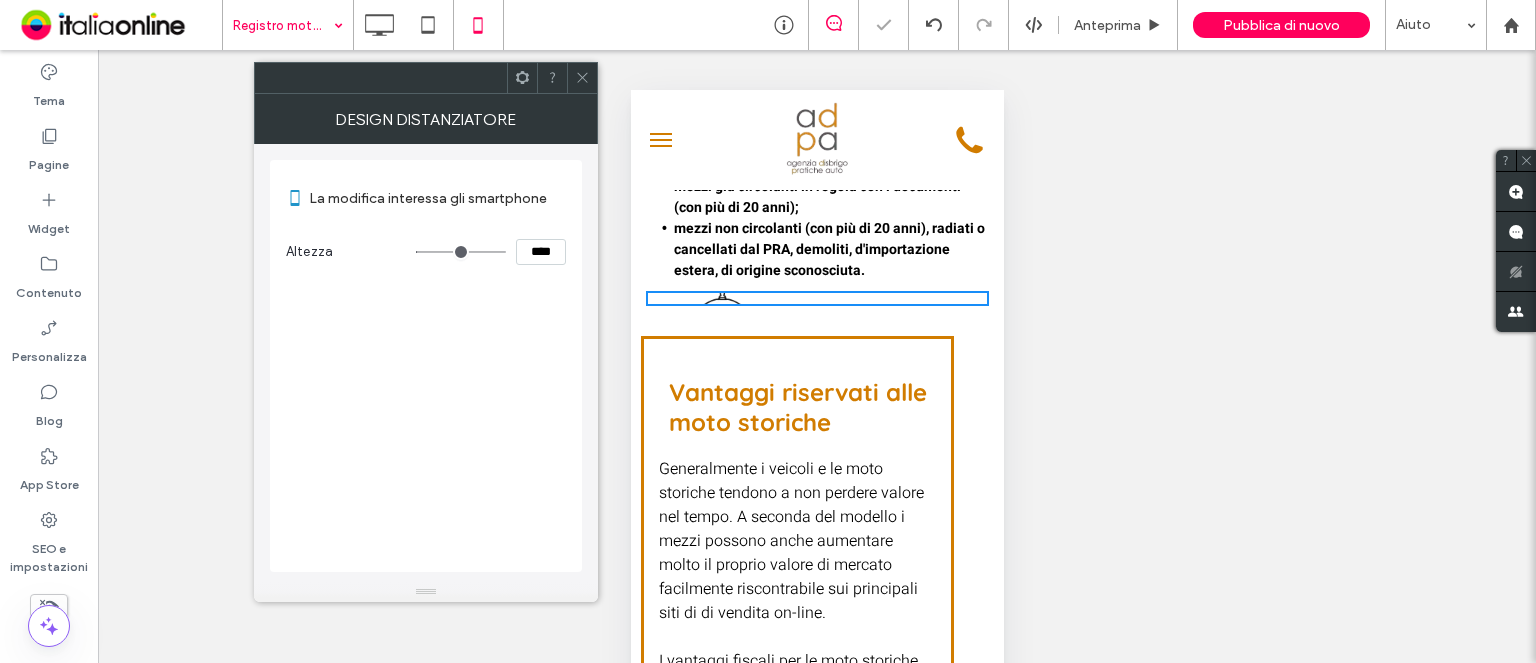 type on "**" 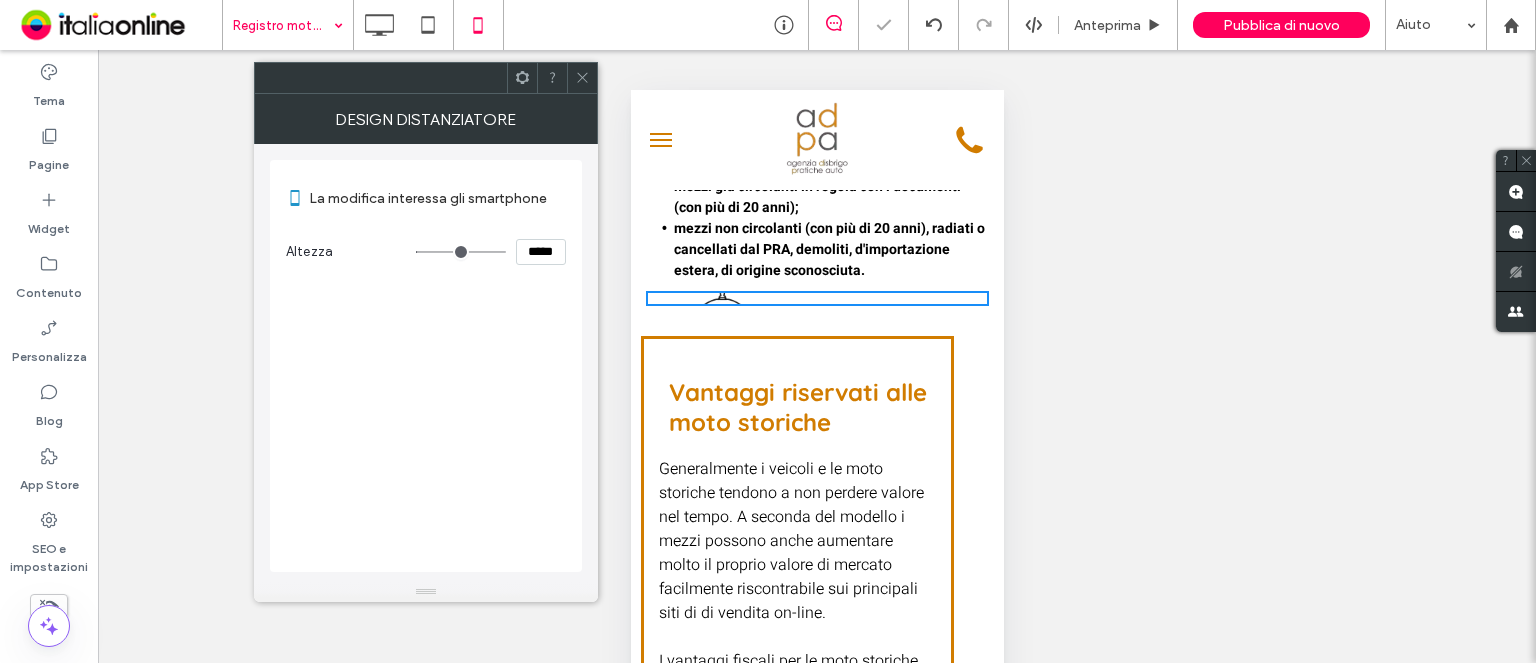 type on "***" 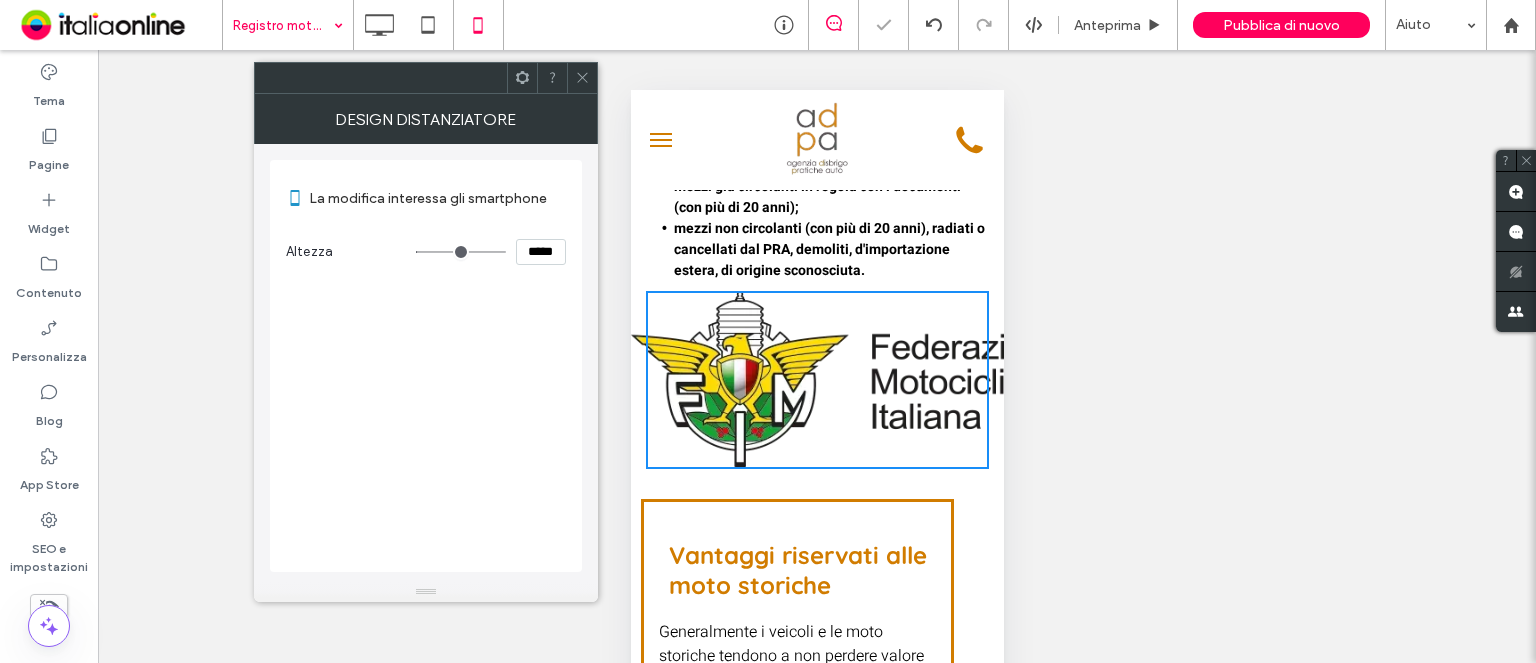 type on "***" 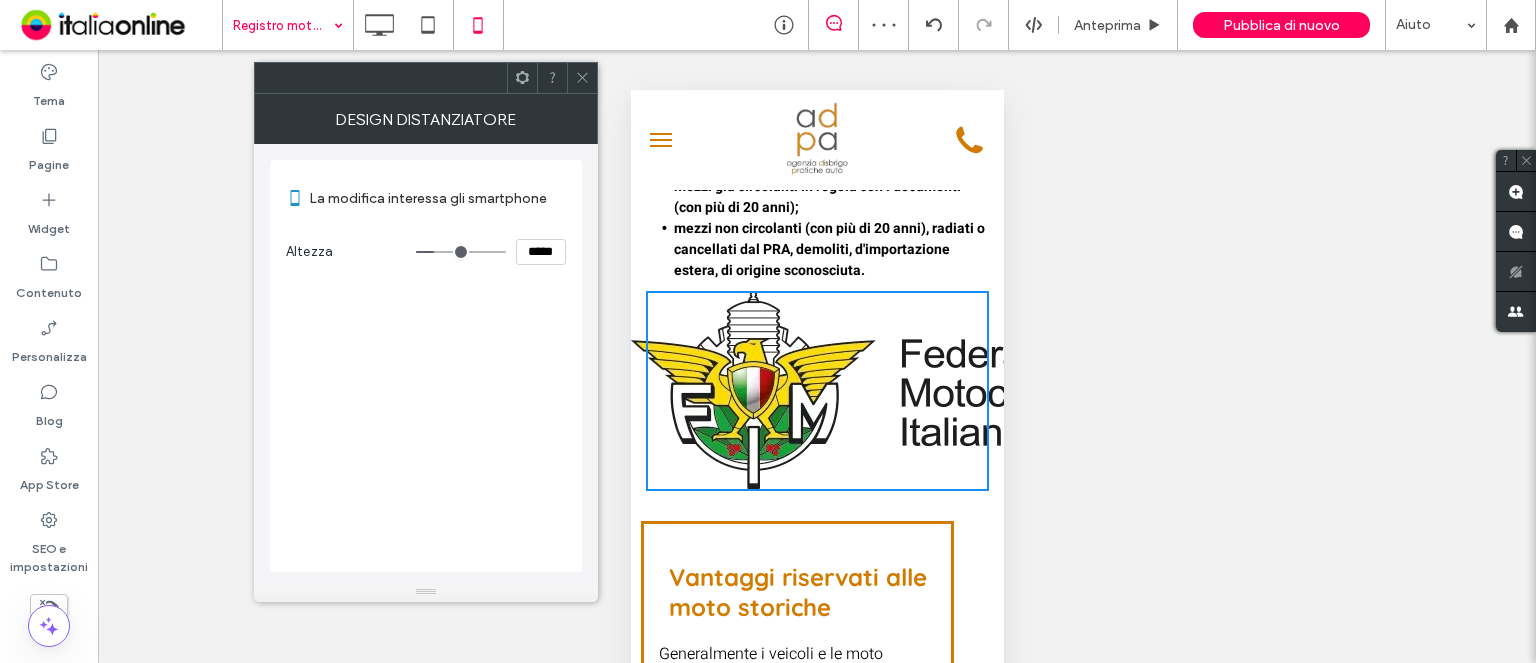 type on "***" 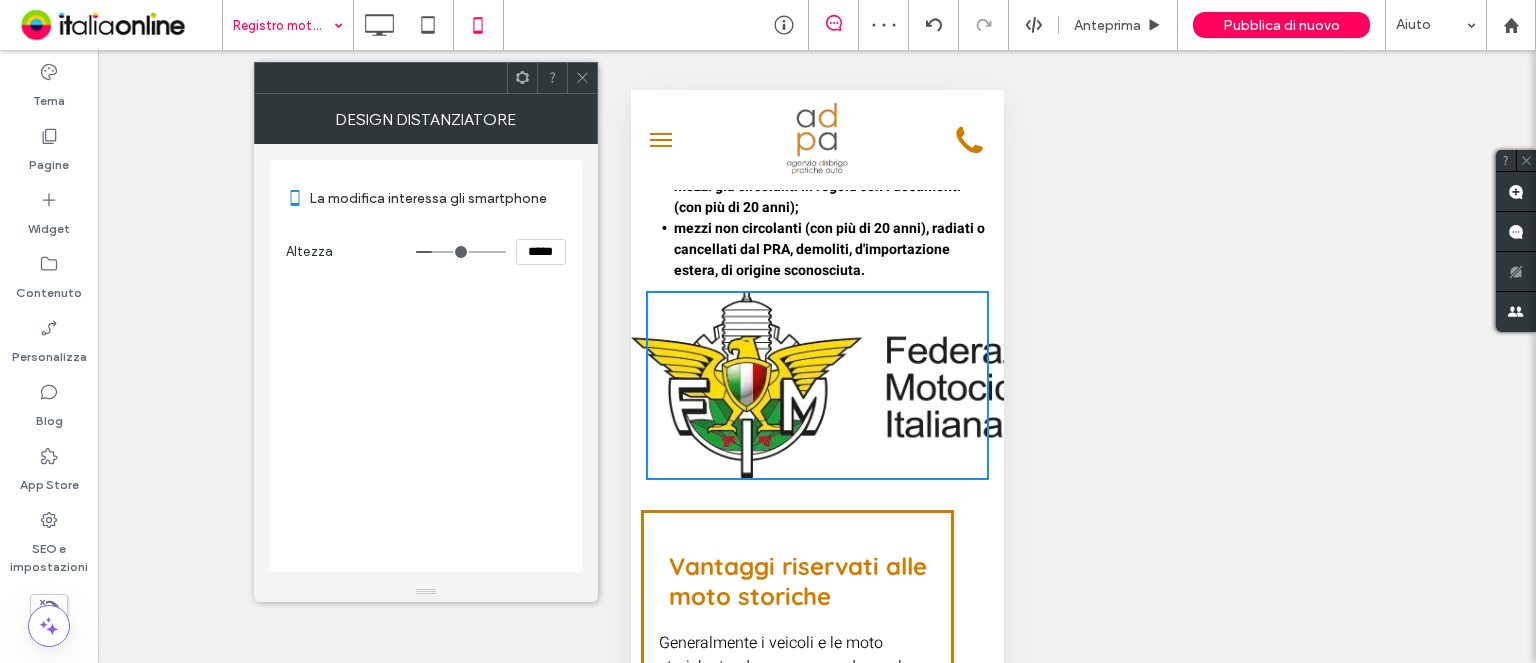 type on "***" 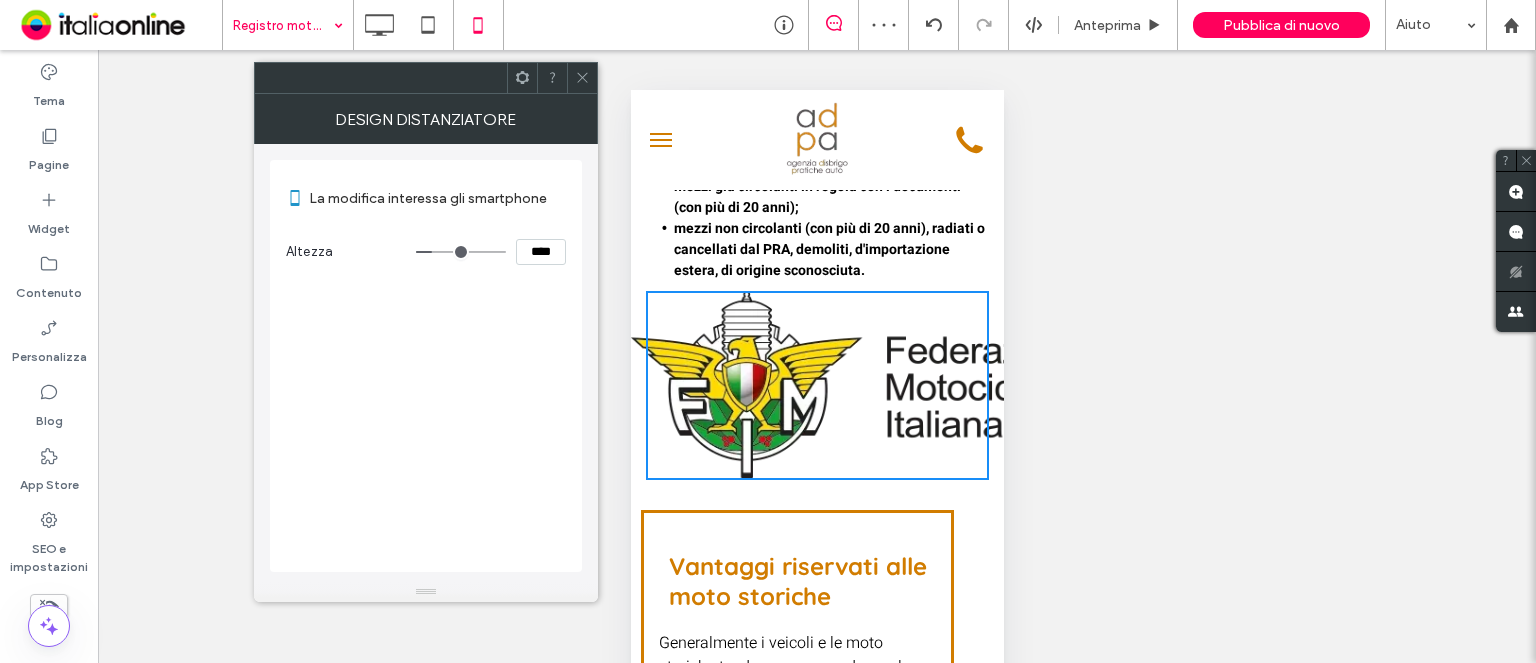 type on "**" 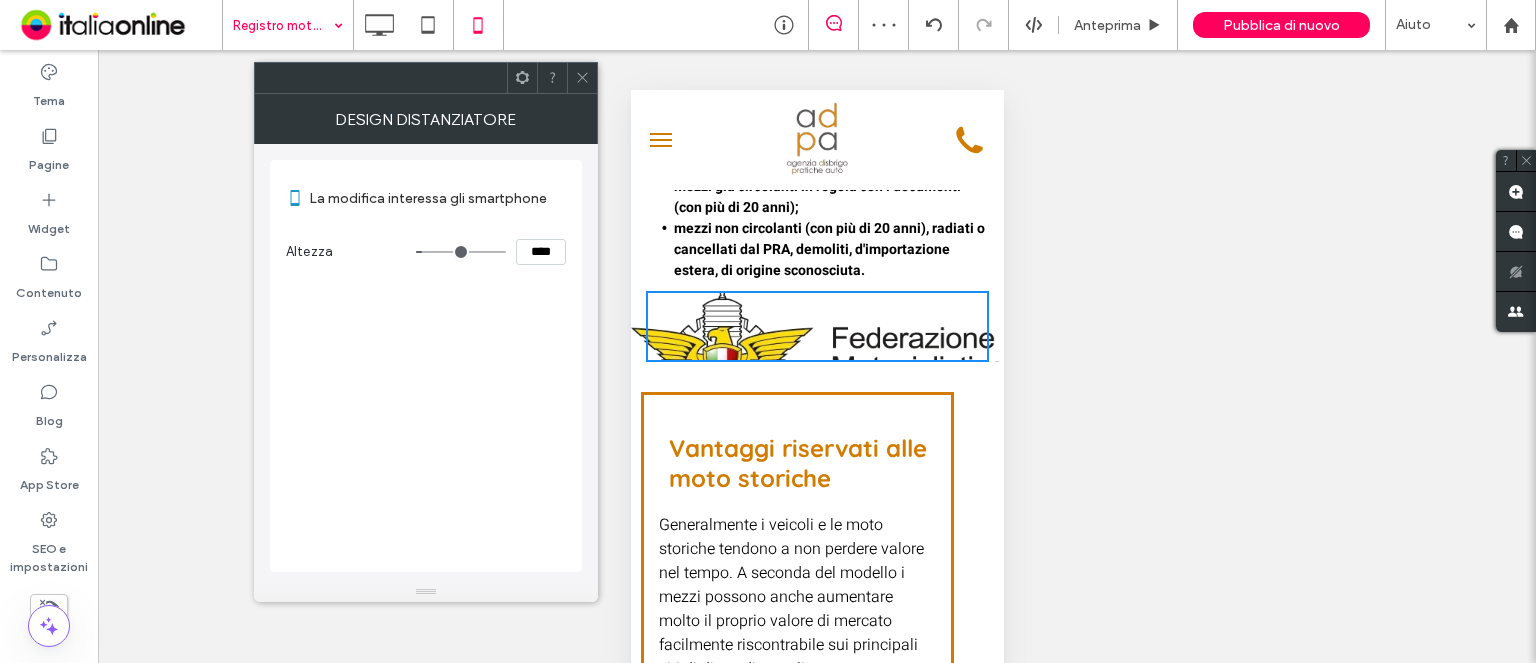type on "**" 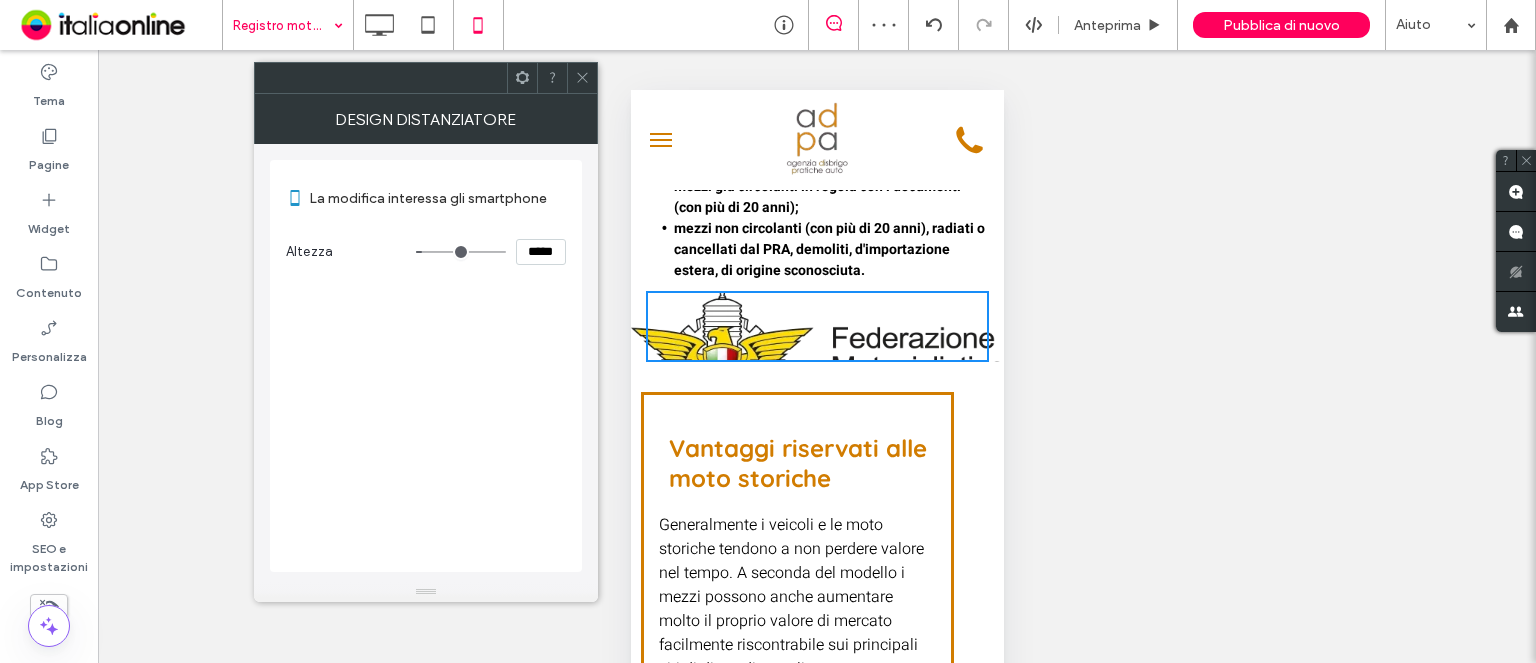 type on "***" 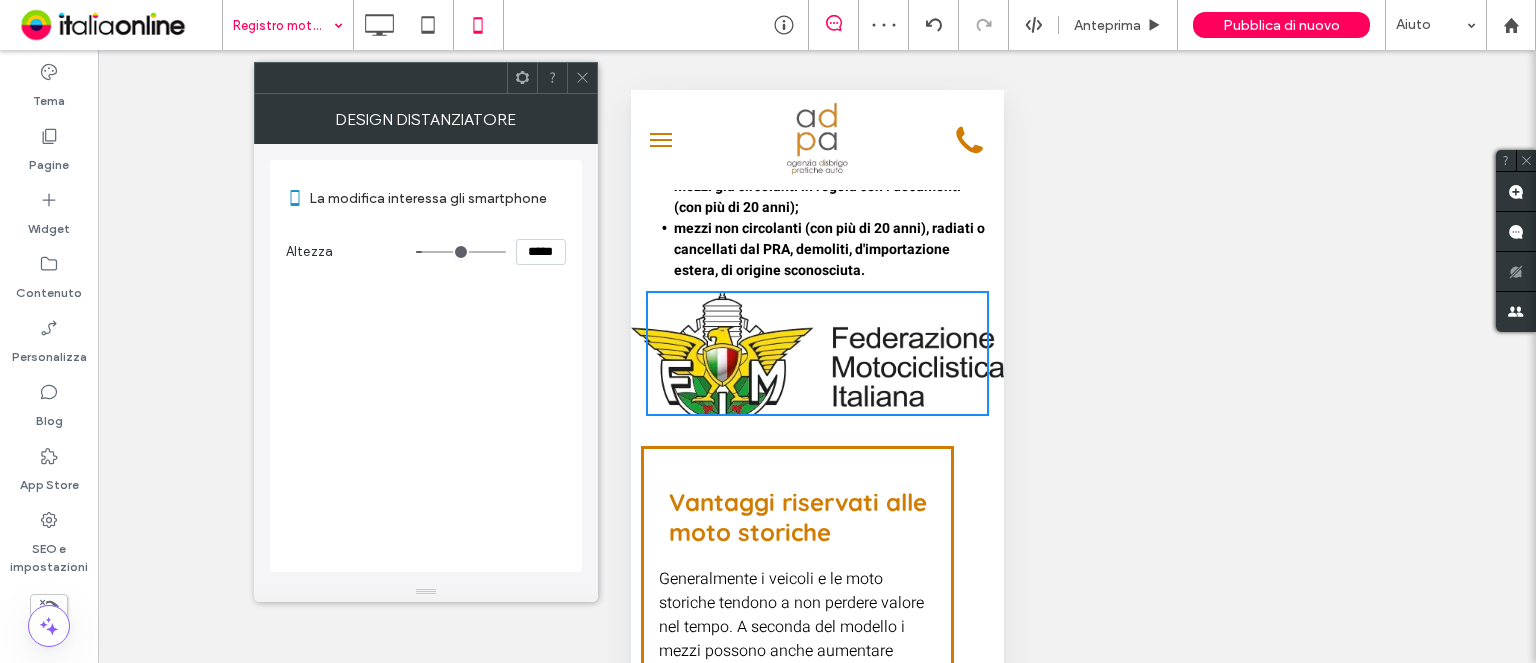 type on "***" 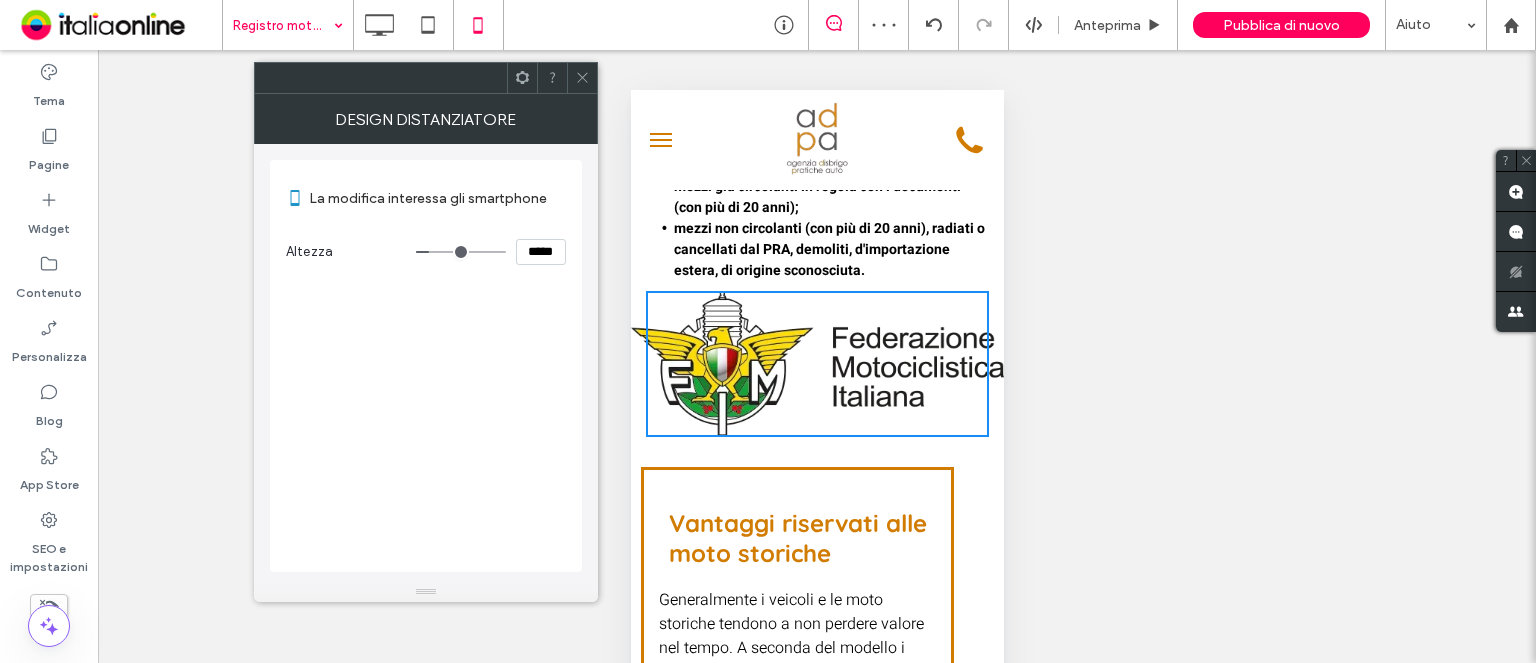 type on "***" 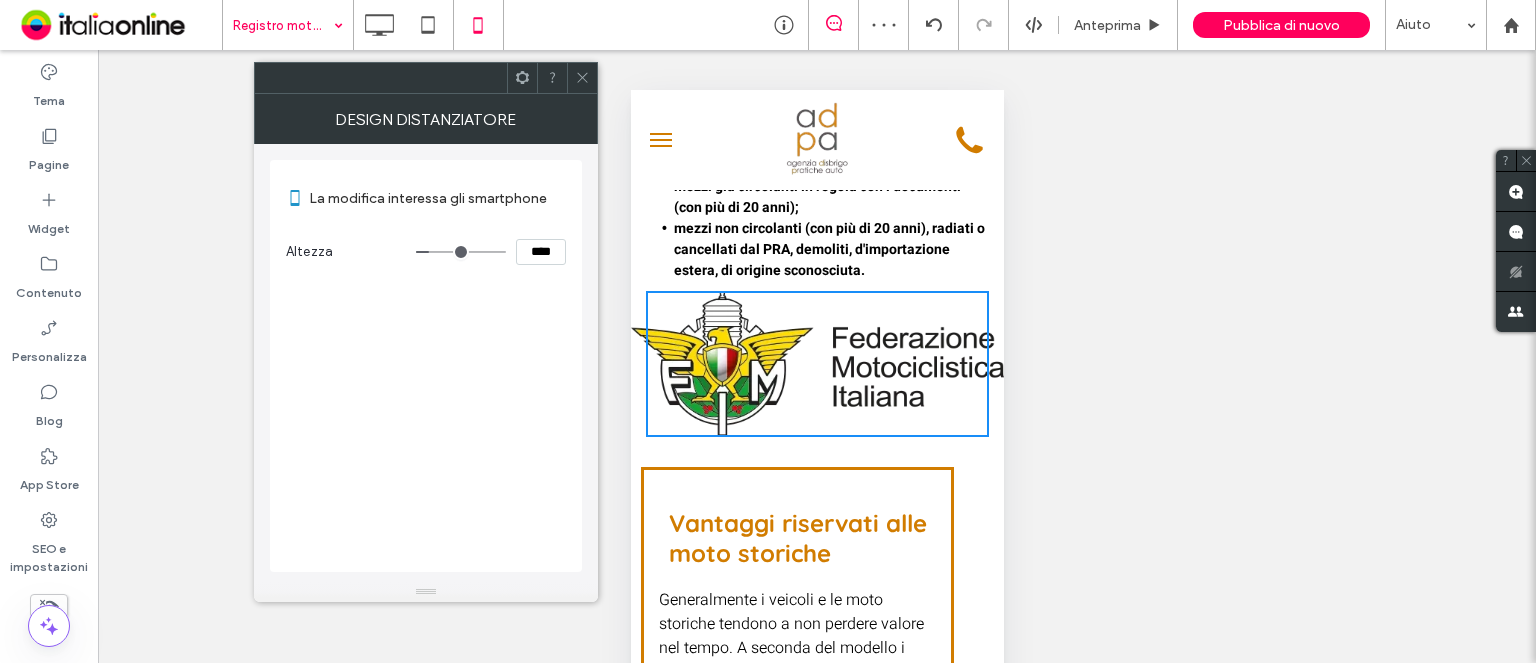 type on "**" 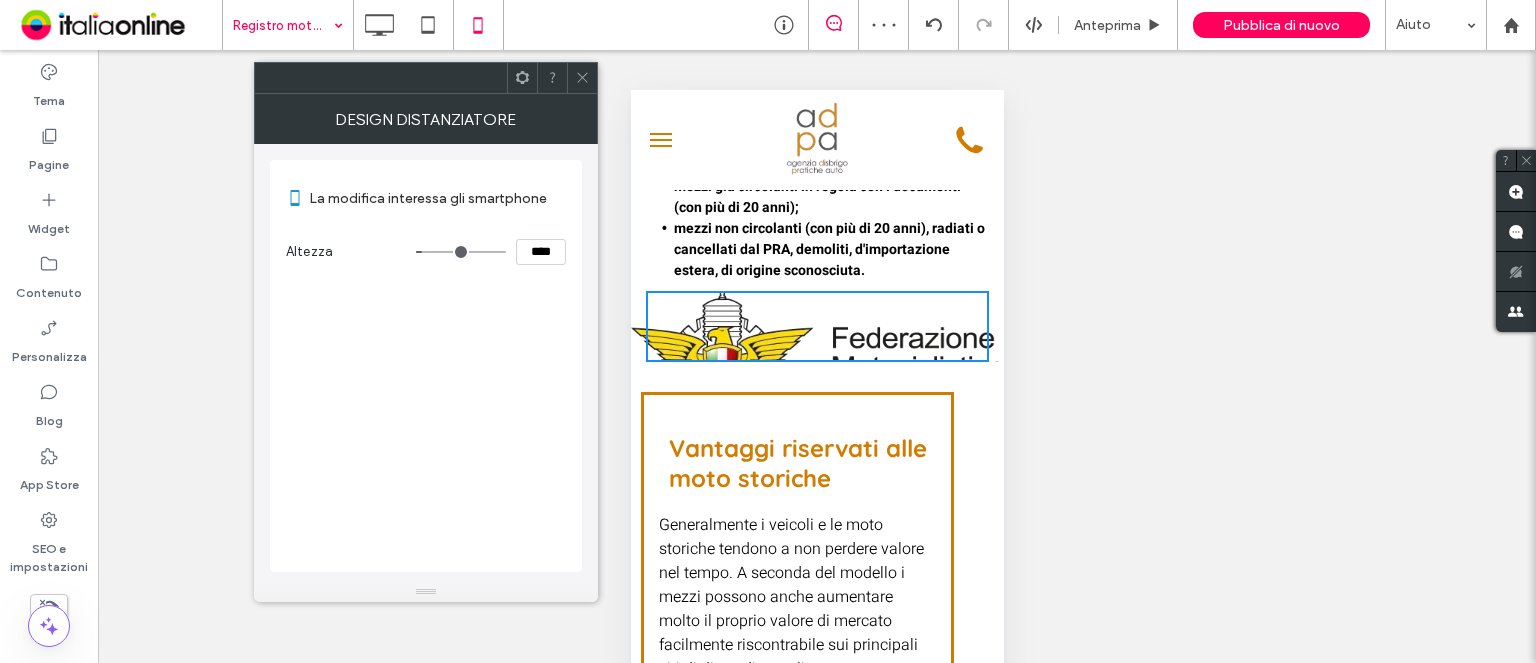 type on "**" 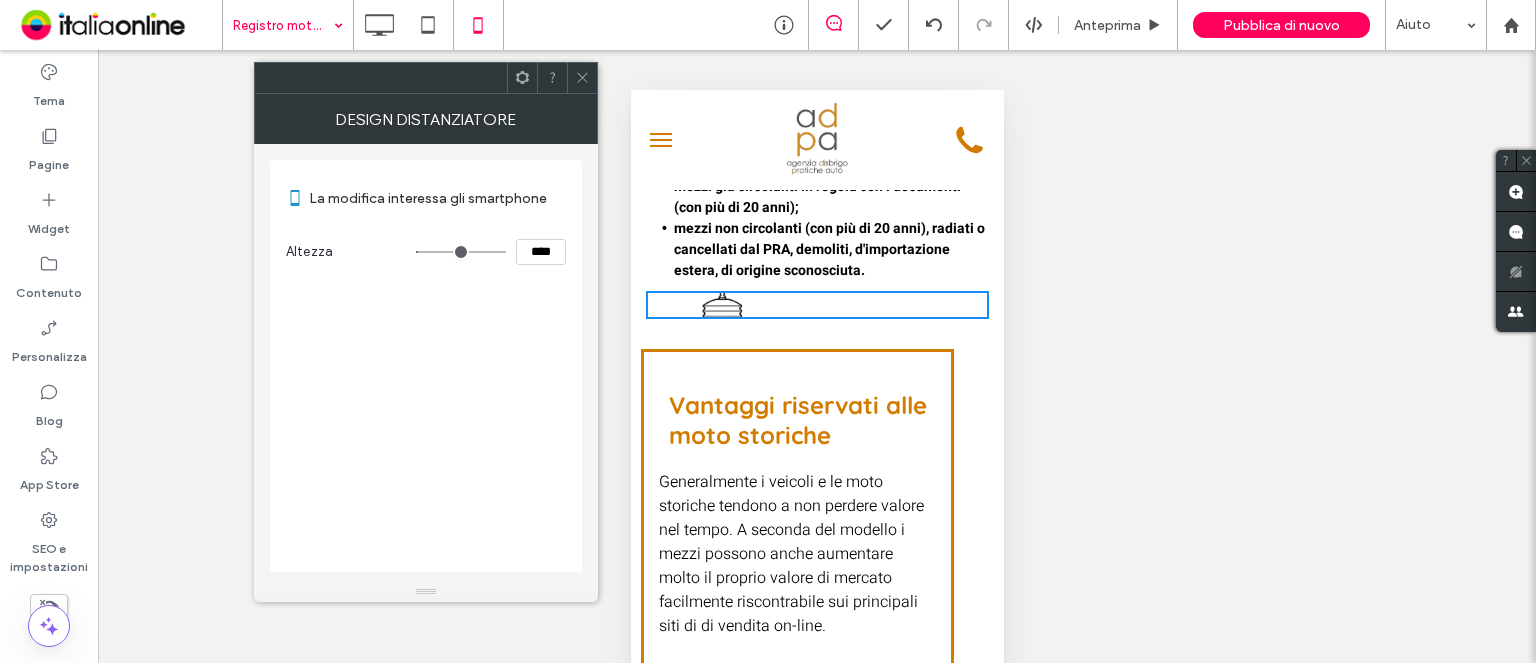 type on "**" 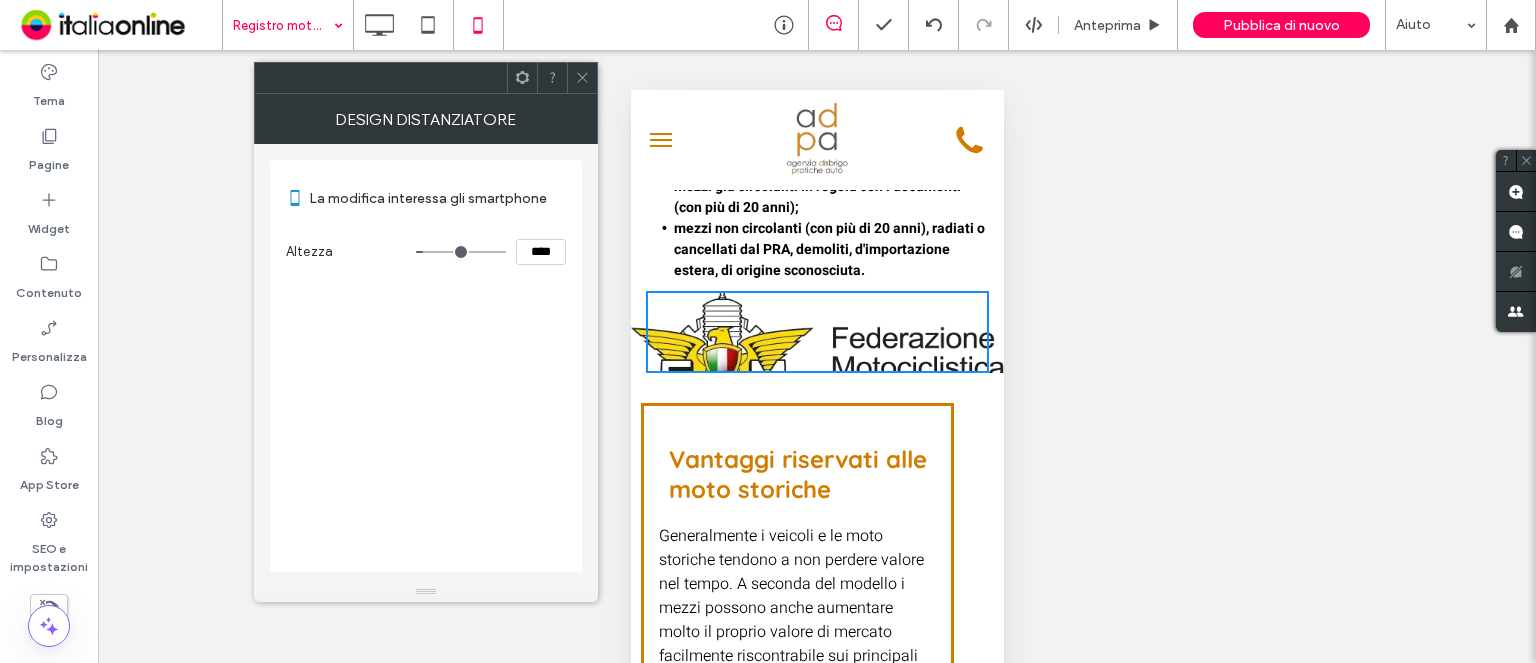 type on "***" 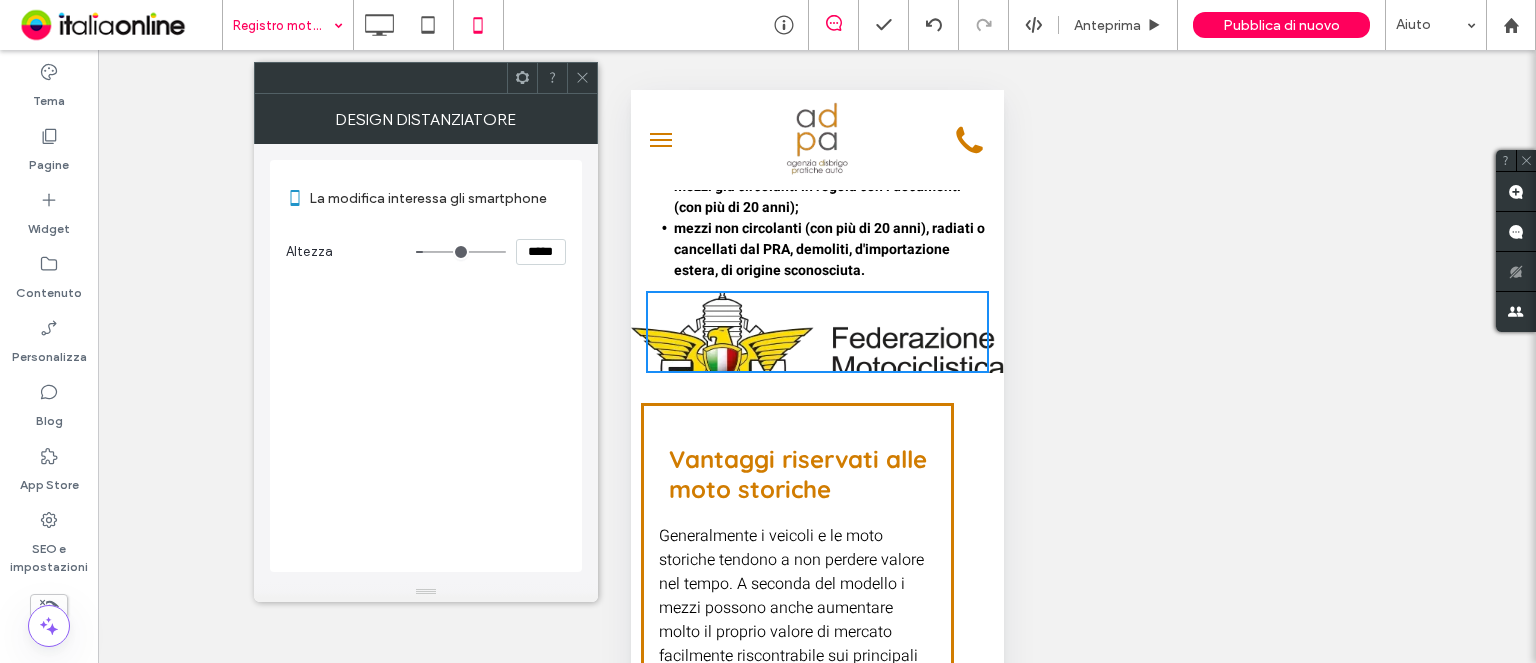 type on "***" 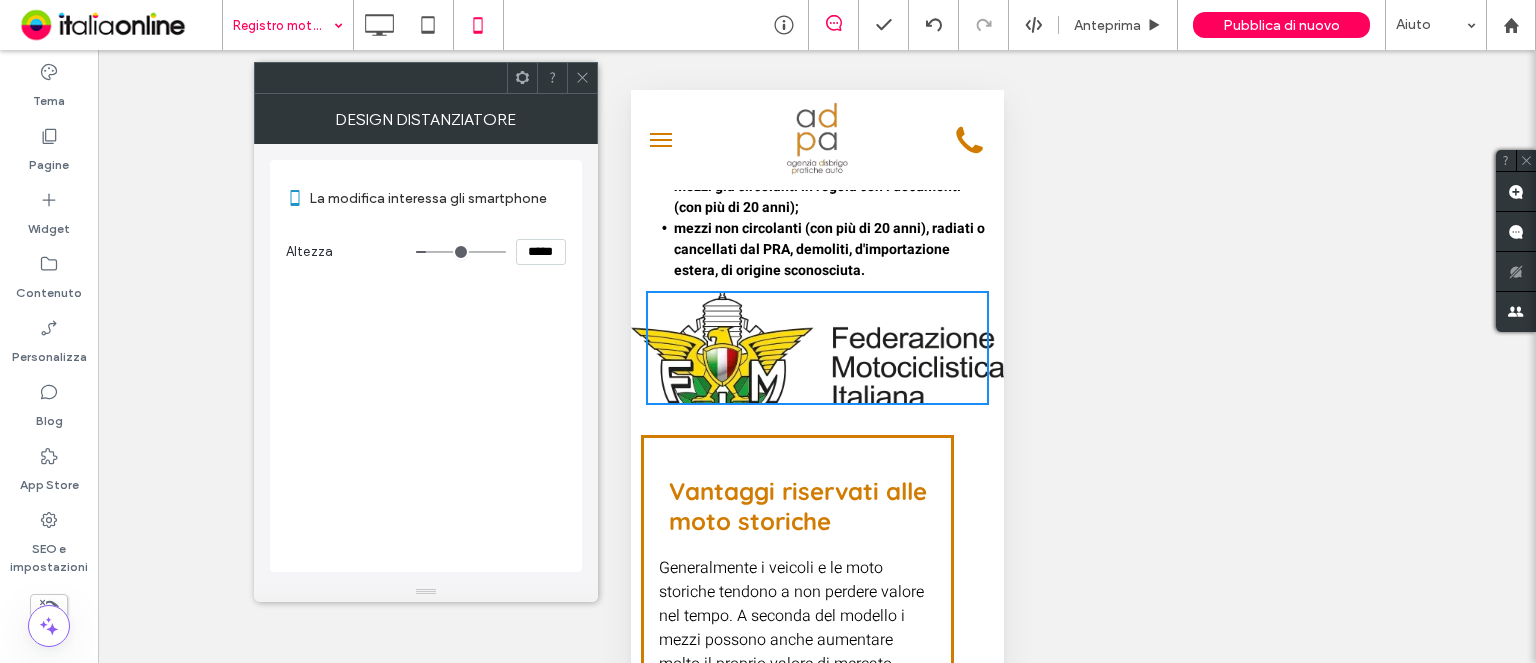 type on "***" 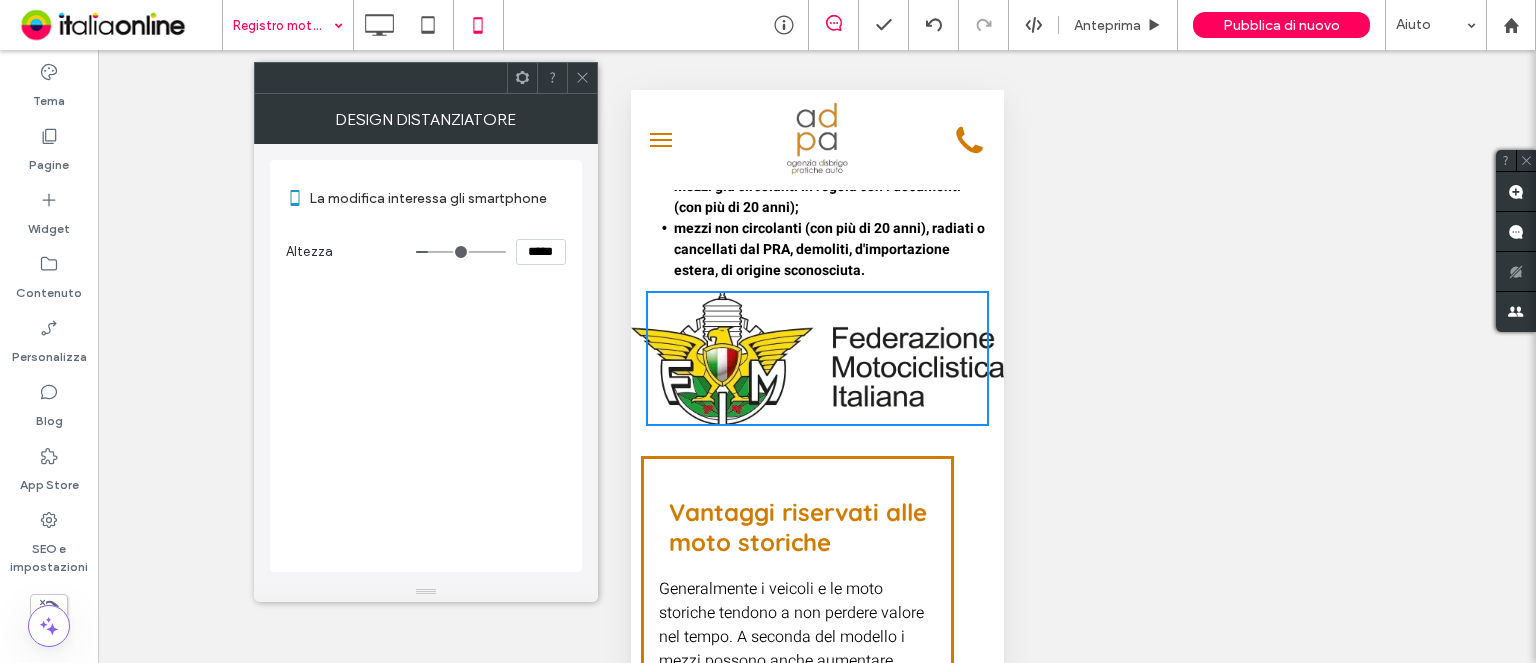 type on "***" 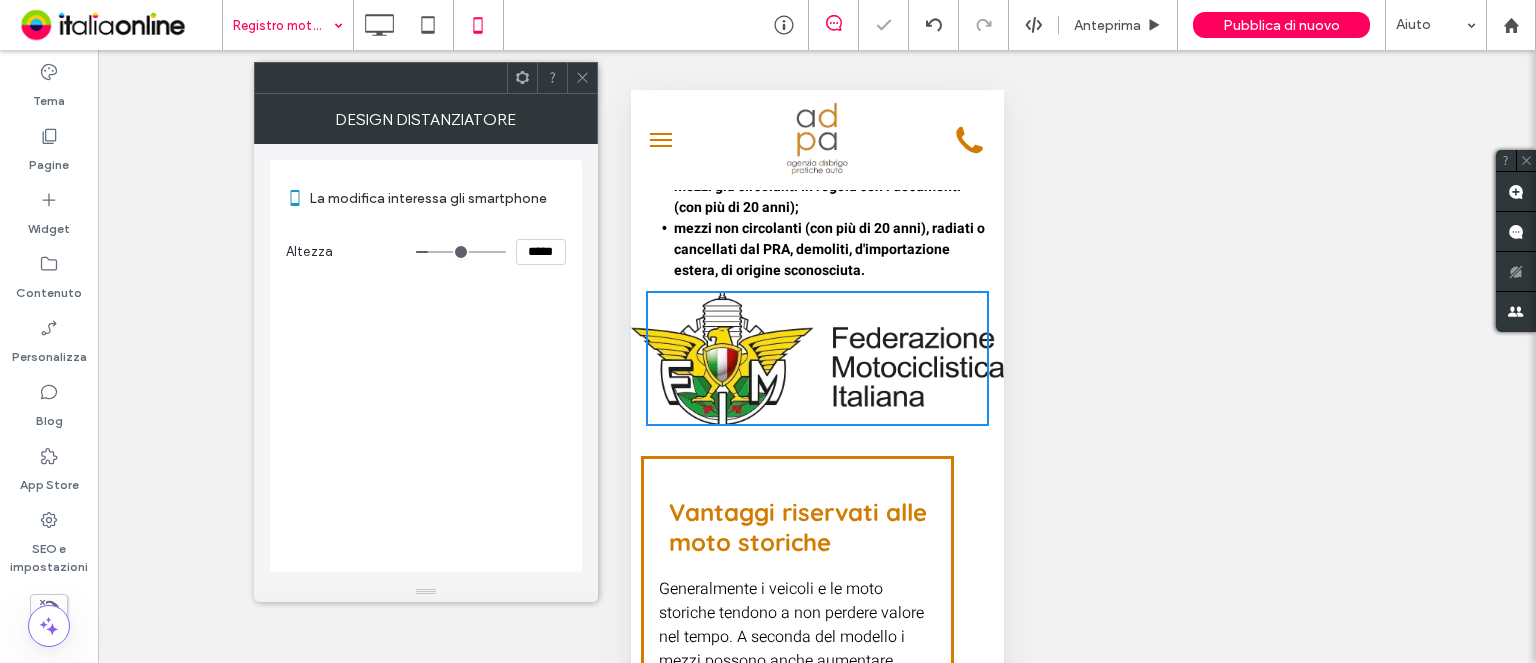 click at bounding box center [582, 78] 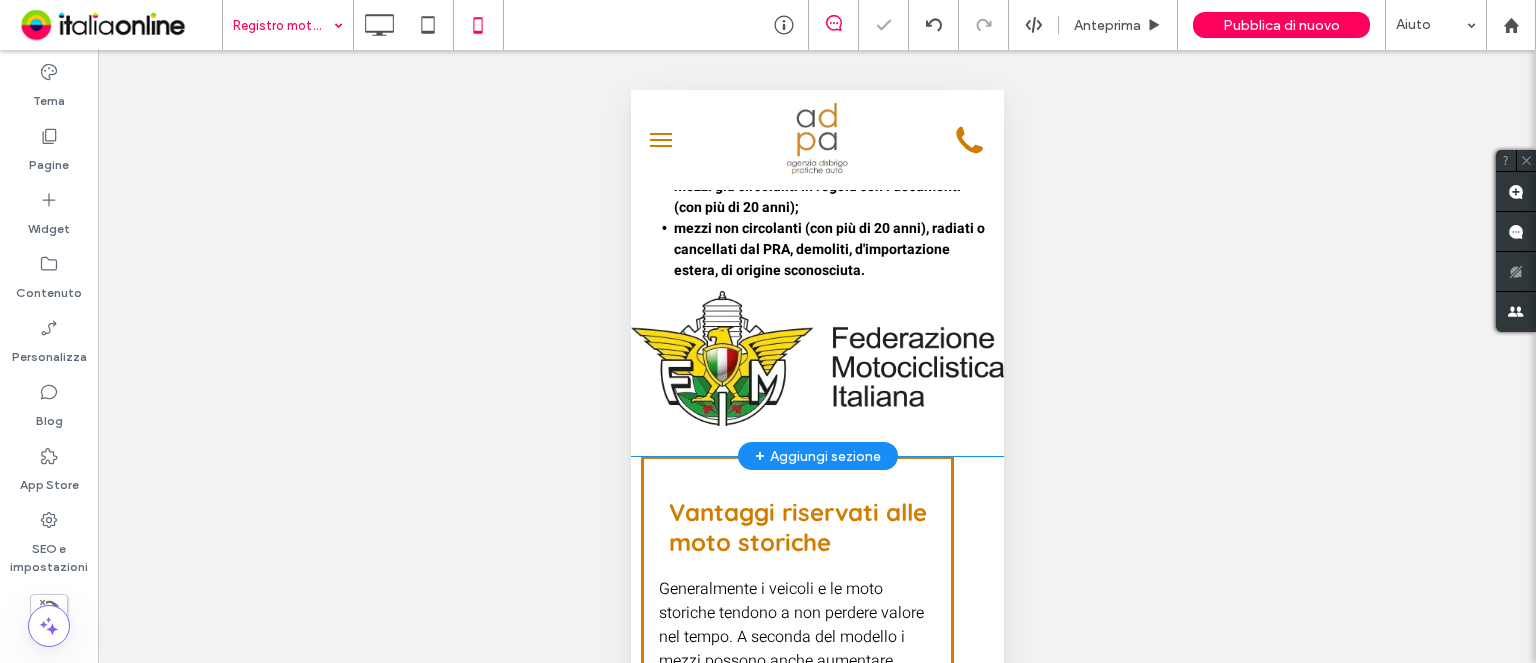click on "Click To Paste" at bounding box center (816, 358) 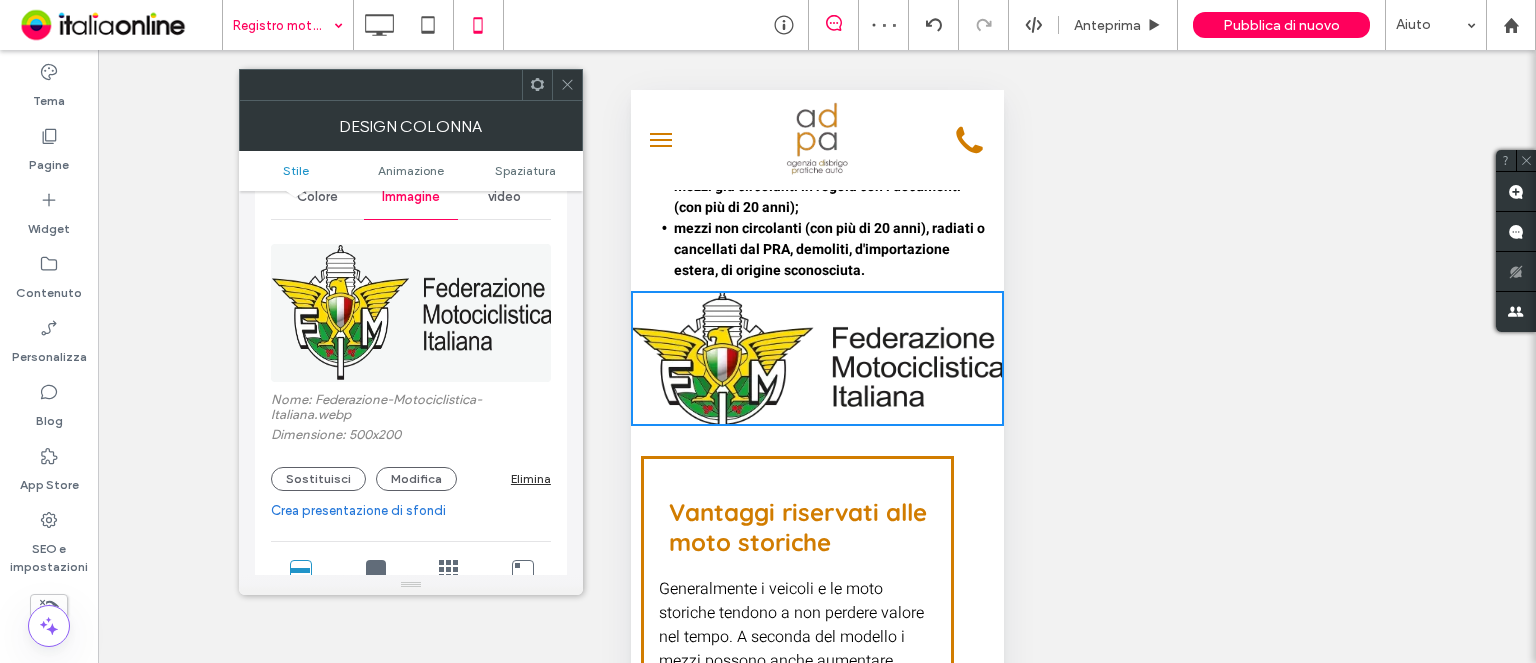 scroll, scrollTop: 200, scrollLeft: 0, axis: vertical 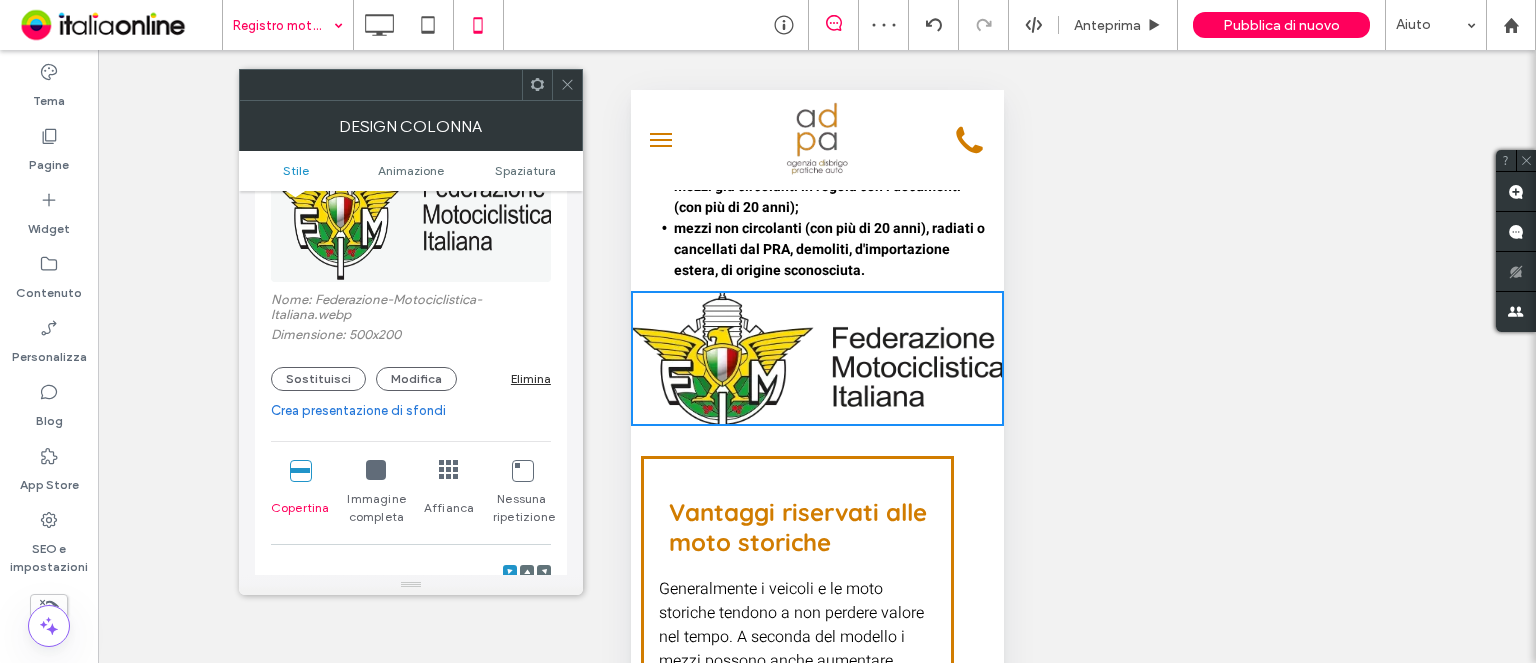 click on "Immagine completa" at bounding box center [376, 493] 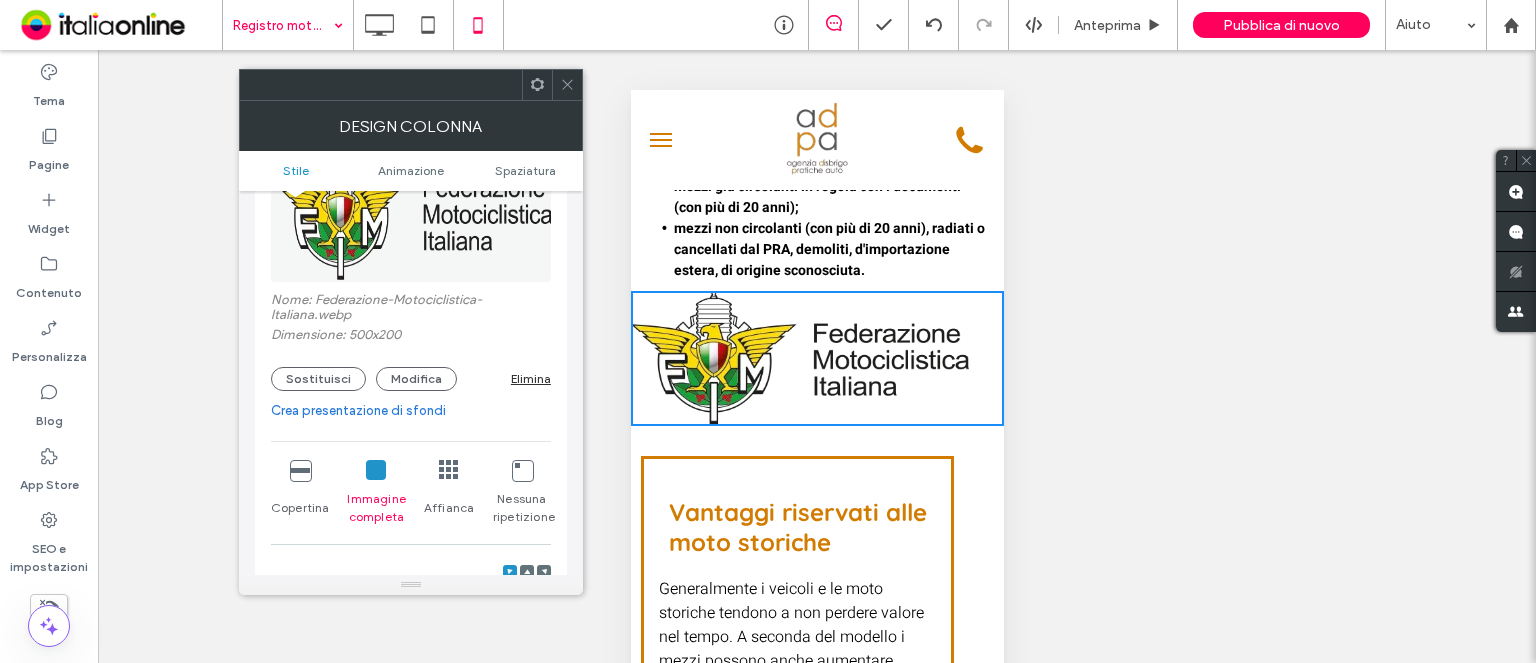 drag, startPoint x: 54, startPoint y: 47, endPoint x: 591, endPoint y: 98, distance: 539.4163 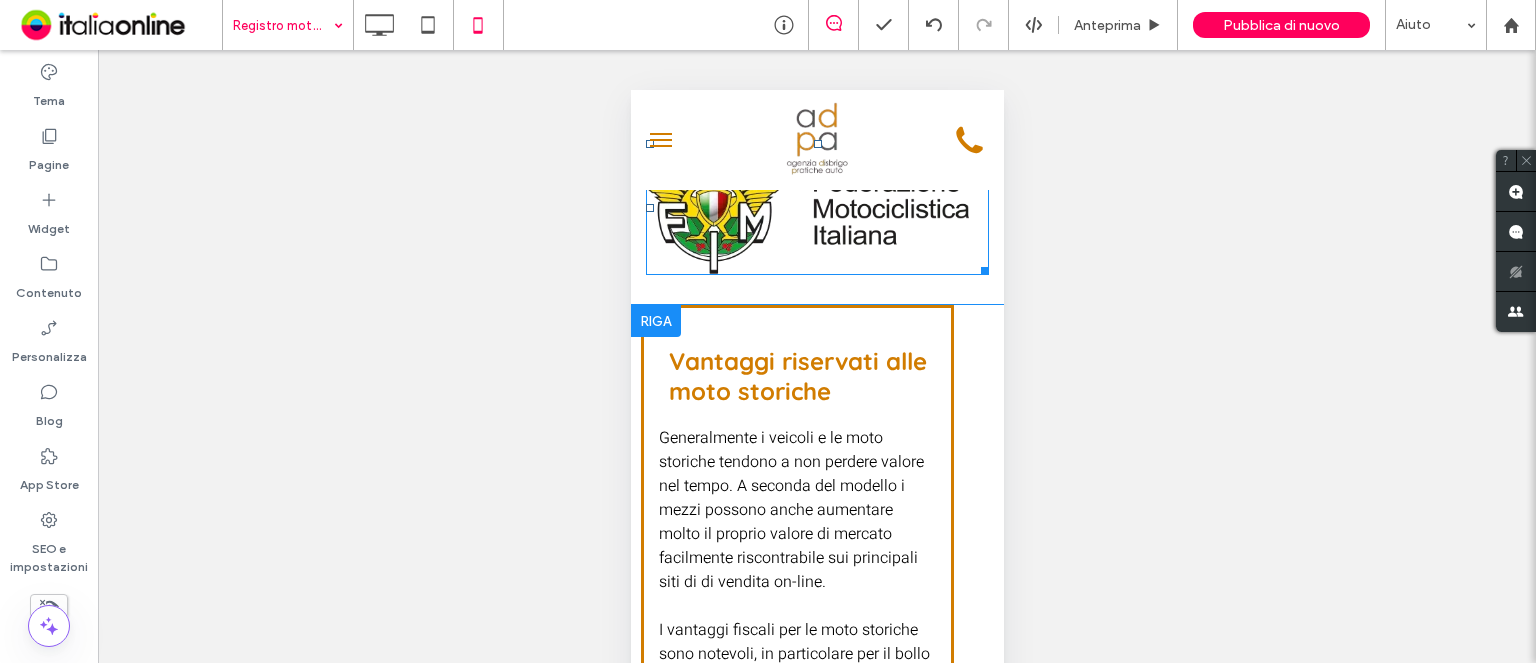 scroll, scrollTop: 900, scrollLeft: 0, axis: vertical 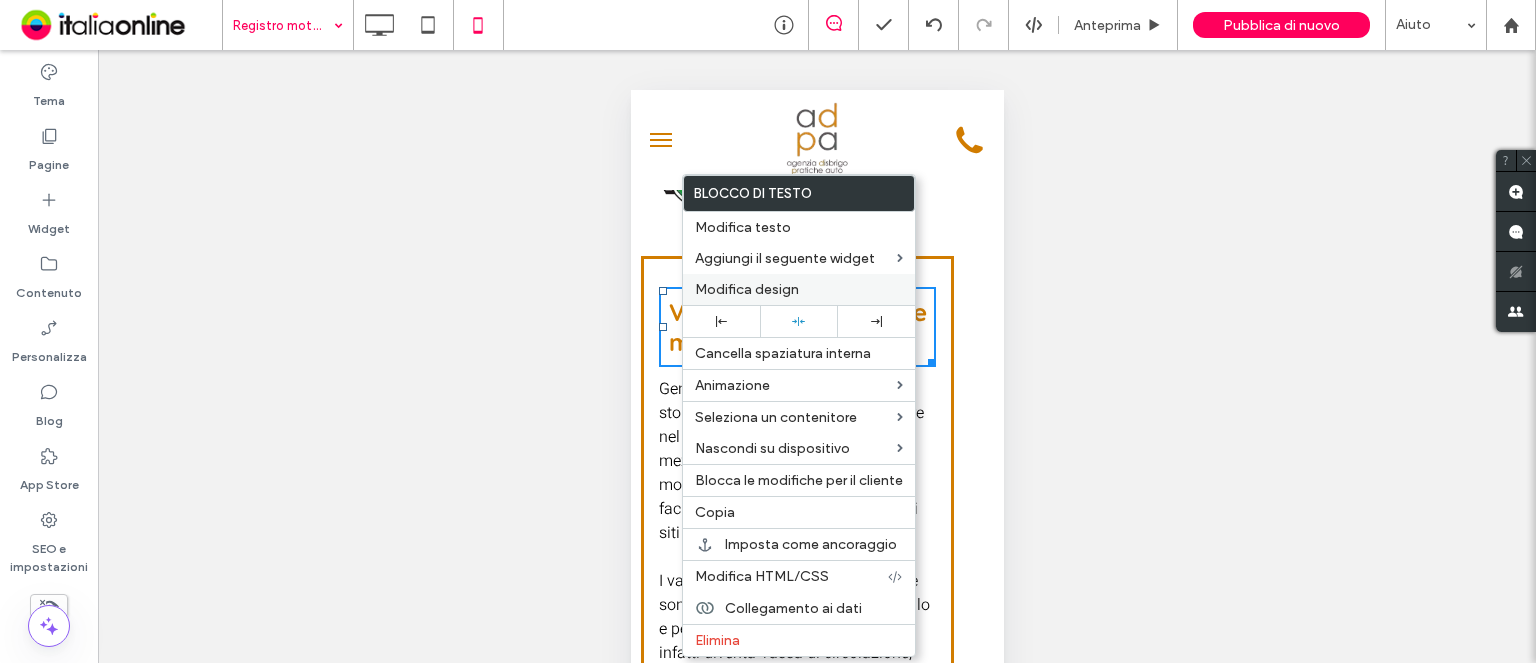click on "Modifica design" at bounding box center [747, 289] 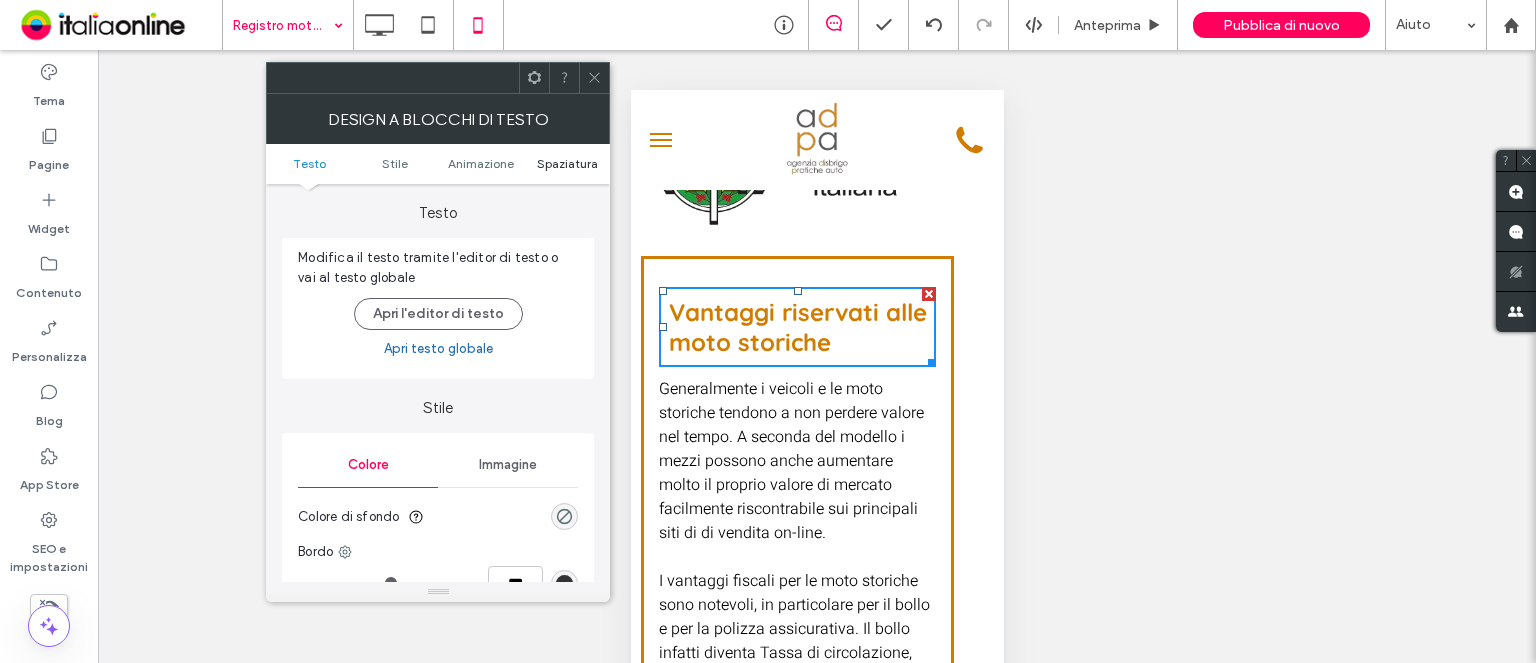click on "Spaziatura" at bounding box center [567, 163] 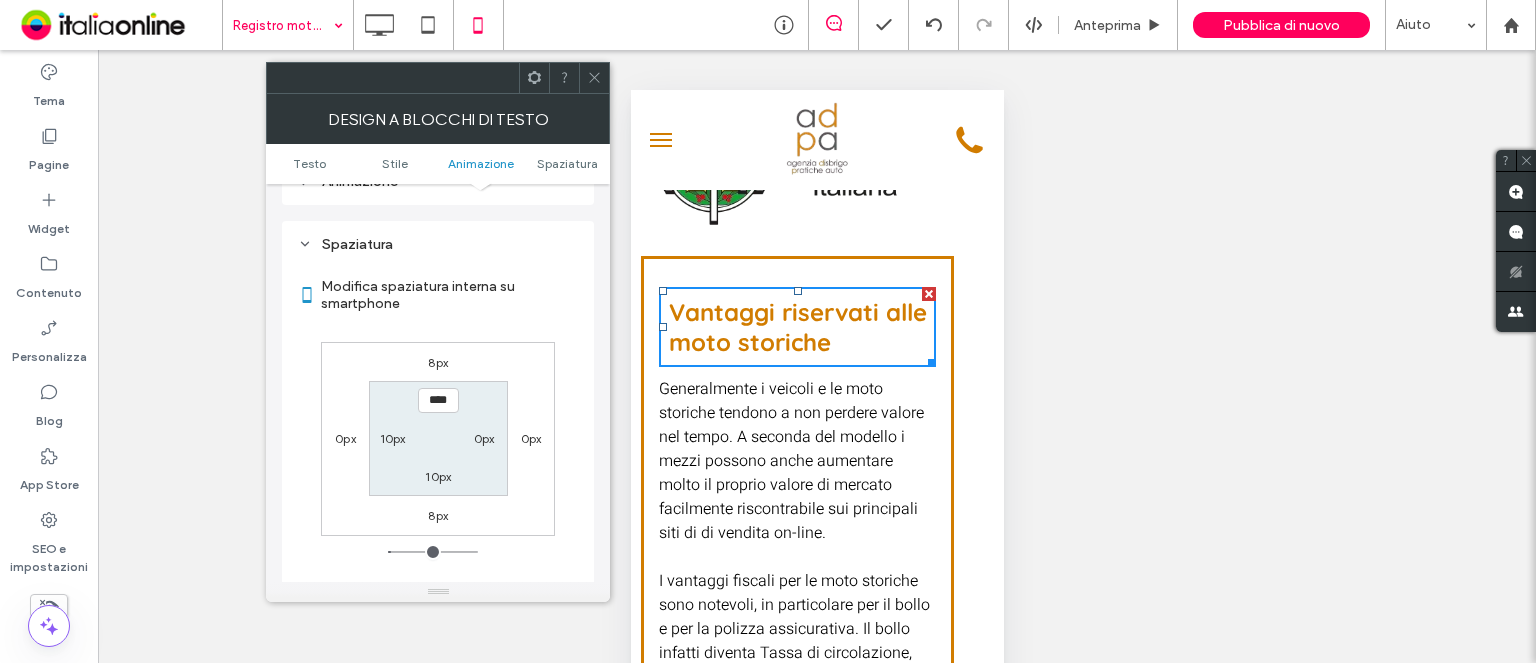 scroll, scrollTop: 572, scrollLeft: 0, axis: vertical 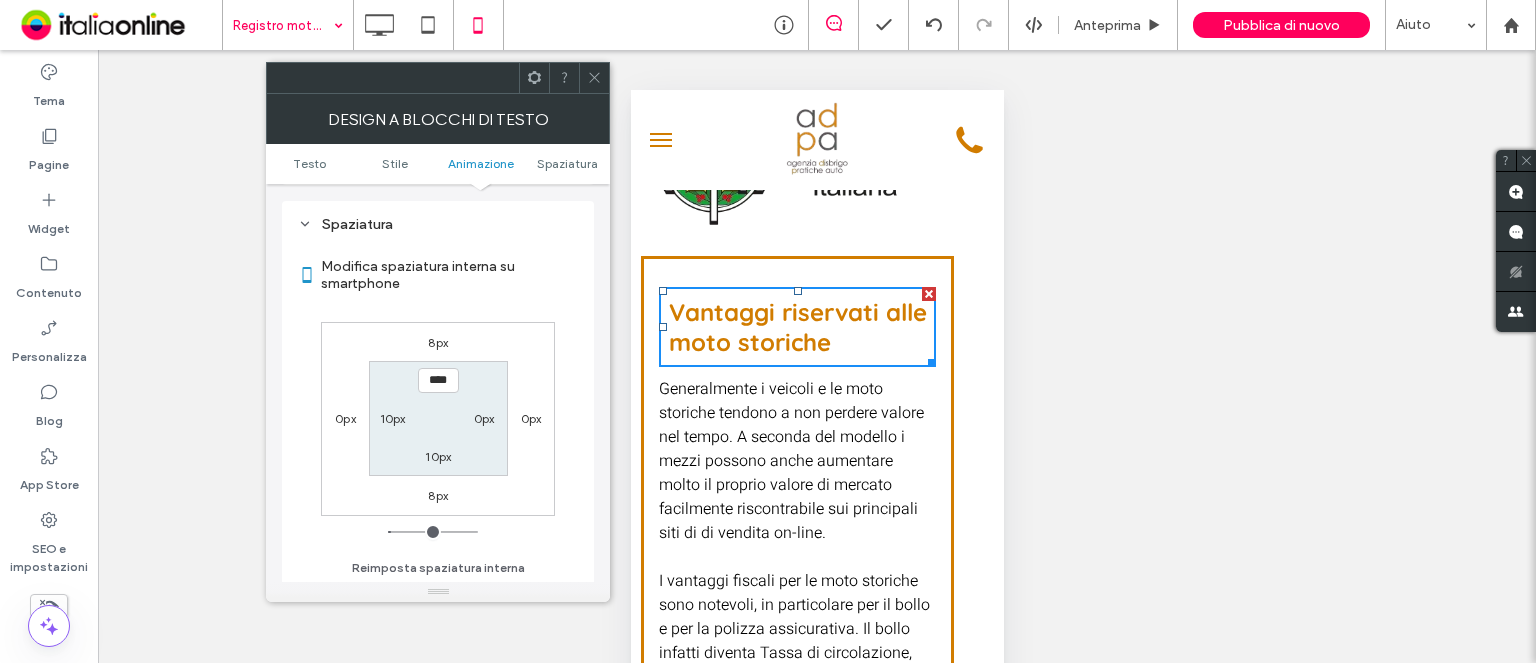 click on "10px" at bounding box center [393, 418] 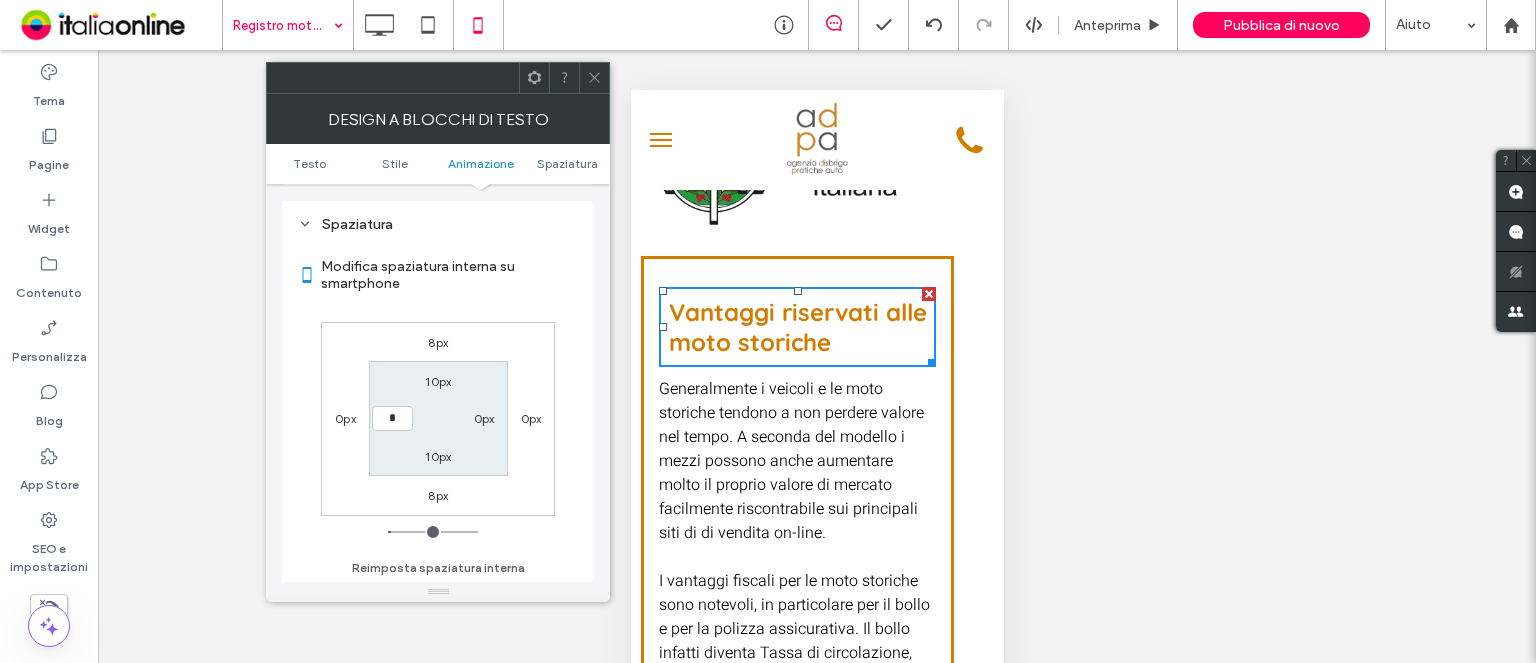 type on "*" 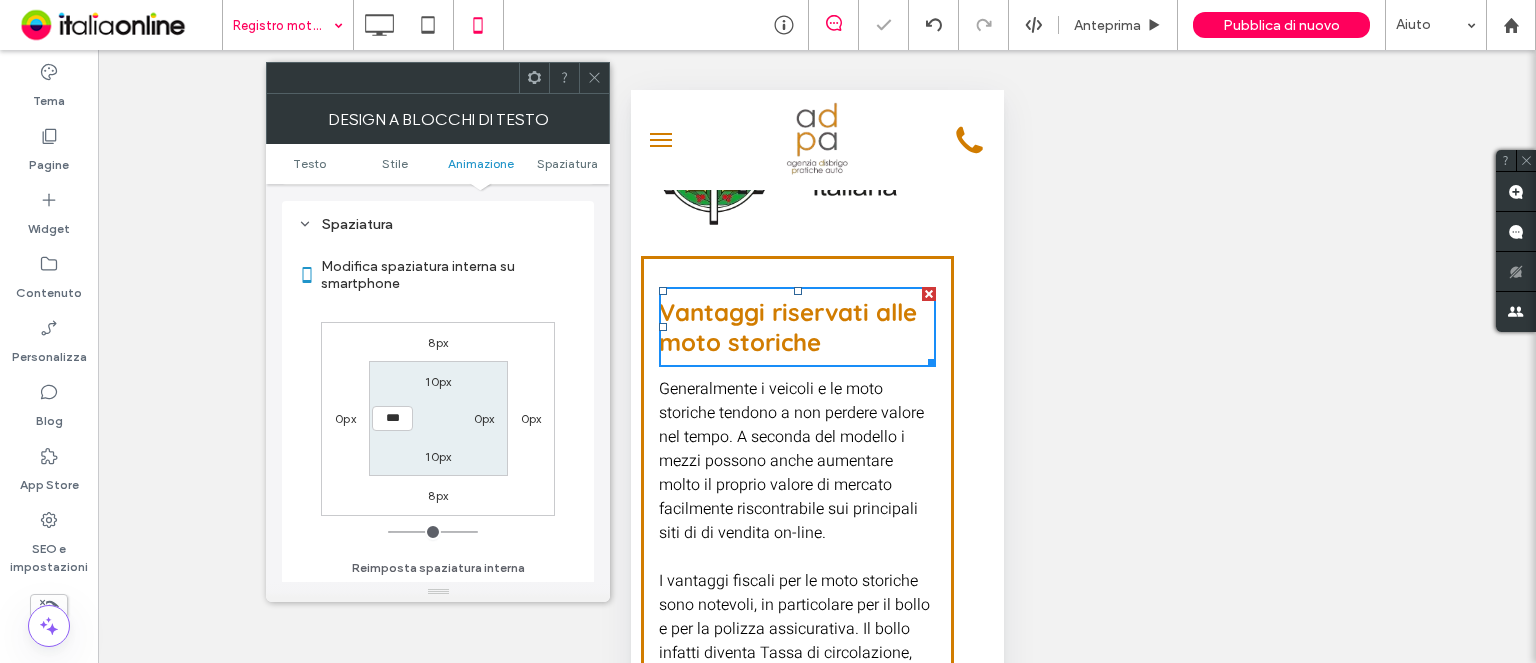 drag, startPoint x: 595, startPoint y: 75, endPoint x: 67, endPoint y: 65, distance: 528.09467 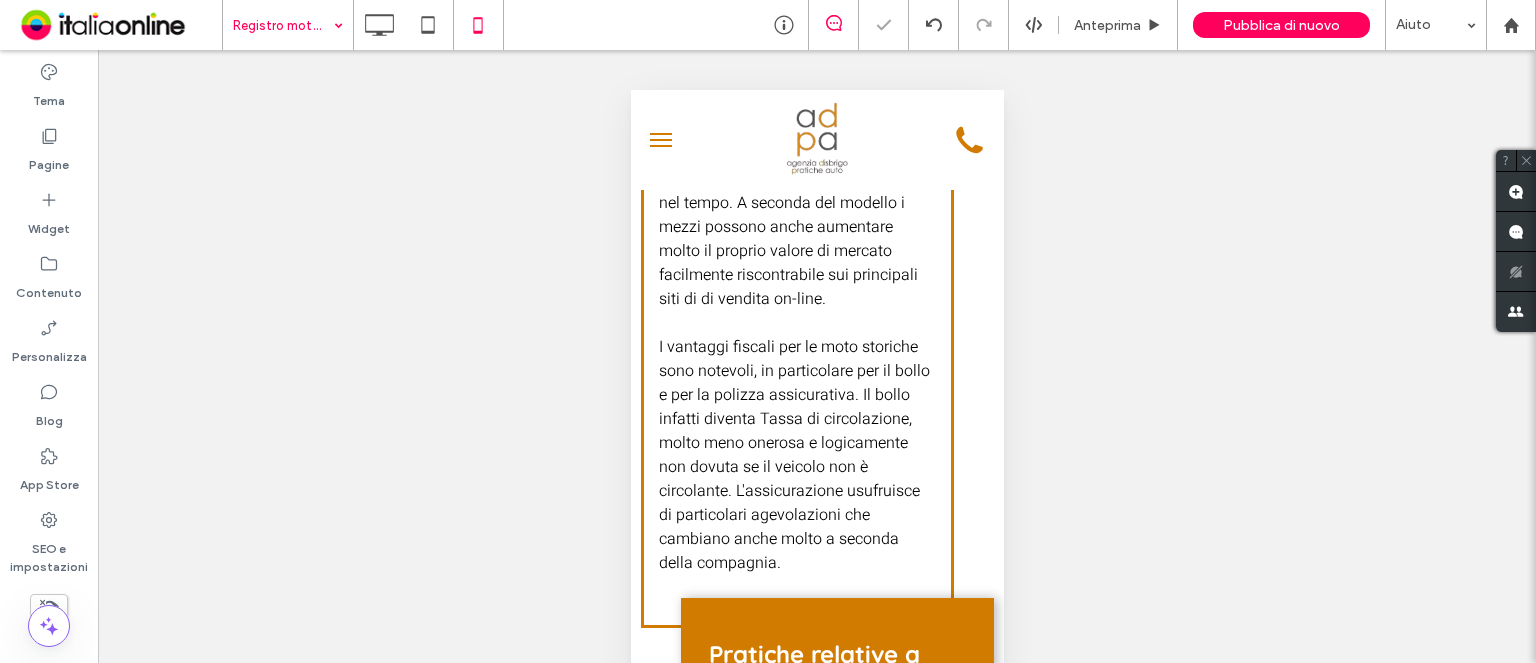 scroll, scrollTop: 1300, scrollLeft: 0, axis: vertical 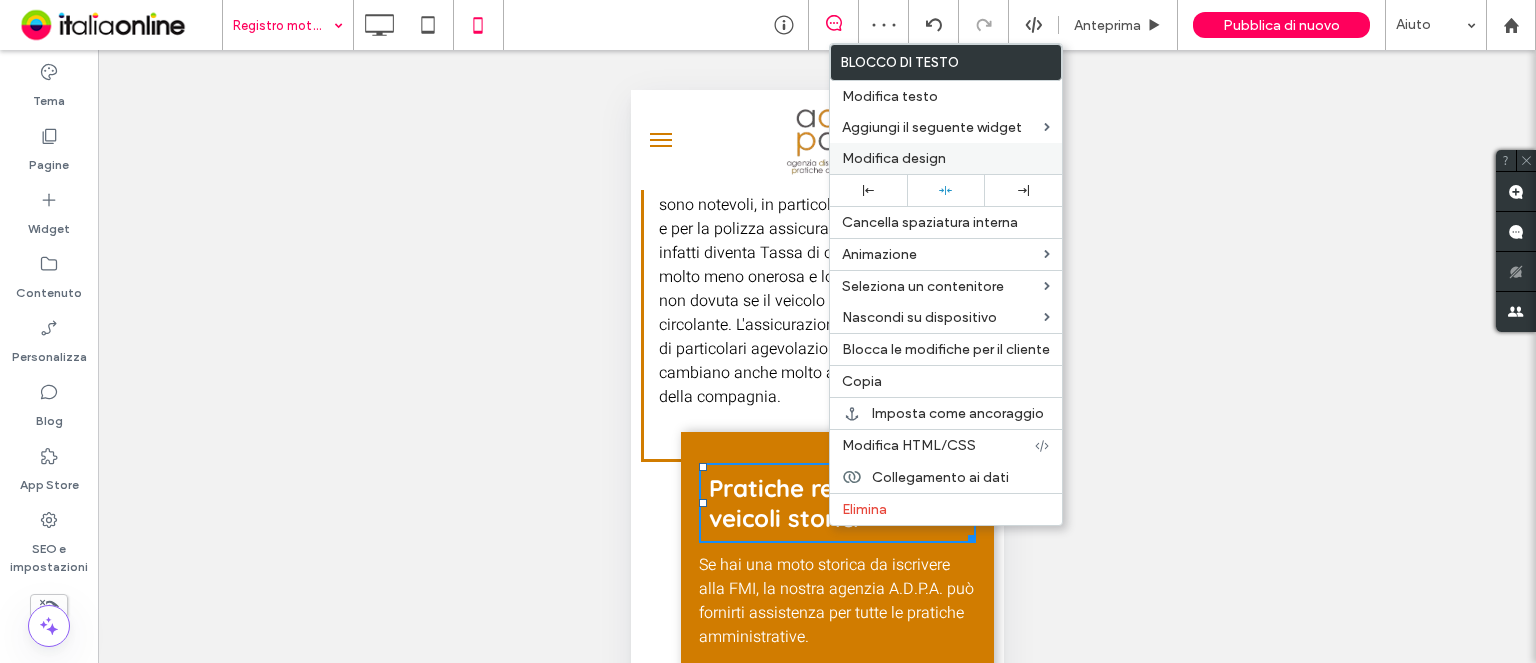 click on "Modifica design" at bounding box center (894, 158) 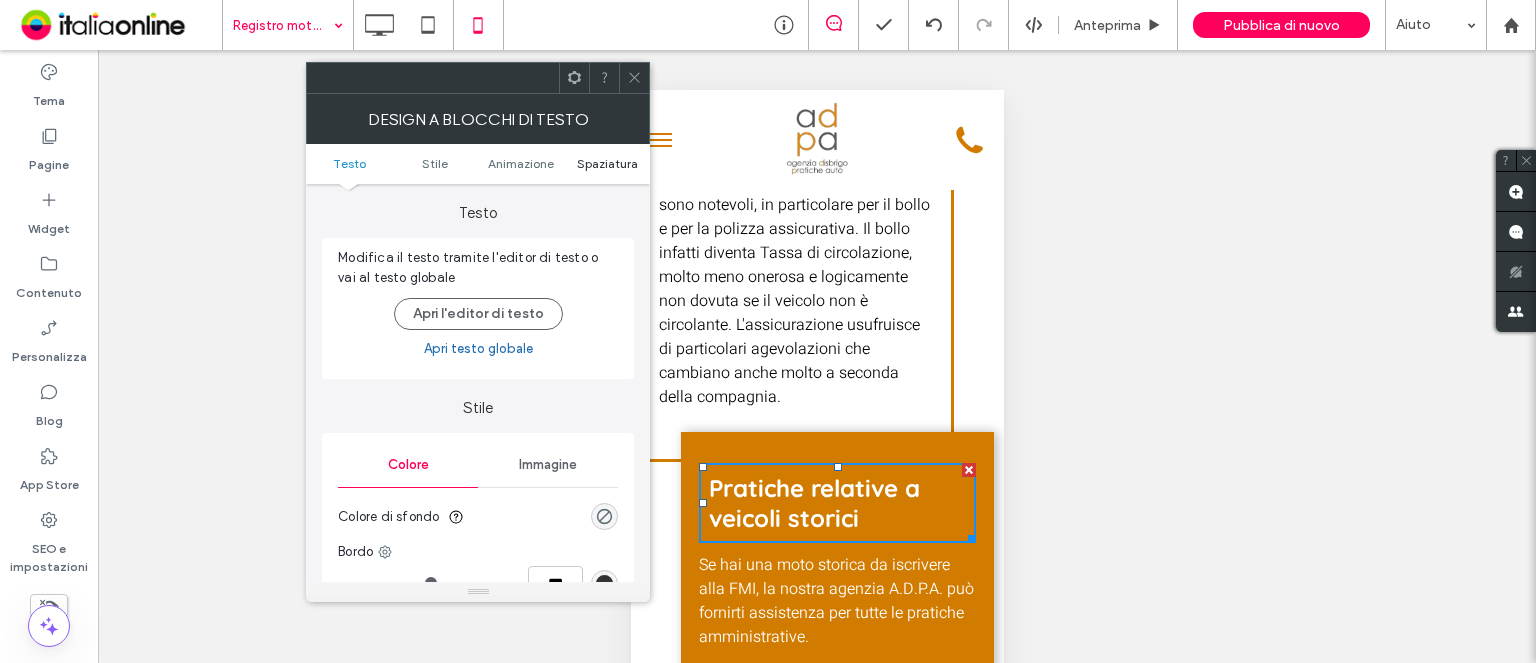 click on "Spaziatura" at bounding box center (607, 163) 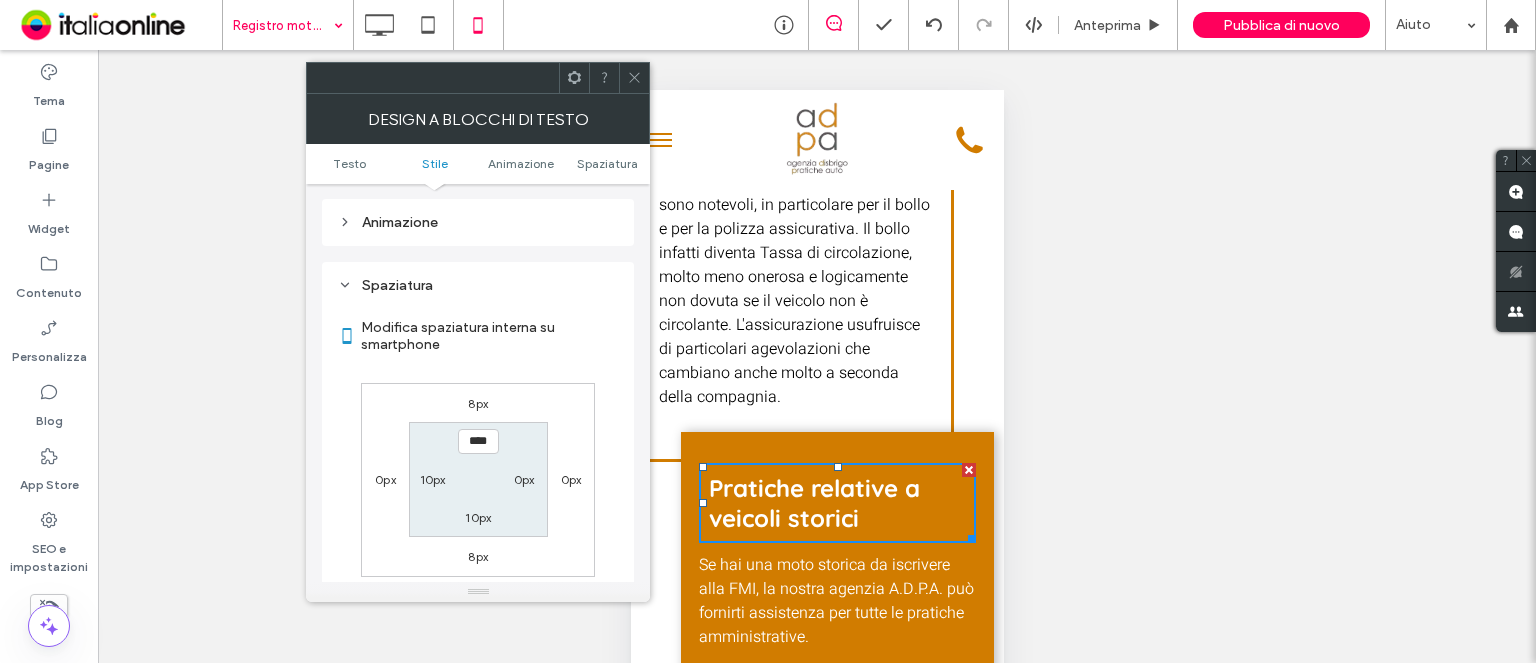 scroll, scrollTop: 572, scrollLeft: 0, axis: vertical 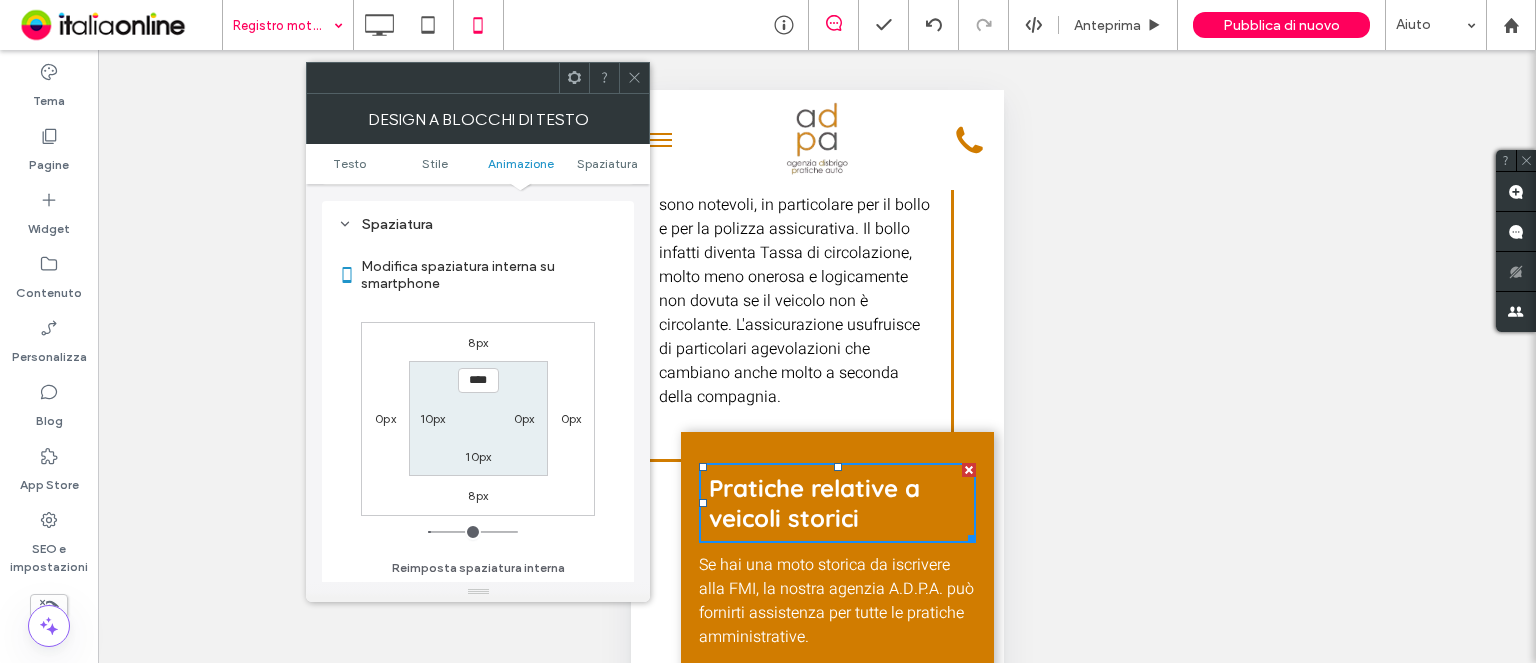 click on "10px" at bounding box center [433, 418] 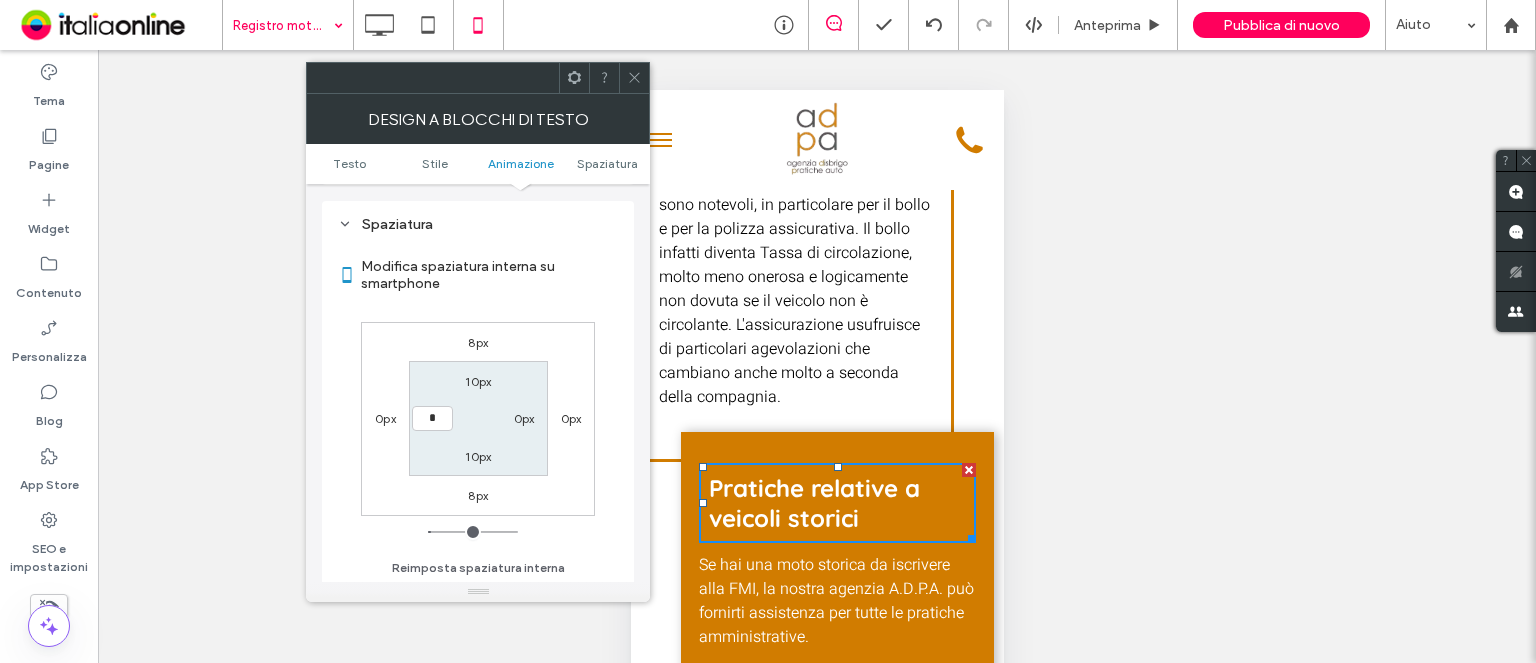 type on "*" 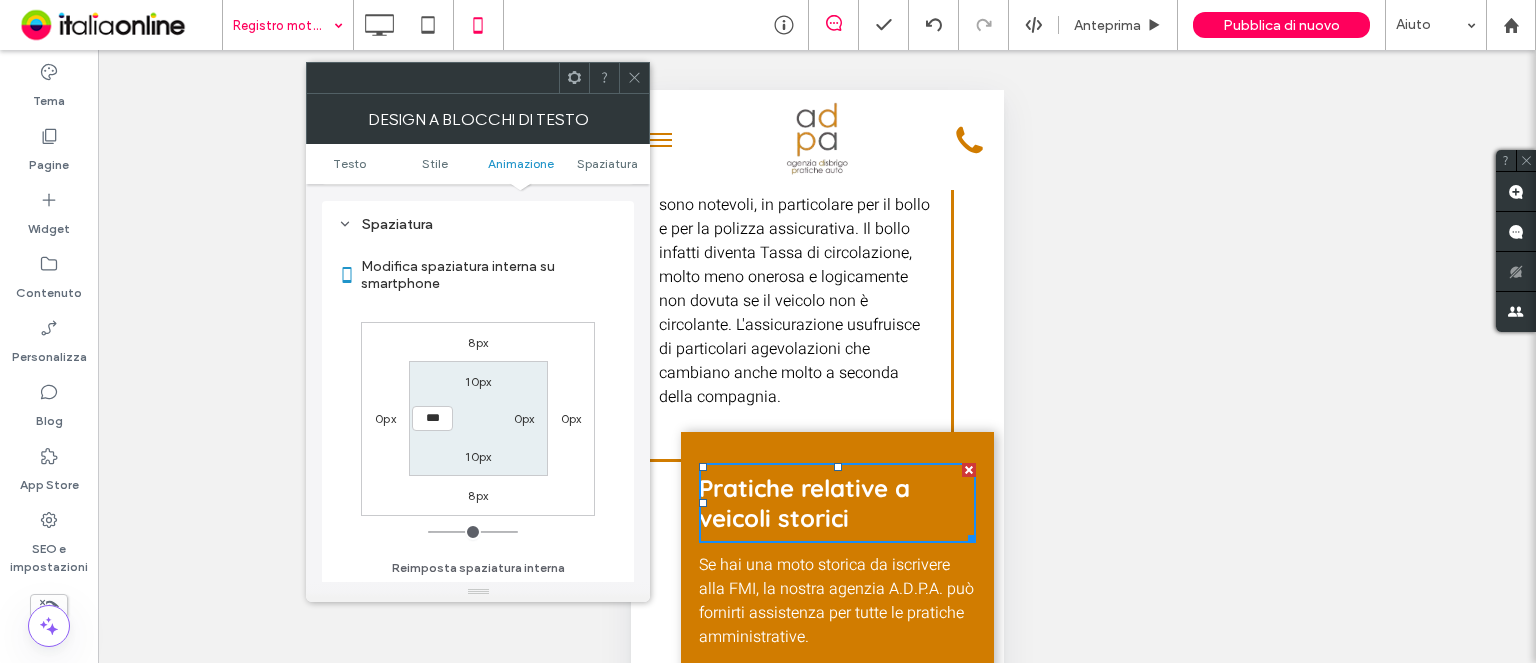 click 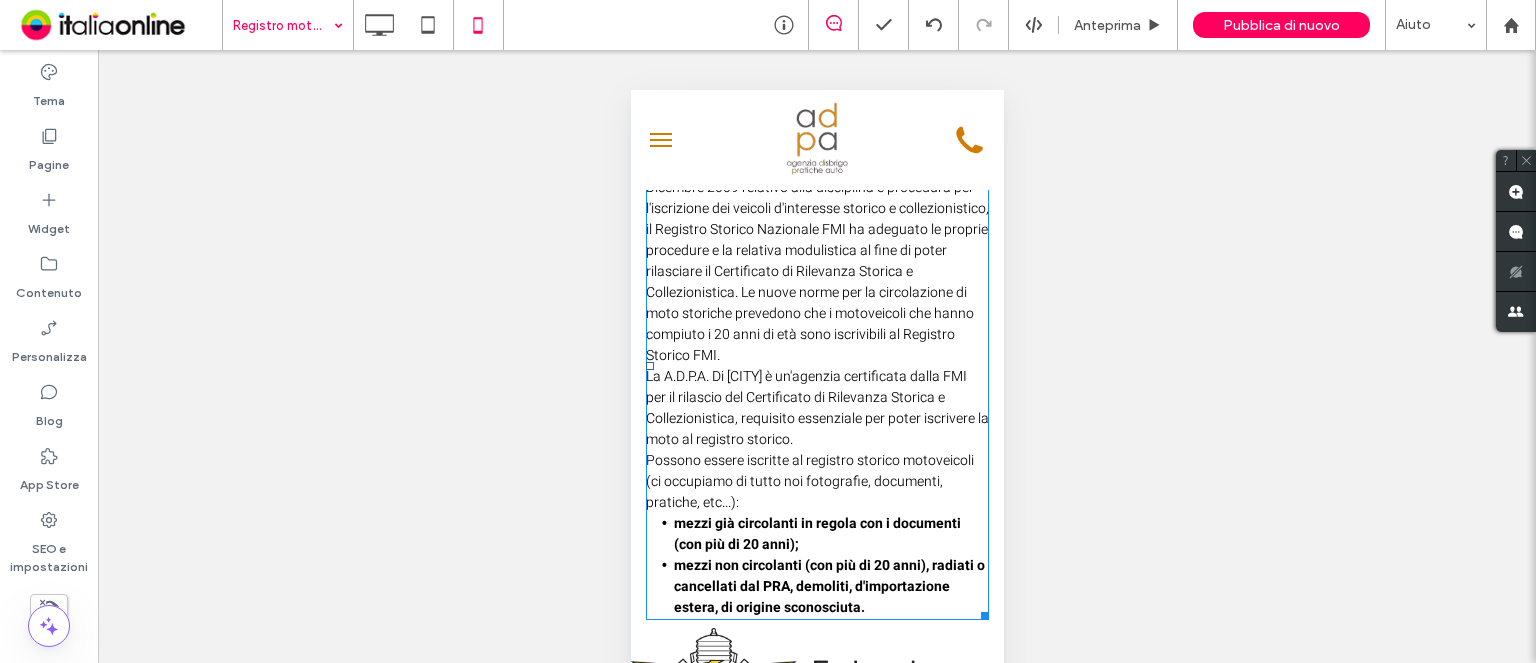 scroll, scrollTop: 200, scrollLeft: 0, axis: vertical 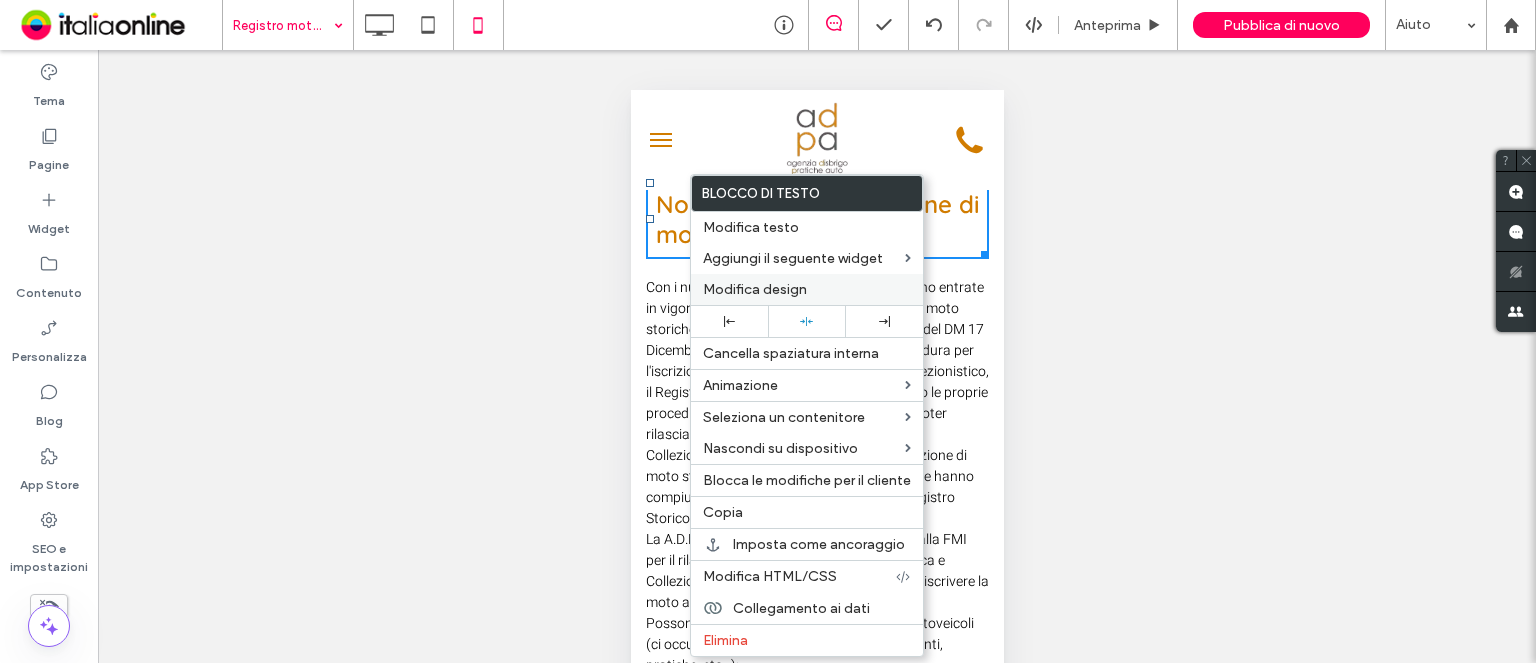 click on "Modifica design" at bounding box center (755, 289) 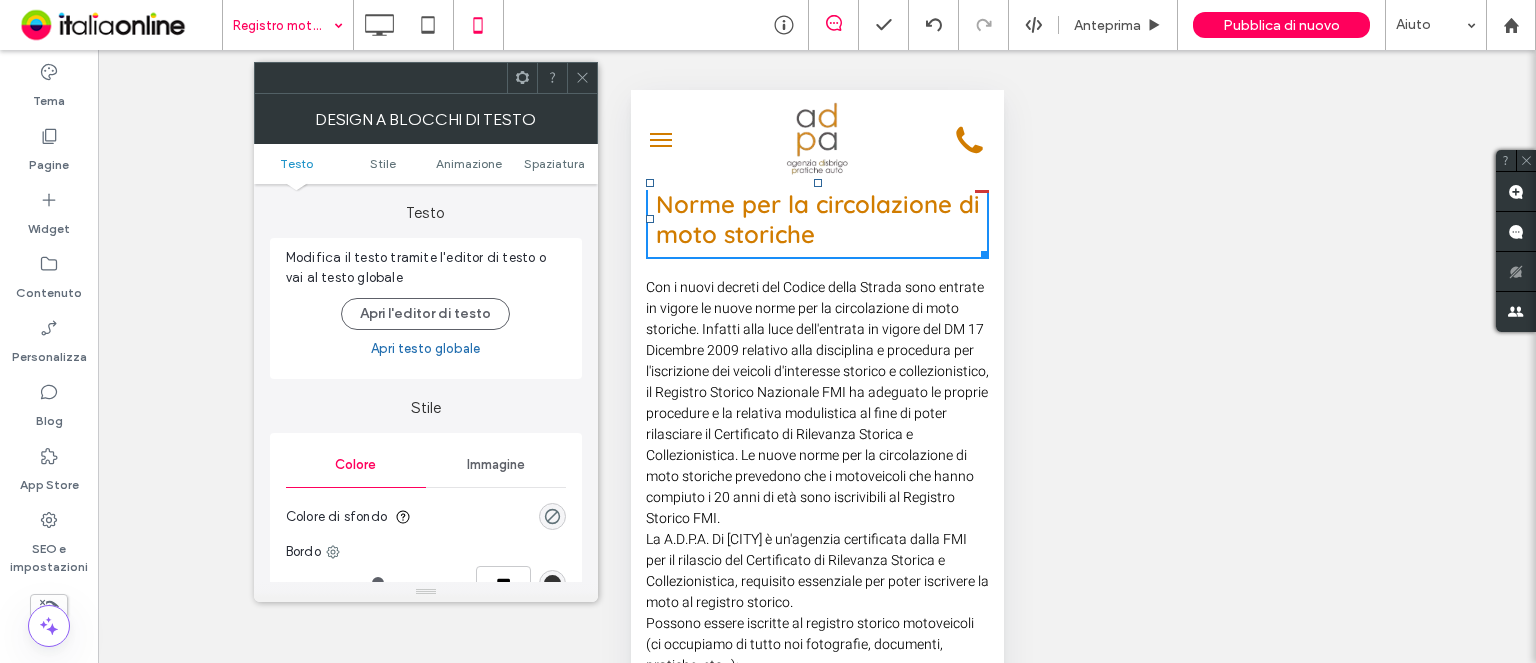 click on "Testo Stile Animazione Spaziatura" at bounding box center [426, 164] 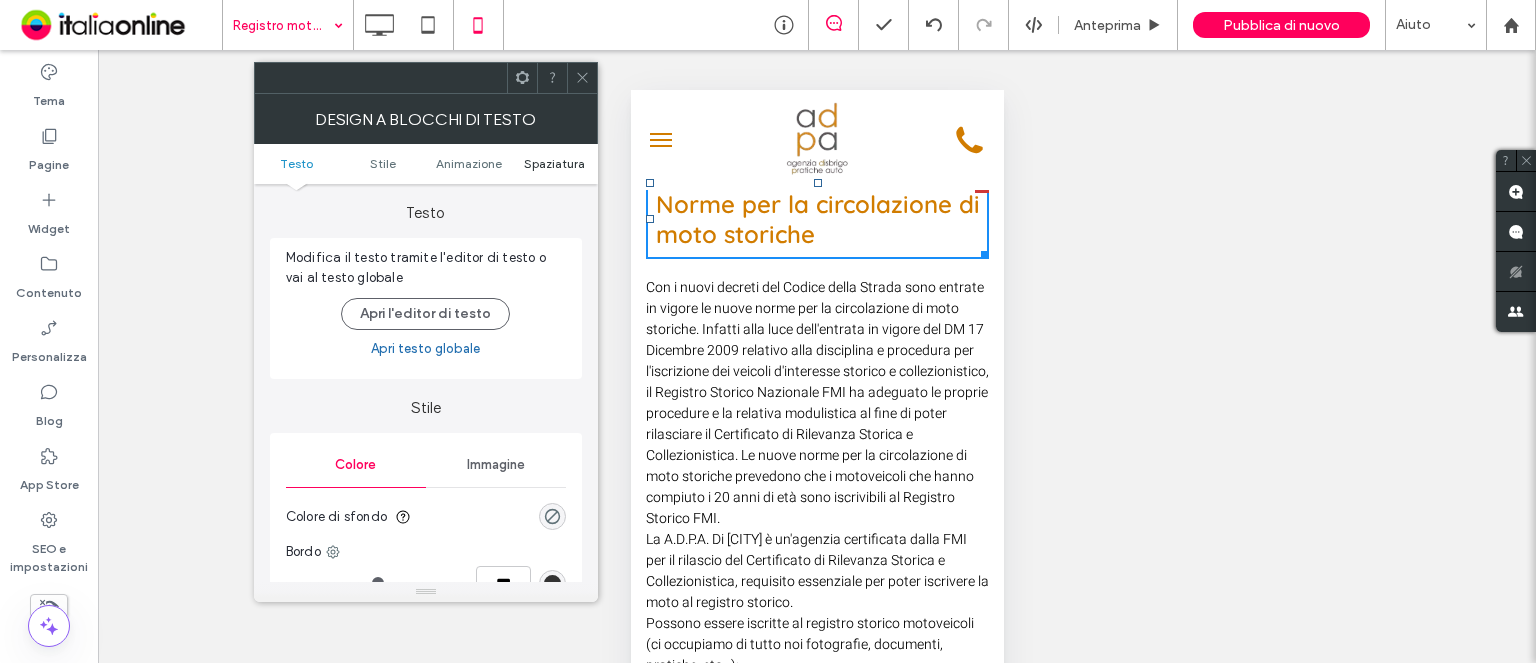 click on "Spaziatura" at bounding box center [554, 163] 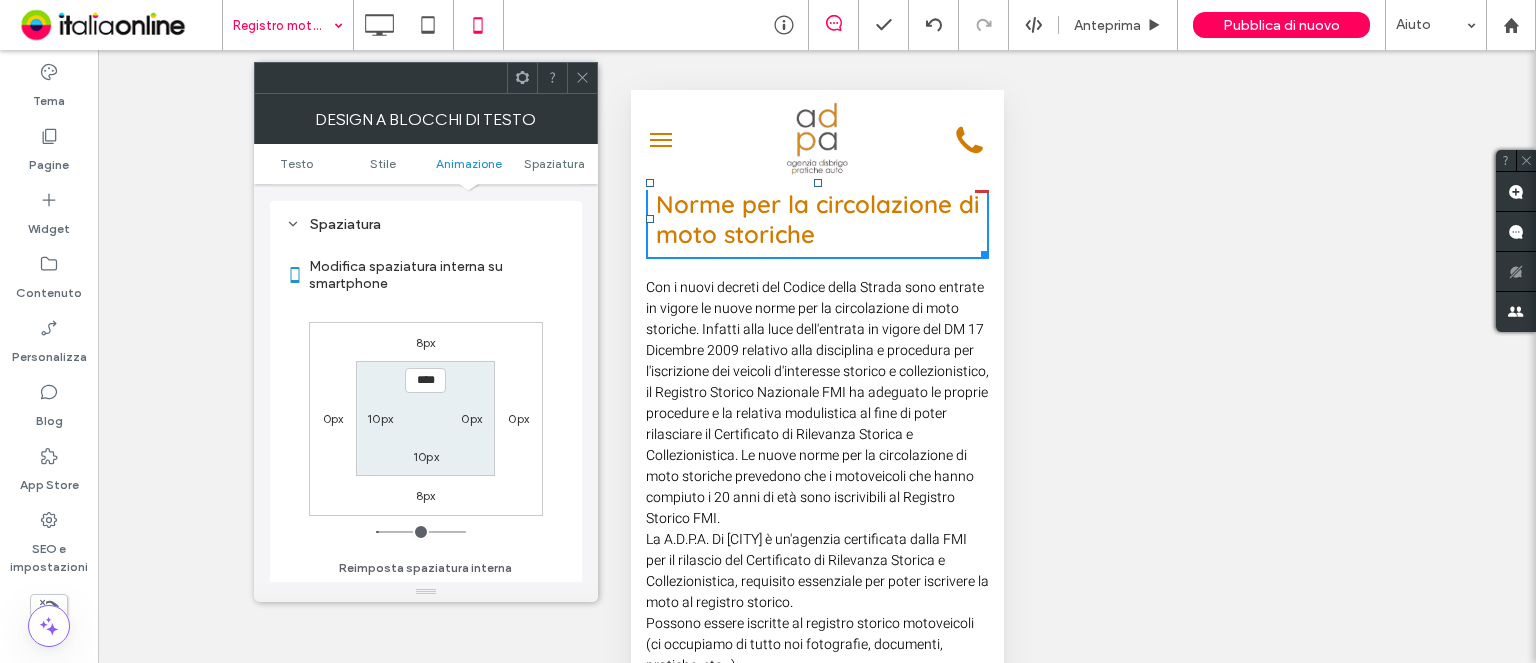 scroll, scrollTop: 572, scrollLeft: 0, axis: vertical 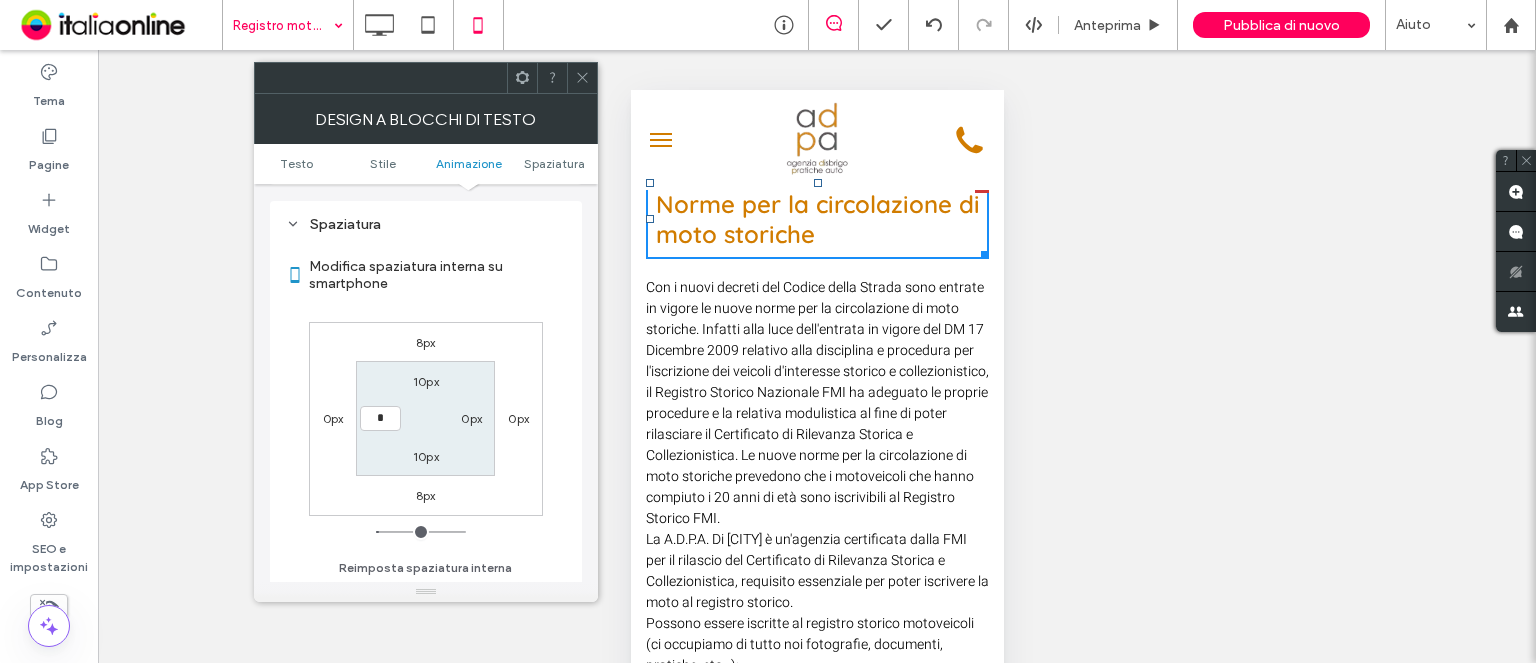 type on "*" 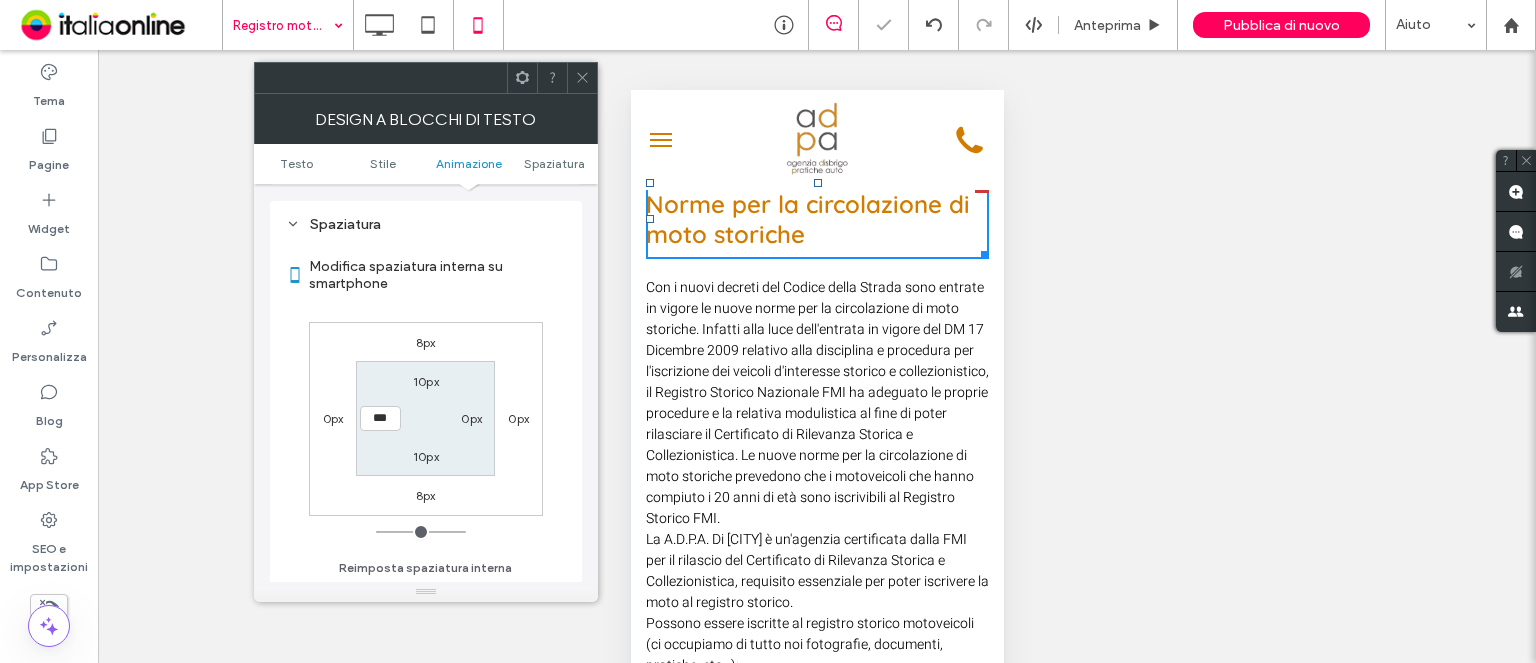 click at bounding box center [582, 78] 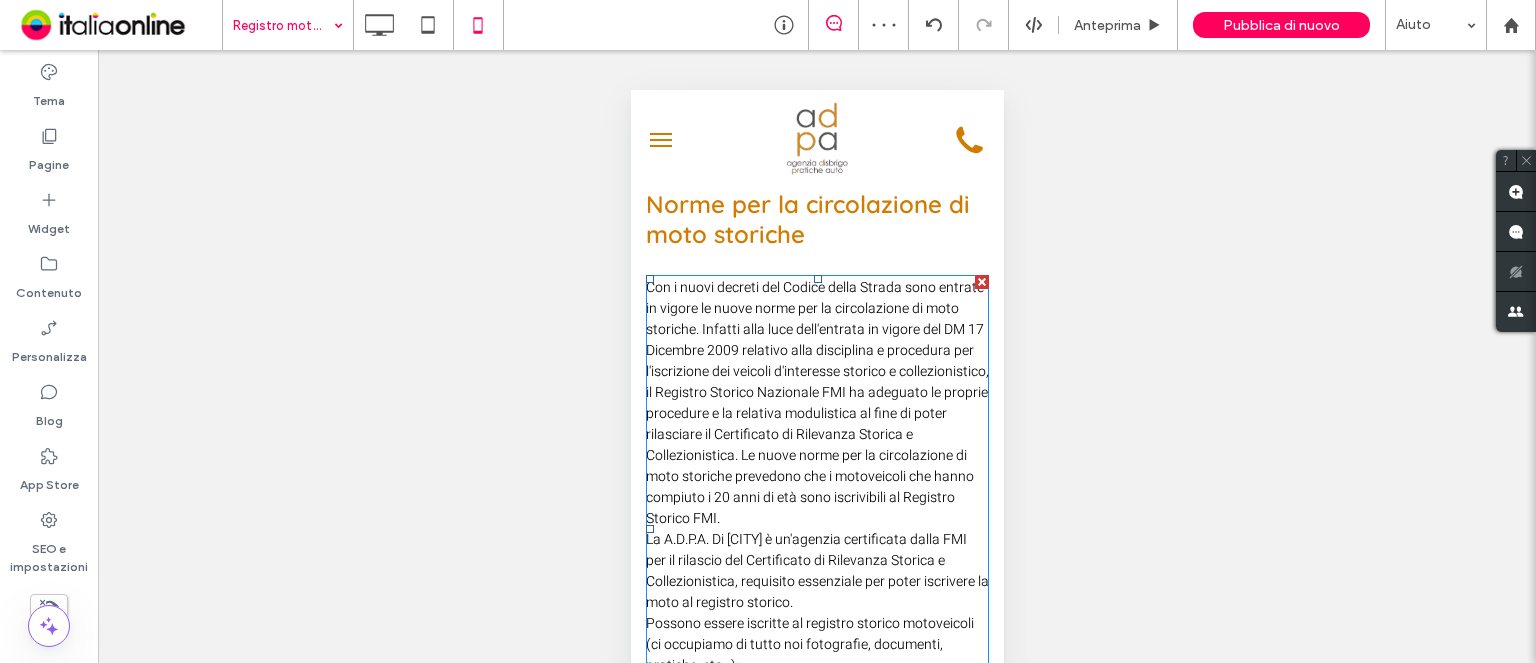 click on "Con i nuovi decreti del Codice della Strada sono entrate in vigore le nuove norme per la circolazione di moto storiche. Infatti alla luce dell'entrata in vigore del DM 17 Dicembre 2009 relativo alla disciplina e procedura per l'iscrizione dei veicoli d'interesse storico e collezionistico, il Registro Storico Nazionale FMI ha adeguato le proprie procedure e la relativa modulistica al fine di poter rilasciare il Certificato di Rilevanza Storica e Collezionistica. Le nuove norme per la circolazione di moto storiche prevedono che i motoveicoli che hanno compiuto i 20 anni di età sono iscrivibili al Registro Storico FMI." at bounding box center (816, 403) 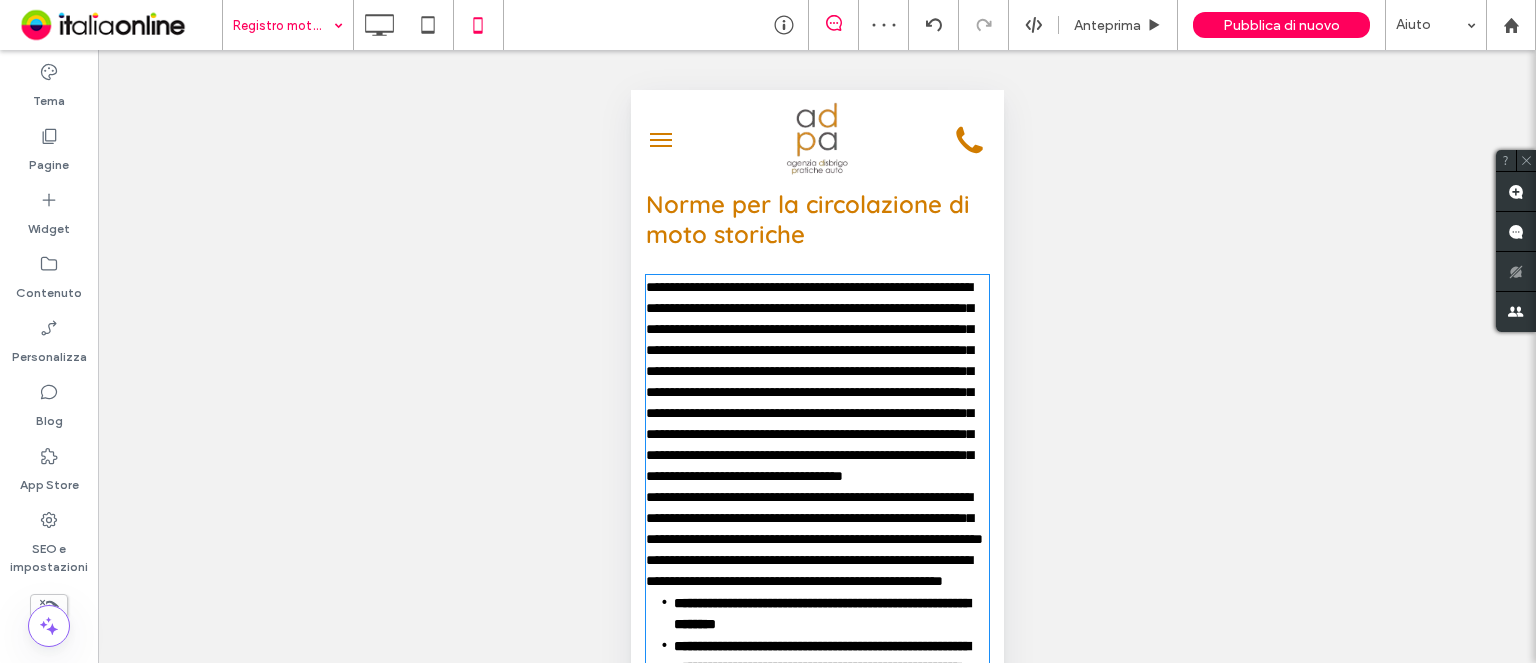 type on "*****" 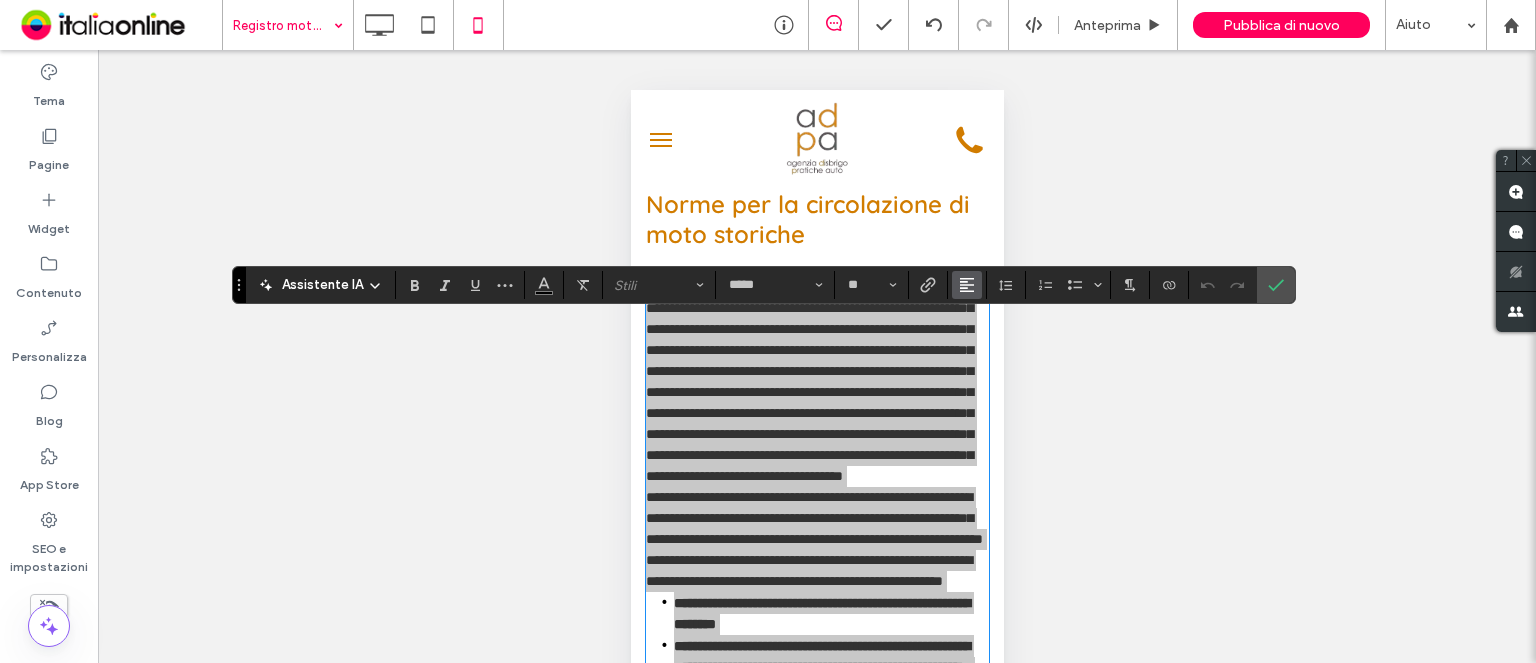 click at bounding box center [967, 285] 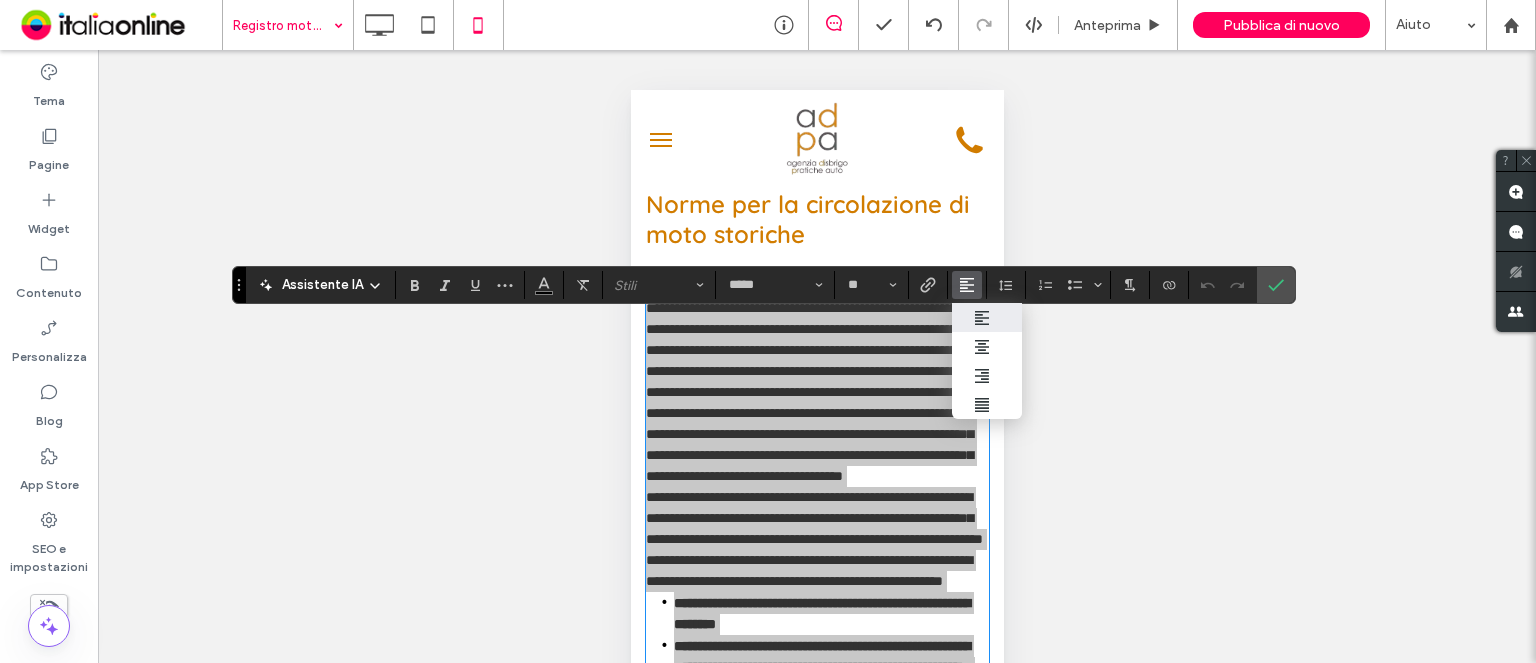 click at bounding box center [1276, 285] 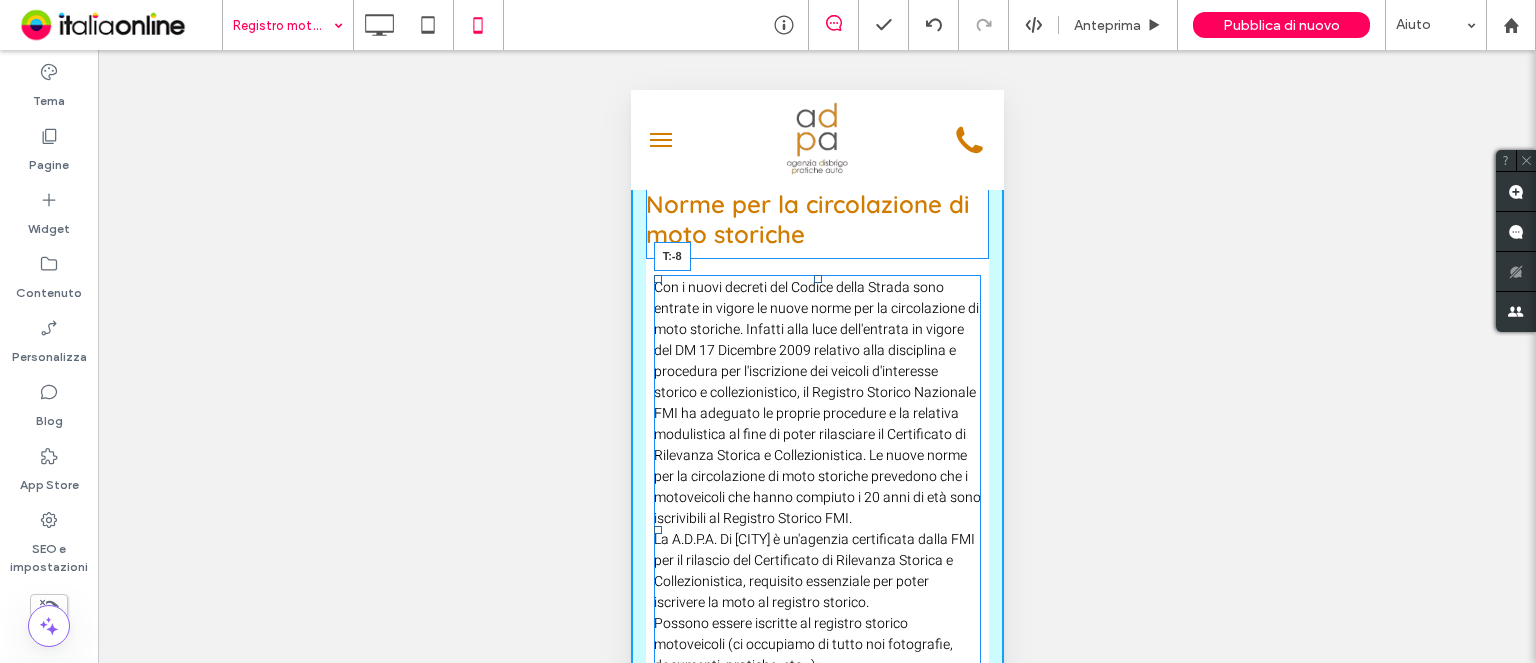 drag, startPoint x: 807, startPoint y: 320, endPoint x: 802, endPoint y: 263, distance: 57.21888 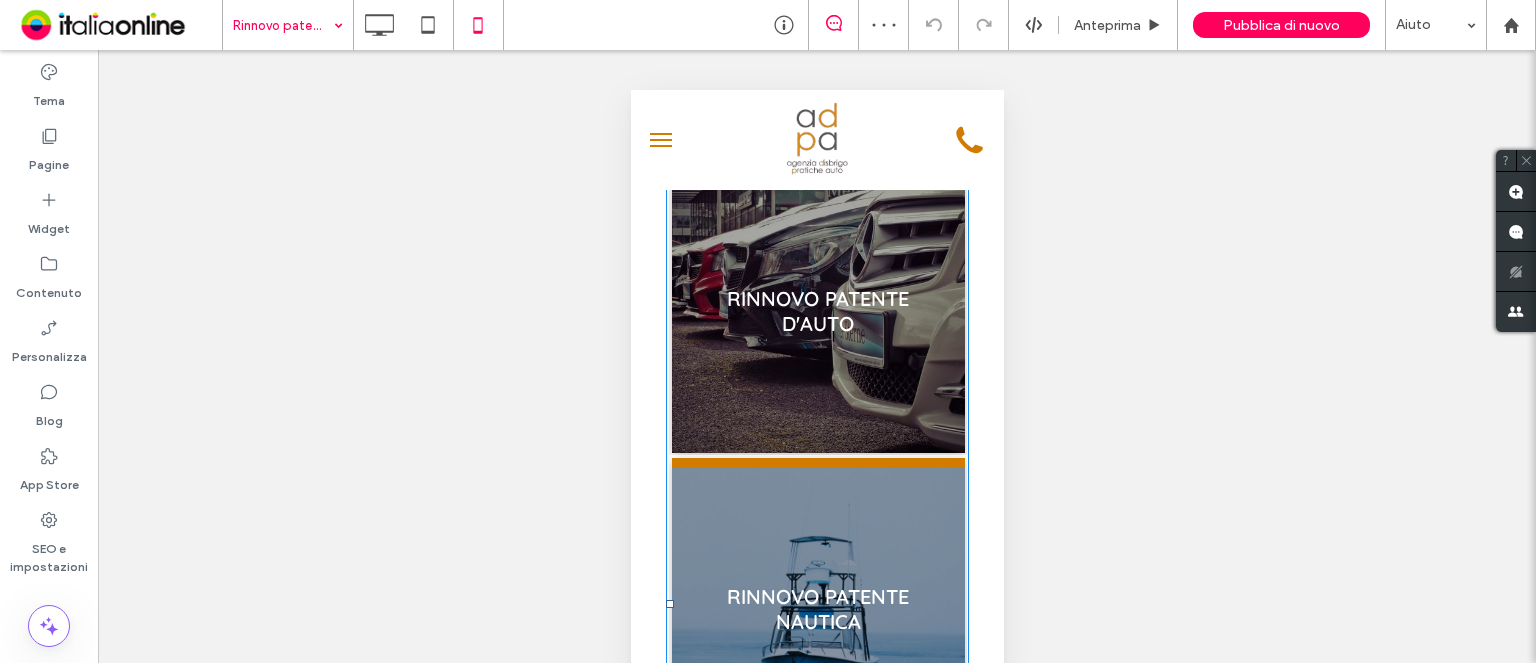 scroll, scrollTop: 400, scrollLeft: 0, axis: vertical 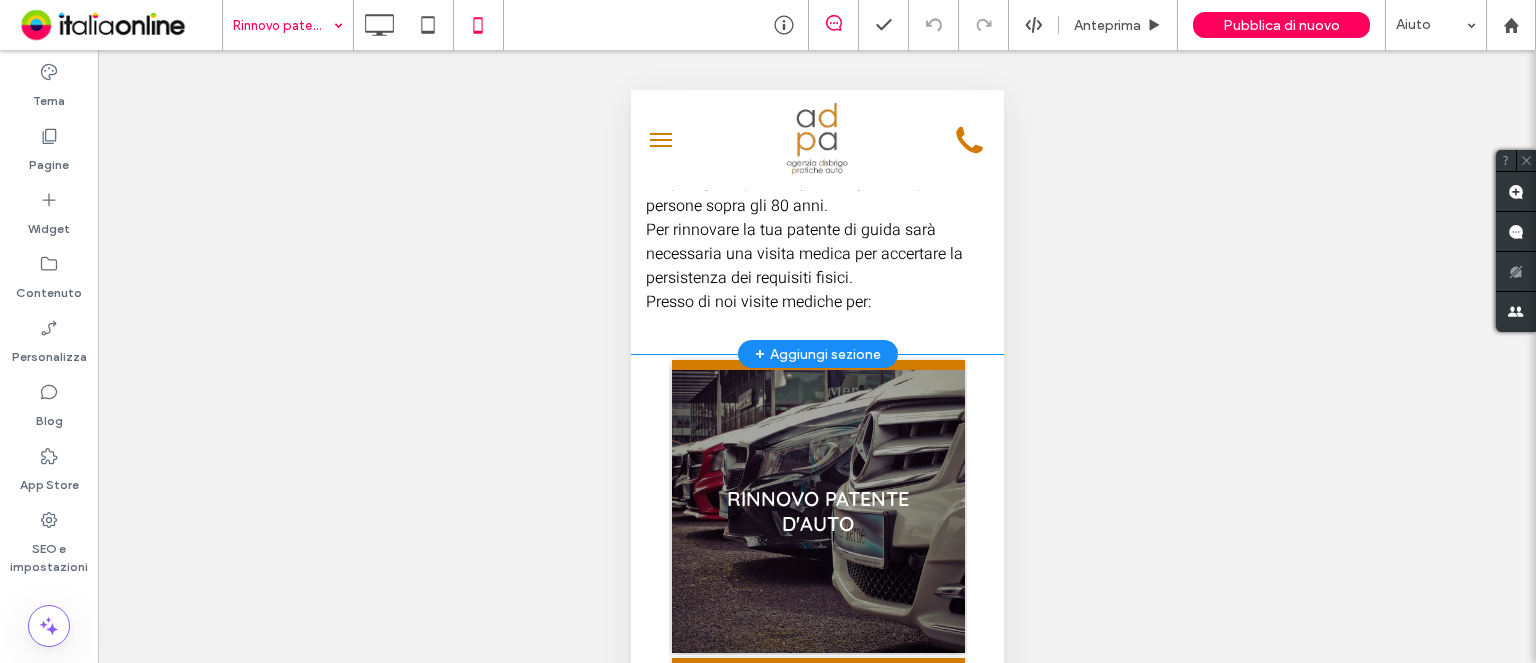 click on "L'Agenzia di disbrigo pratiche auto A.D.P.A. di Lucca è al tuo servizio per qualsiasi informazione relativa alle pratiche per il rinnovo della patente, garantendoti il disbrigo di tutte le operazioni necessarie. L'agenzia A.D.P.A. dispone di un team altamente qualificato che saprà occuparsi delle pratiche di rinnovo di tutte le tipologie di patenti (A-B-C-D), anche per le persone sopra gli 80 anni. Per rinnovare la tua patente di guida sarà necessaria una visita medica per accertare la persistenza dei requisiti fisici.  Presso di noi visite mediche per:
Click To Paste
Riga + Aggiungi sezione" at bounding box center (816, 139) 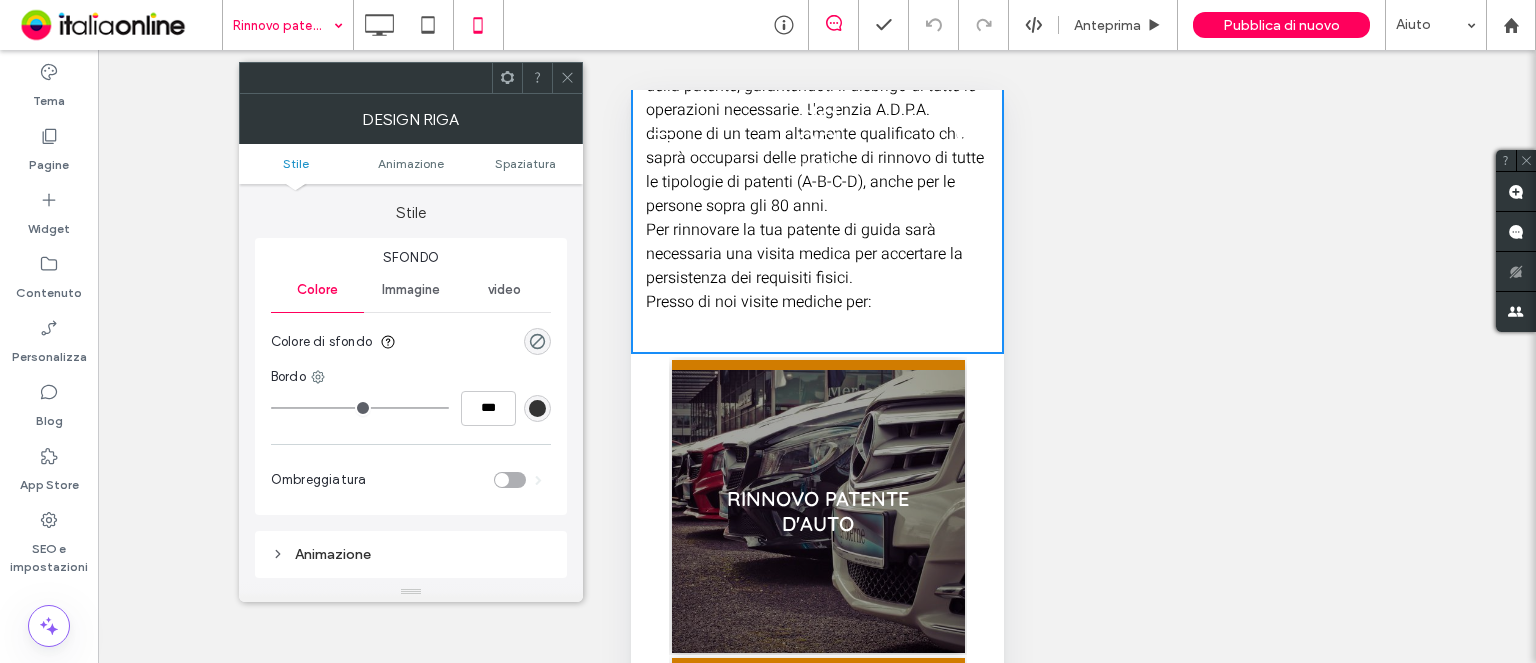 scroll, scrollTop: 0, scrollLeft: 0, axis: both 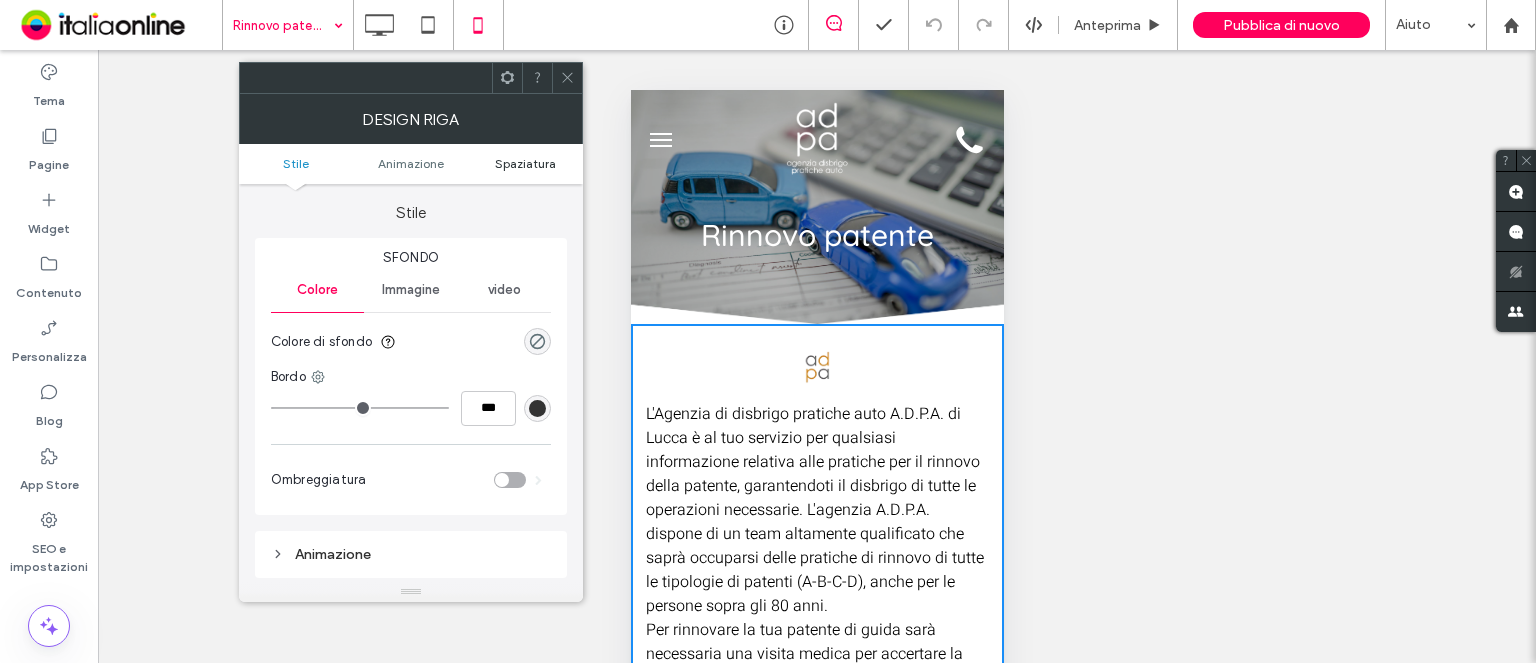 click on "Stile Animazione Spaziatura" at bounding box center (411, 164) 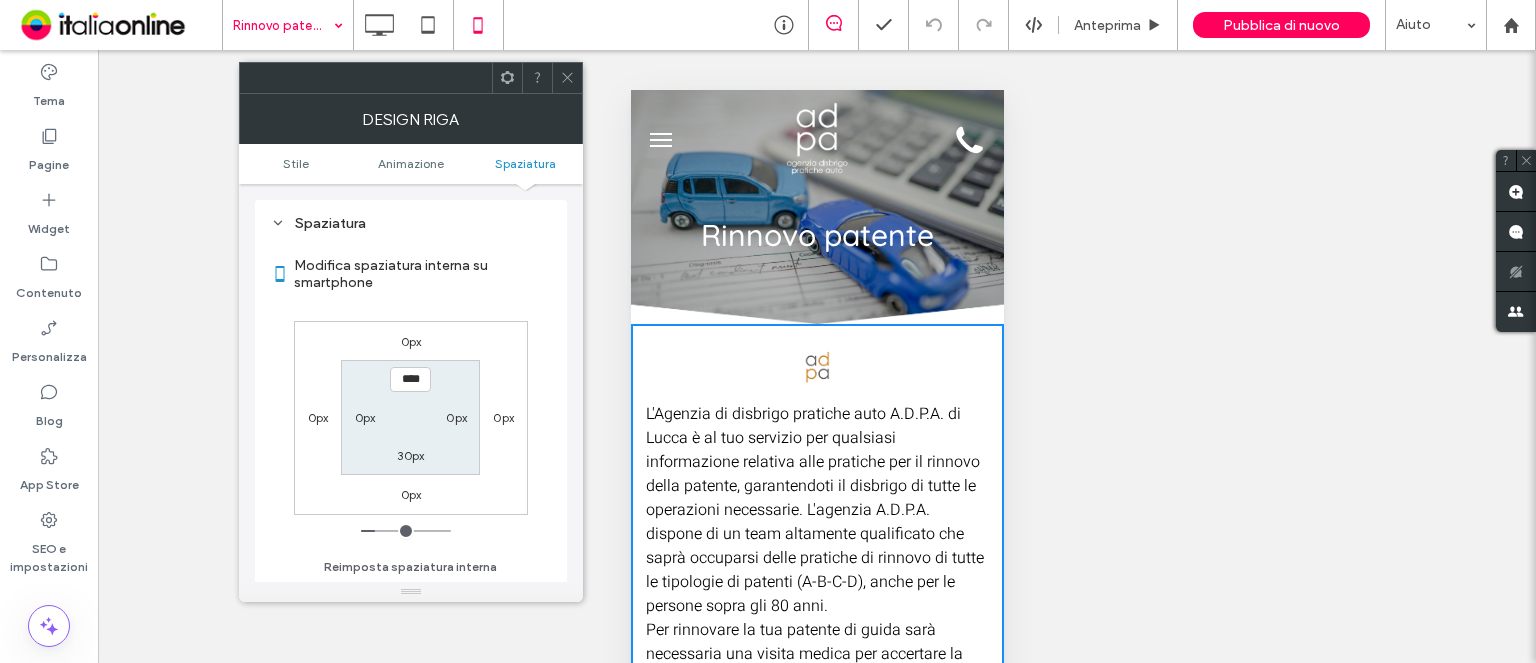 scroll, scrollTop: 394, scrollLeft: 0, axis: vertical 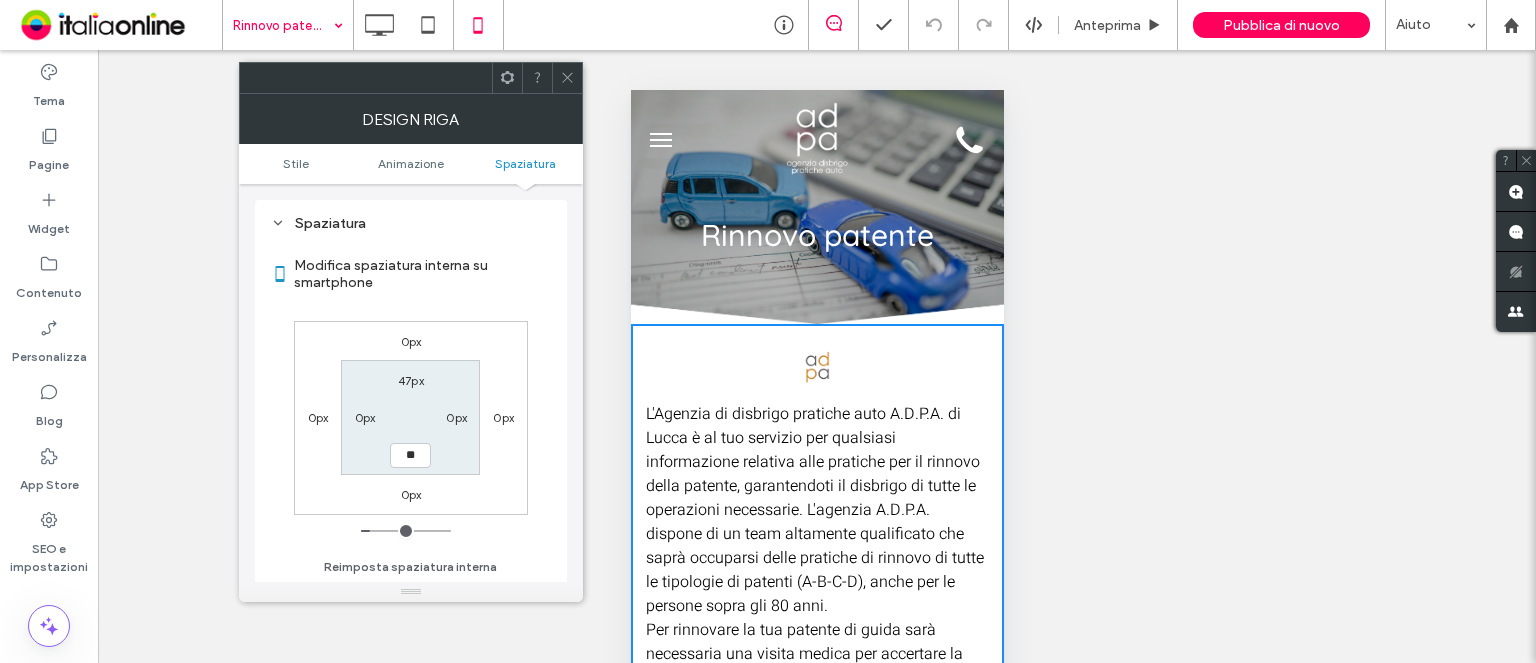 type on "**" 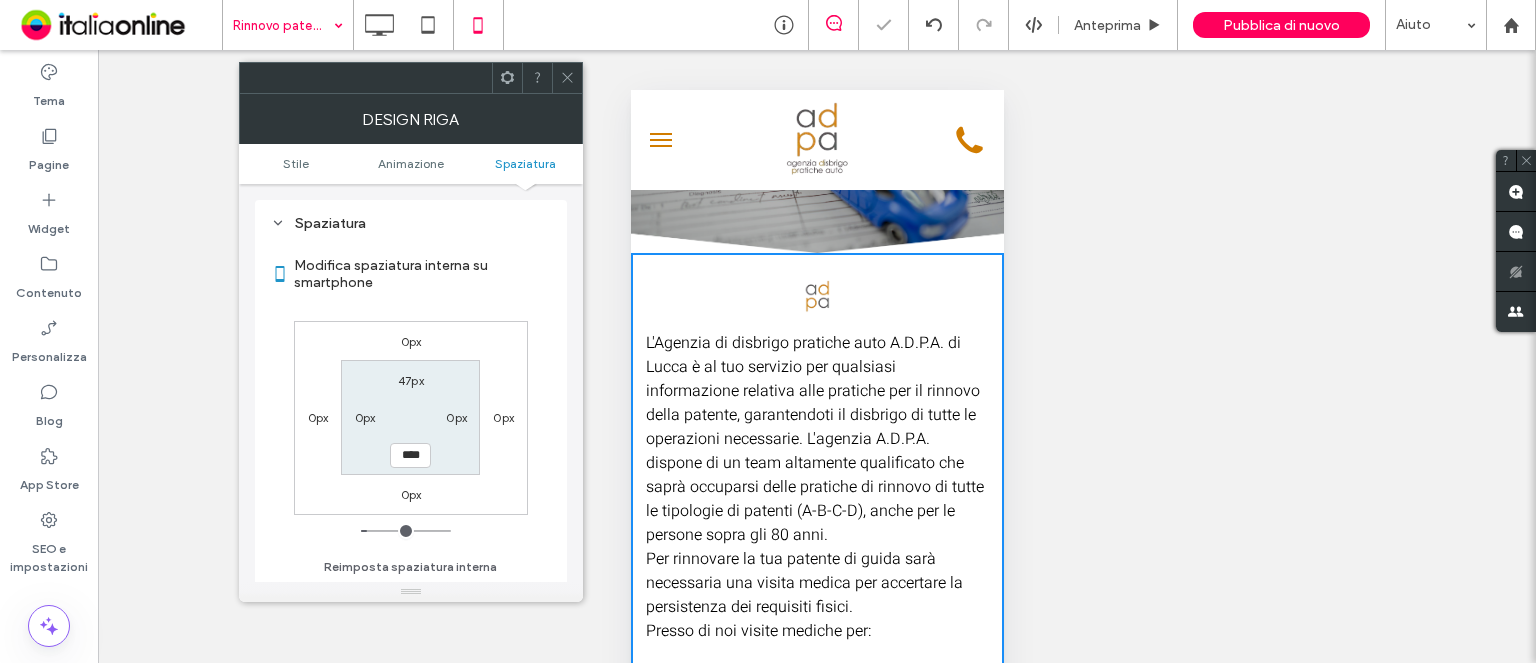 scroll, scrollTop: 100, scrollLeft: 0, axis: vertical 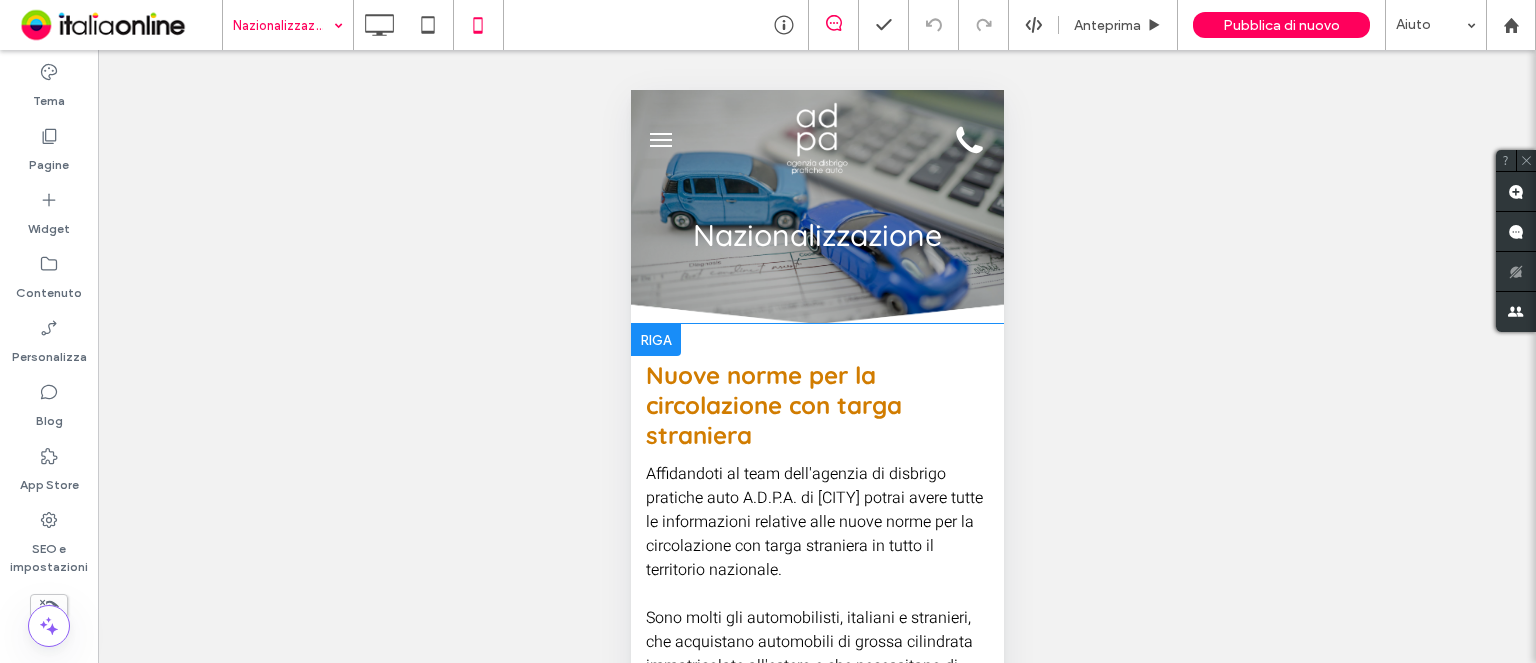 drag, startPoint x: 1486, startPoint y: 417, endPoint x: 863, endPoint y: 327, distance: 629.4672 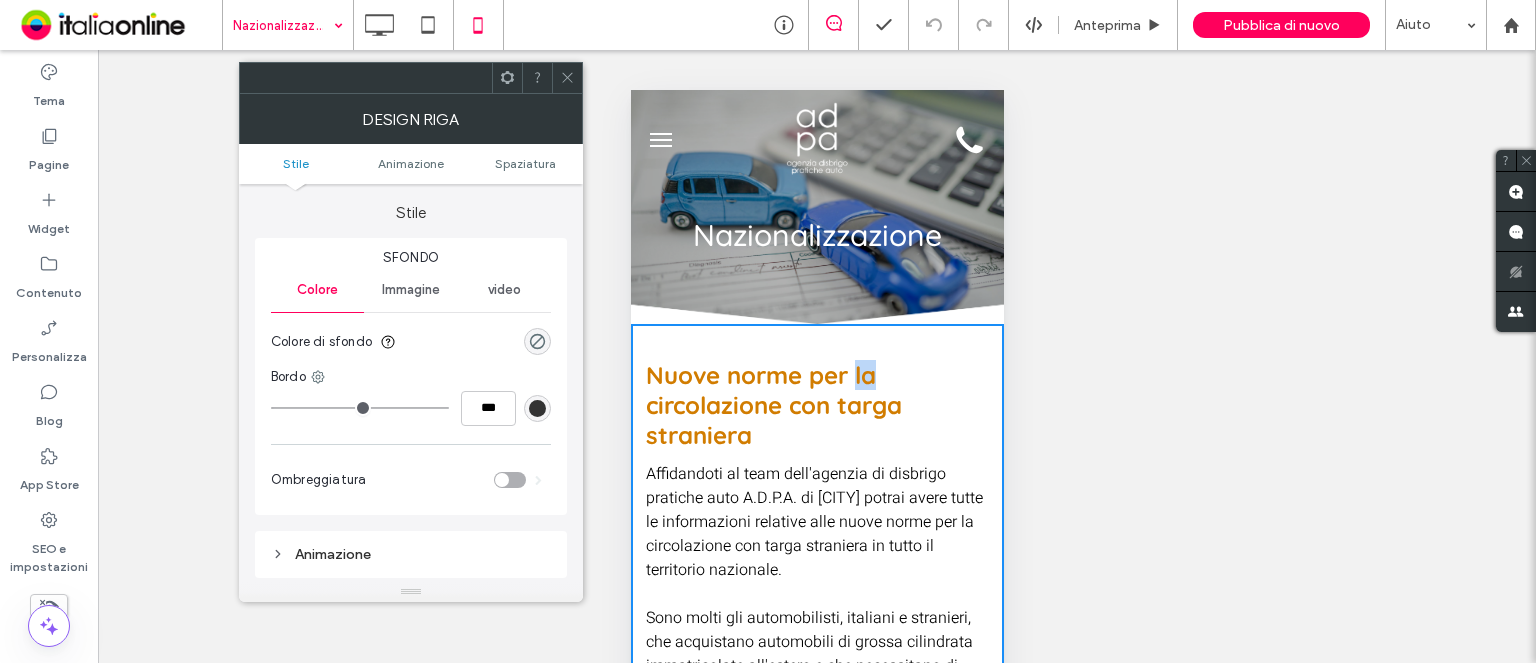 click on "Nuove norme per la circolazione con targa straniera
Affidandoti al team dell'agenzia di disbrigo pratiche auto A.D.P.A. di Lucca potrai avere tutte le informazioni relative alle nuove norme per la circolazione con targa straniera in tutto il territorio nazionale. Sono molti gli automobilisti, italiani e stranieri, che acquistano automobili di grossa cilindrata immatricolate all'estero e che necessitano di conoscere le novità sulle norme per la circolazione con targa straniera. In effetti sono stati modificati gli articoli 93 e 132 del Codice della Strada che vietano la circolazione con la targa straniera agli automobilisti residenti in Italia da almeno 60 giorni. Eccezione valida è la documentazione a bordo dove si evince il titolo e la durata della disponibilità del veicolo da parte dell'intestatario del mezzo. Se ti trasferisci in un altro paese dell’UE insieme alla tua auto, dovrai immatricolarla e pagare le tasse locali.
Click To Paste
Riga + Aggiungi sezione" at bounding box center (816, 653) 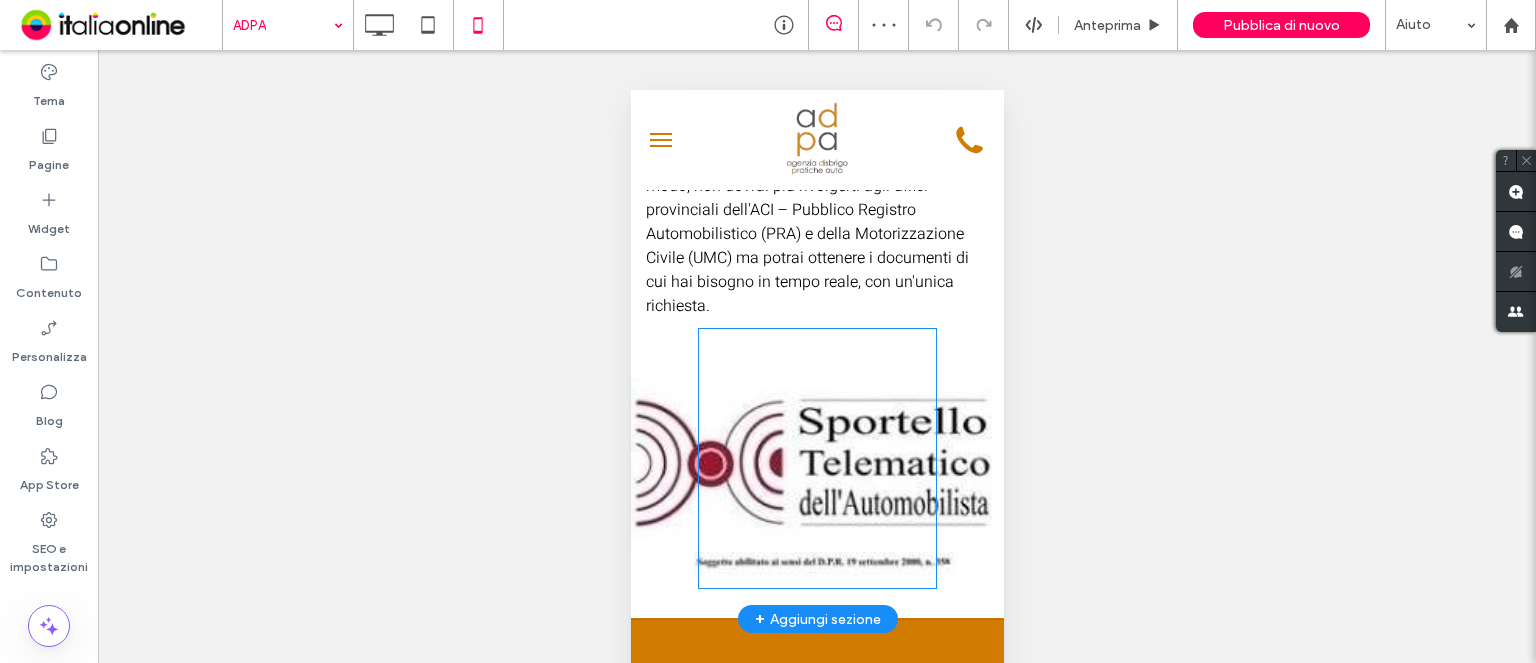 scroll, scrollTop: 900, scrollLeft: 0, axis: vertical 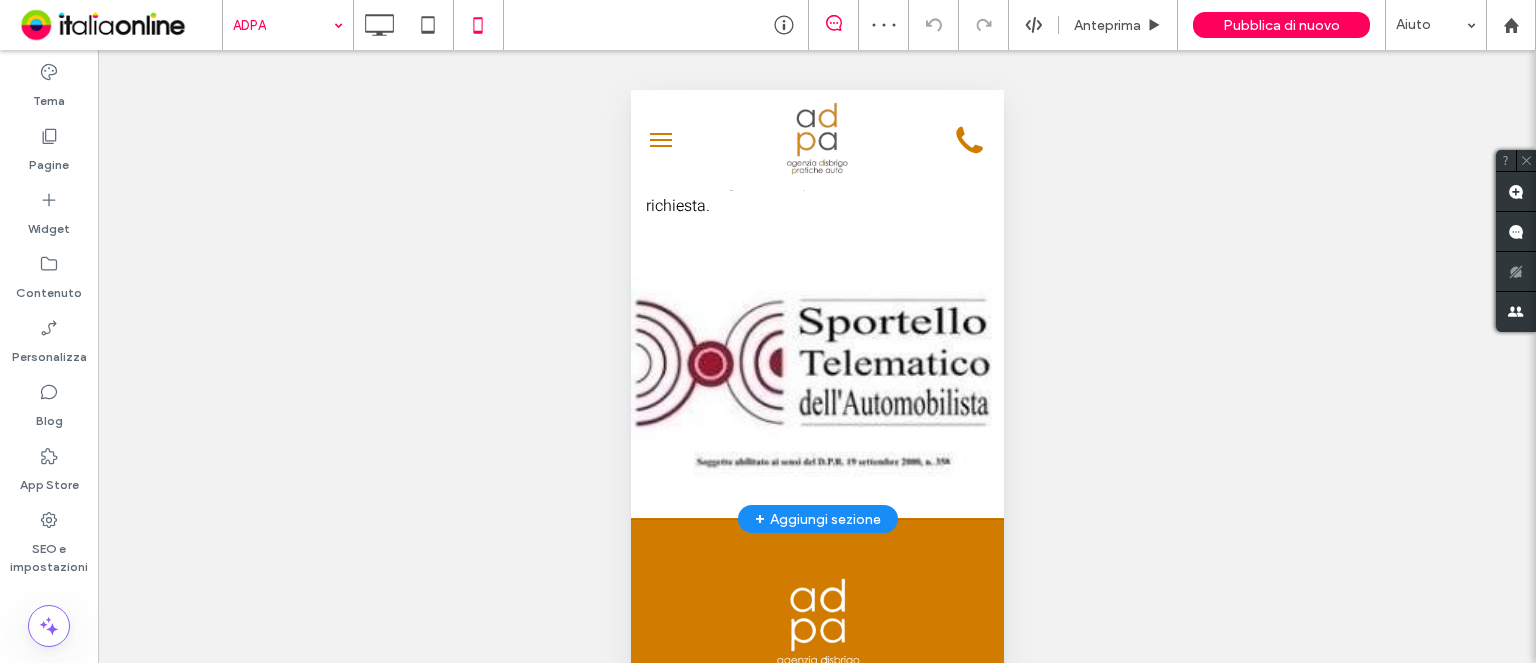 click on "Click To Paste" at bounding box center [816, 358] 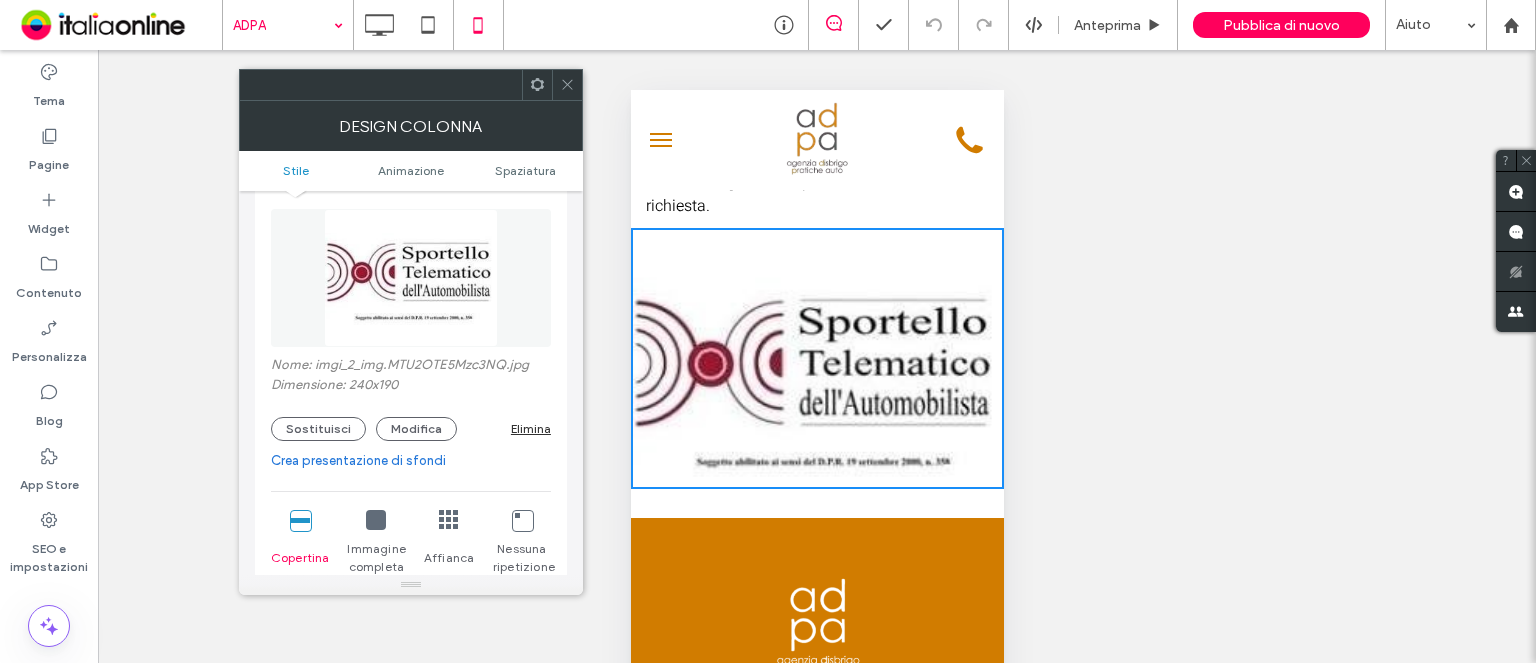 scroll, scrollTop: 200, scrollLeft: 0, axis: vertical 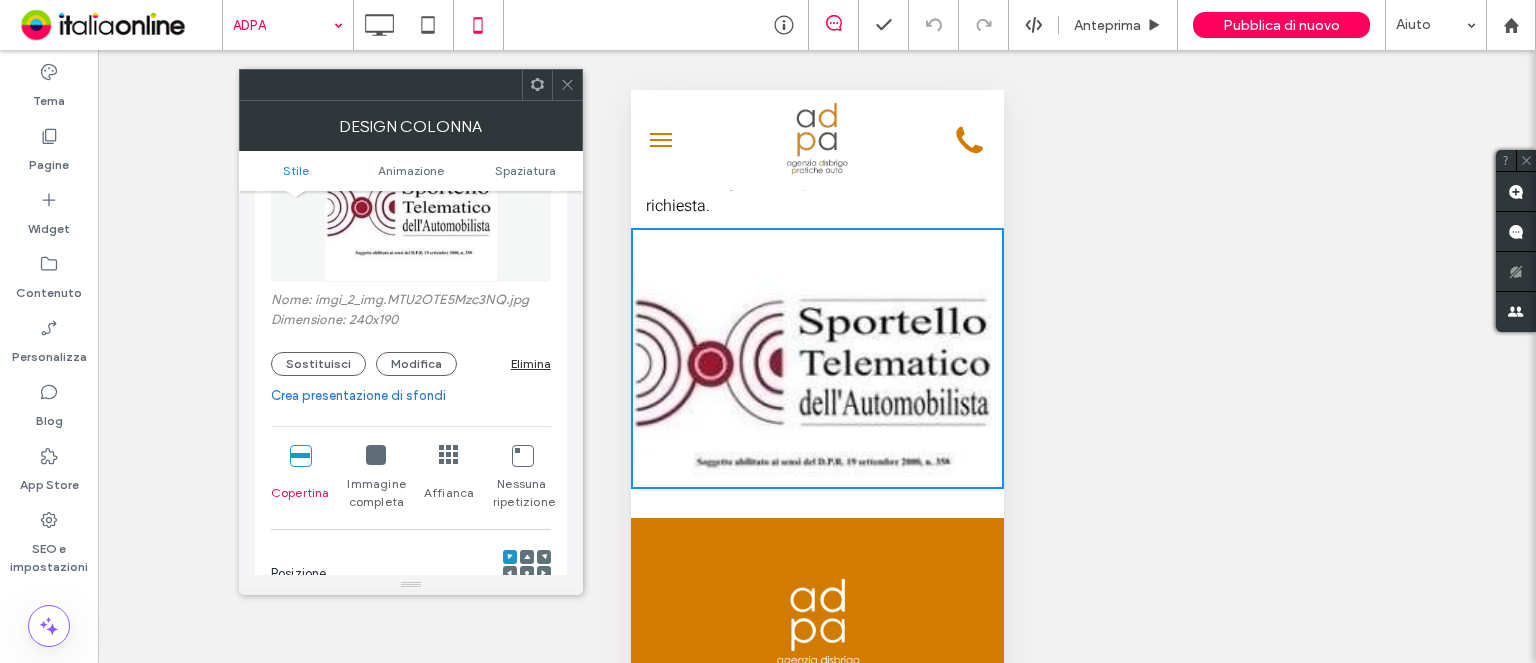 click at bounding box center [376, 455] 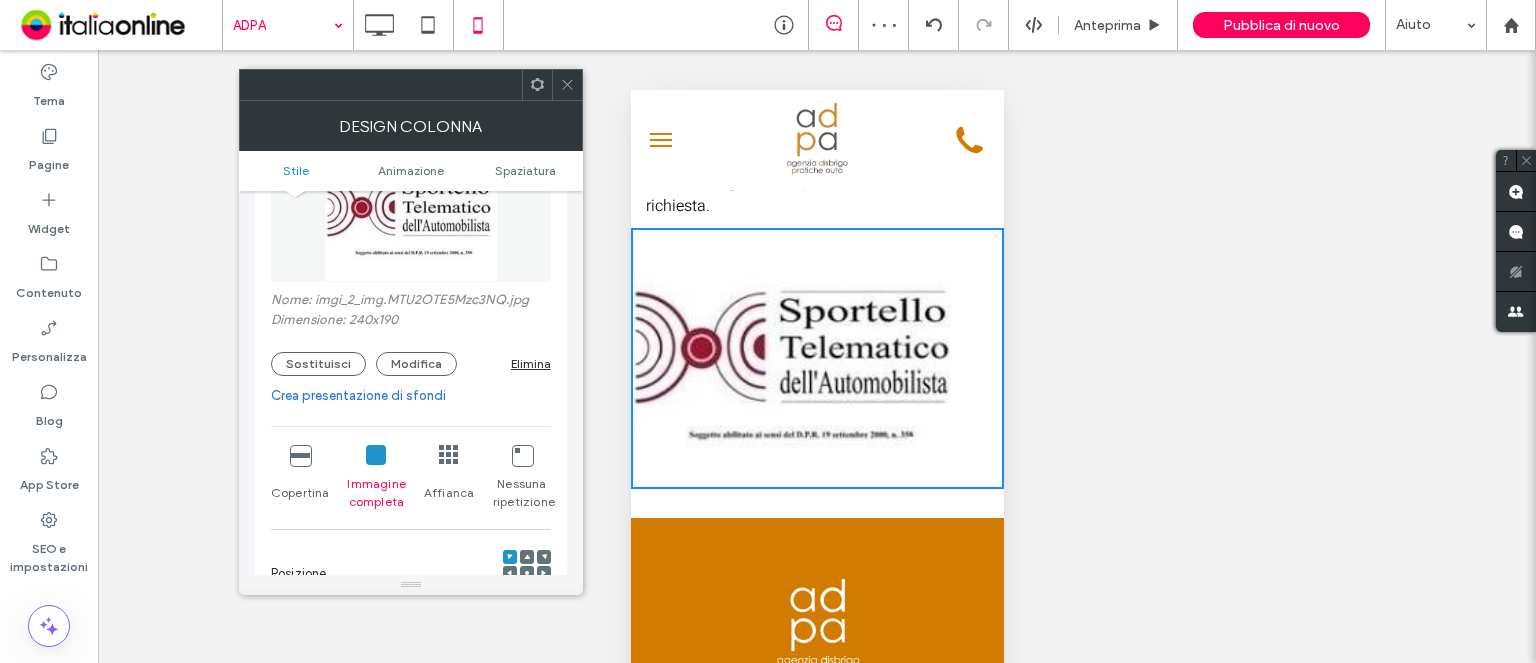 drag, startPoint x: 565, startPoint y: 87, endPoint x: 49, endPoint y: 61, distance: 516.6546 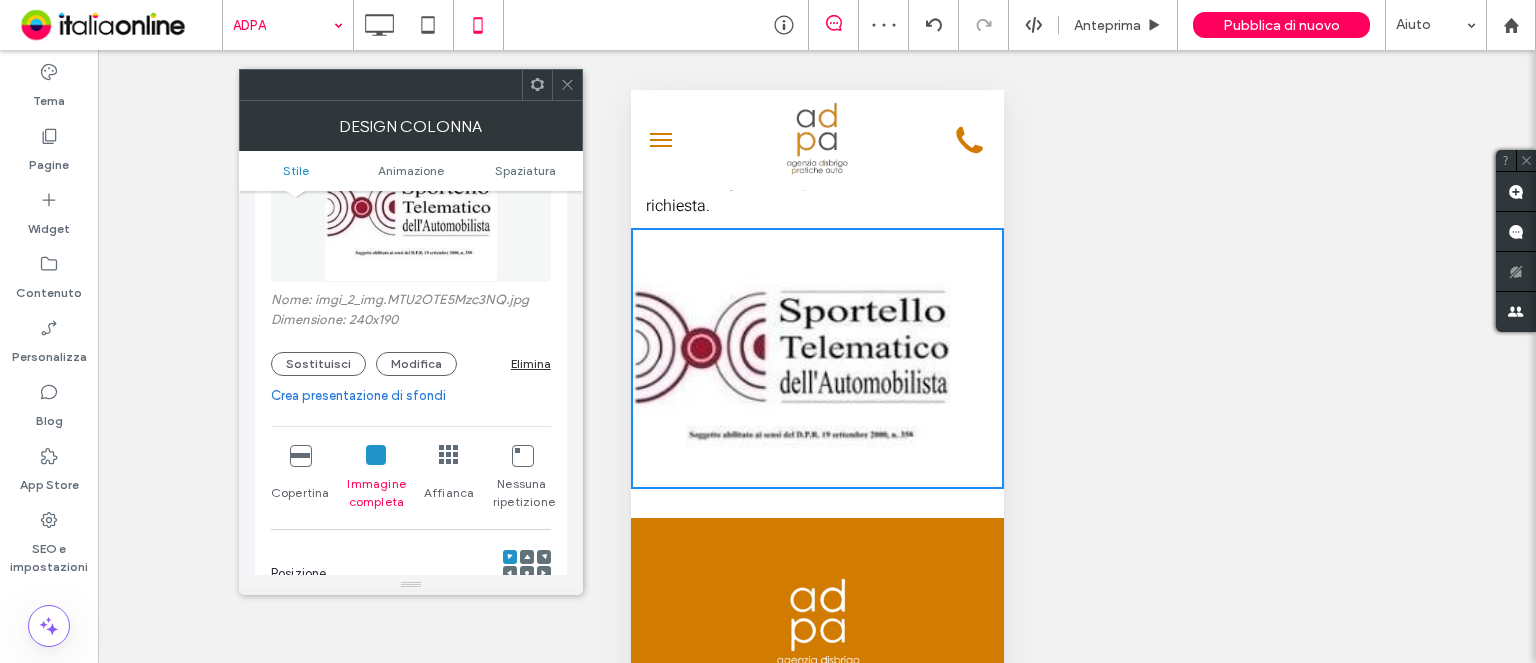 click 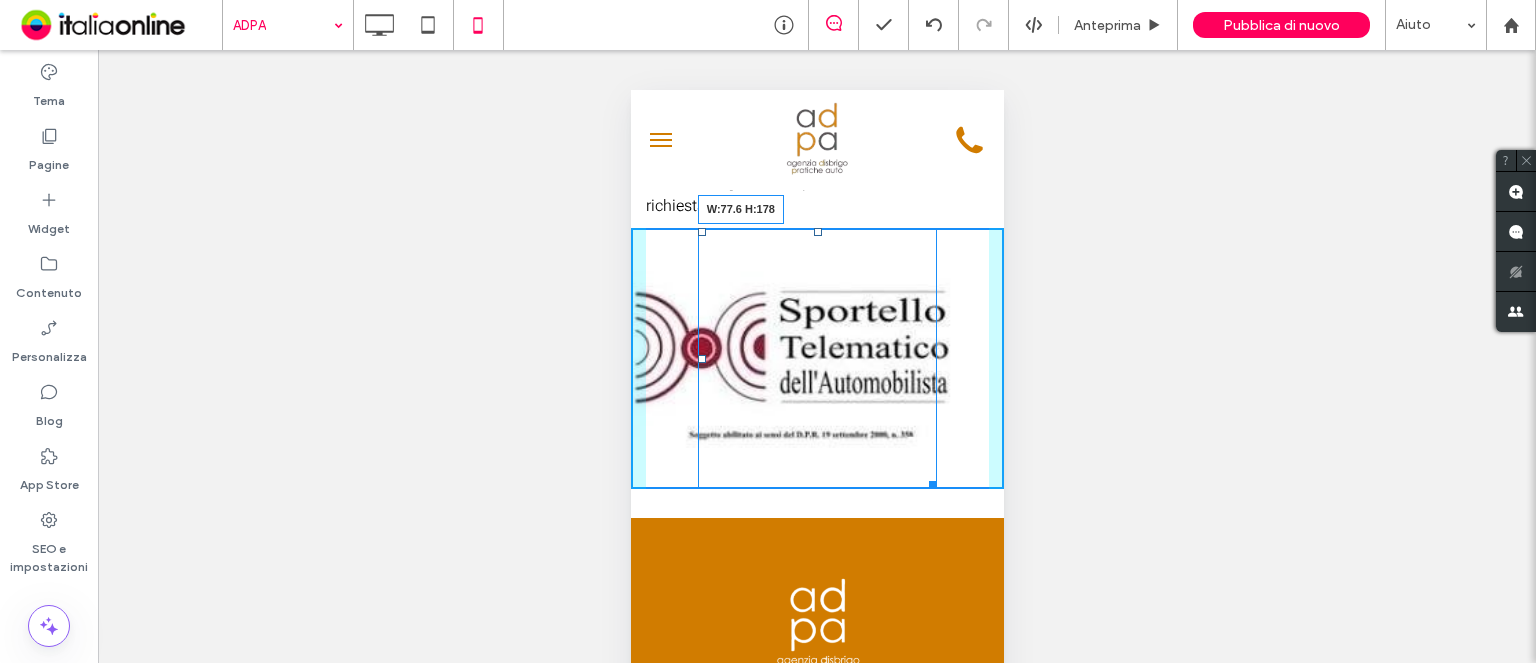 drag, startPoint x: 925, startPoint y: 482, endPoint x: 844, endPoint y: 399, distance: 115.97414 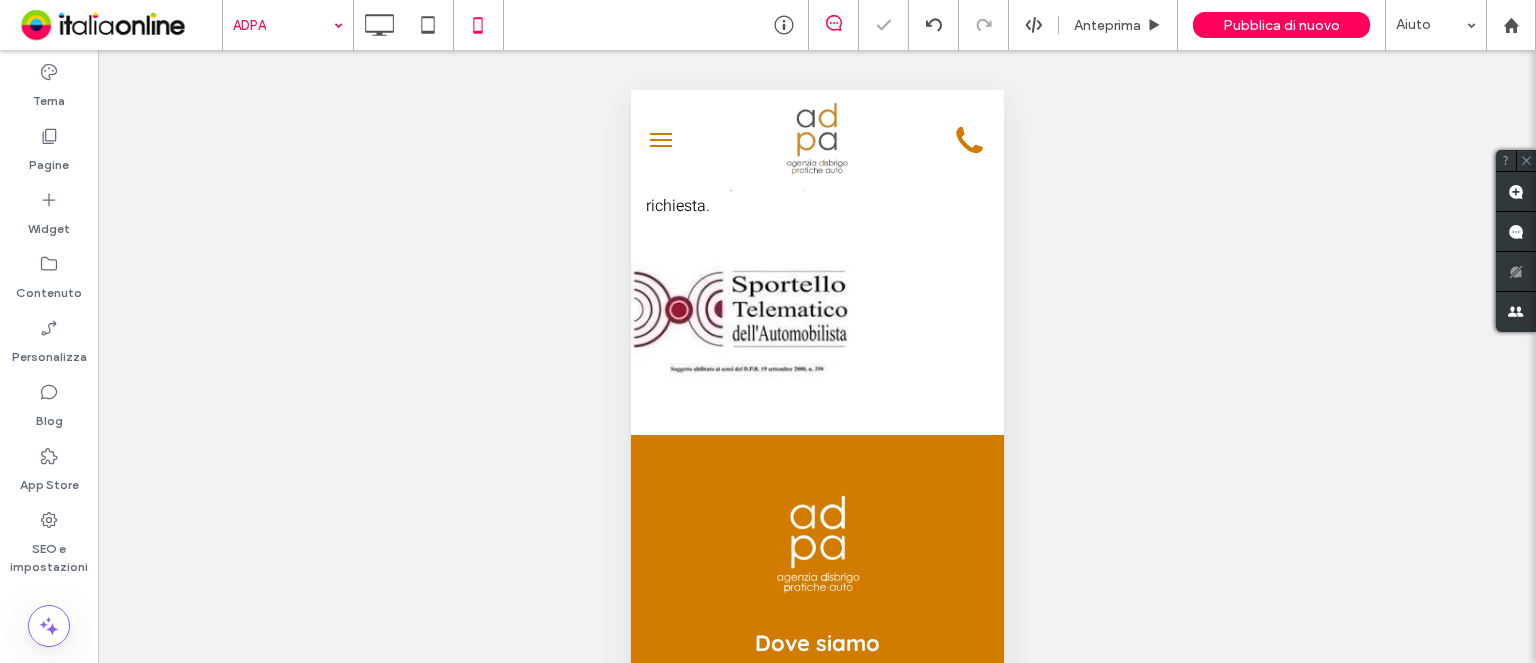 click at bounding box center (768, 331) 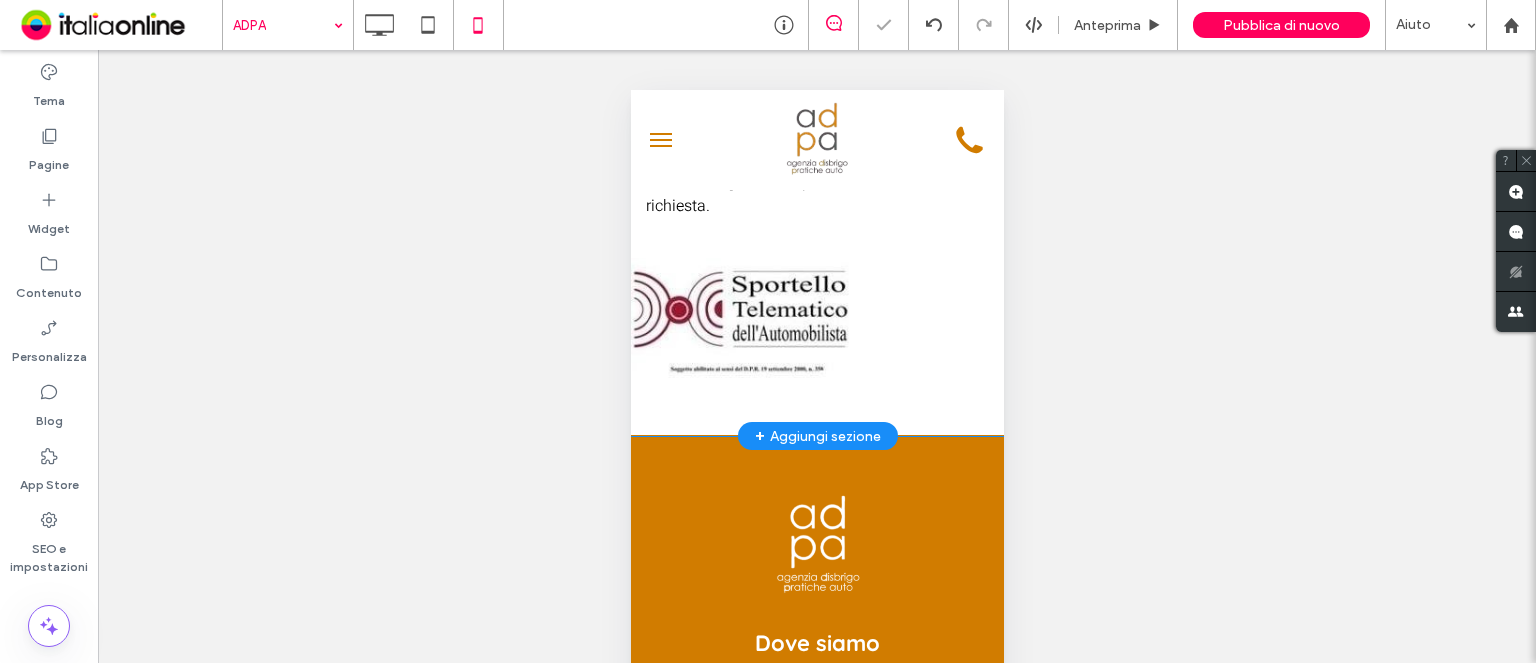 drag, startPoint x: 1518, startPoint y: 430, endPoint x: 895, endPoint y: 340, distance: 629.4672 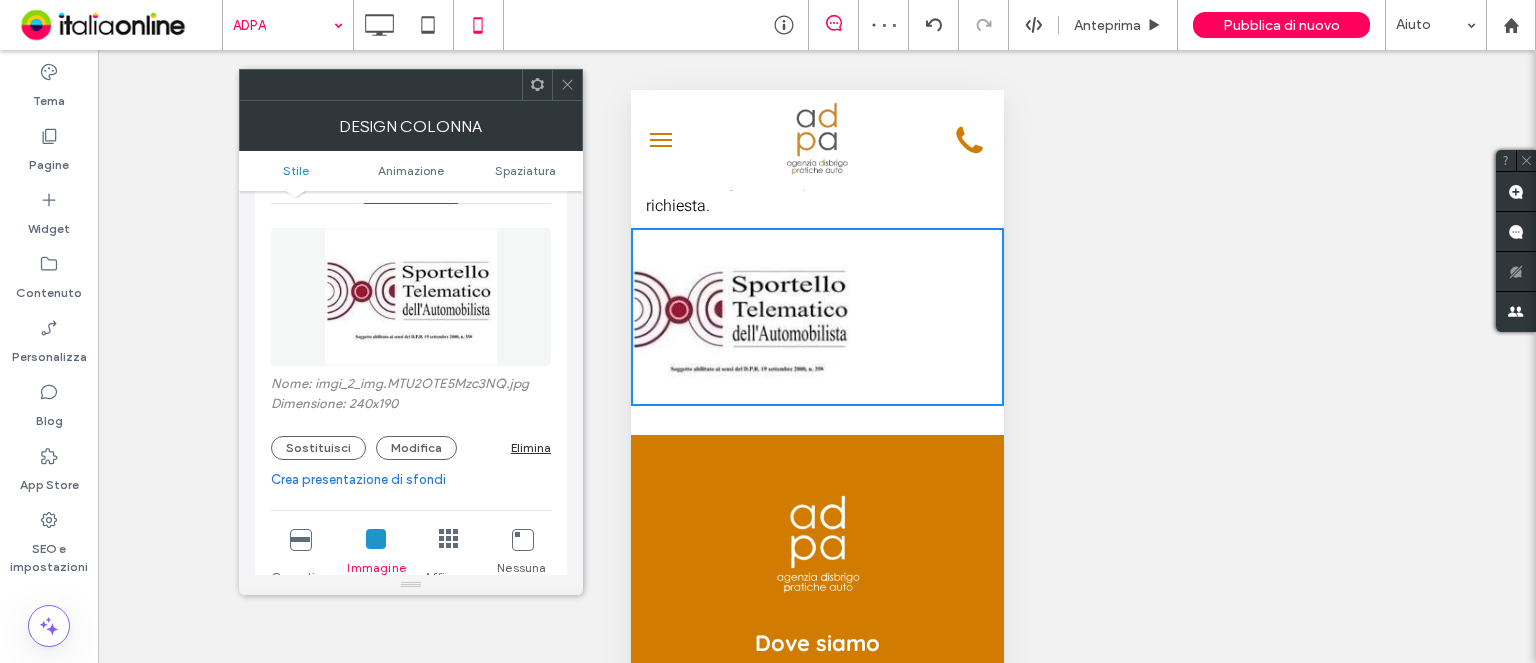 scroll, scrollTop: 200, scrollLeft: 0, axis: vertical 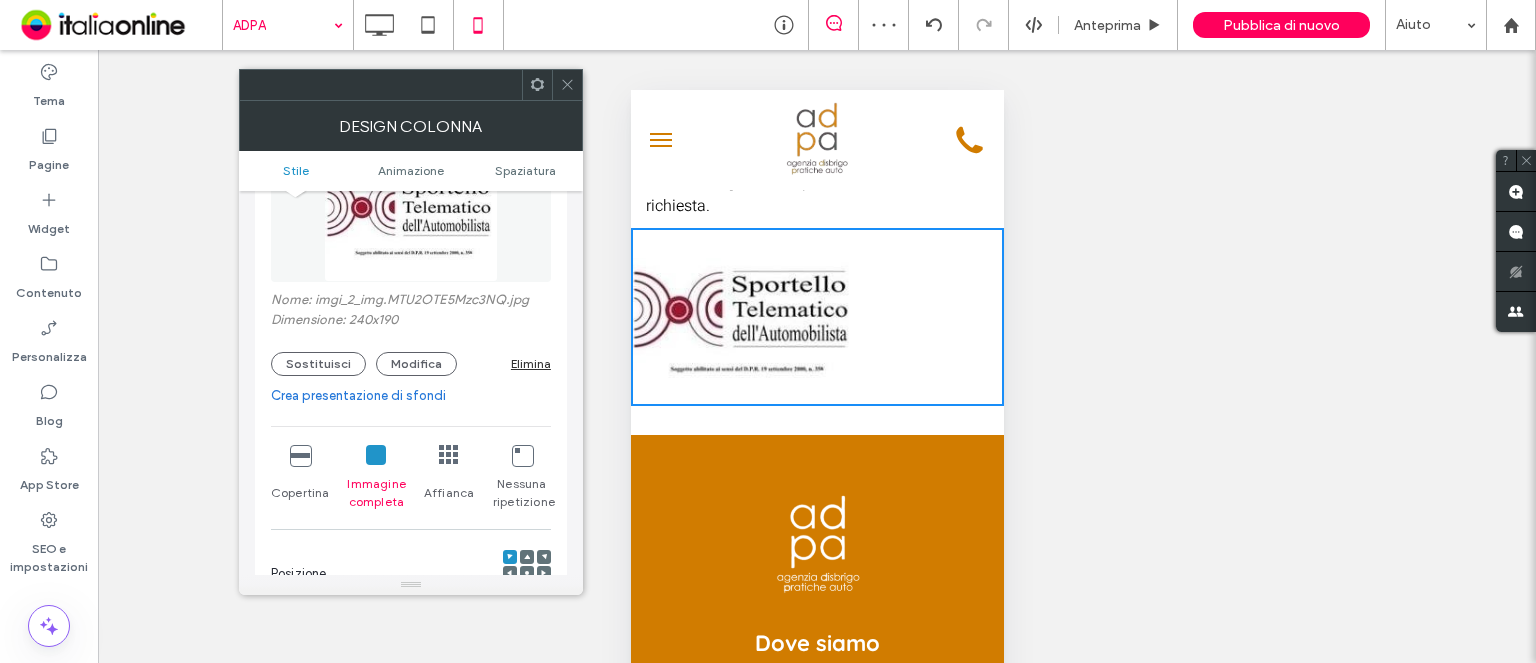 click at bounding box center [527, 573] 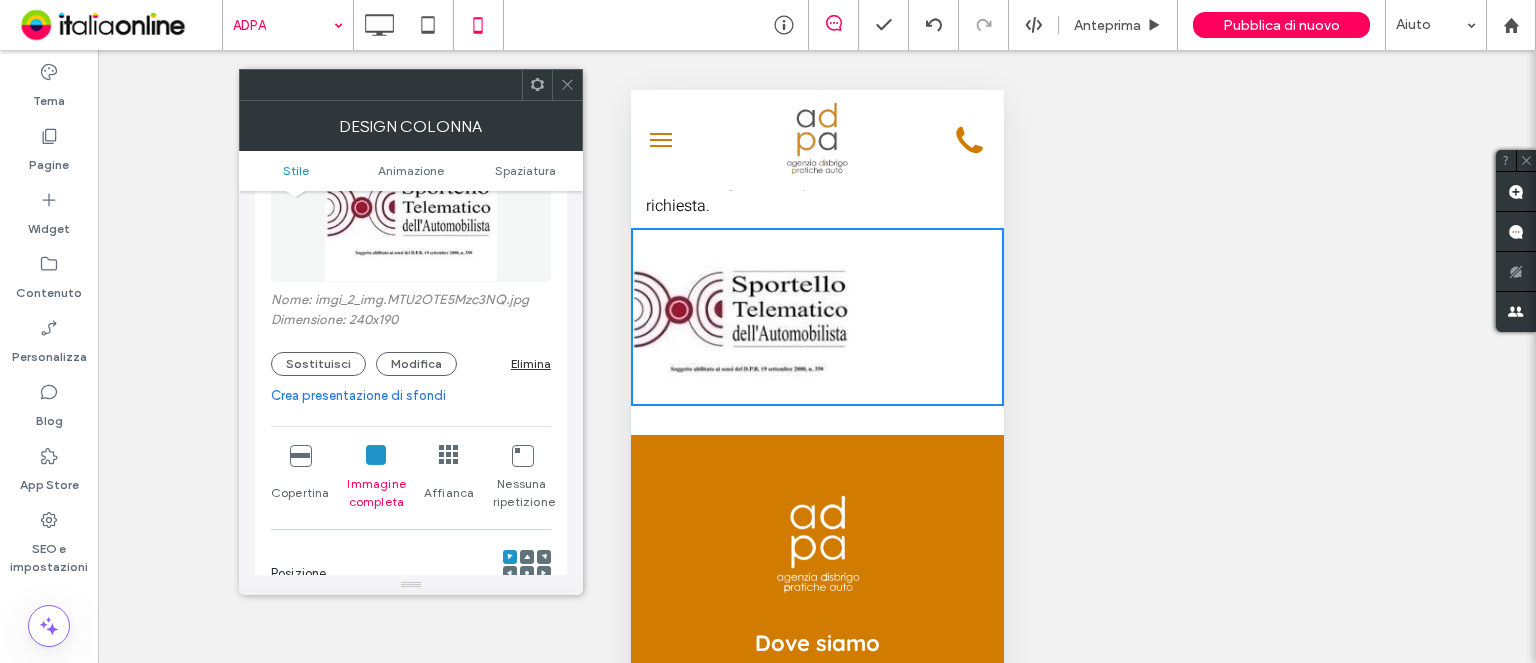 click 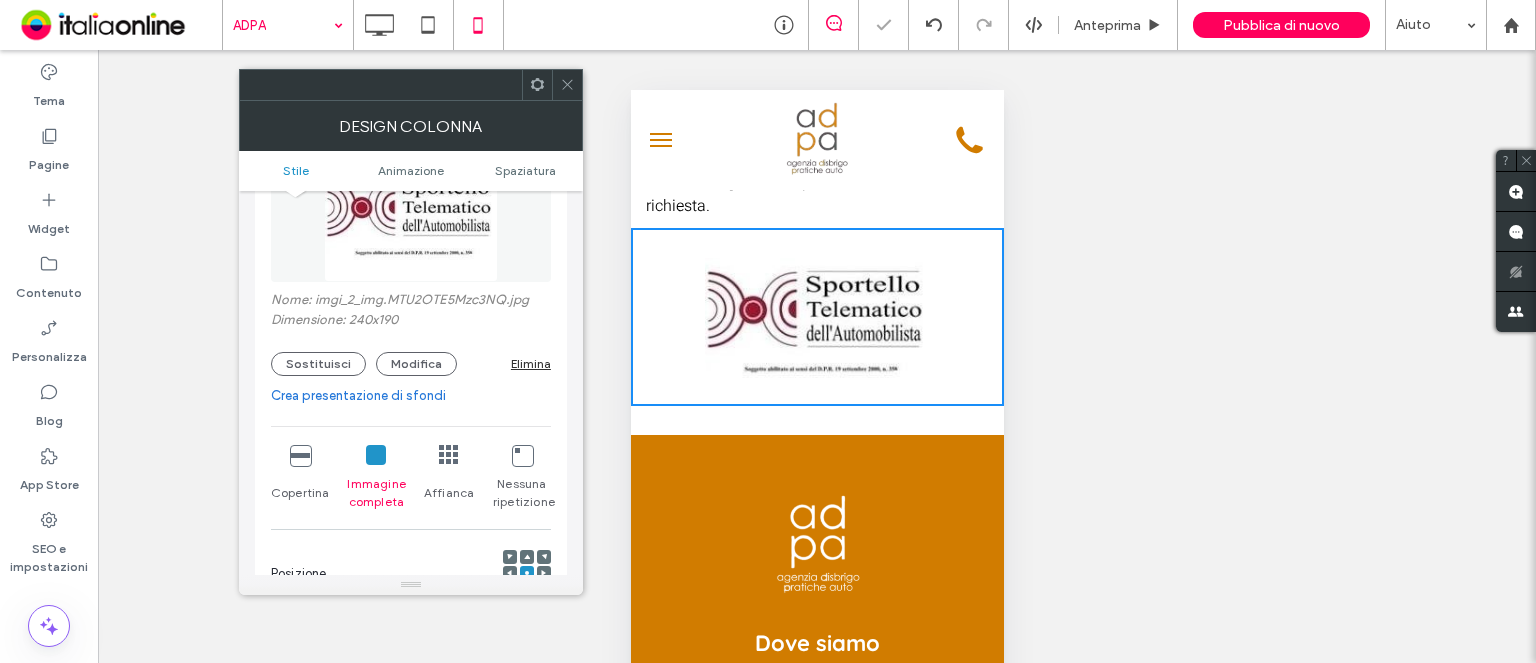 click 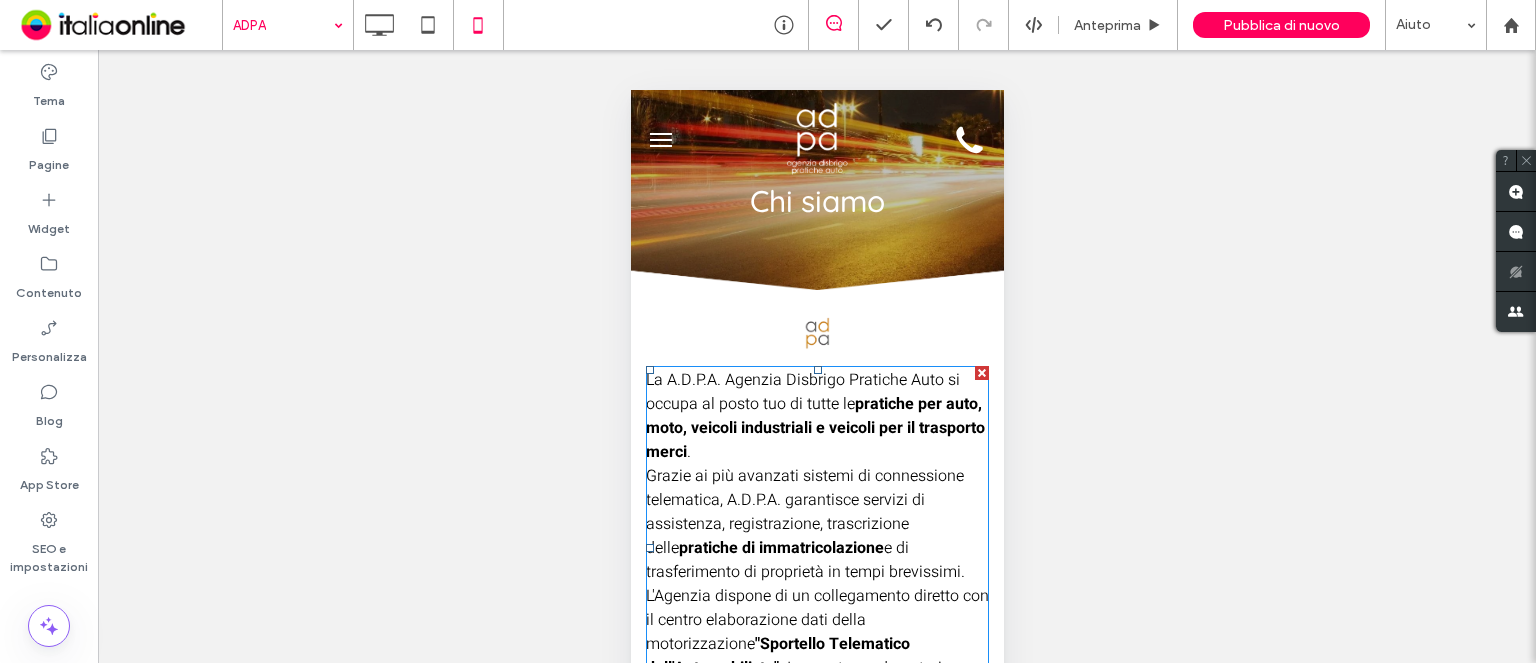 scroll, scrollTop: 0, scrollLeft: 0, axis: both 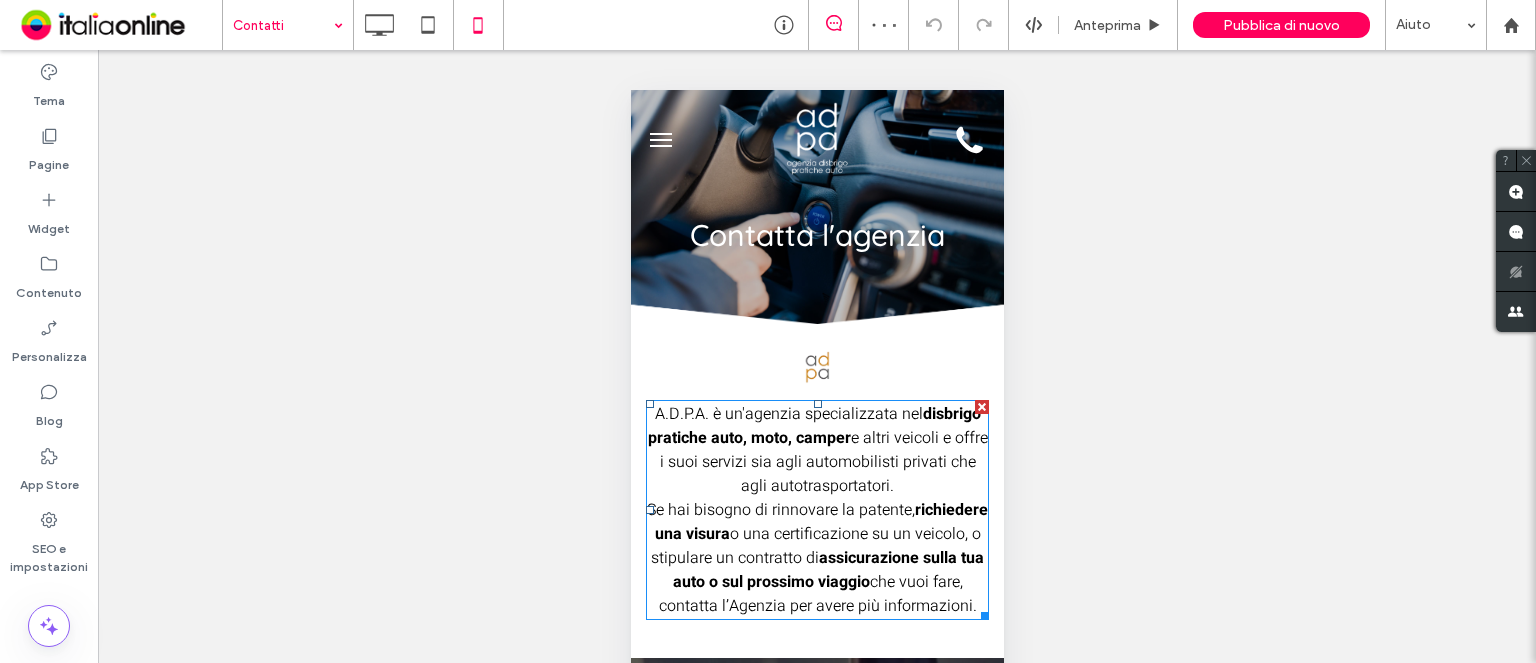 drag, startPoint x: 791, startPoint y: 434, endPoint x: 996, endPoint y: 343, distance: 224.29 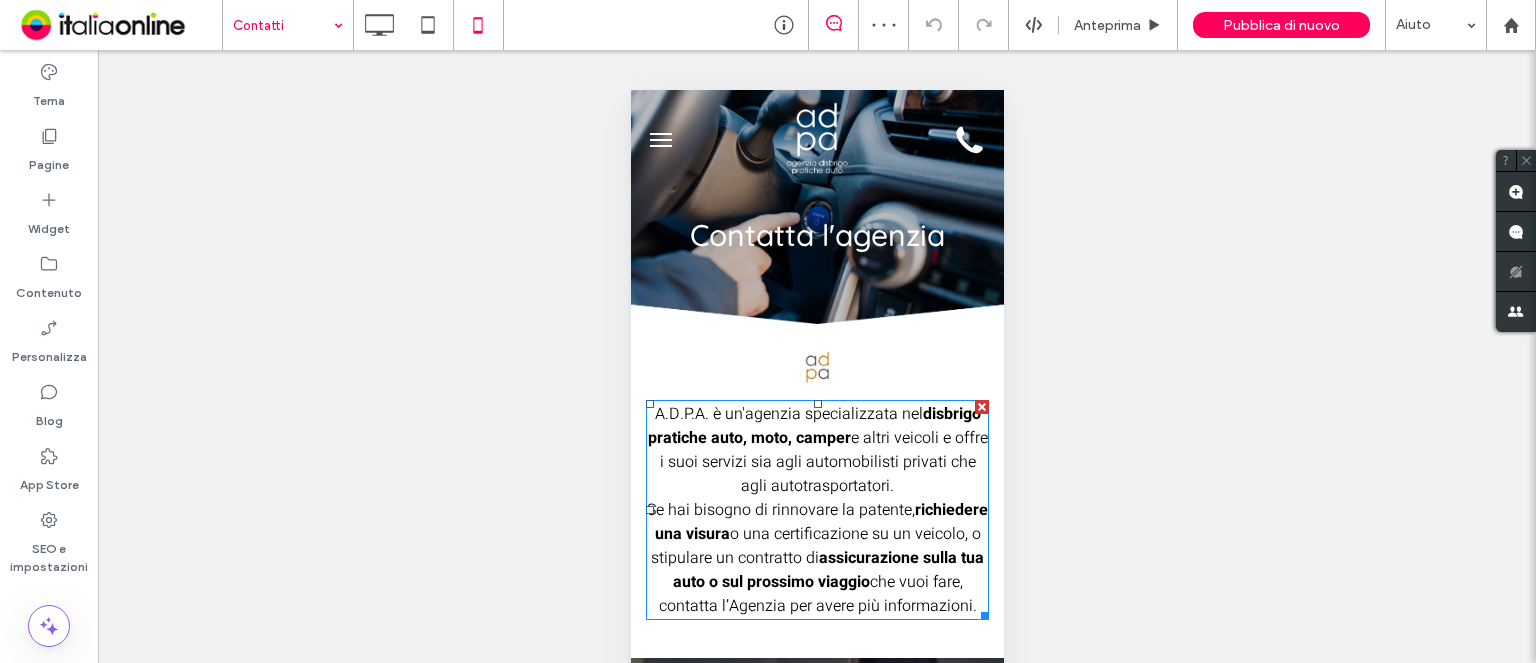 click on "disbrigo pratiche auto, moto, camper" at bounding box center [813, 426] 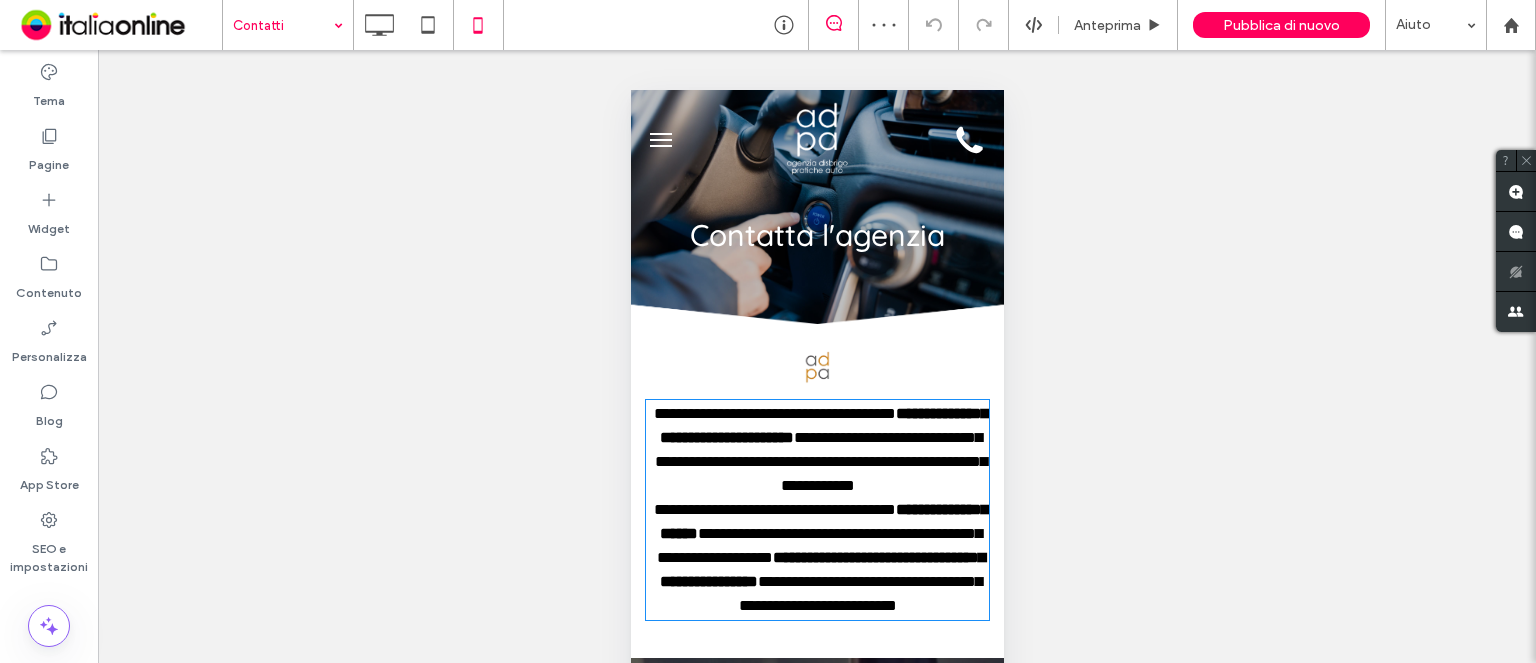 type on "*****" 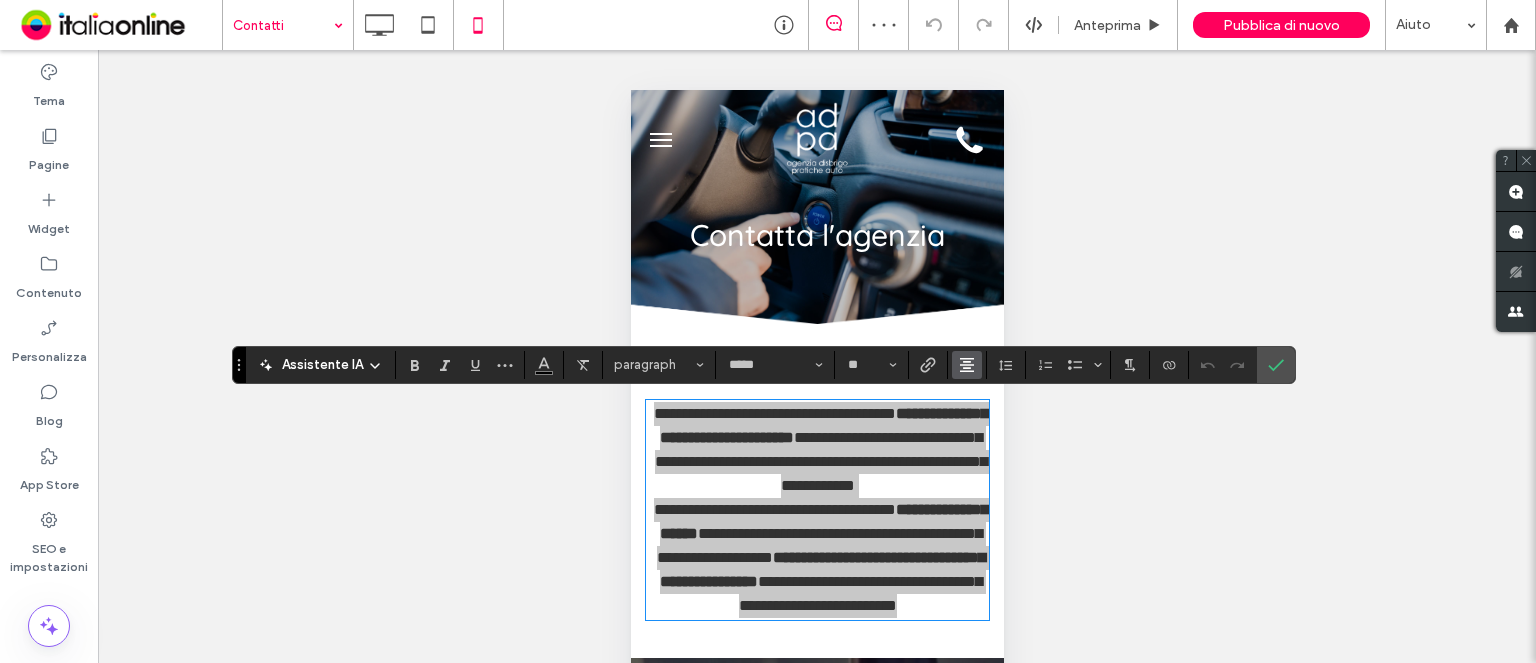 click 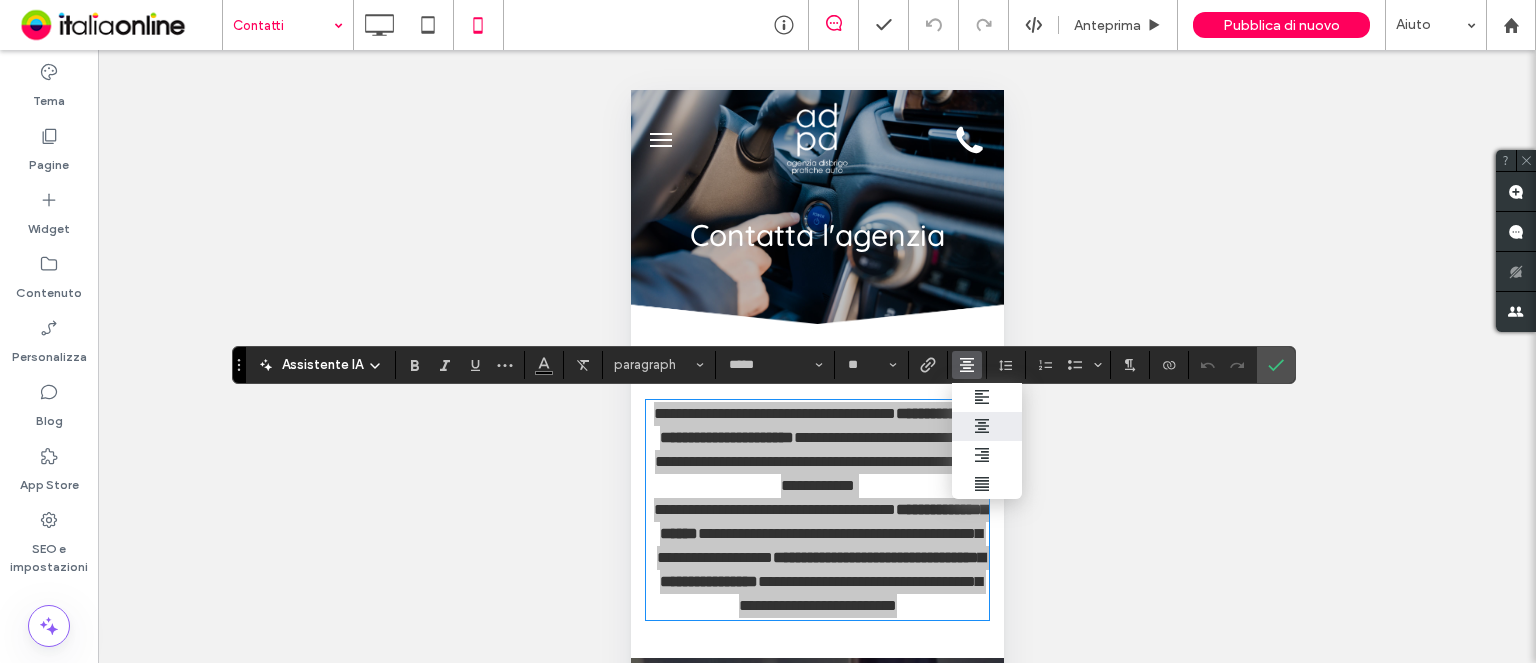drag, startPoint x: 967, startPoint y: 394, endPoint x: 1165, endPoint y: 383, distance: 198.30531 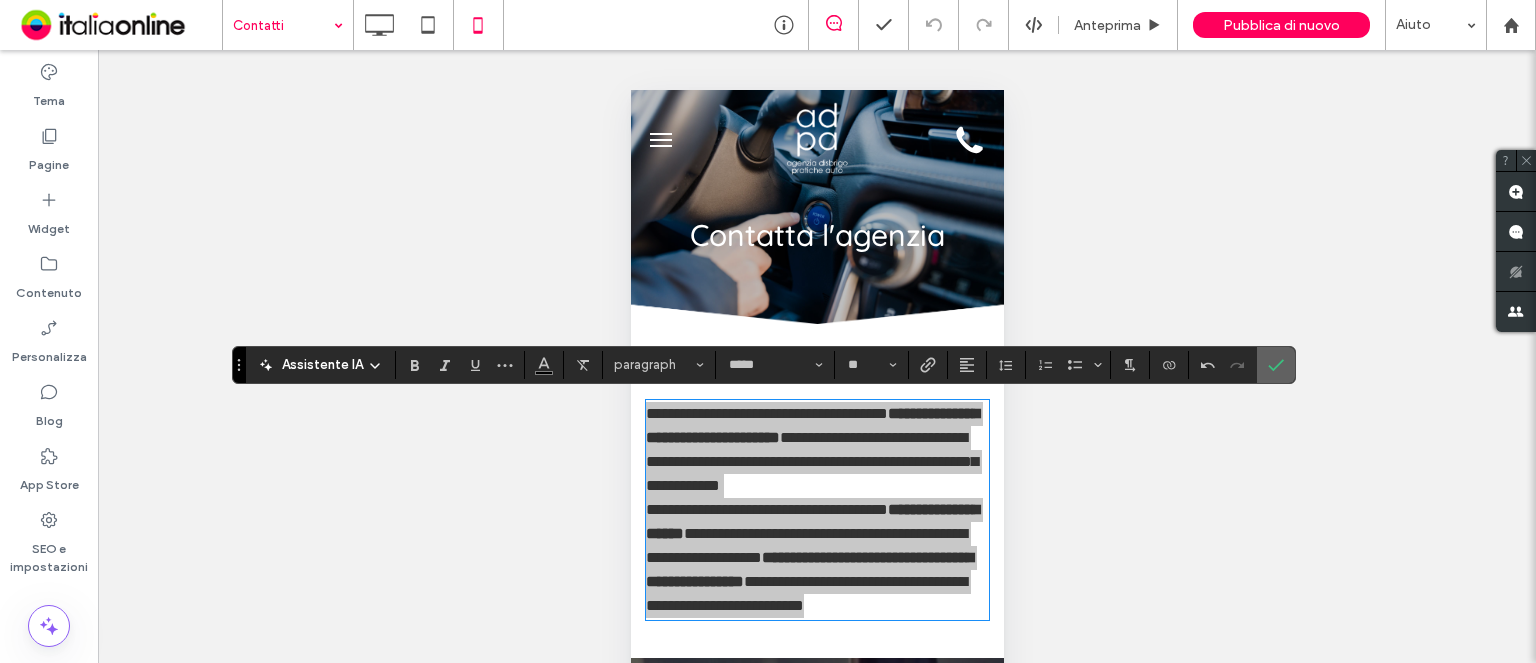 click at bounding box center (1276, 365) 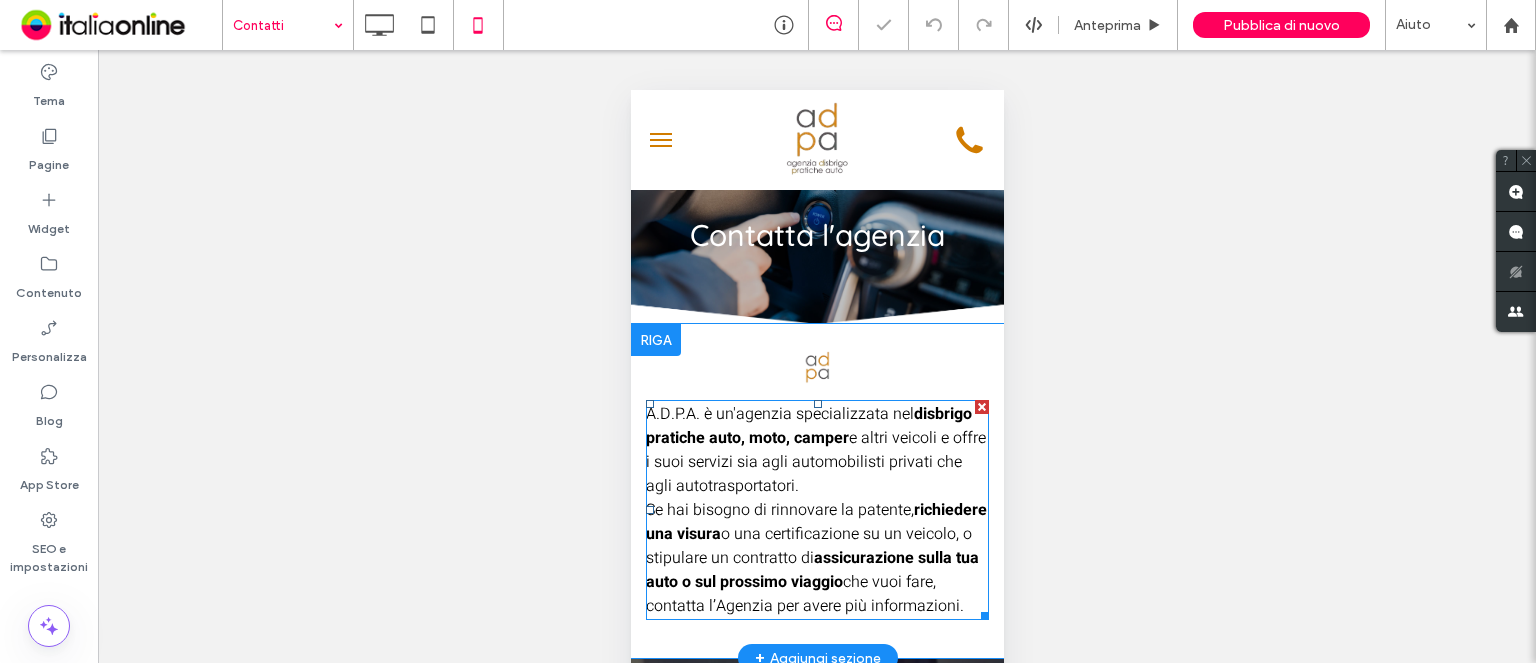 scroll, scrollTop: 500, scrollLeft: 0, axis: vertical 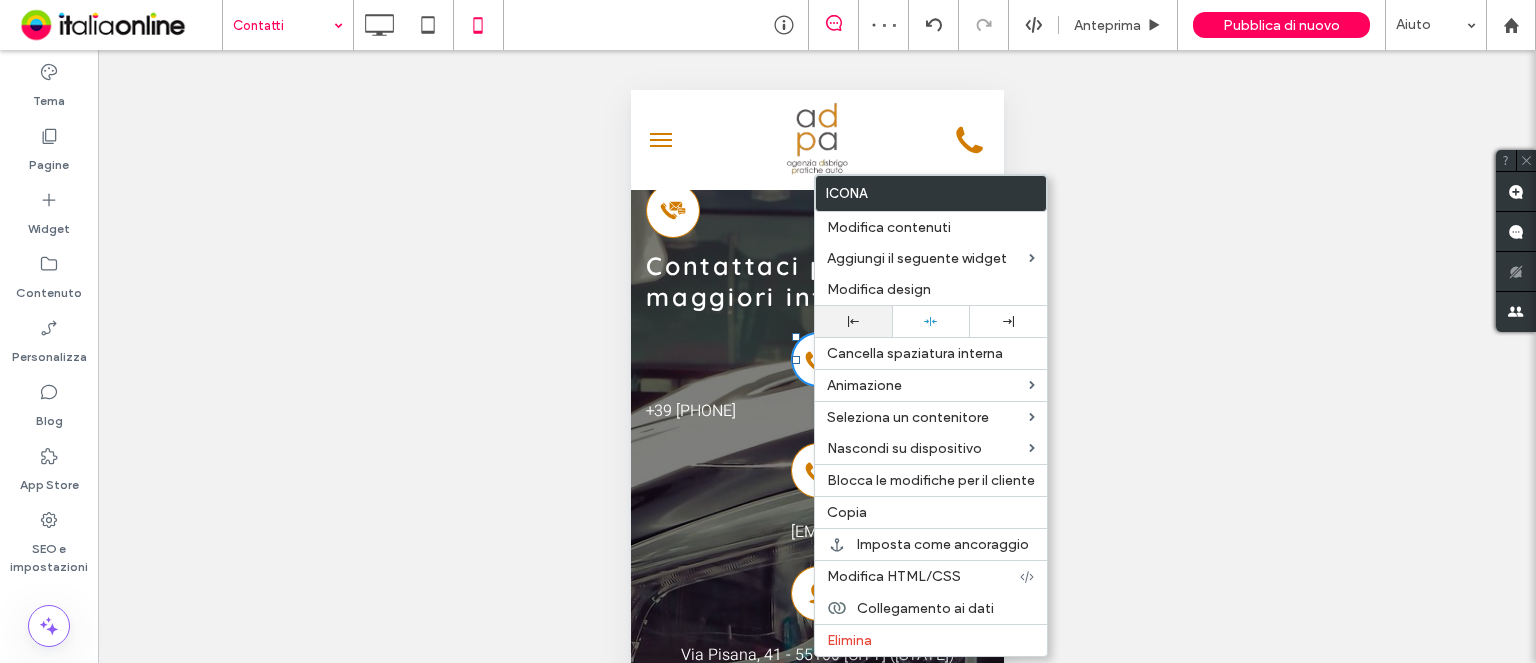 click at bounding box center (853, 321) 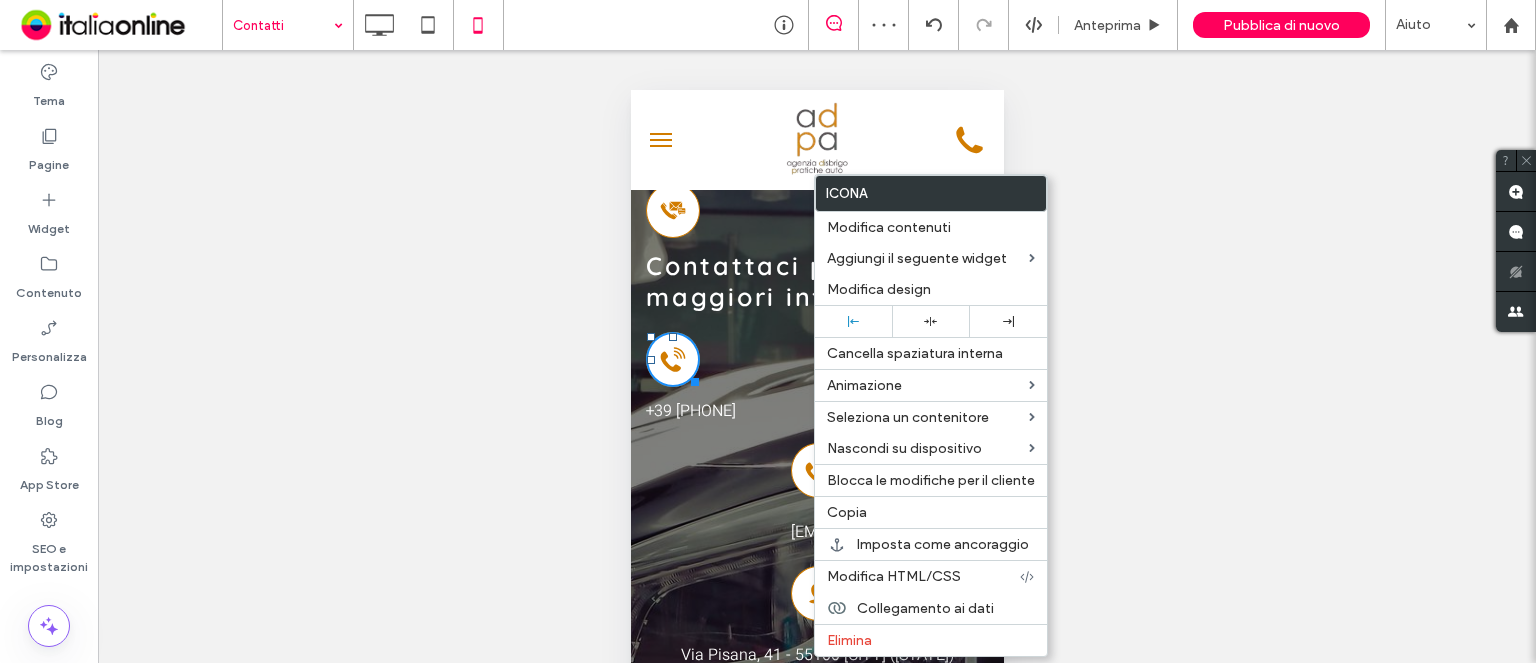 click on "Click To Paste" at bounding box center (816, 470) 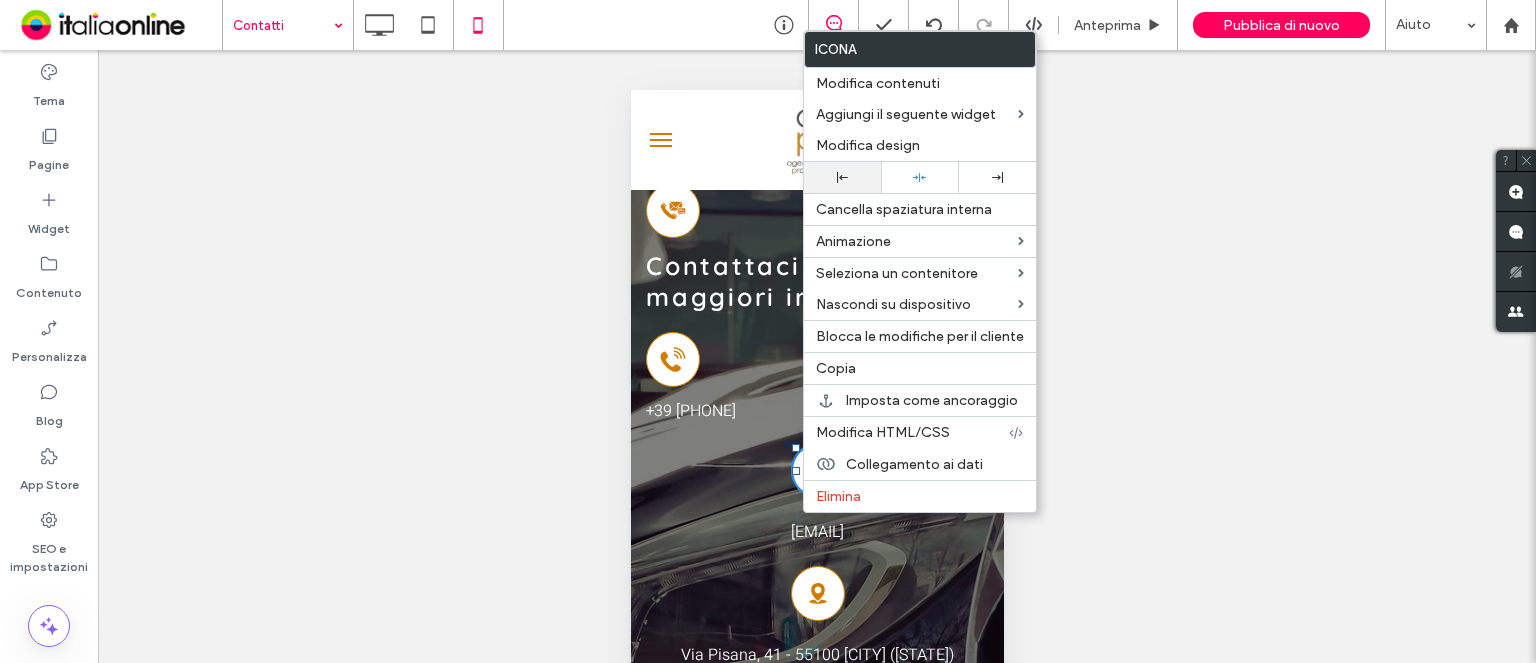 click at bounding box center (842, 177) 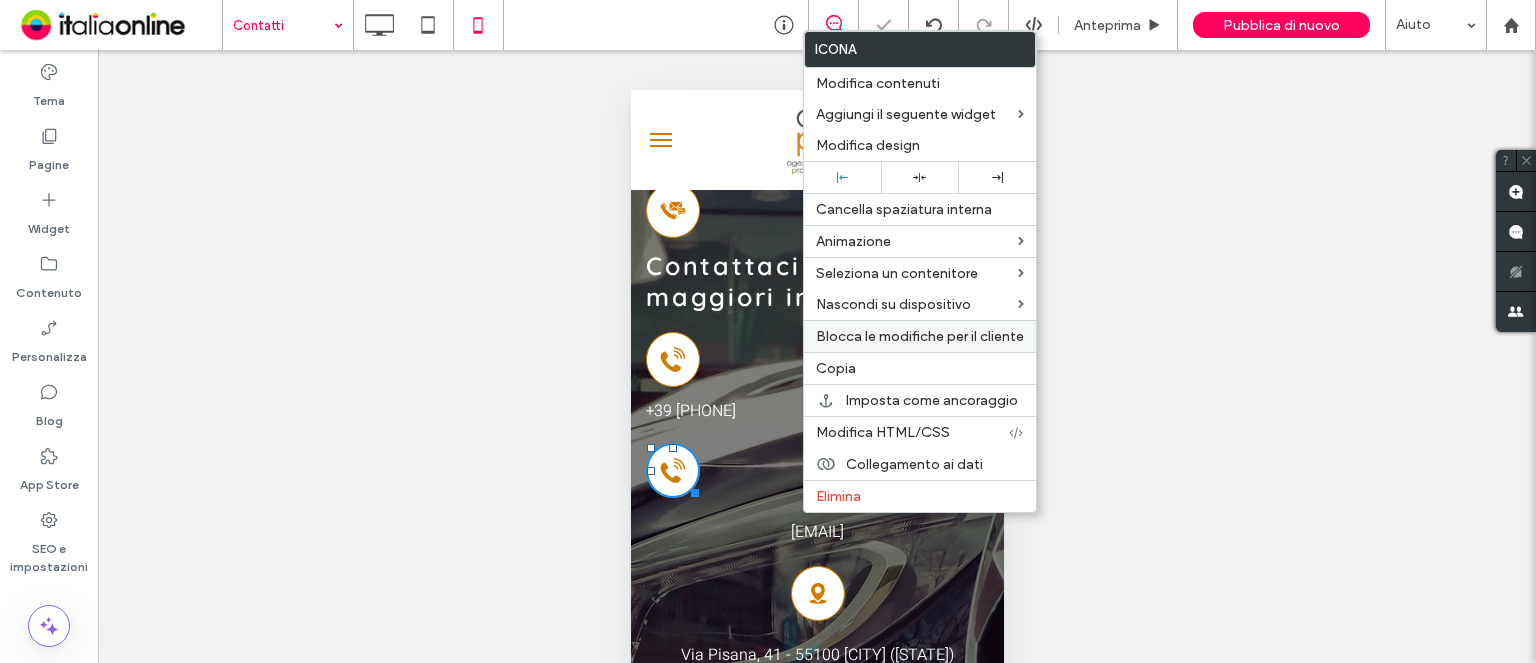 drag, startPoint x: 900, startPoint y: 83, endPoint x: 935, endPoint y: 320, distance: 239.57045 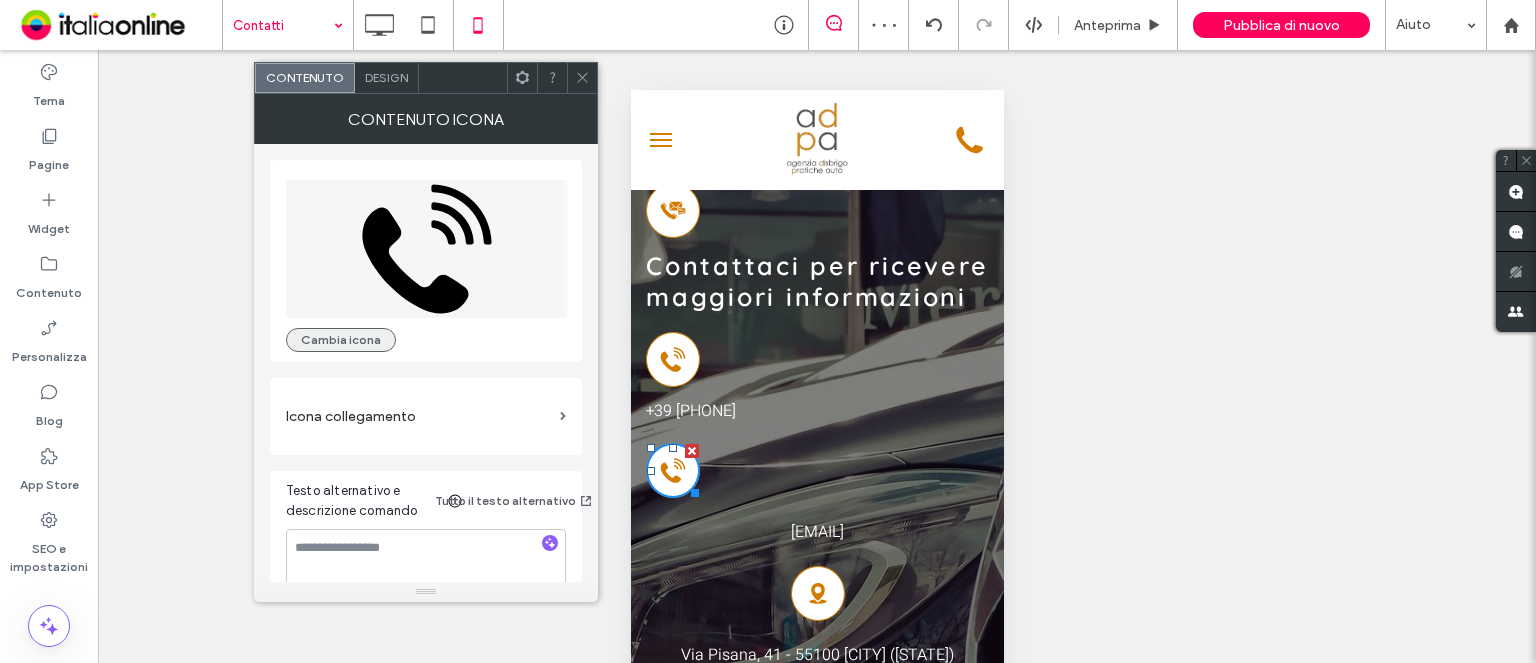 click on "Cambia icona" at bounding box center [426, 261] 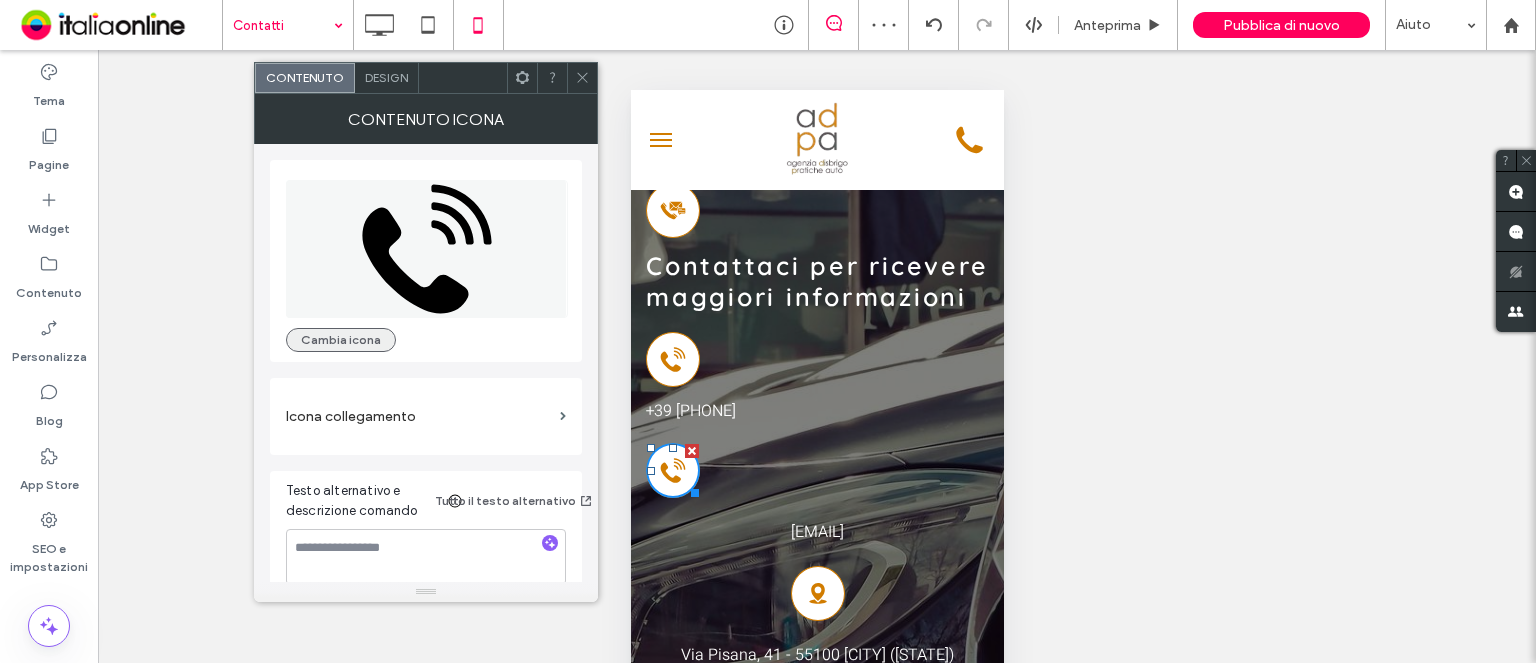 click on "Cambia icona" at bounding box center (341, 340) 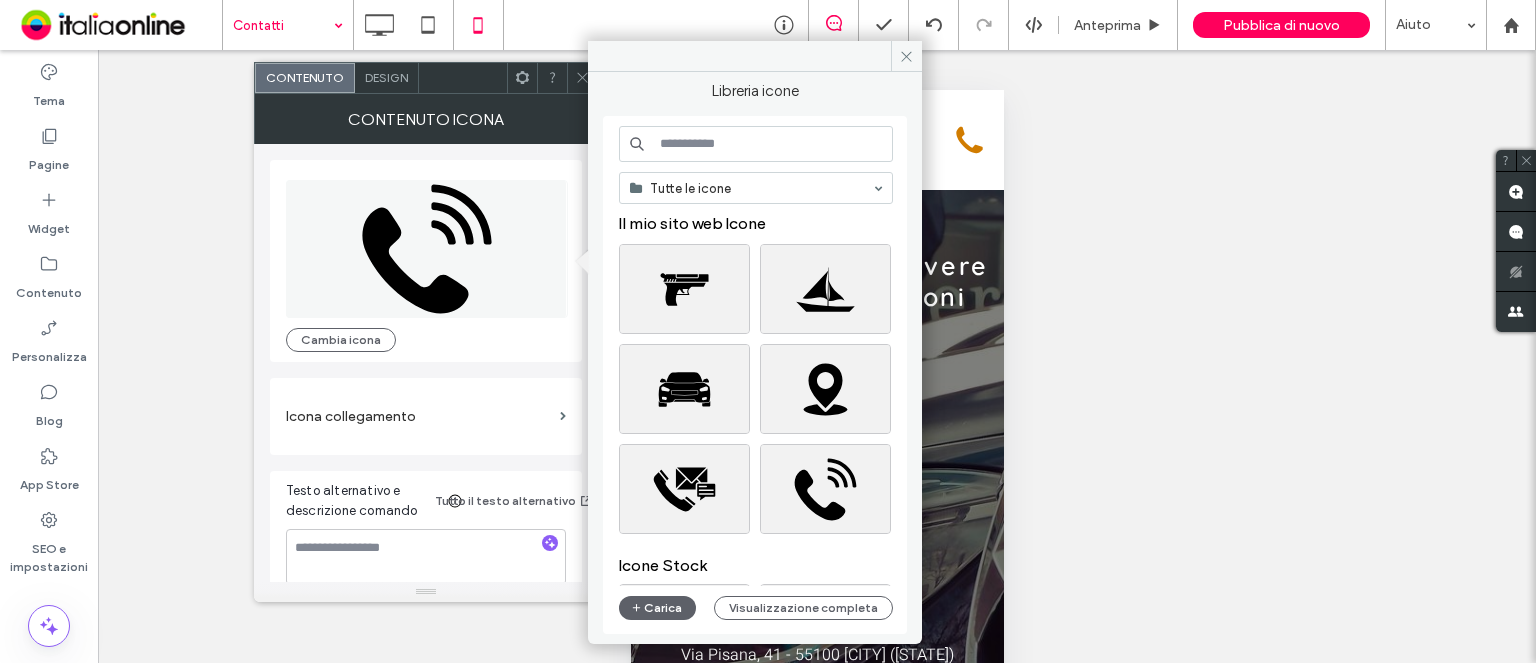 click at bounding box center [756, 144] 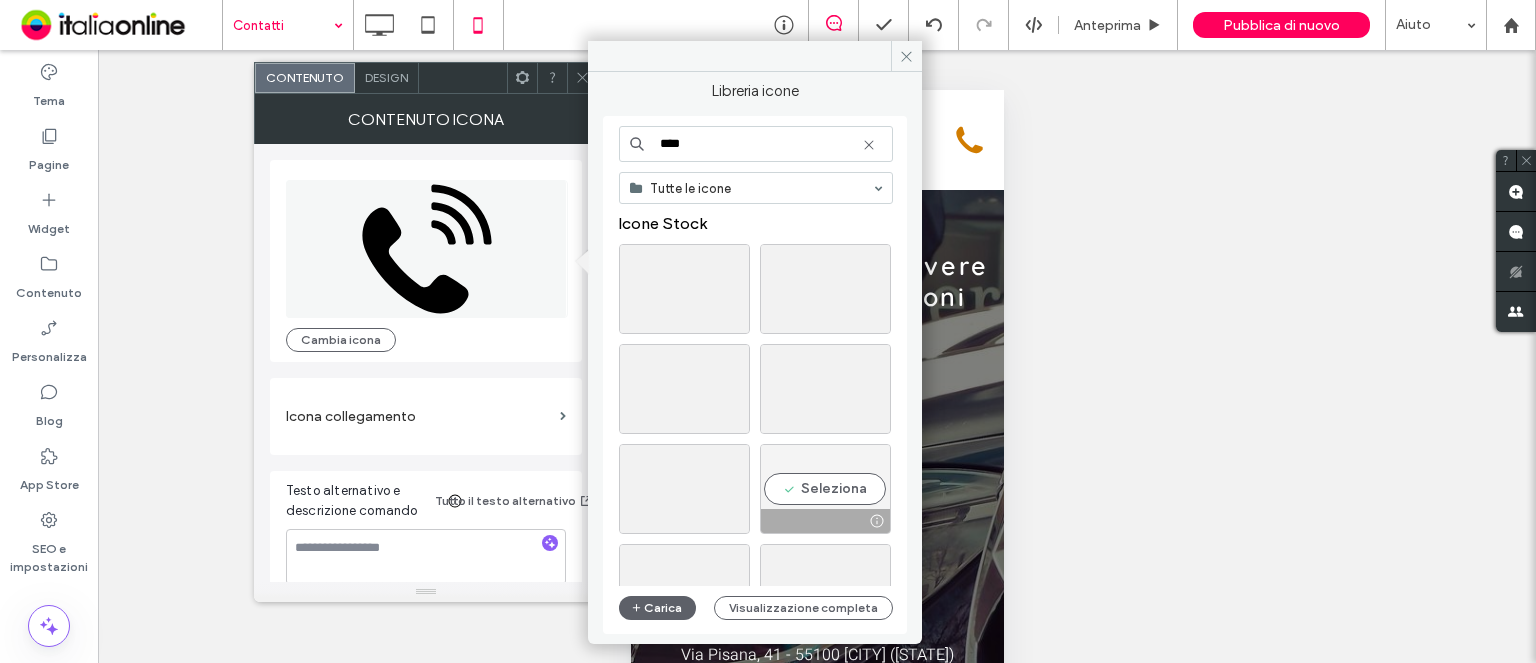 type on "****" 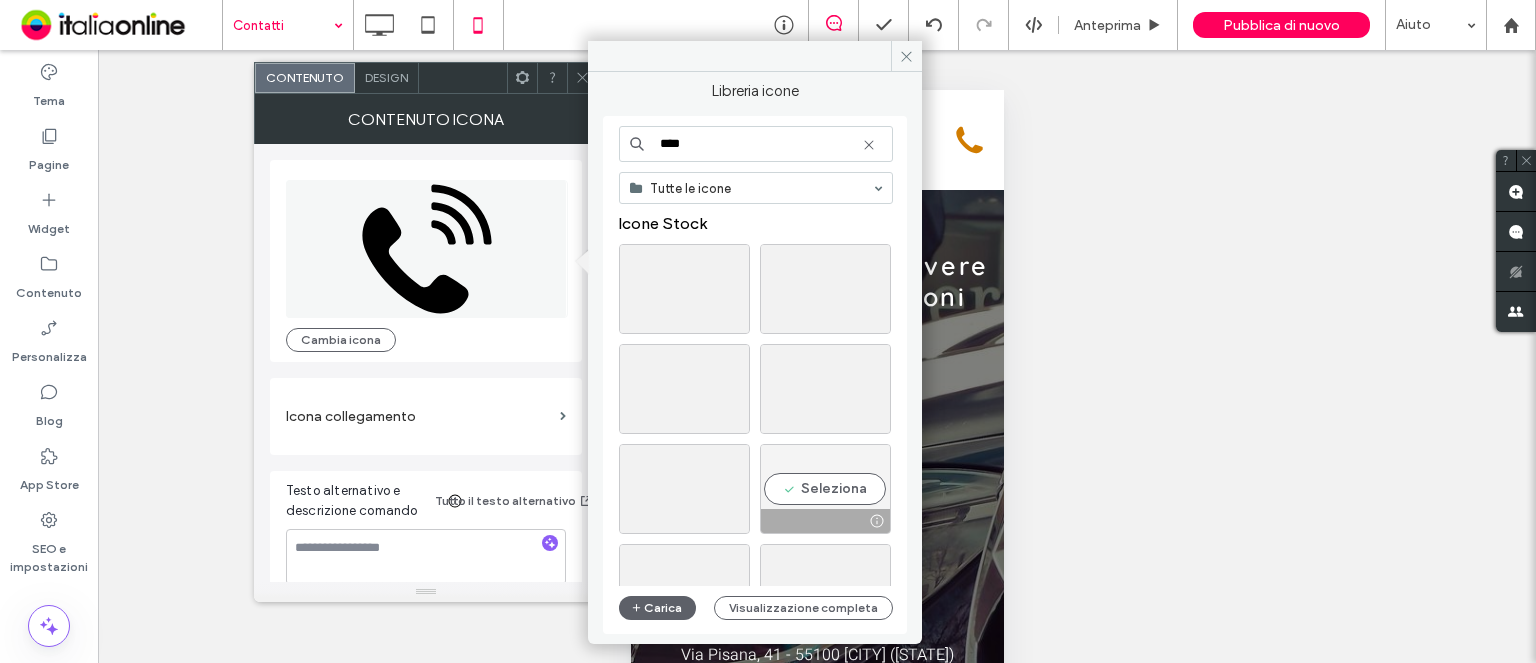 click on "Seleziona" at bounding box center [825, 489] 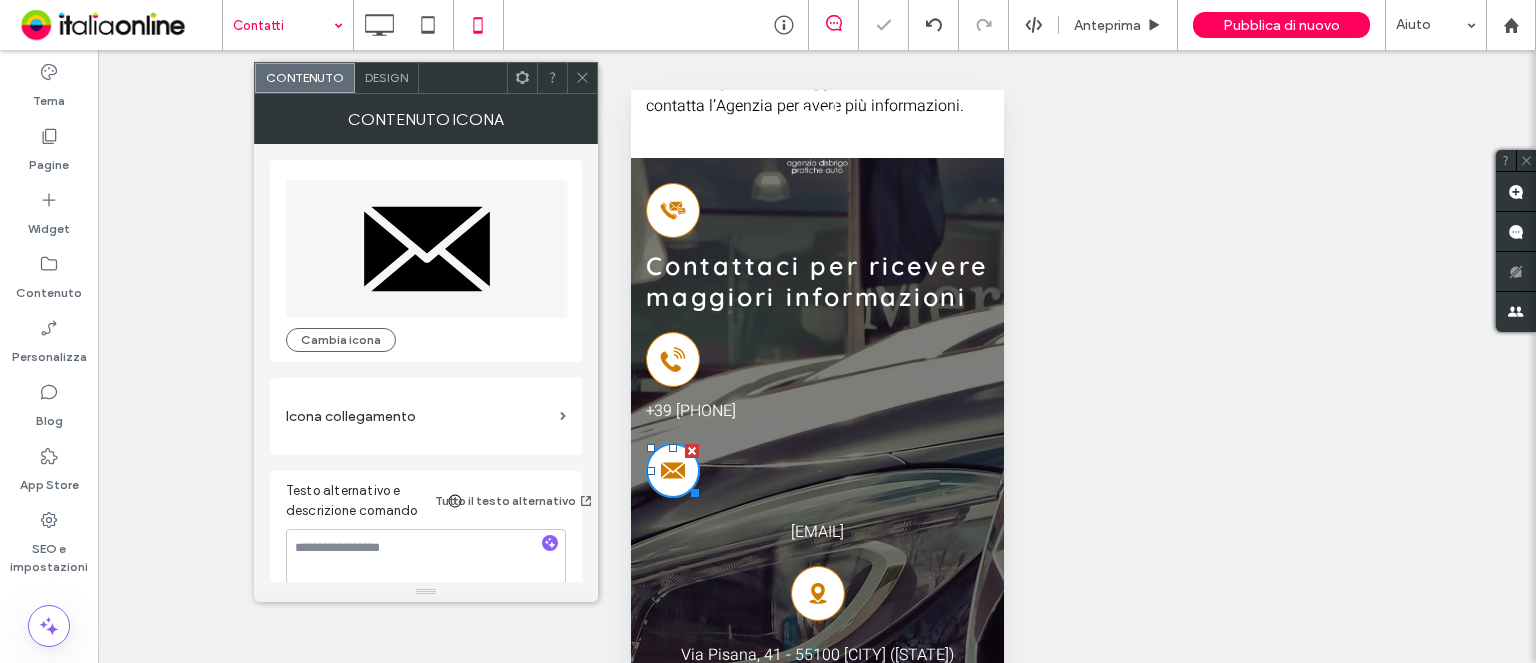 click at bounding box center (582, 78) 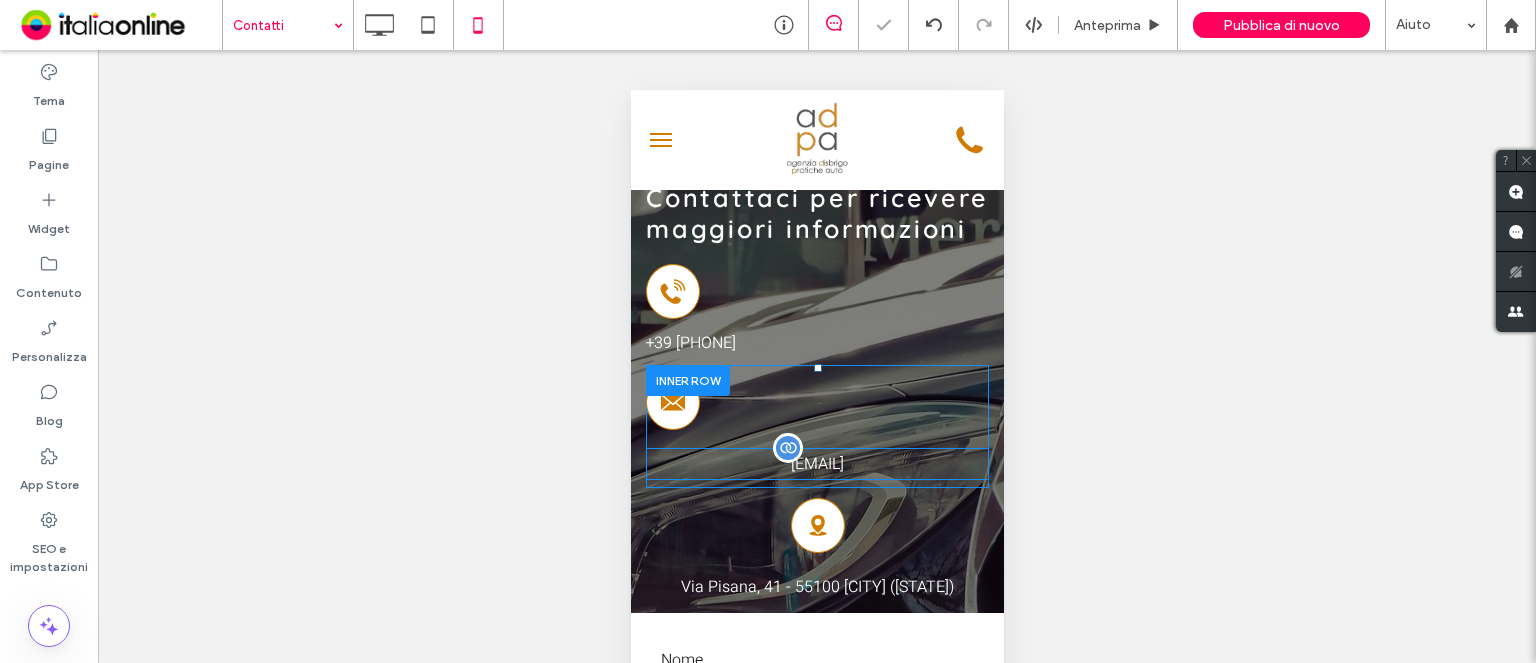 scroll, scrollTop: 600, scrollLeft: 0, axis: vertical 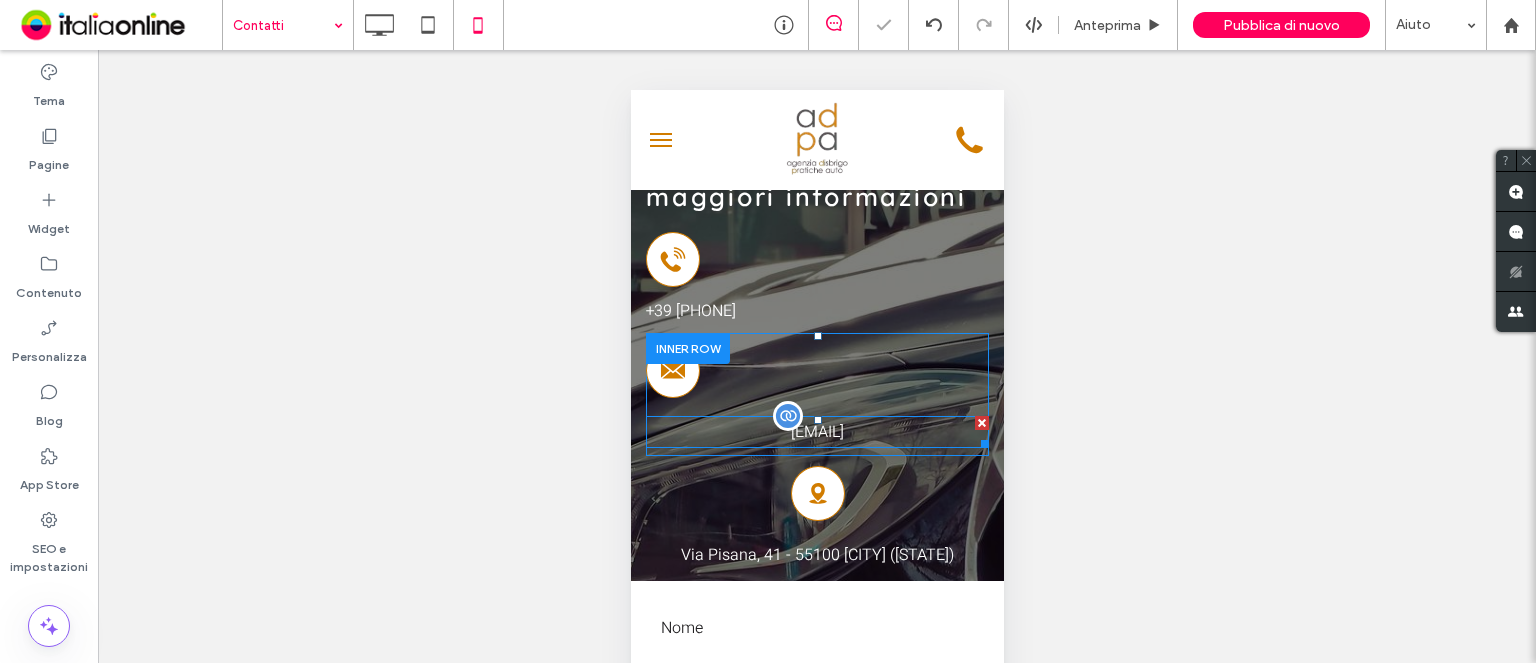 click on "[EMAIL]" at bounding box center (816, 432) 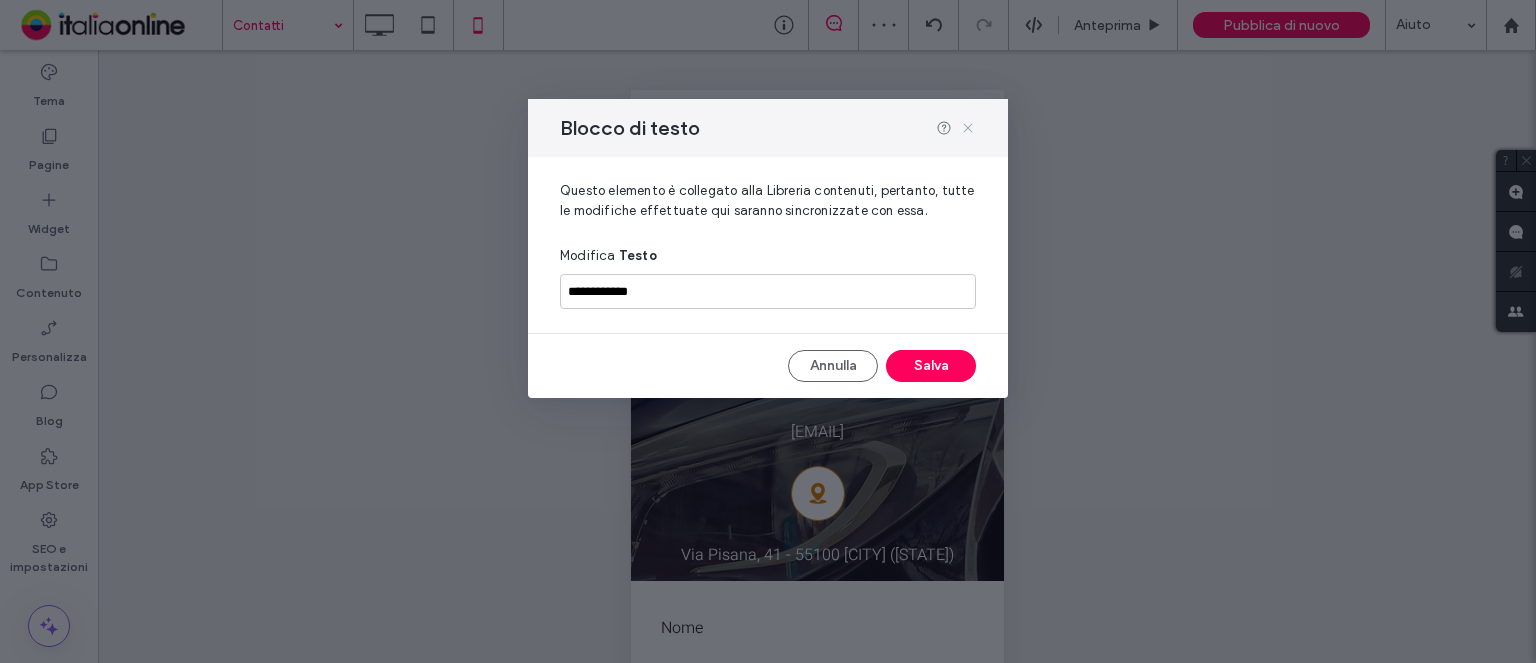 click 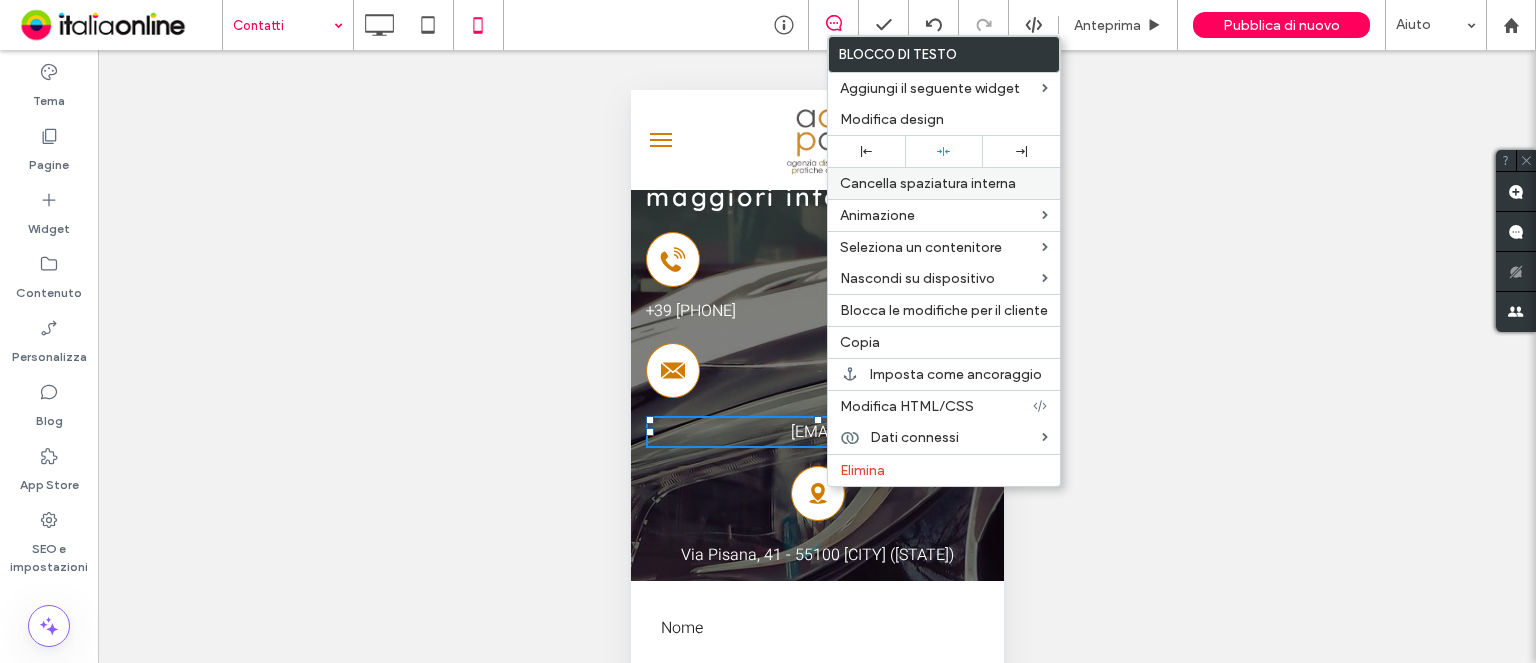 drag, startPoint x: 859, startPoint y: 150, endPoint x: 832, endPoint y: 188, distance: 46.615448 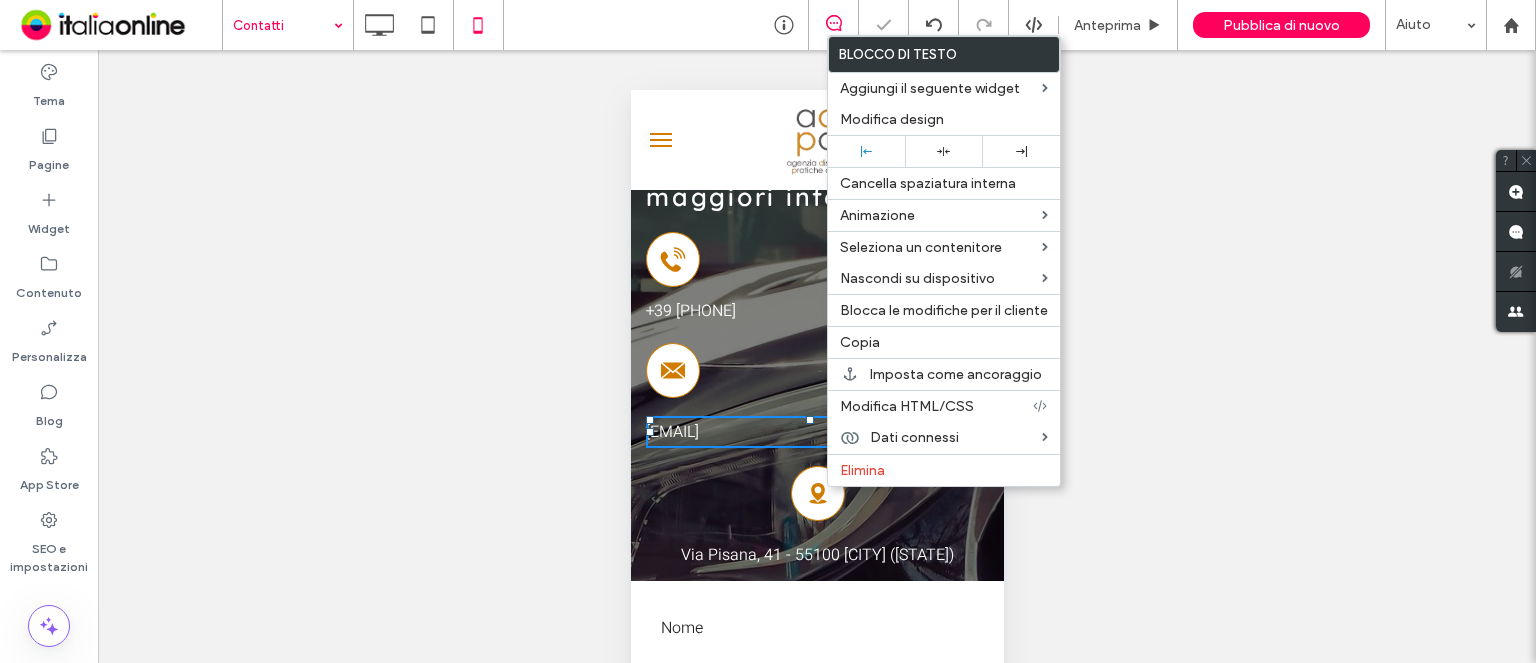 drag, startPoint x: 1301, startPoint y: 677, endPoint x: 705, endPoint y: 564, distance: 606.6177 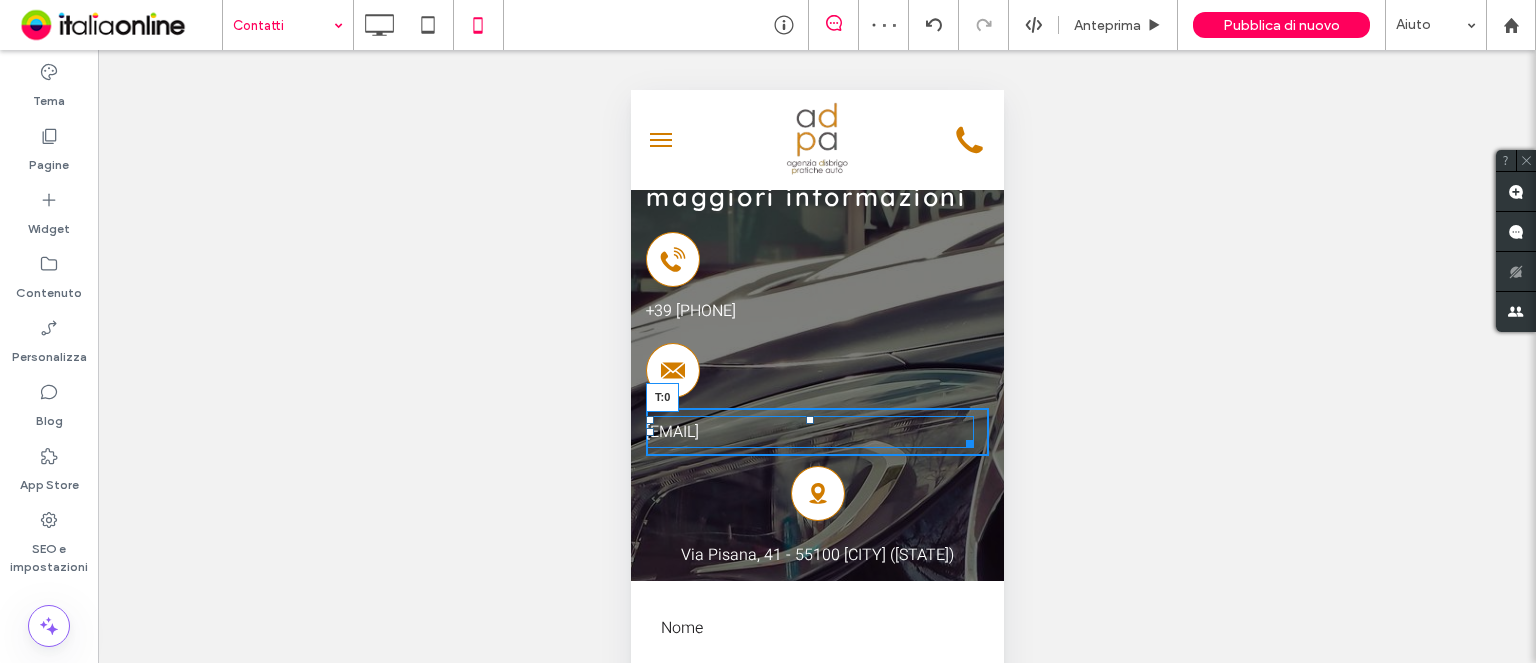 drag, startPoint x: 807, startPoint y: 474, endPoint x: 807, endPoint y: 455, distance: 19 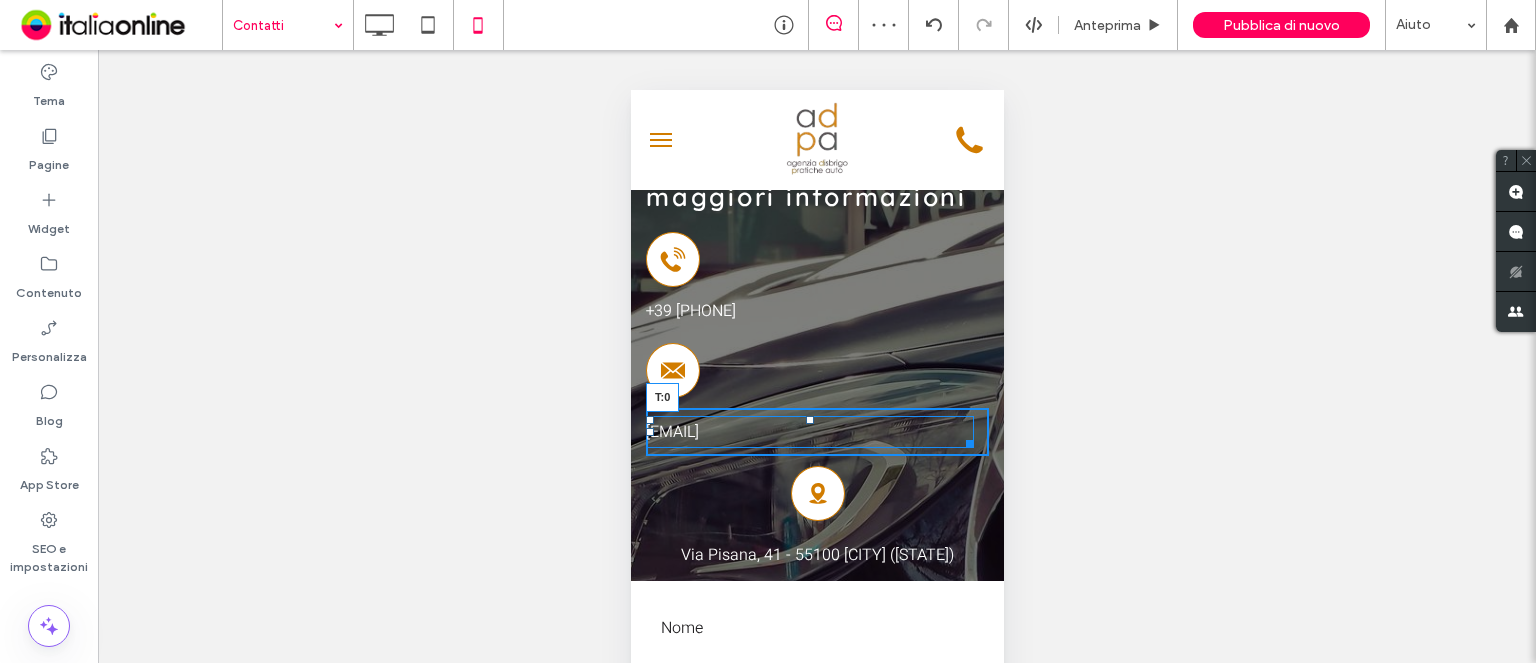 click on "Click To Paste
info@adpa.it T:0 Click To Paste" at bounding box center [816, 394] 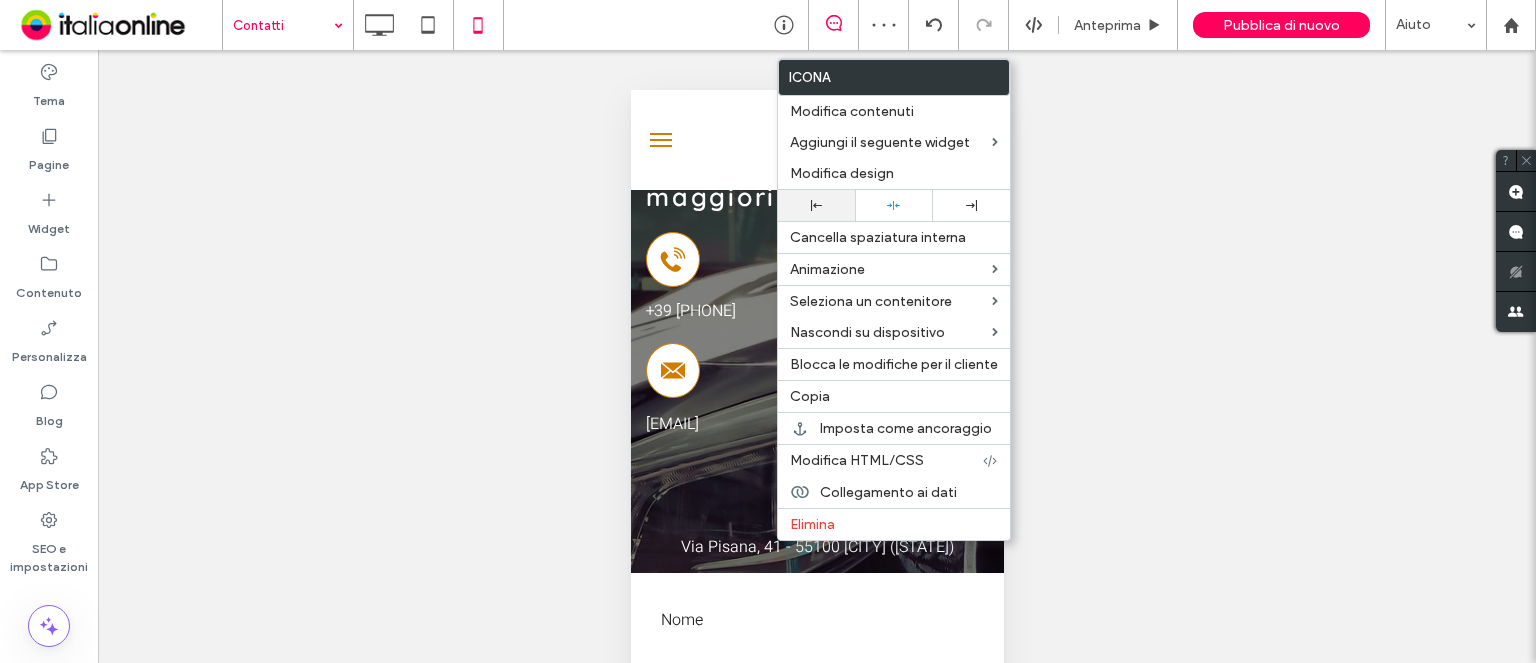 click at bounding box center (816, 205) 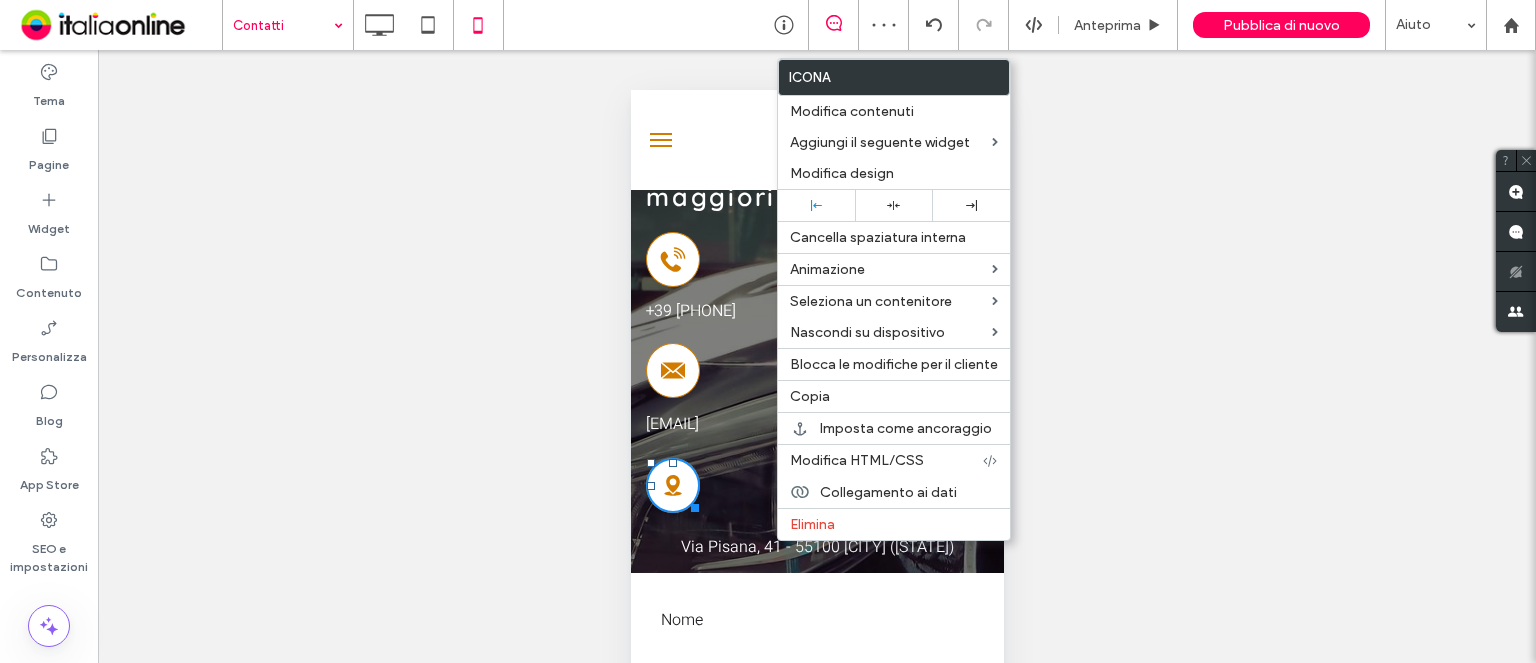 click at bounding box center [768, 331] 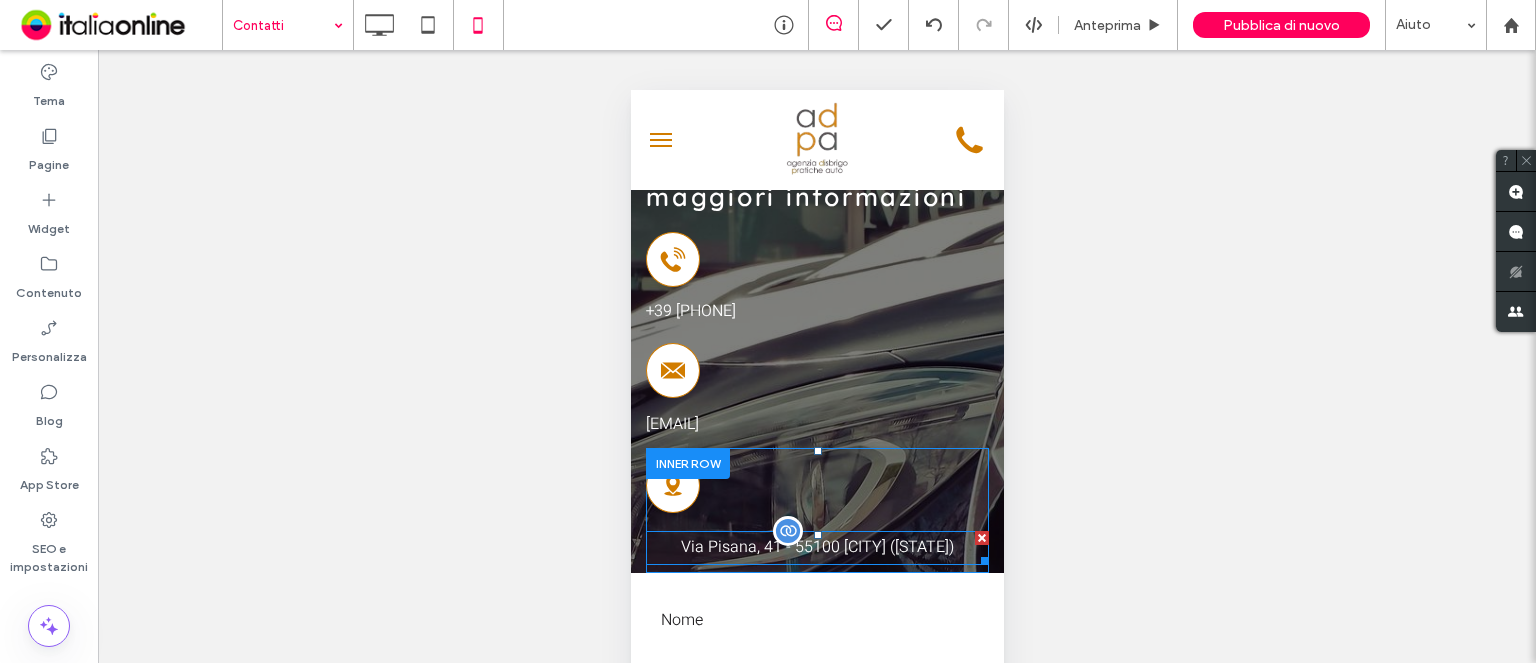 click on "[STREET], [NUMBER] - [POSTAL_CODE] [CITY] ([STATE])" at bounding box center [816, 548] 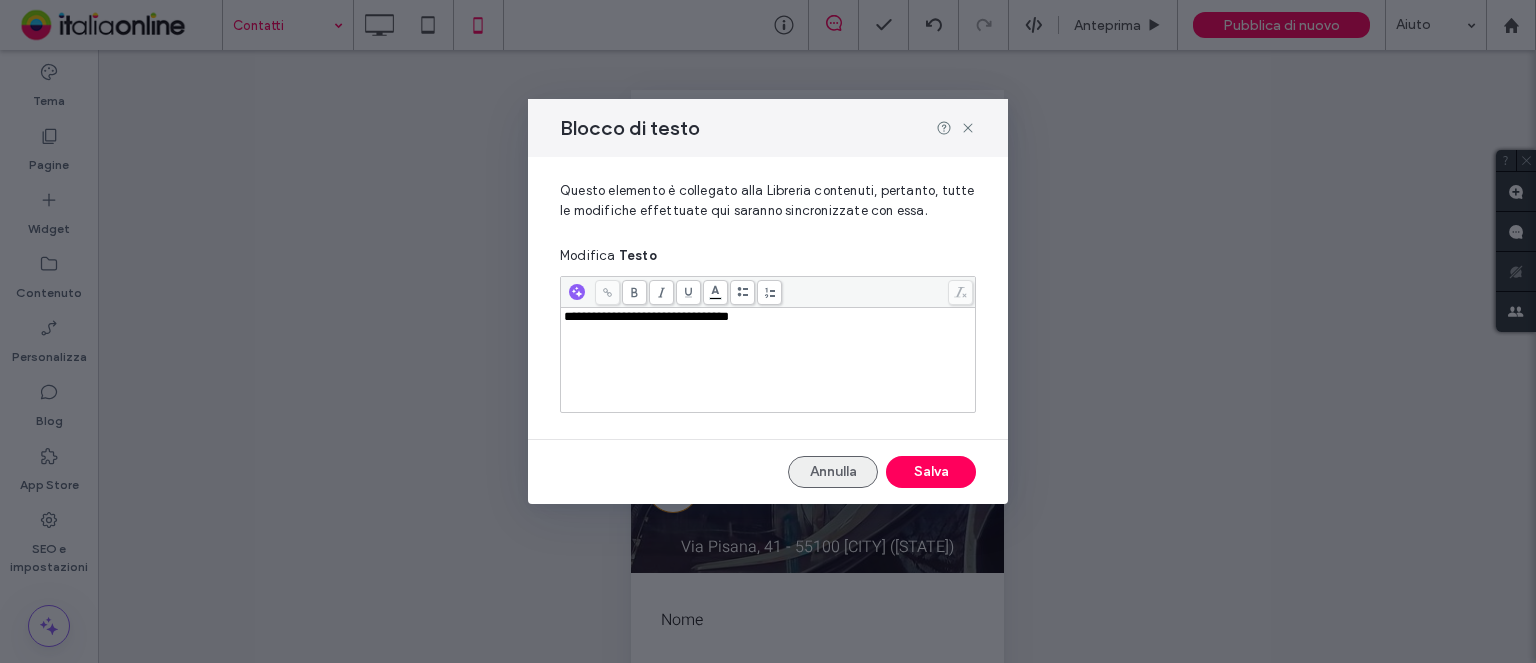 drag, startPoint x: 197, startPoint y: 389, endPoint x: 825, endPoint y: 467, distance: 632.82544 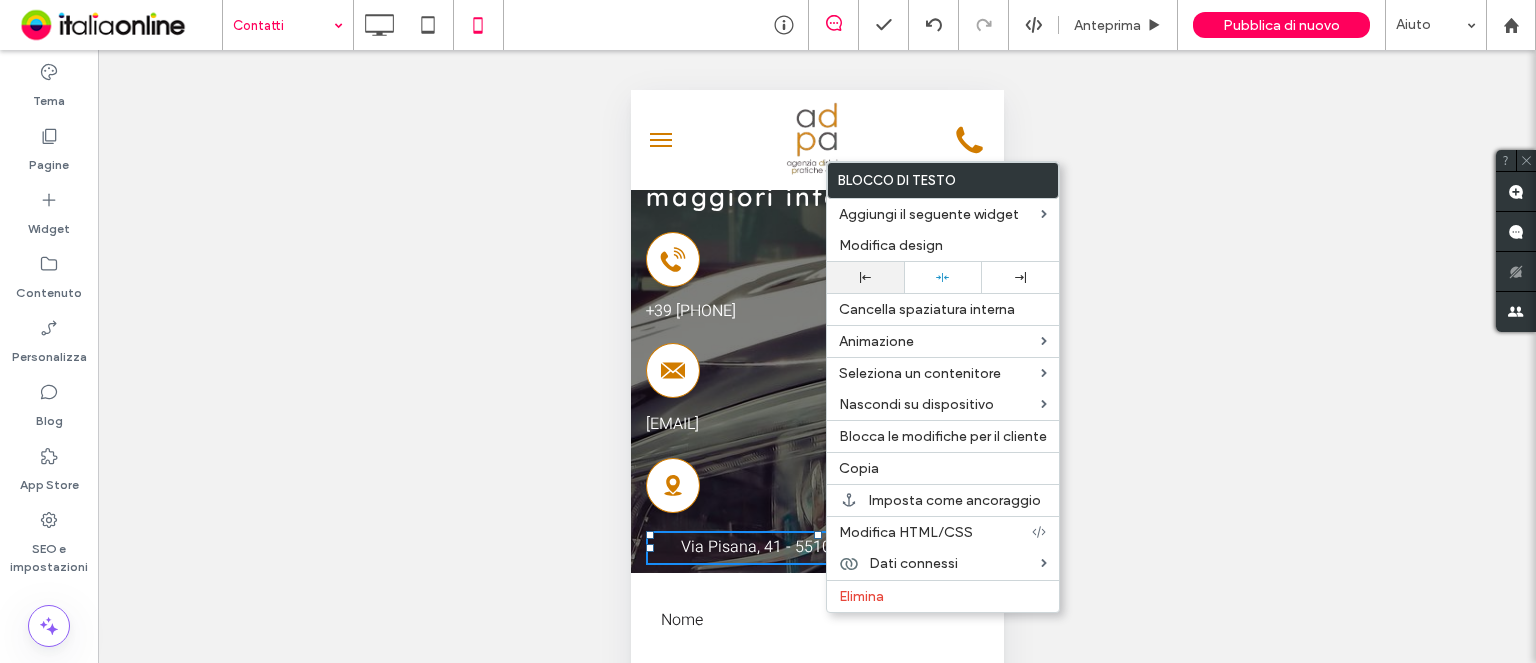 click at bounding box center (865, 277) 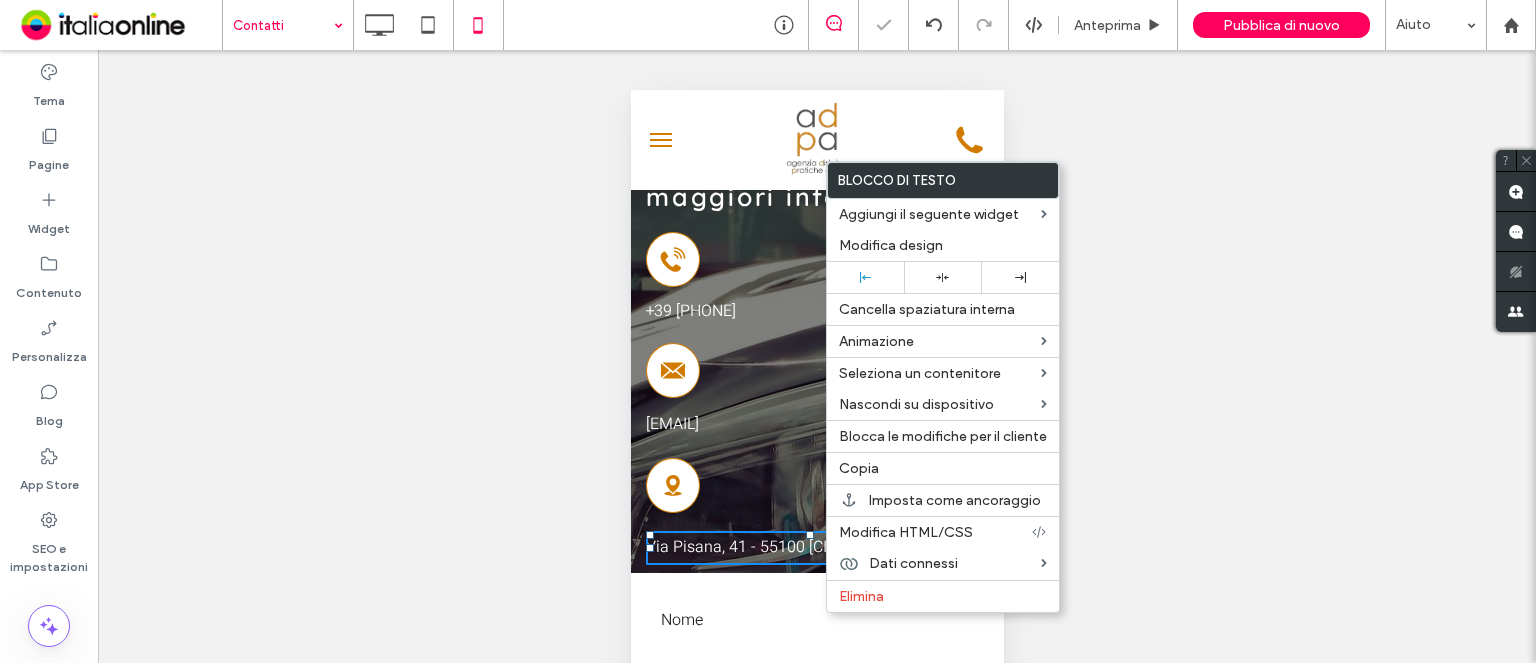 click on "Click To Paste" at bounding box center (816, 485) 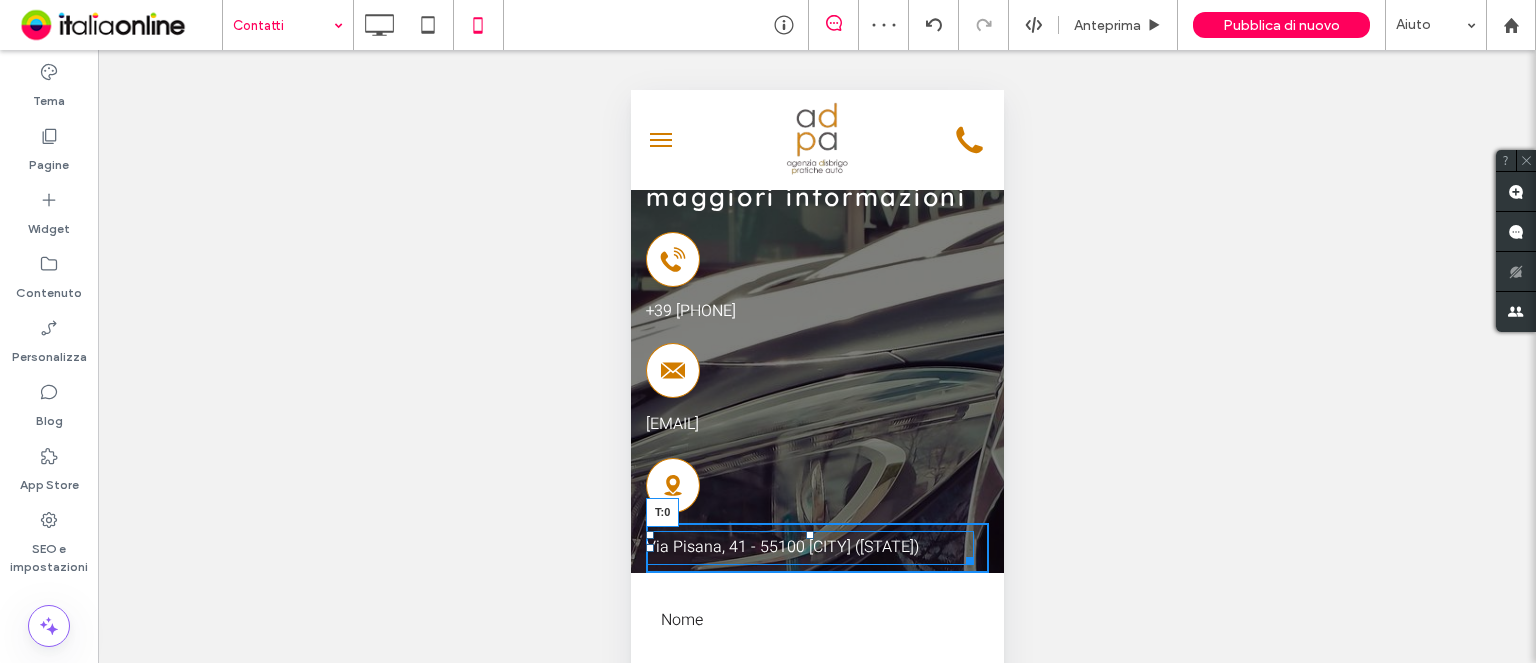 drag, startPoint x: 808, startPoint y: 585, endPoint x: 811, endPoint y: 567, distance: 18.248287 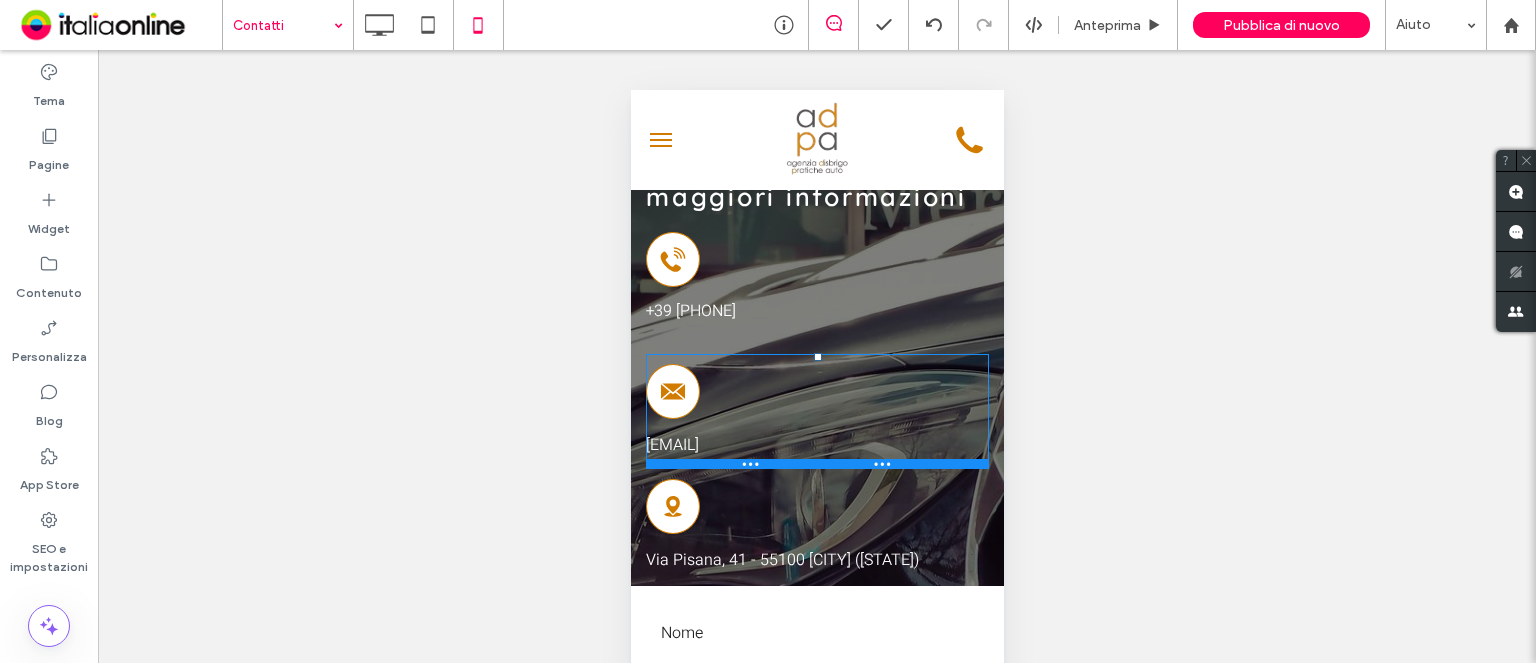 drag, startPoint x: 807, startPoint y: 389, endPoint x: 811, endPoint y: 410, distance: 21.377558 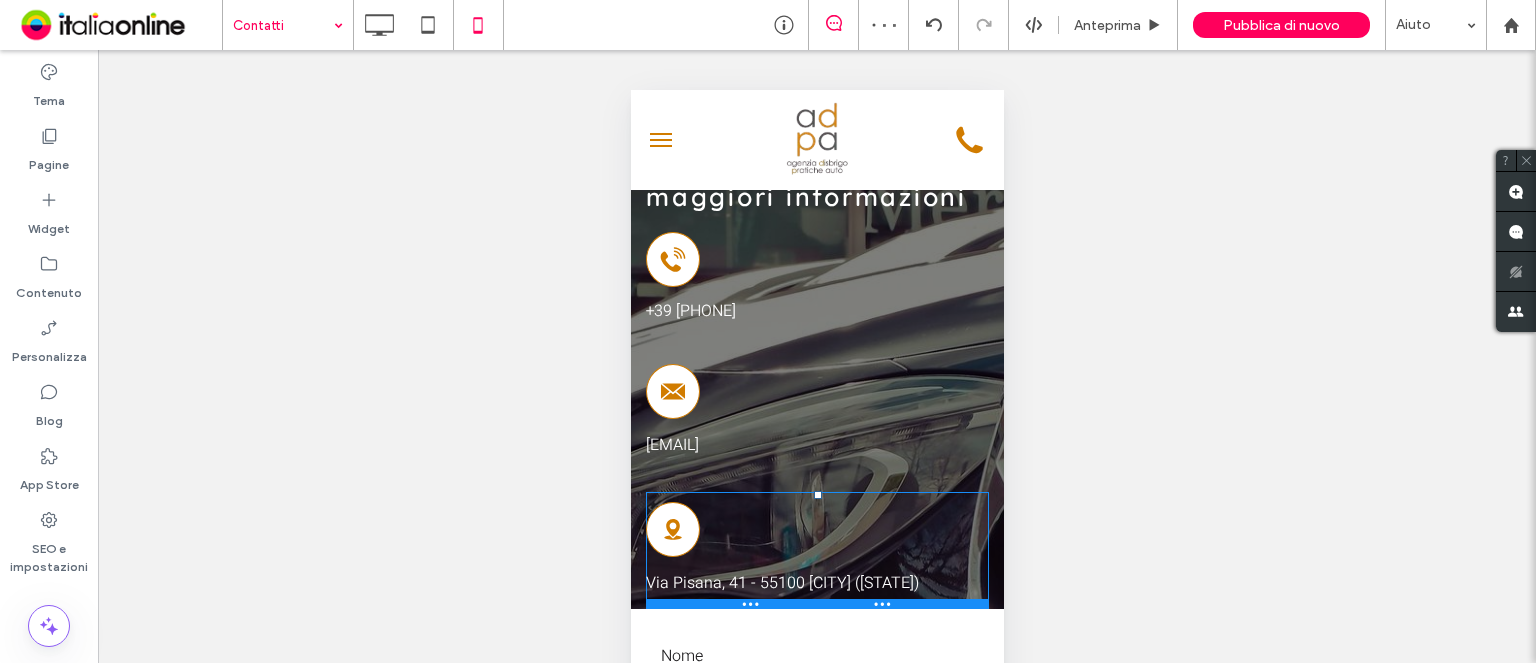 drag, startPoint x: 809, startPoint y: 525, endPoint x: 810, endPoint y: 548, distance: 23.021729 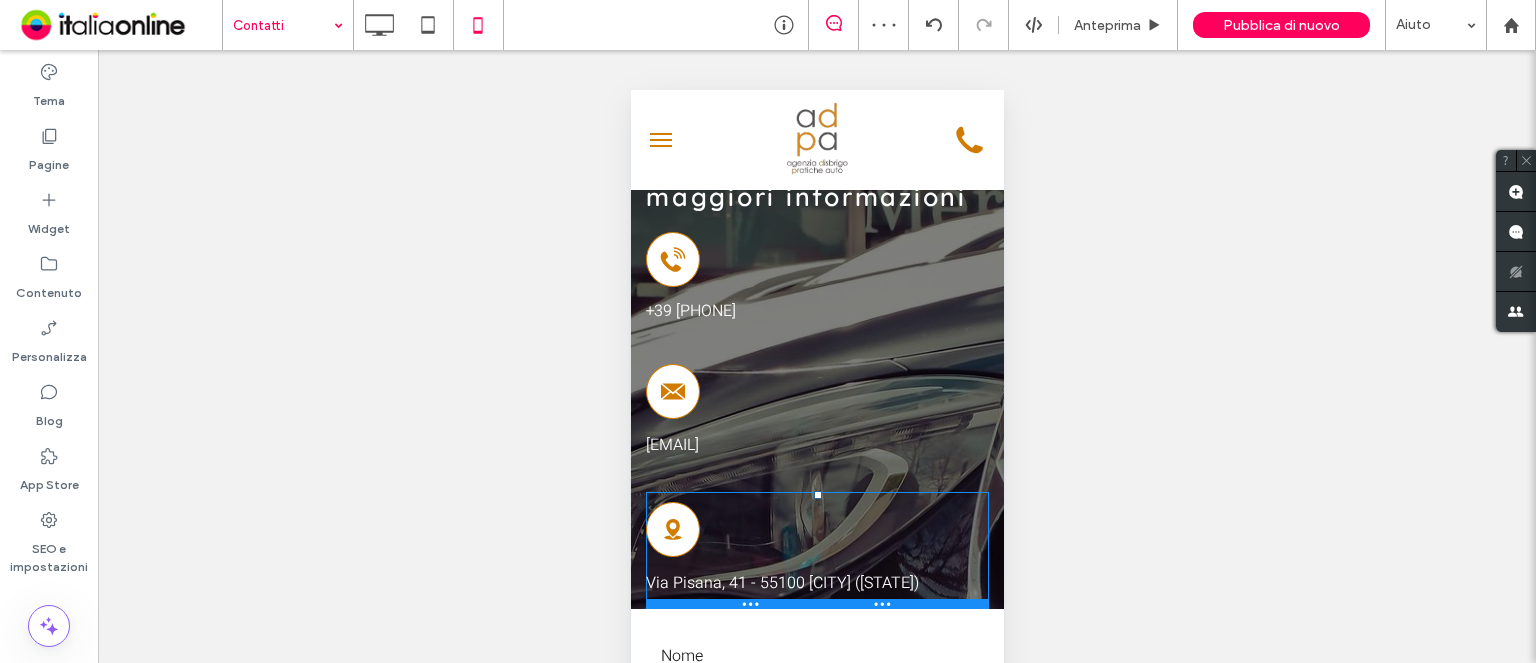 click at bounding box center (817, 495) 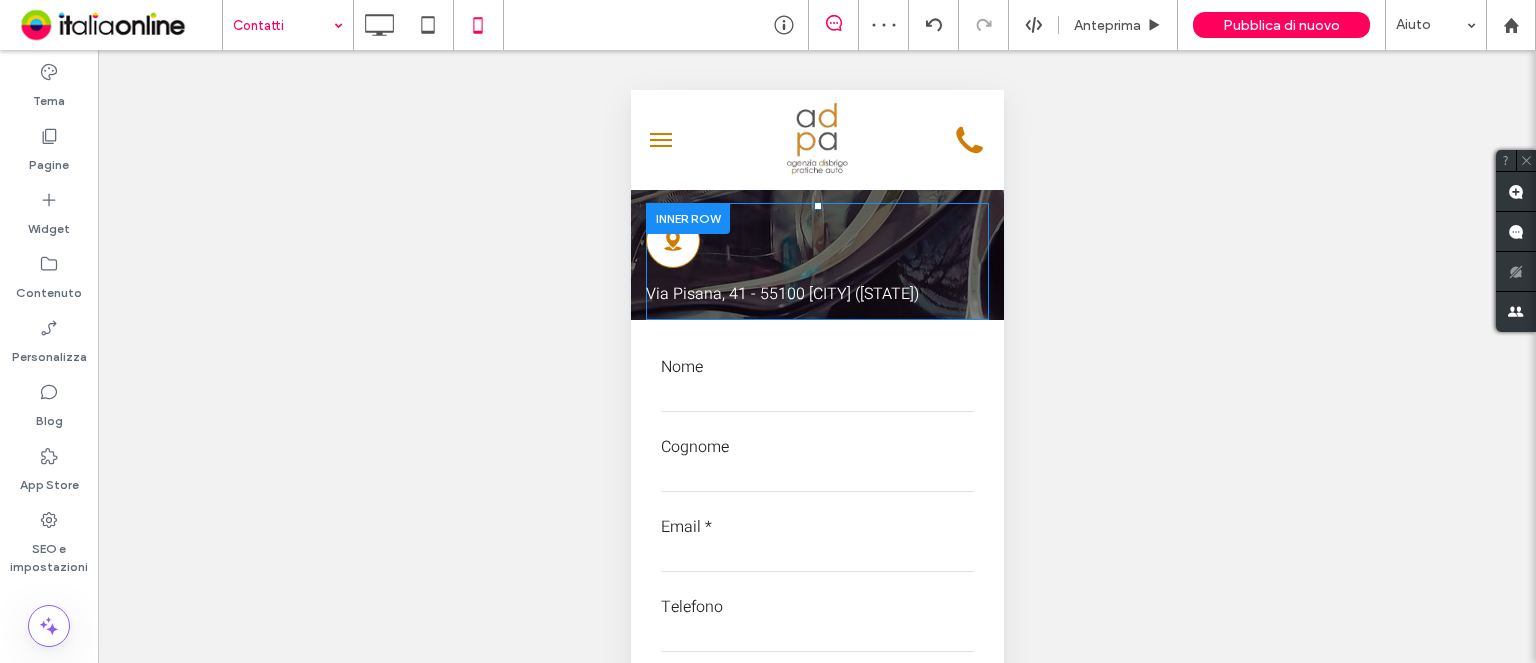 scroll, scrollTop: 900, scrollLeft: 0, axis: vertical 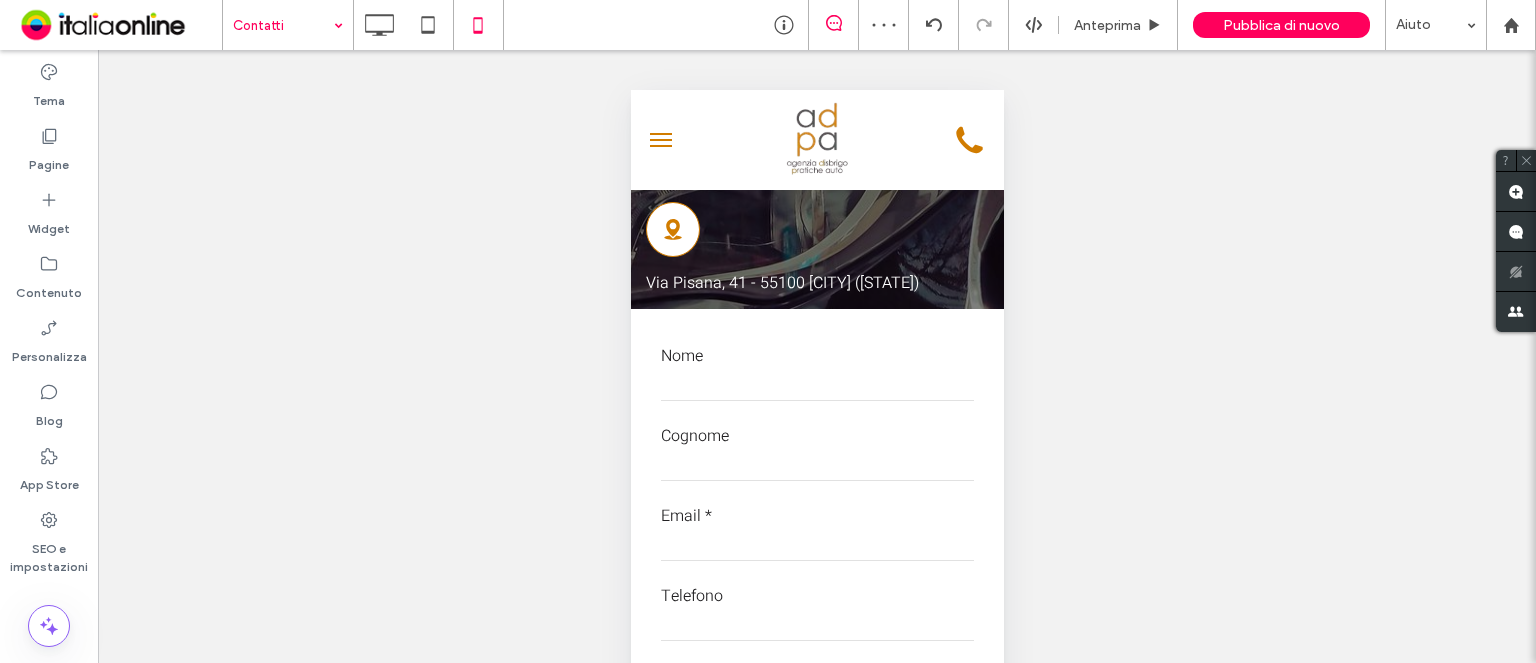 click on "Contattaci per ricevere maggiori informazioni
Click To Paste
+39 058 358 1893  Click To Paste
Click To Paste
info@adpa.it Click To Paste
Click To Paste
Via Pisana, 41 - 55100 LUCCA (LU) Click To Paste
Click To Paste" at bounding box center [816, 41] 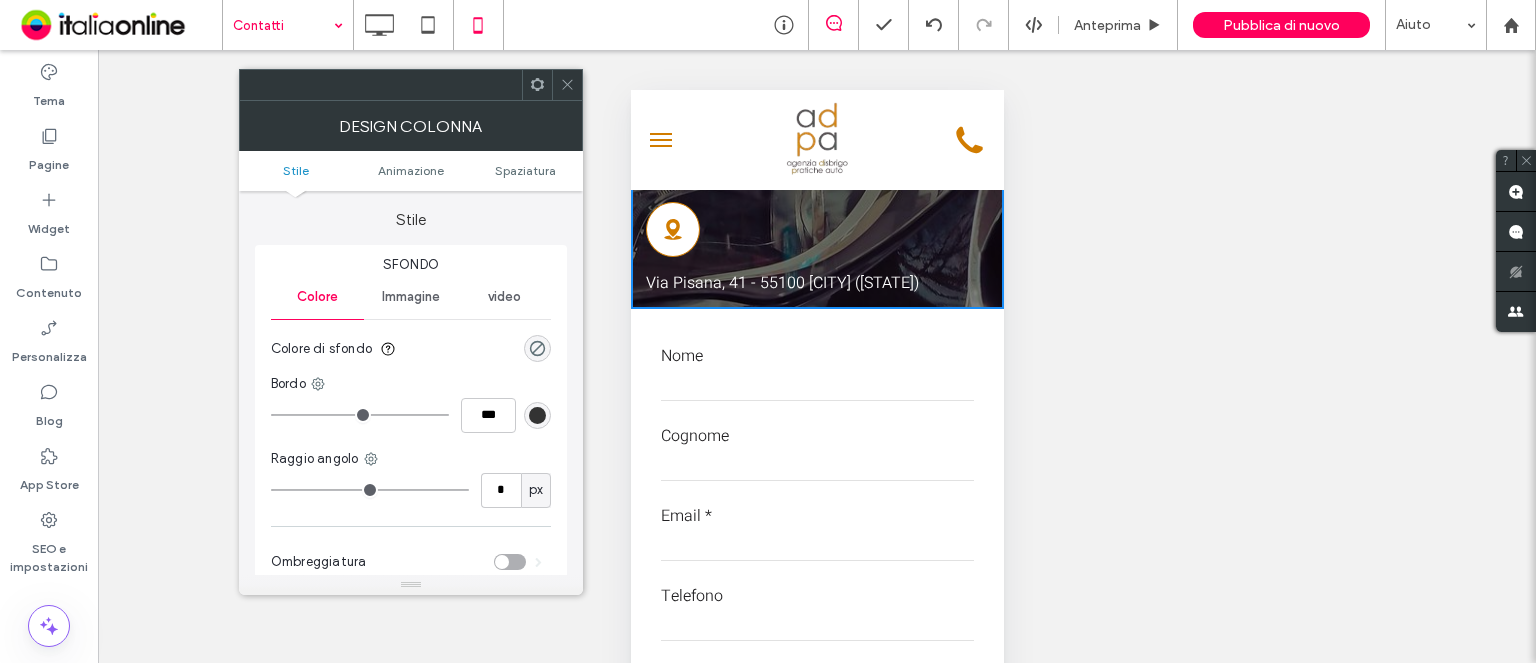 click on "Stile Animazione Spaziatura" at bounding box center [411, 171] 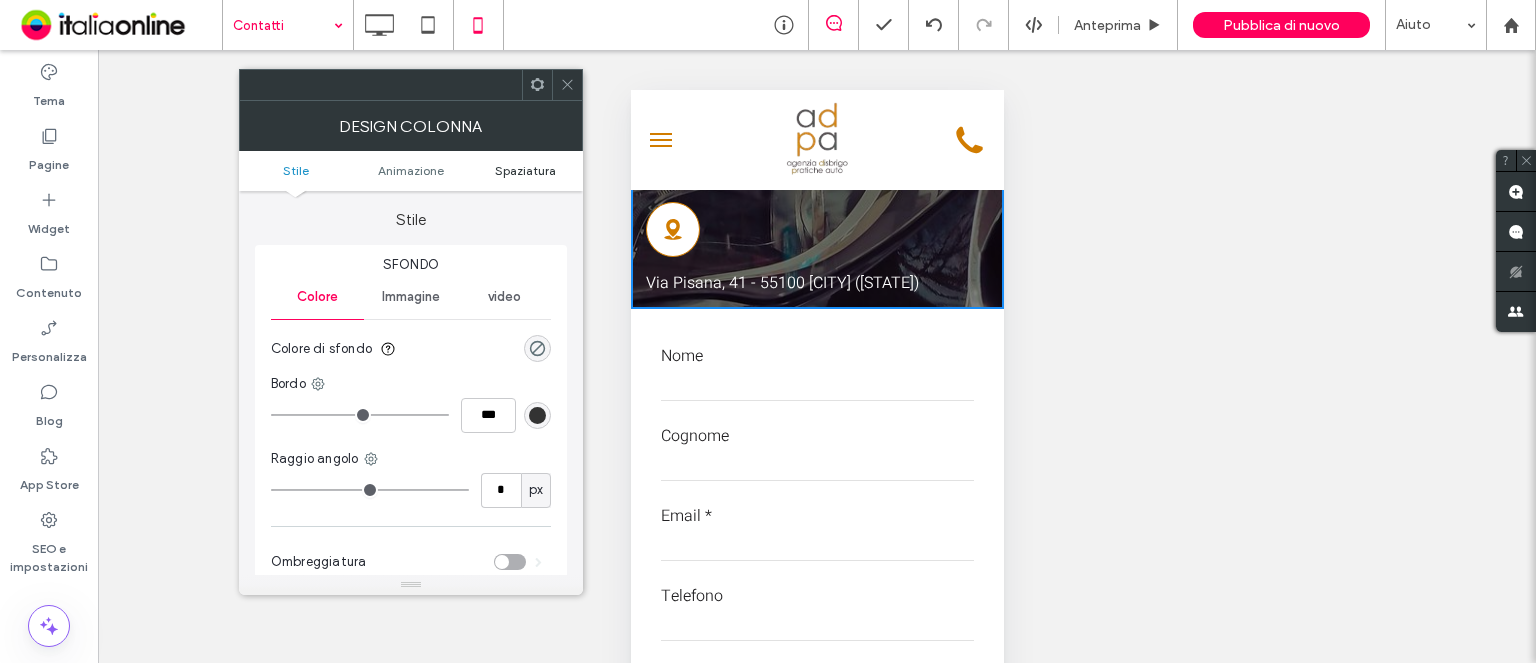 click on "Spaziatura" at bounding box center (525, 170) 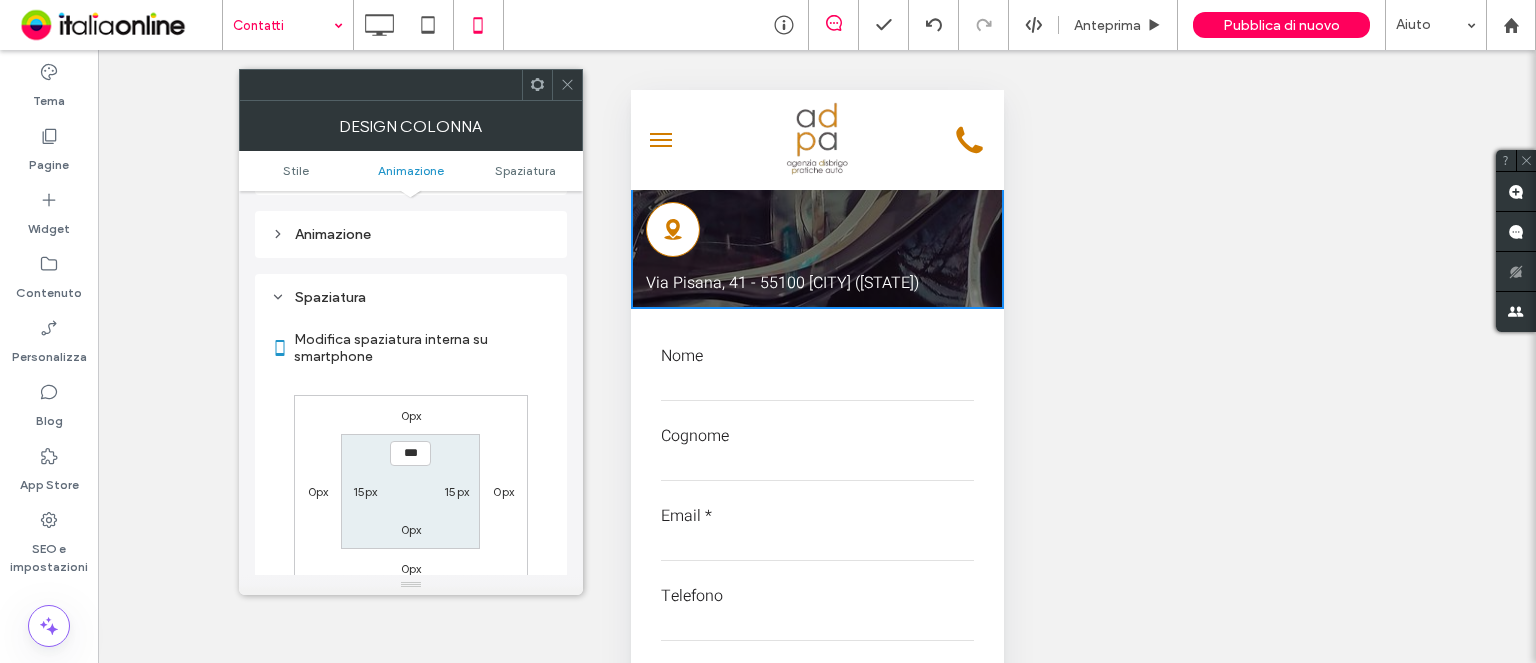scroll, scrollTop: 468, scrollLeft: 0, axis: vertical 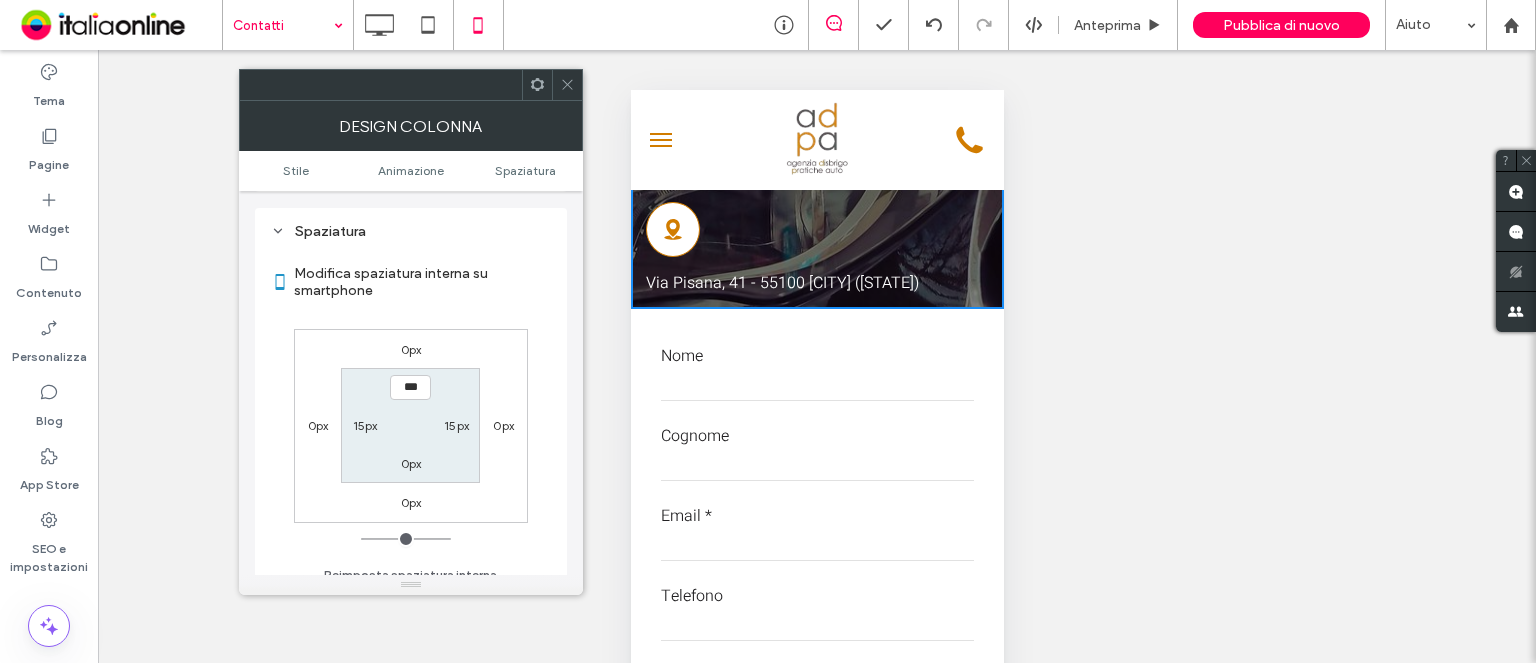 click on "0px" at bounding box center [411, 463] 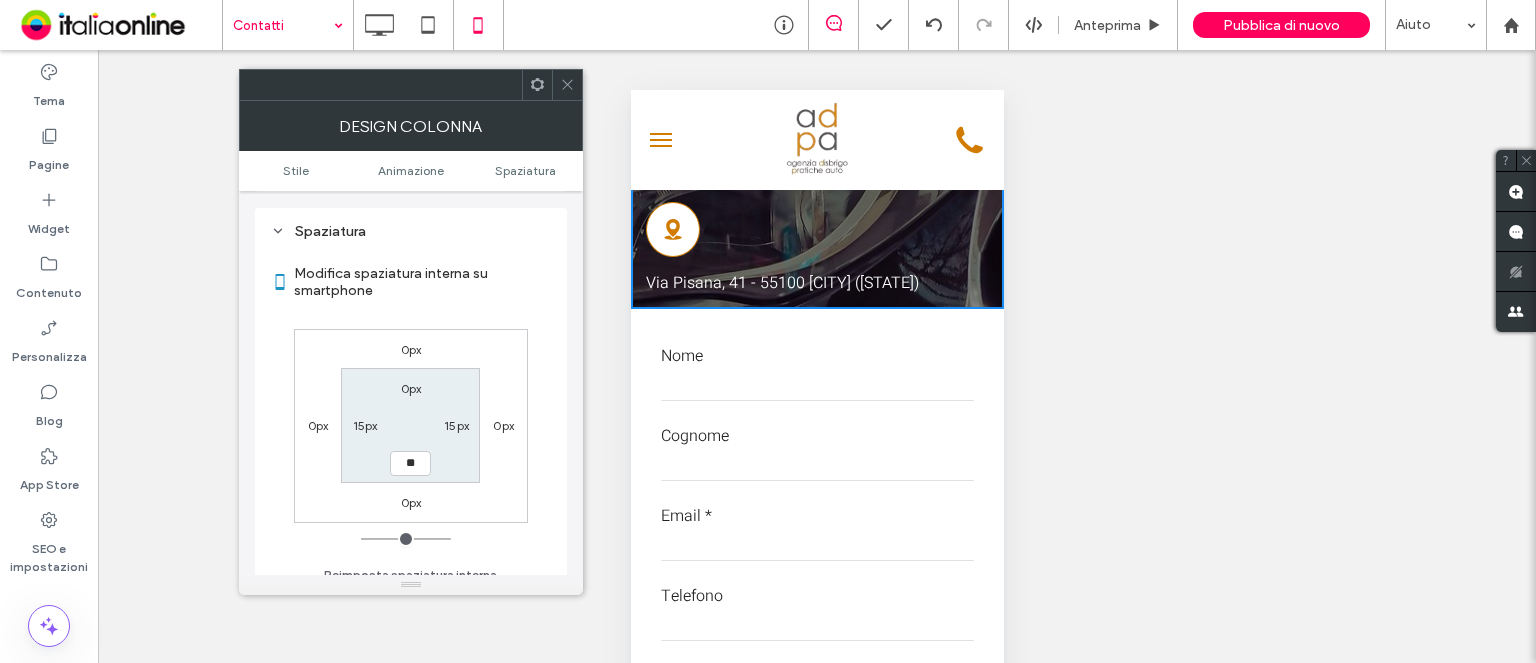 type on "**" 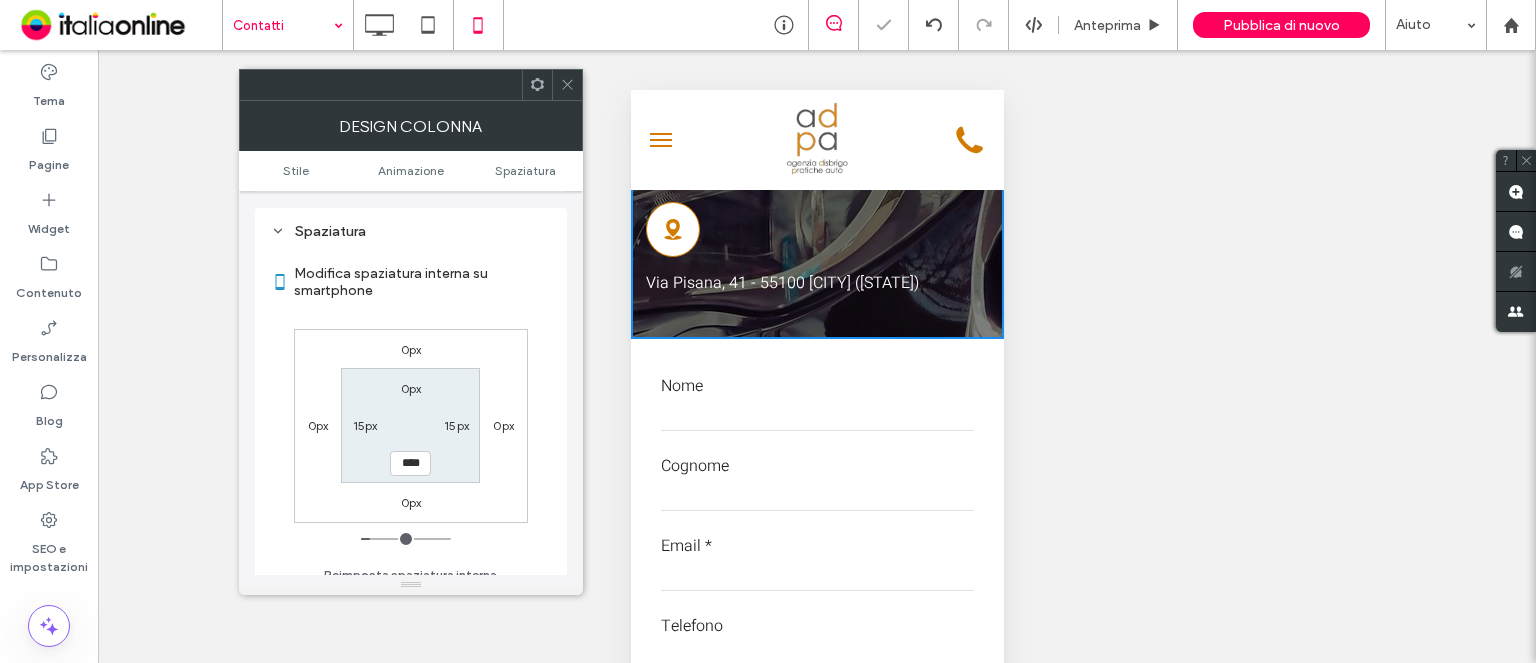 click at bounding box center [567, 85] 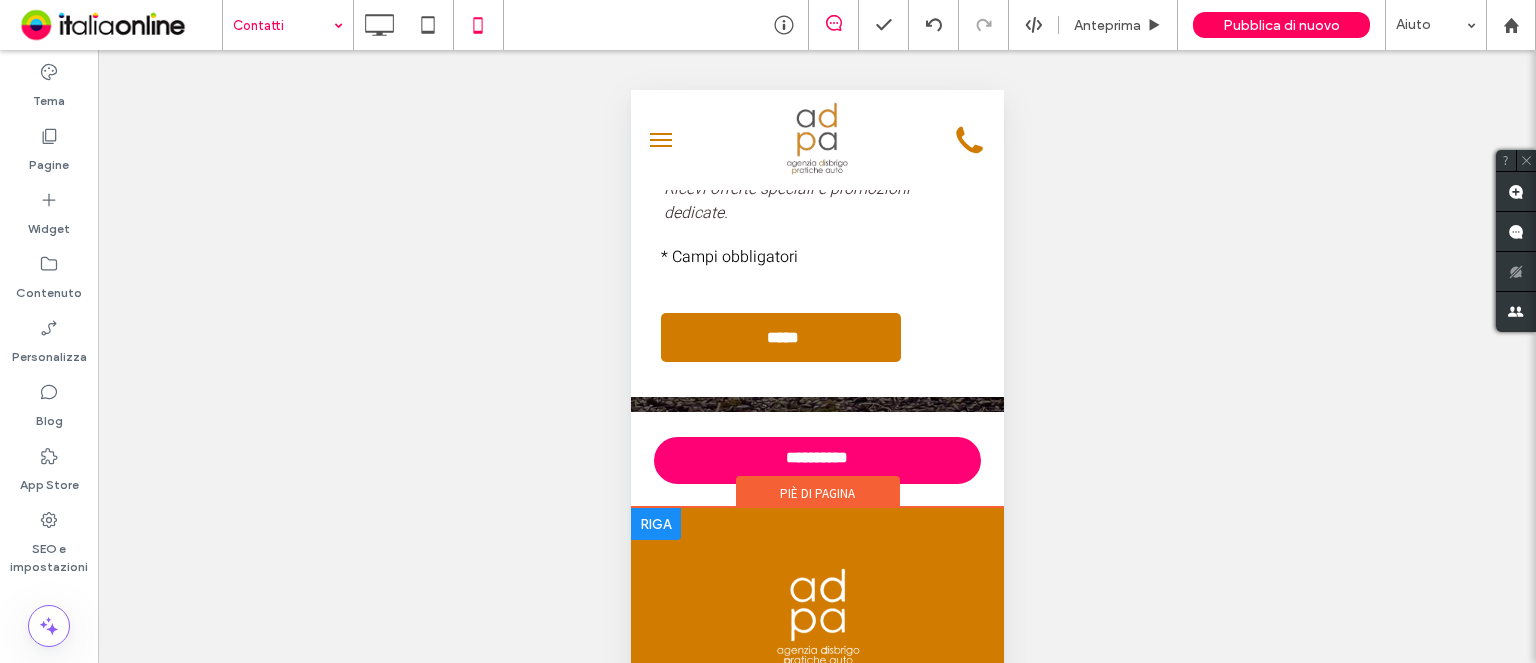 scroll, scrollTop: 1800, scrollLeft: 0, axis: vertical 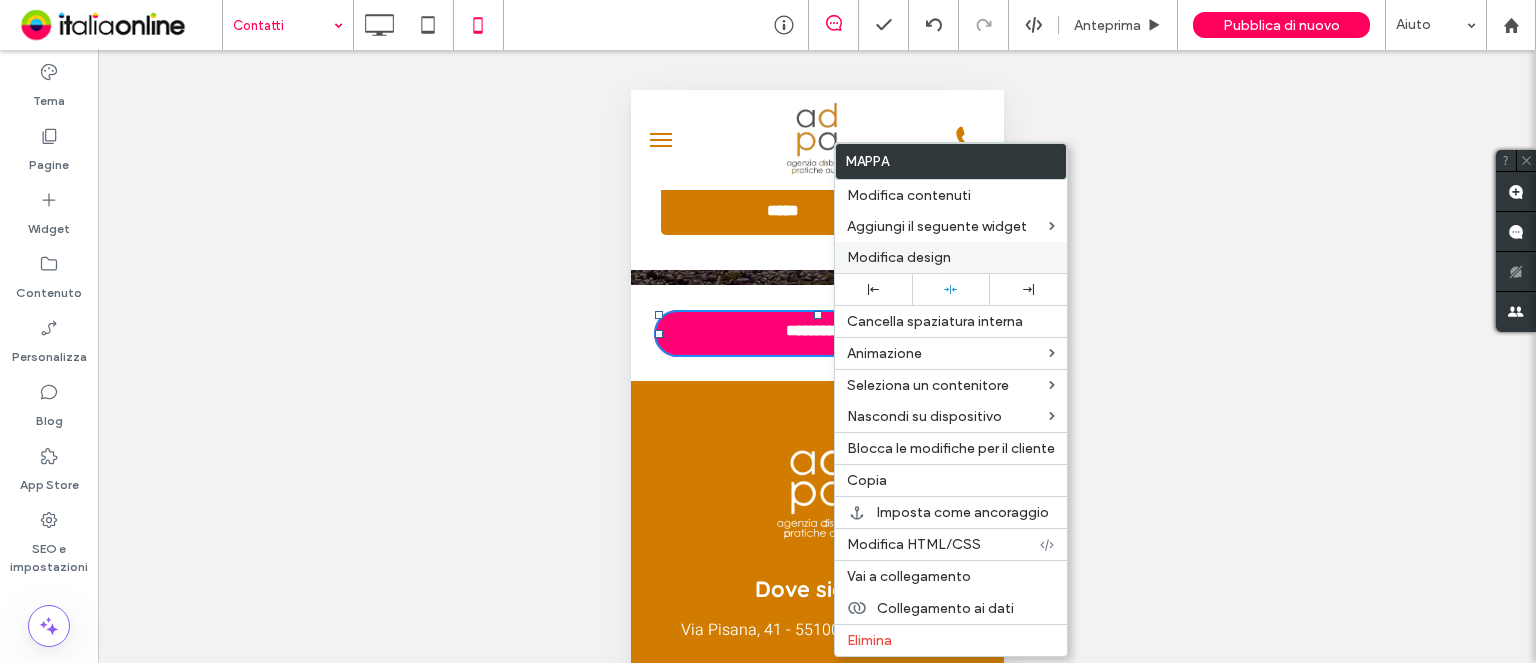 click on "Modifica design" at bounding box center (951, 257) 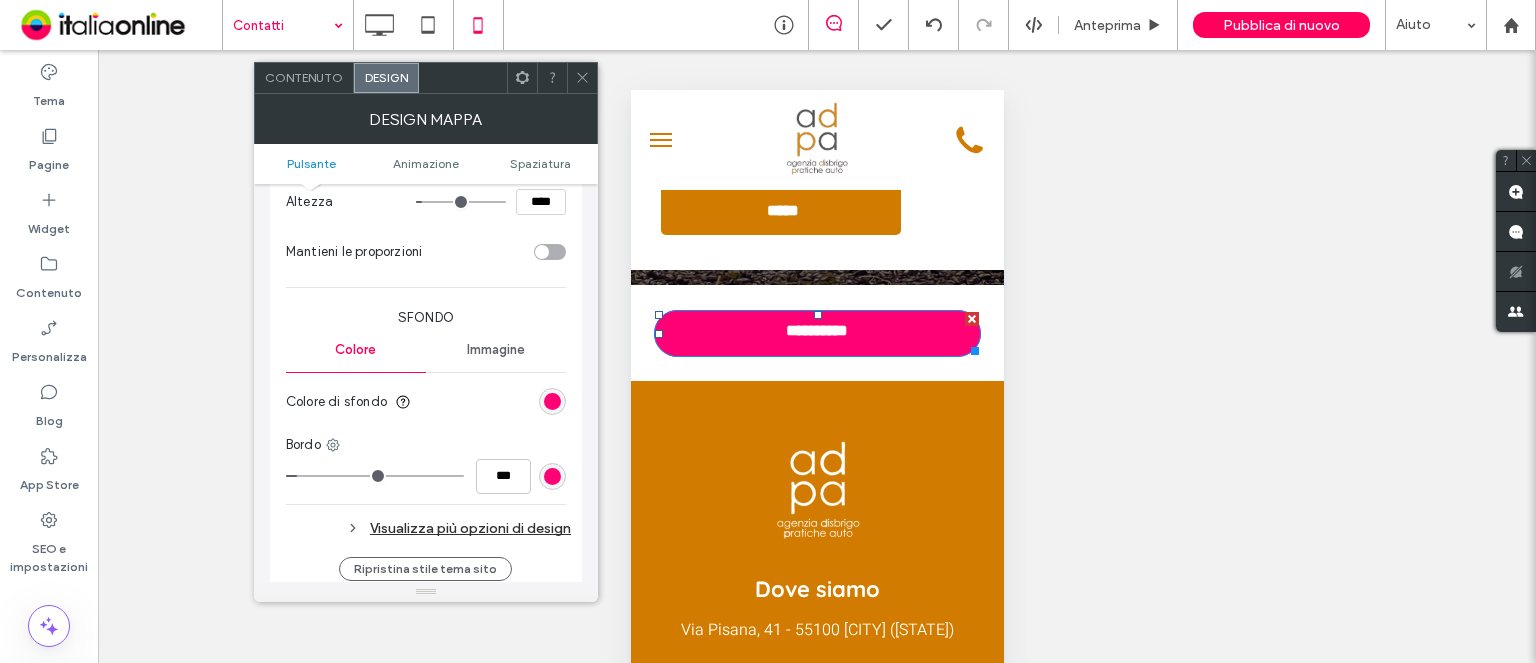 scroll, scrollTop: 200, scrollLeft: 0, axis: vertical 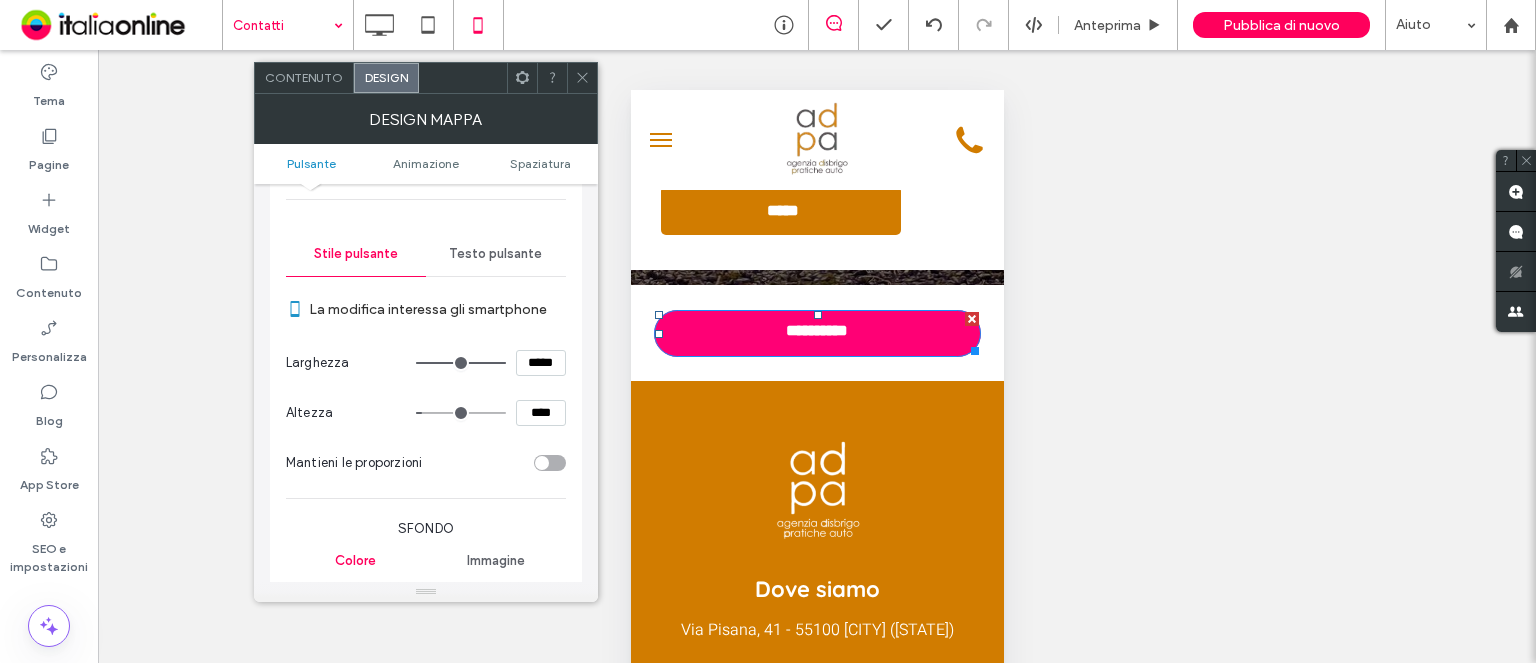 click on "Contenuto" at bounding box center (304, 78) 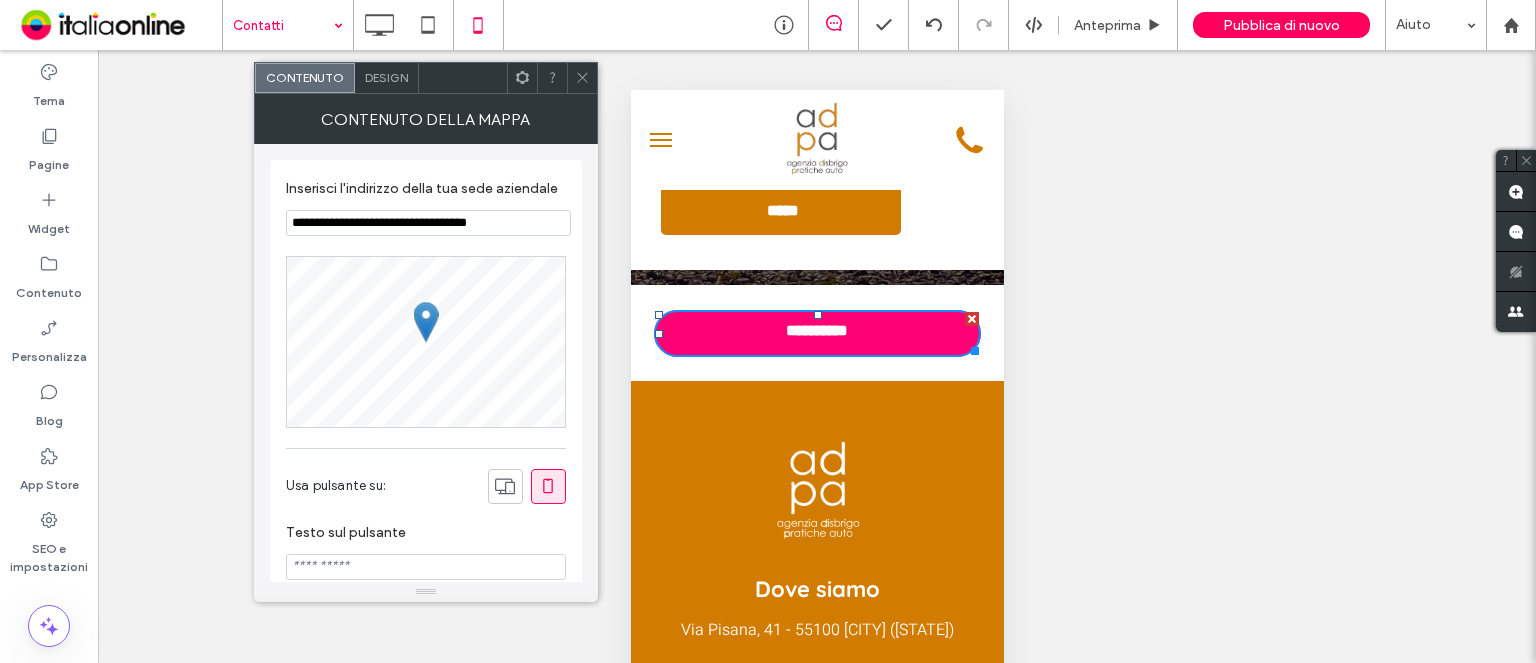 scroll, scrollTop: 46, scrollLeft: 0, axis: vertical 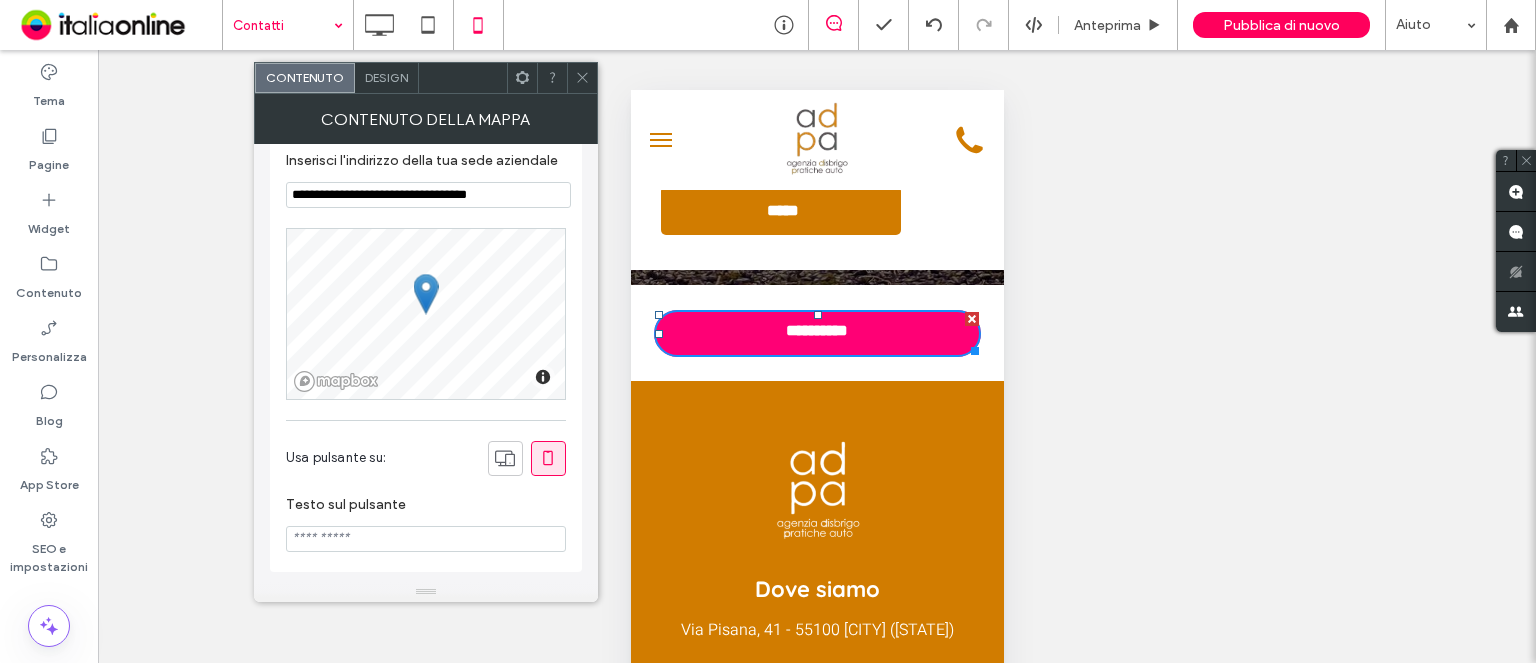 click 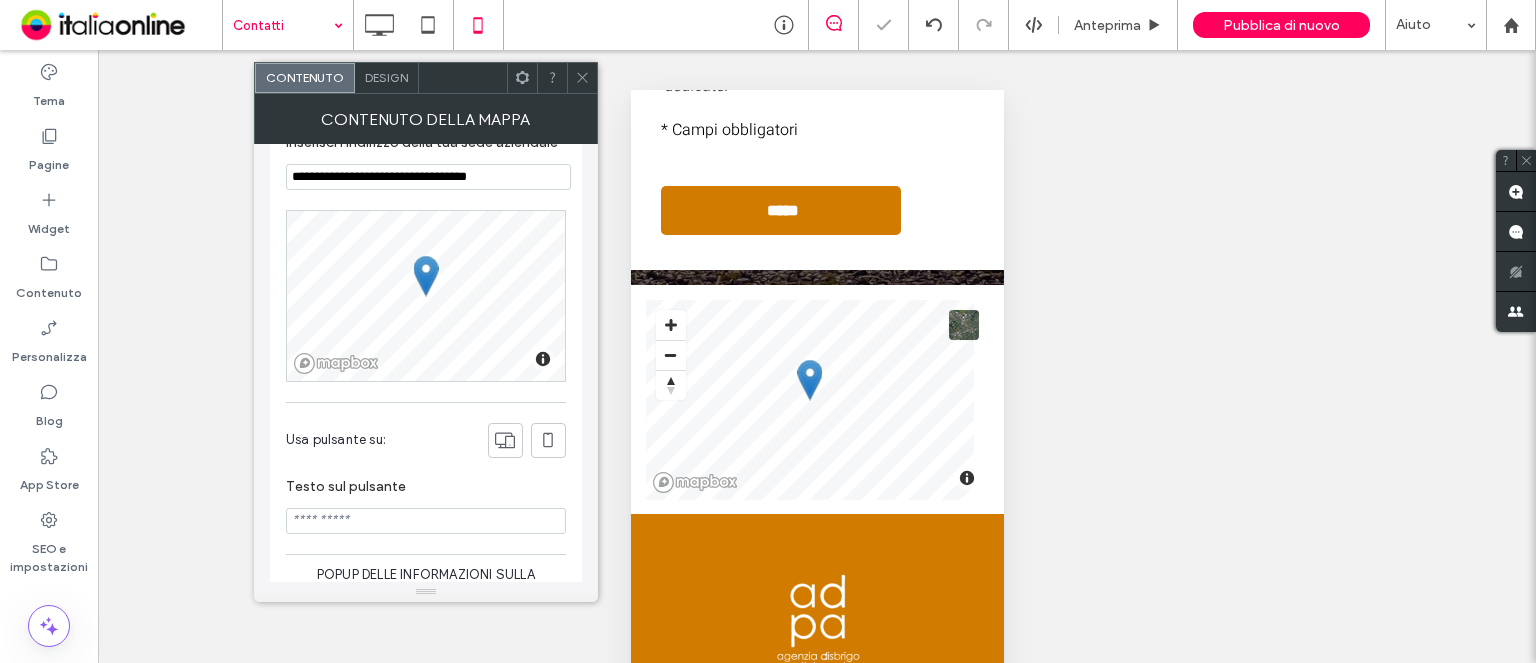 click at bounding box center [582, 78] 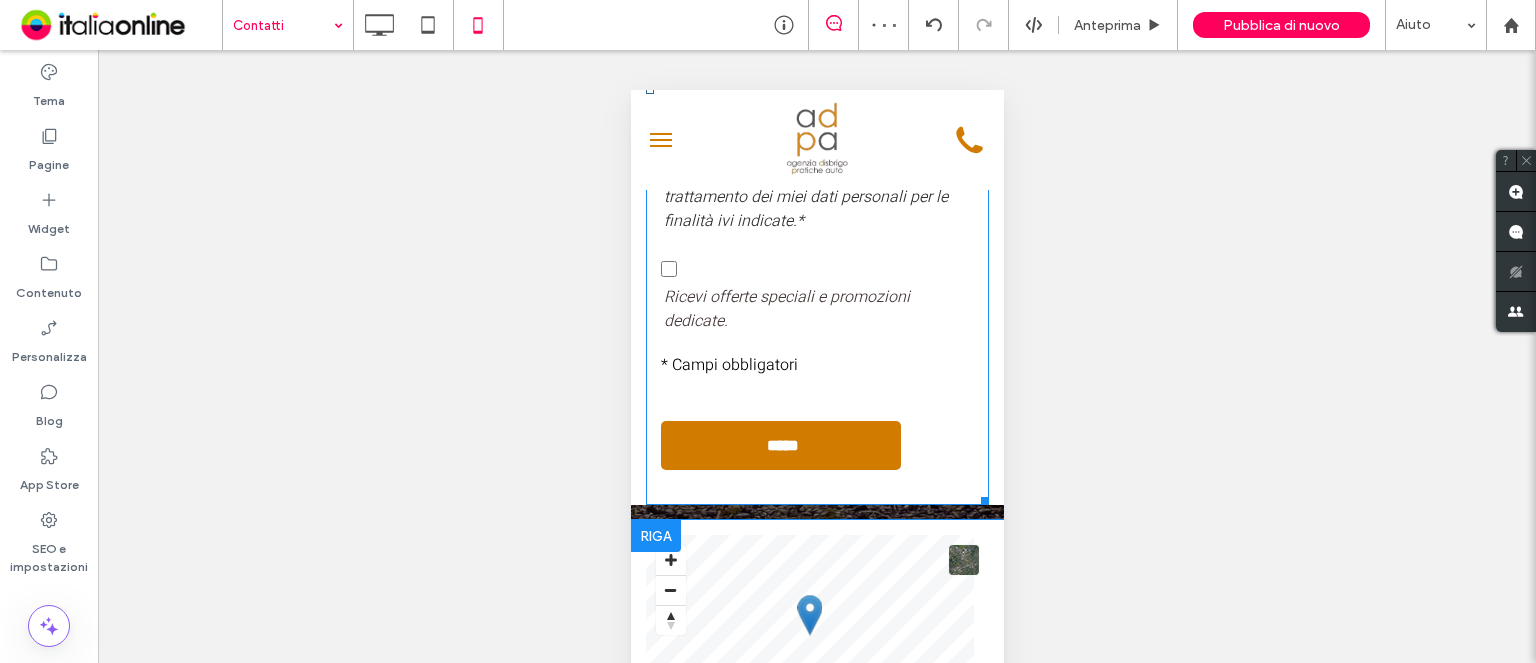 scroll, scrollTop: 1600, scrollLeft: 0, axis: vertical 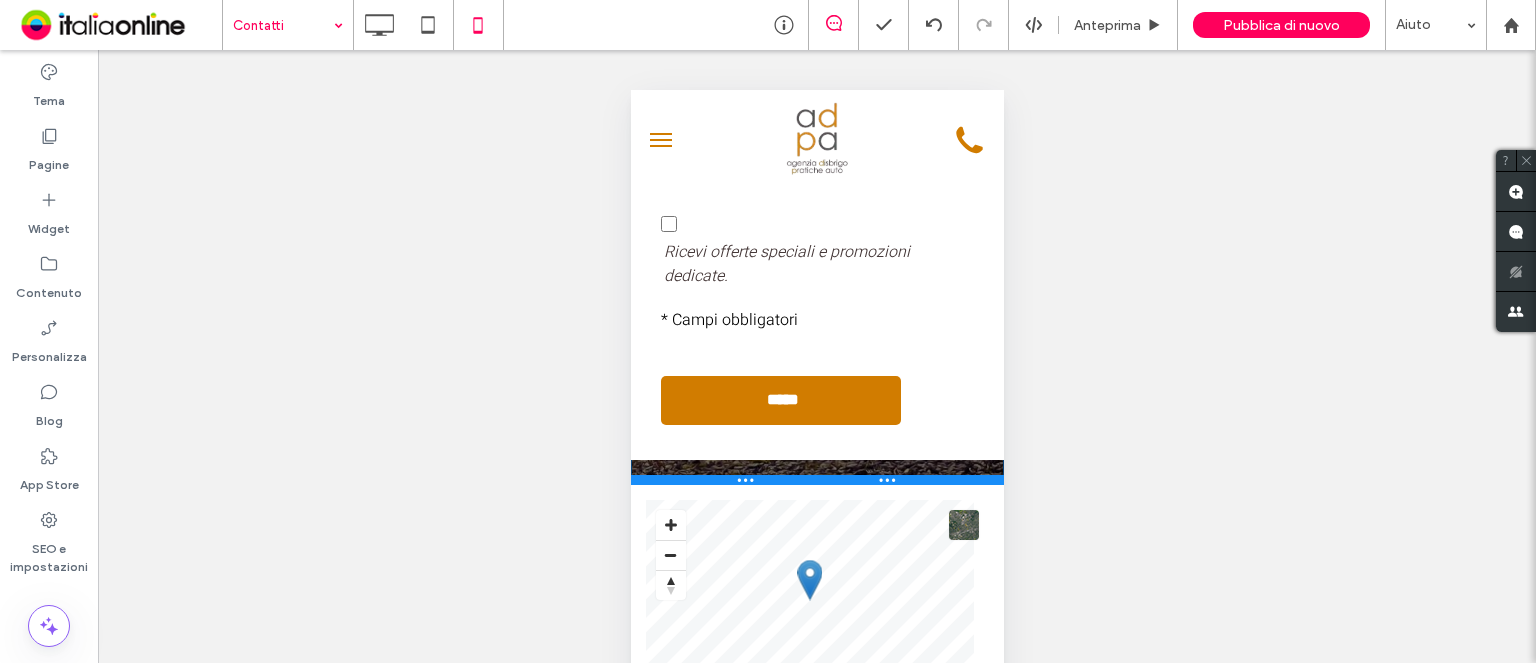 drag, startPoint x: 960, startPoint y: 524, endPoint x: 961, endPoint y: 503, distance: 21.023796 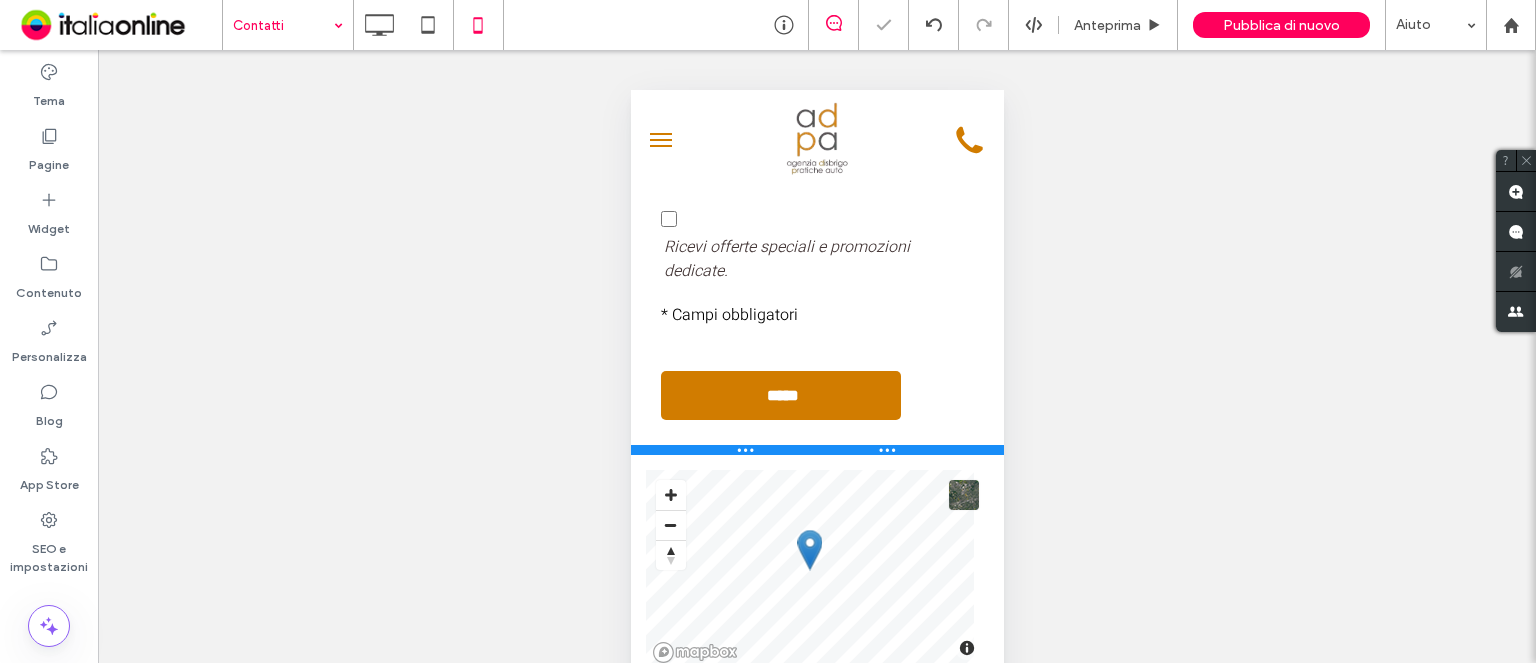 drag, startPoint x: 936, startPoint y: 499, endPoint x: 937, endPoint y: 449, distance: 50.01 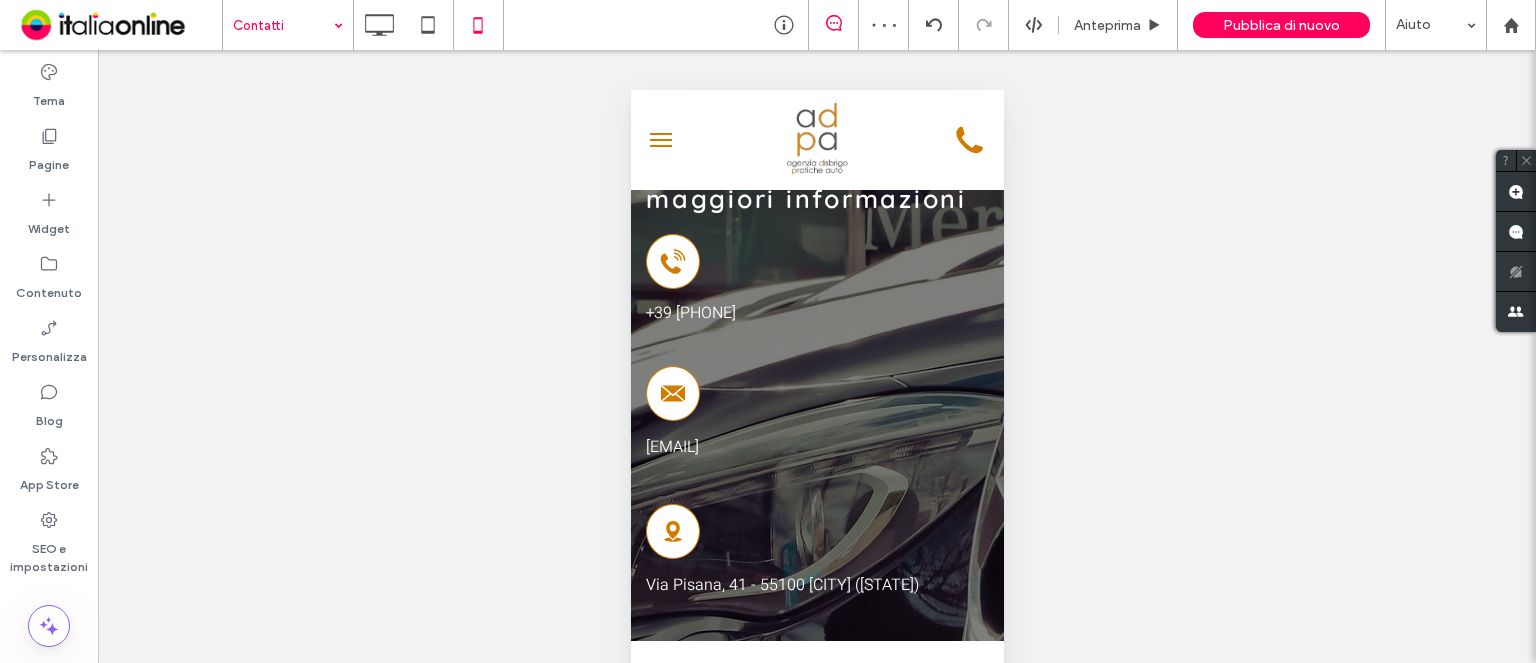 scroll, scrollTop: 500, scrollLeft: 0, axis: vertical 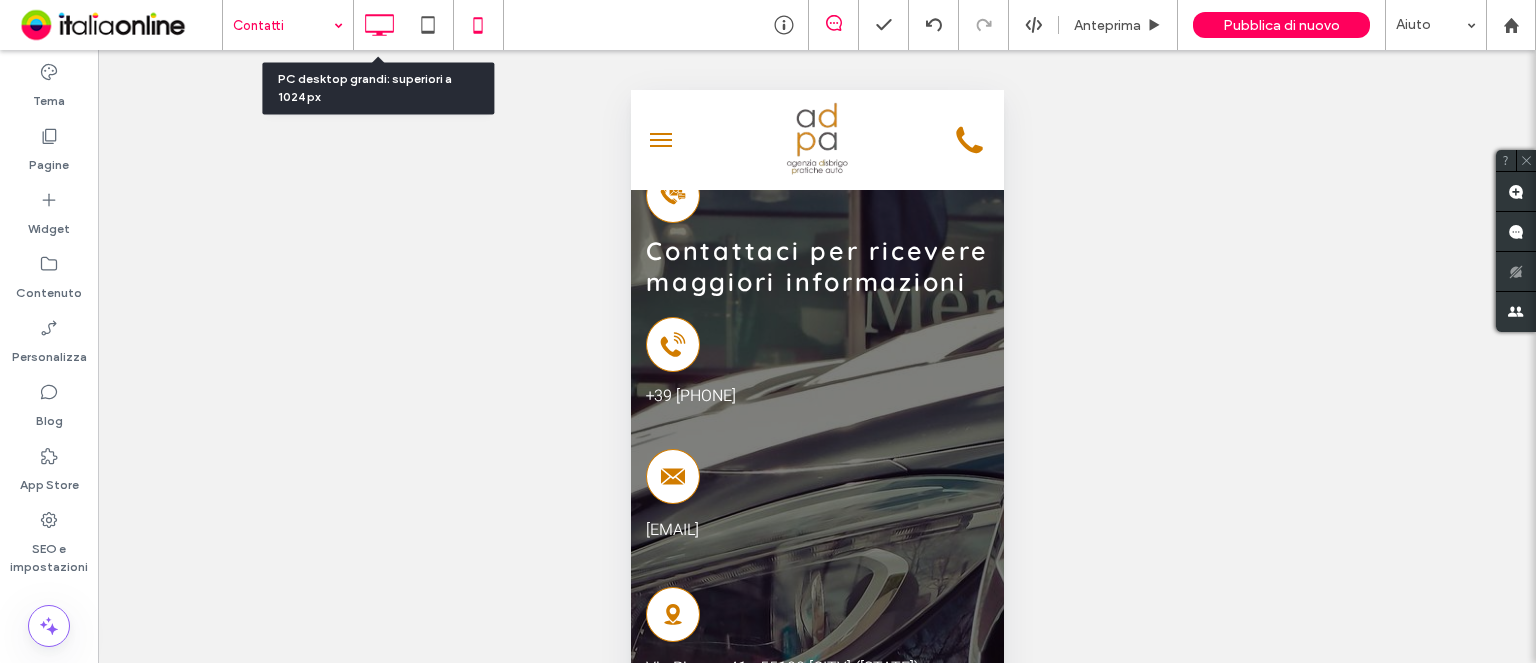 click 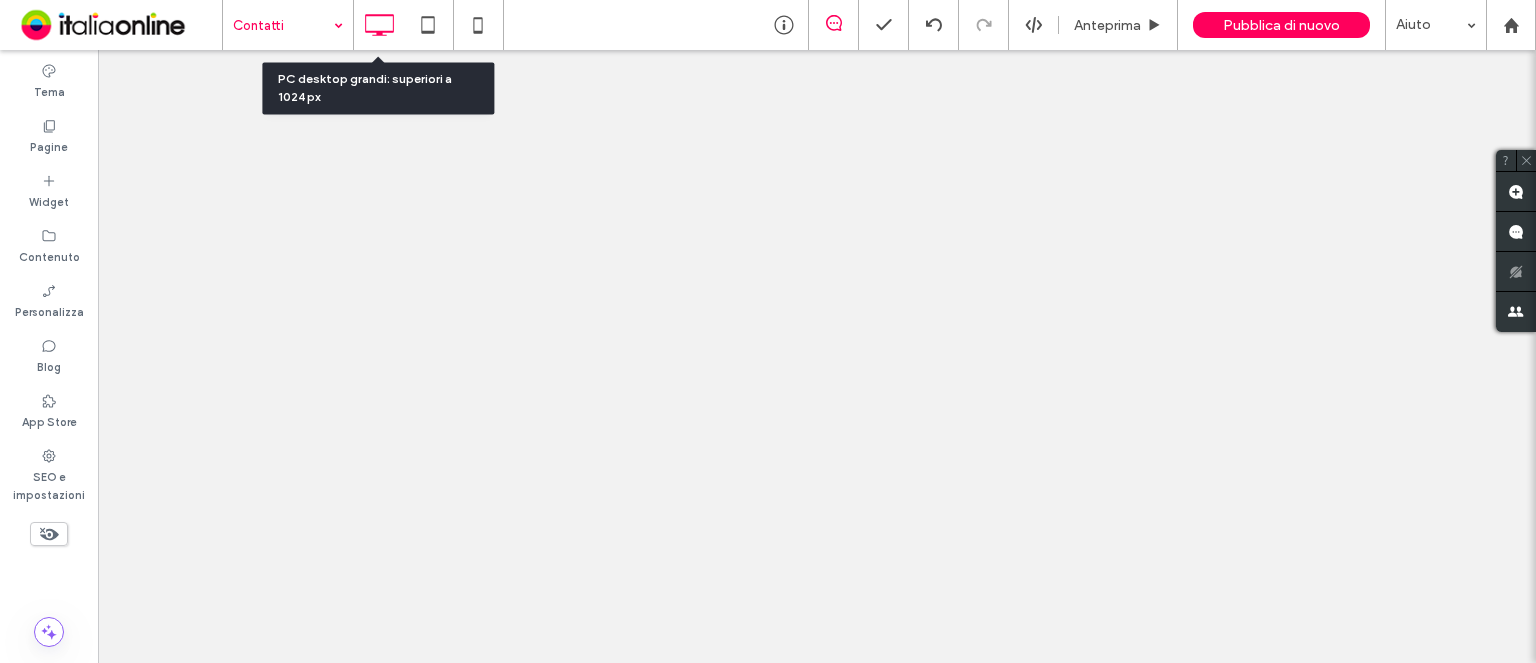 scroll, scrollTop: 0, scrollLeft: 0, axis: both 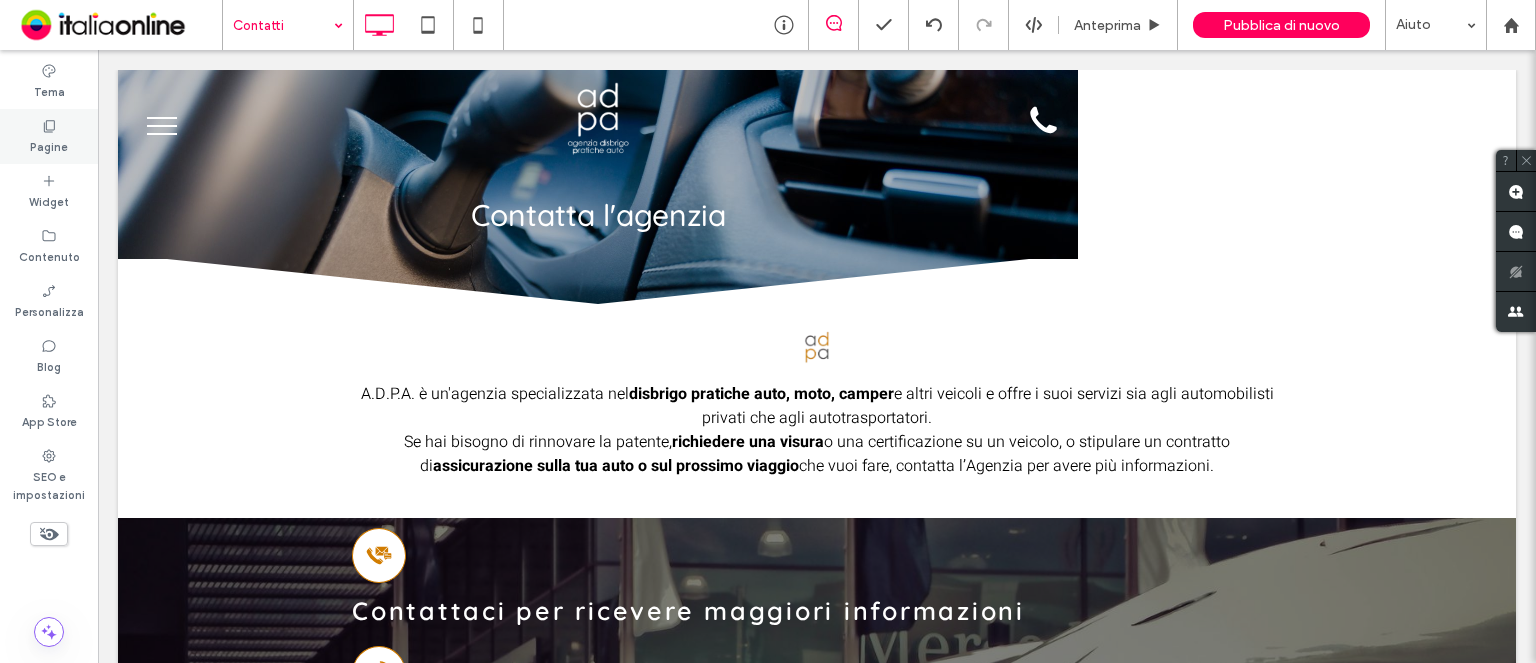 click on "Pagine" at bounding box center (49, 136) 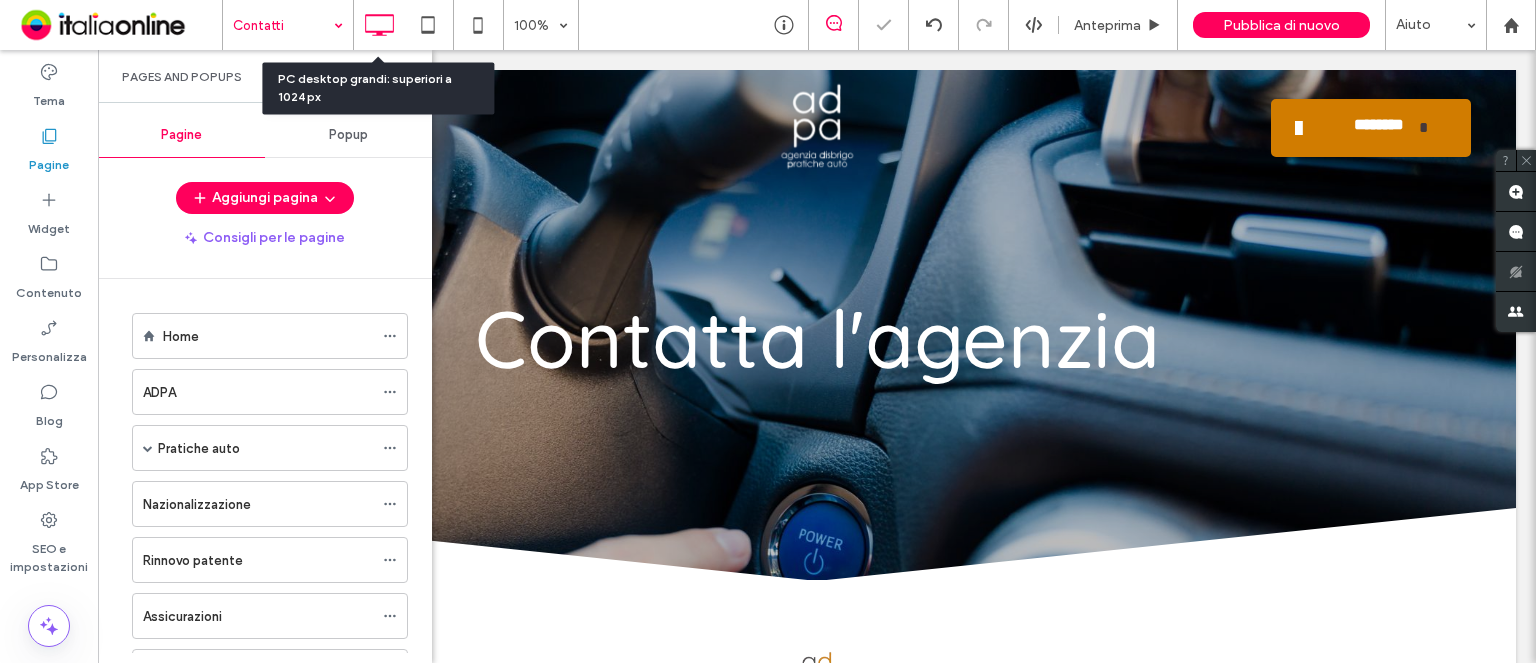 scroll, scrollTop: 0, scrollLeft: 0, axis: both 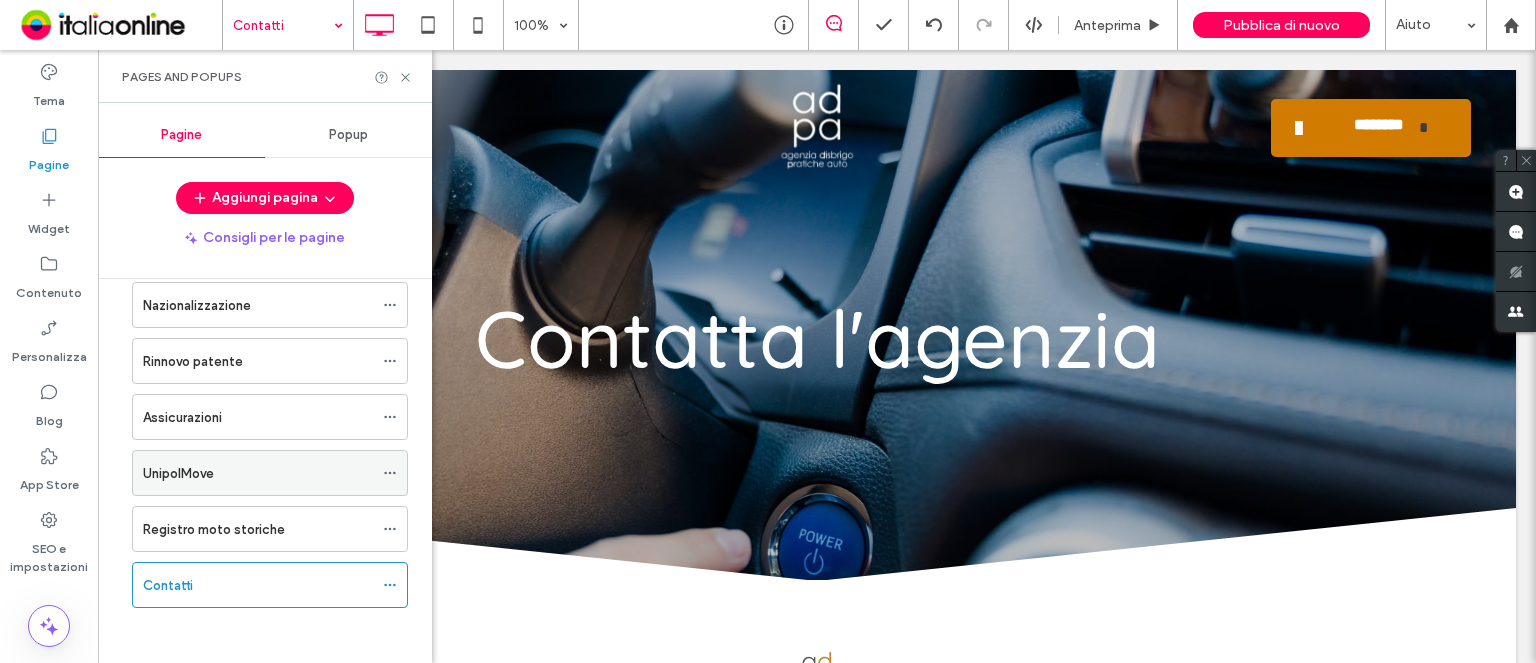 click 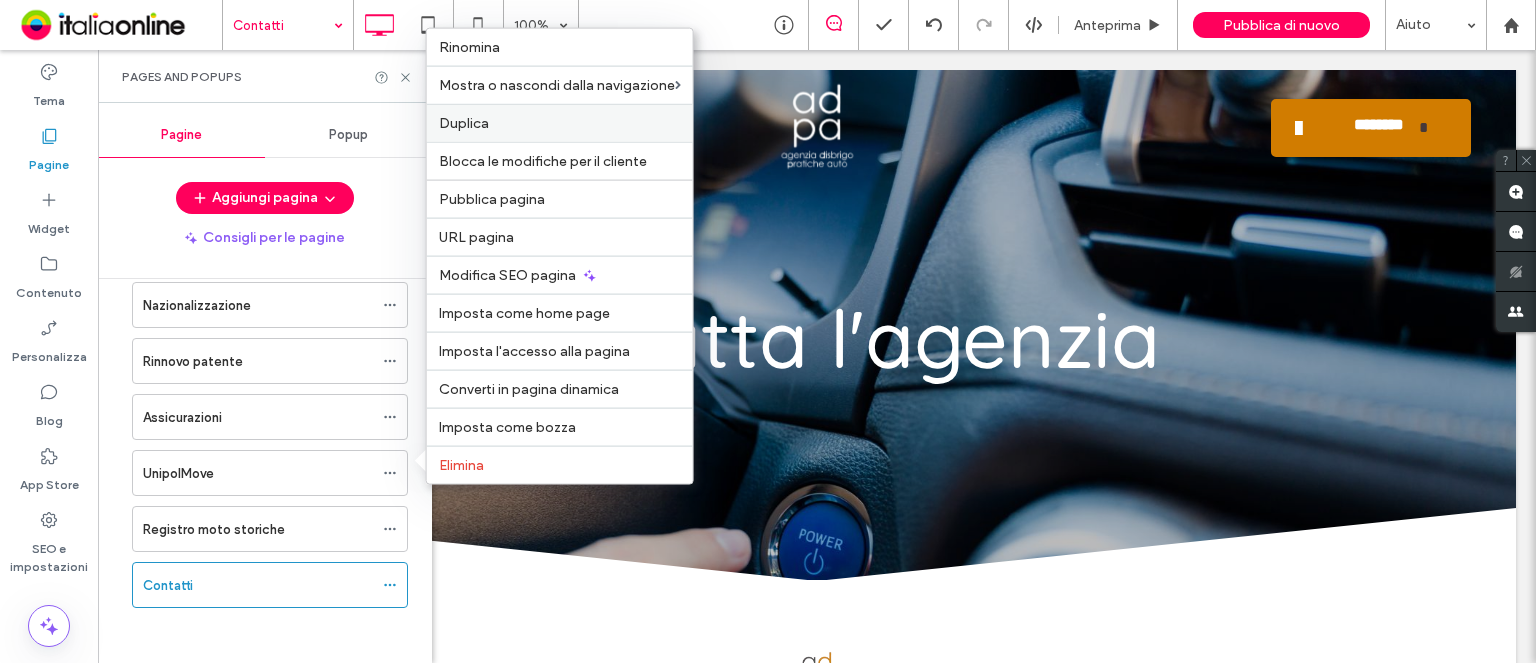 click on "Duplica" at bounding box center (464, 123) 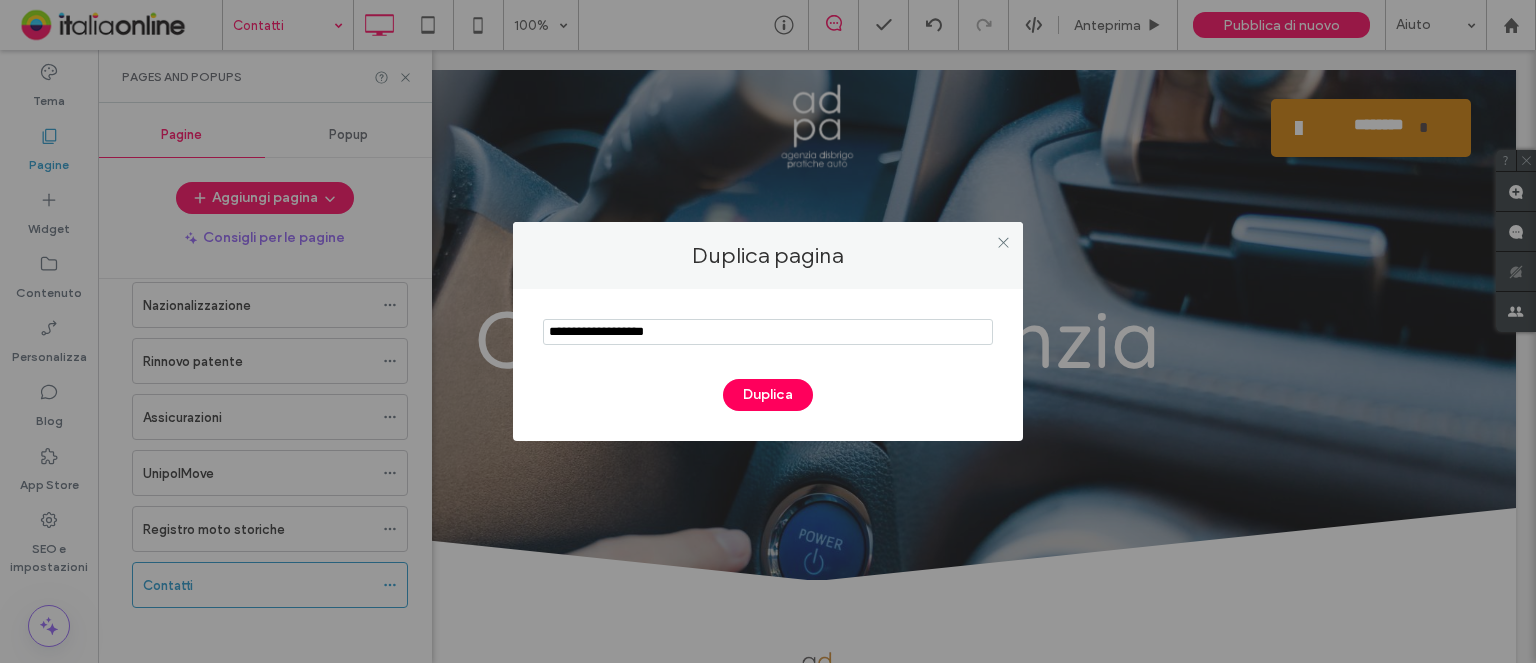 drag, startPoint x: 623, startPoint y: 314, endPoint x: 65, endPoint y: 317, distance: 558.00806 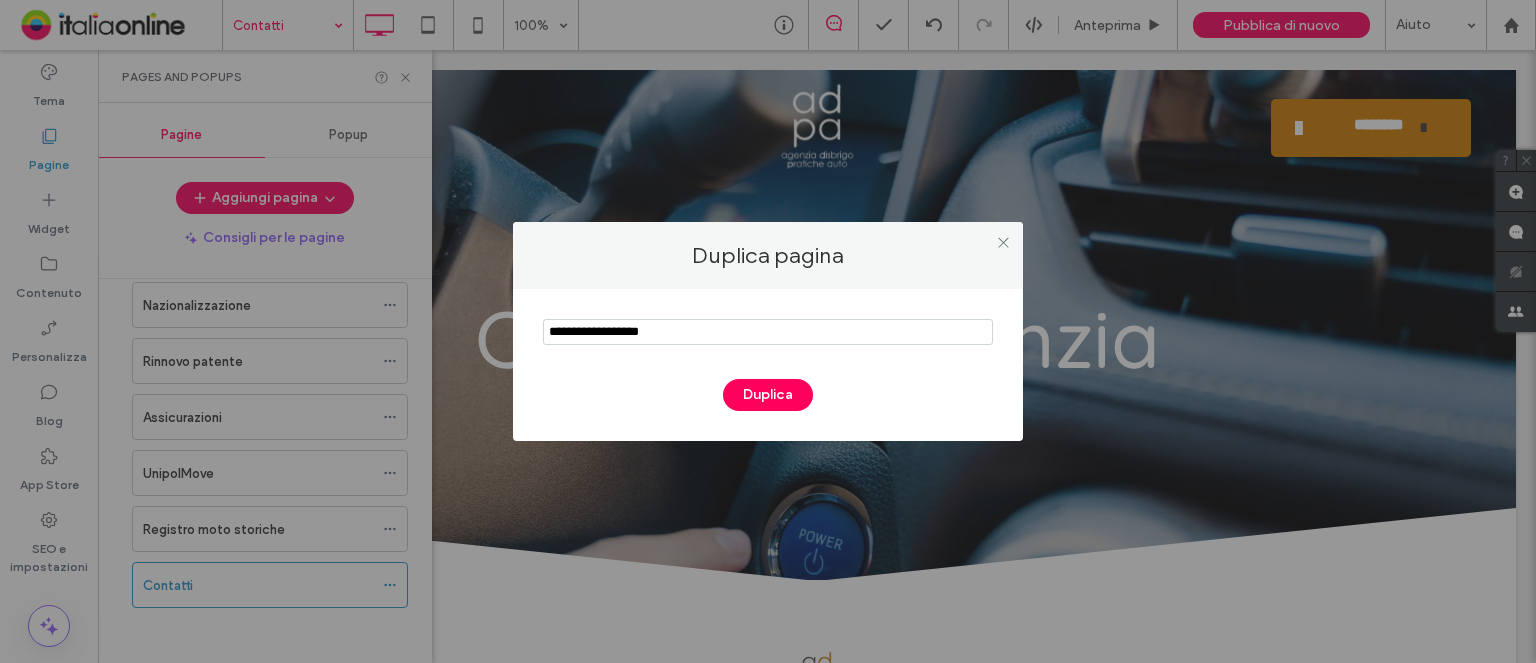 type on "**********" 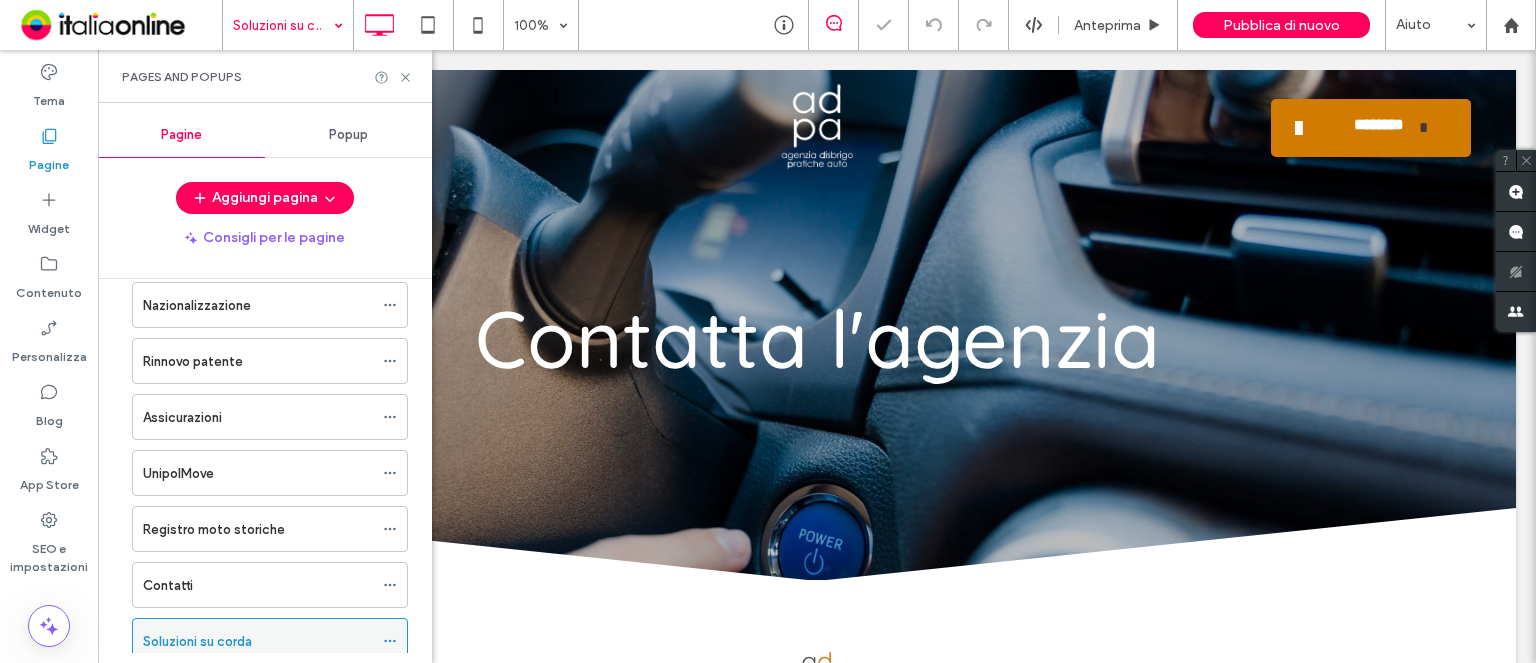 scroll, scrollTop: 255, scrollLeft: 0, axis: vertical 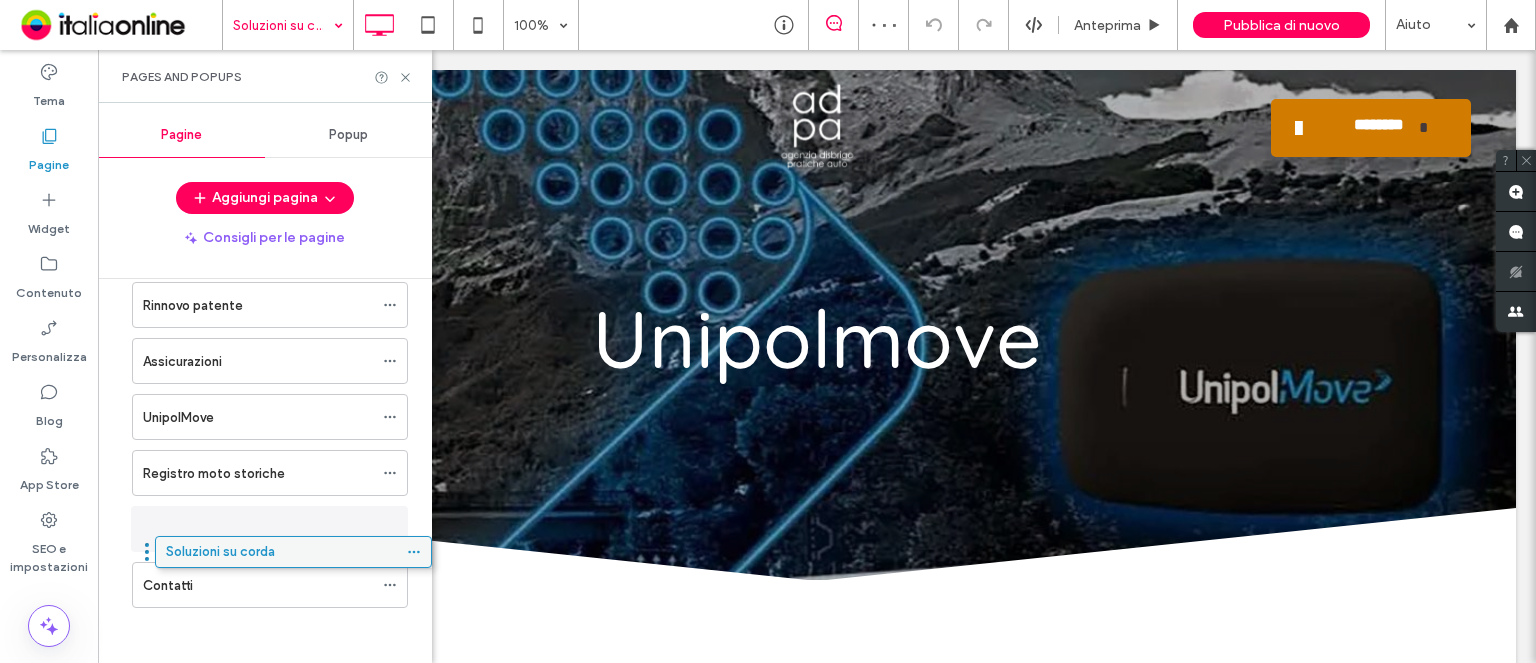 drag, startPoint x: 212, startPoint y: 582, endPoint x: 234, endPoint y: 543, distance: 44.777225 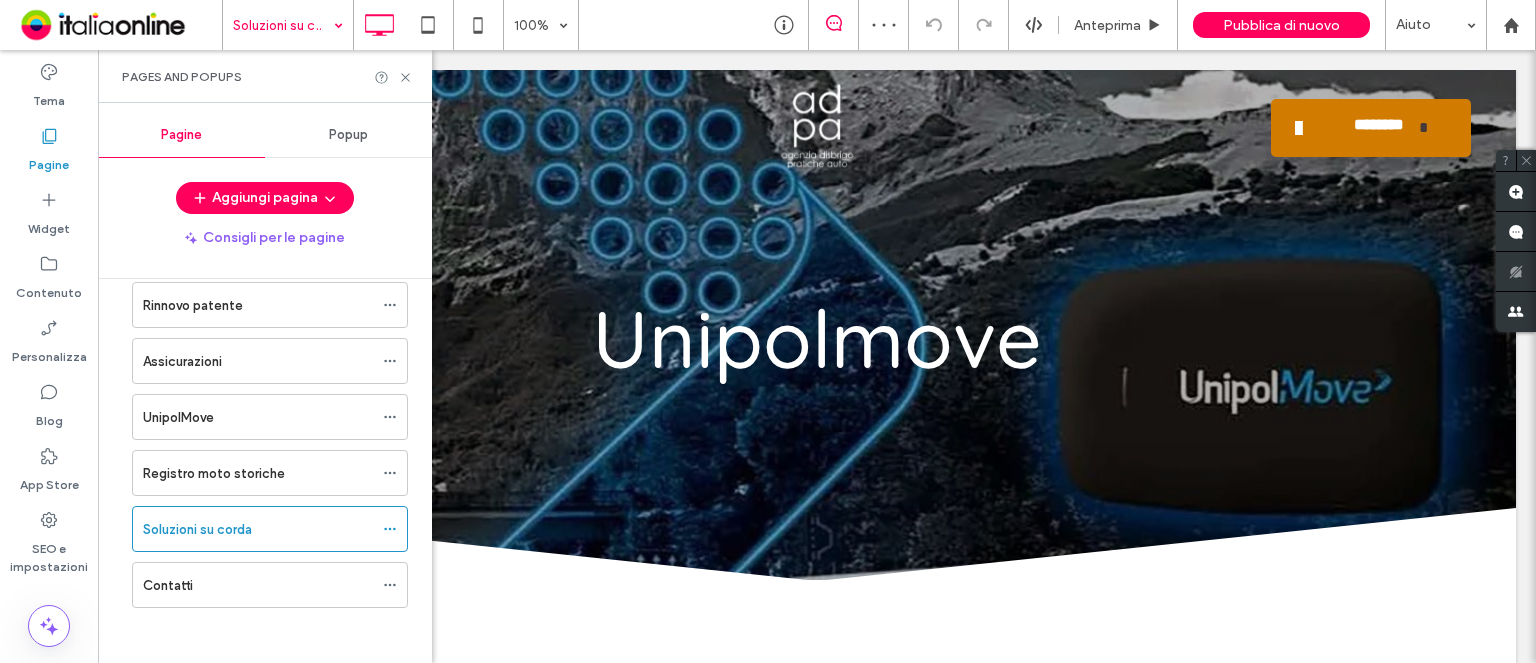 drag, startPoint x: 232, startPoint y: 529, endPoint x: 228, endPoint y: 517, distance: 12.649111 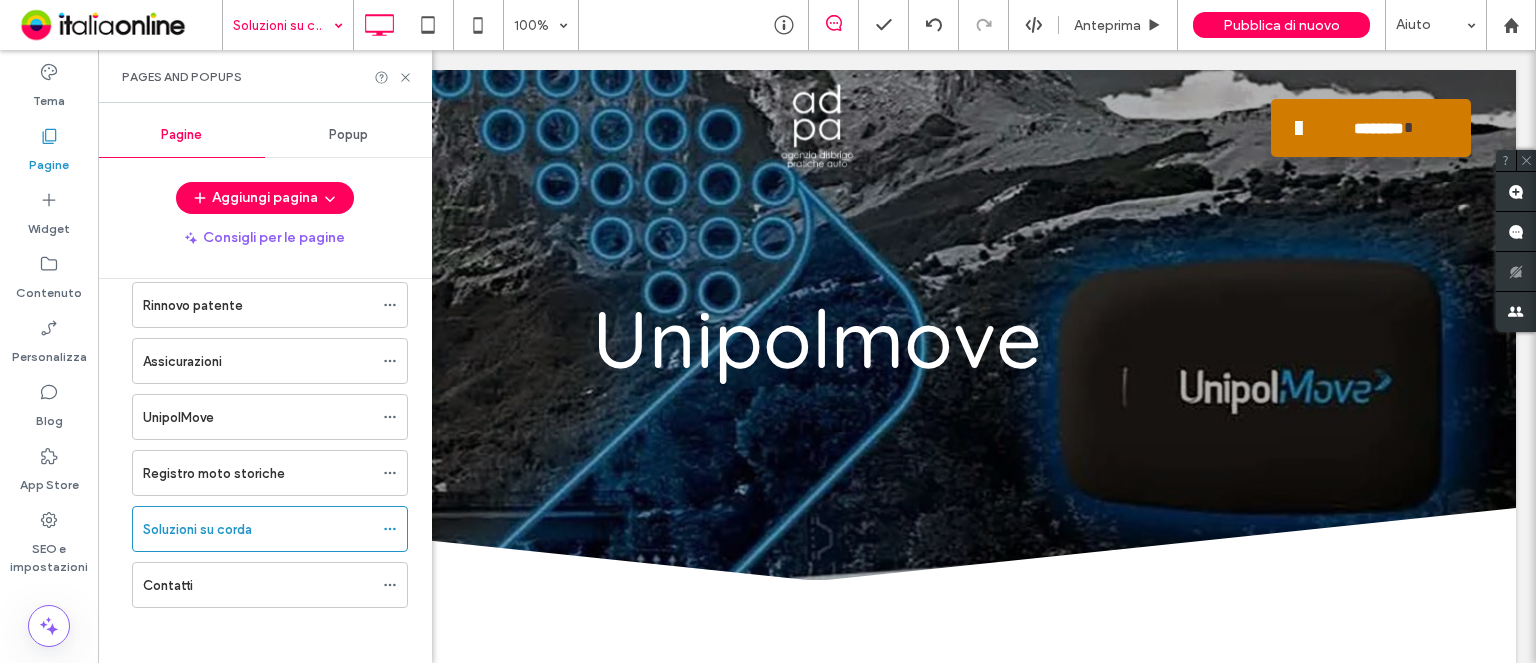 scroll, scrollTop: 0, scrollLeft: 0, axis: both 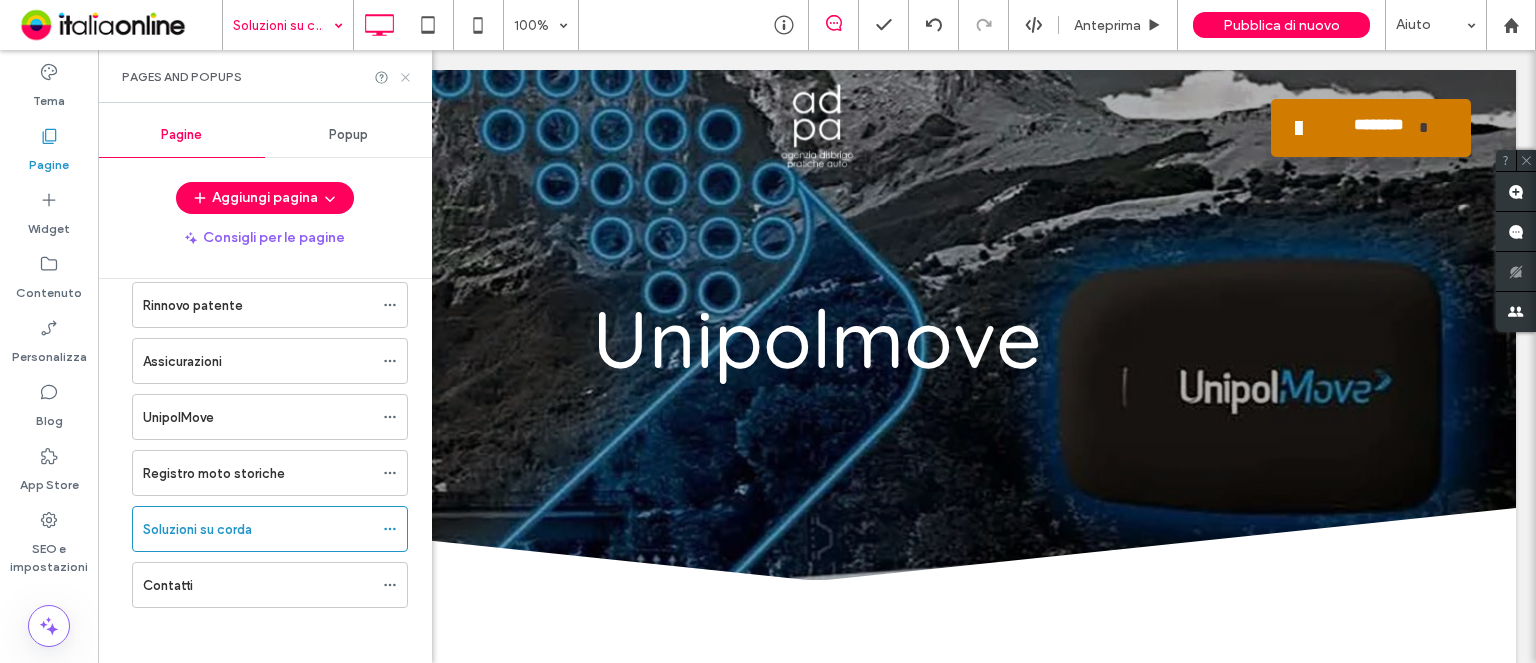 drag, startPoint x: 406, startPoint y: 76, endPoint x: 302, endPoint y: 43, distance: 109.11004 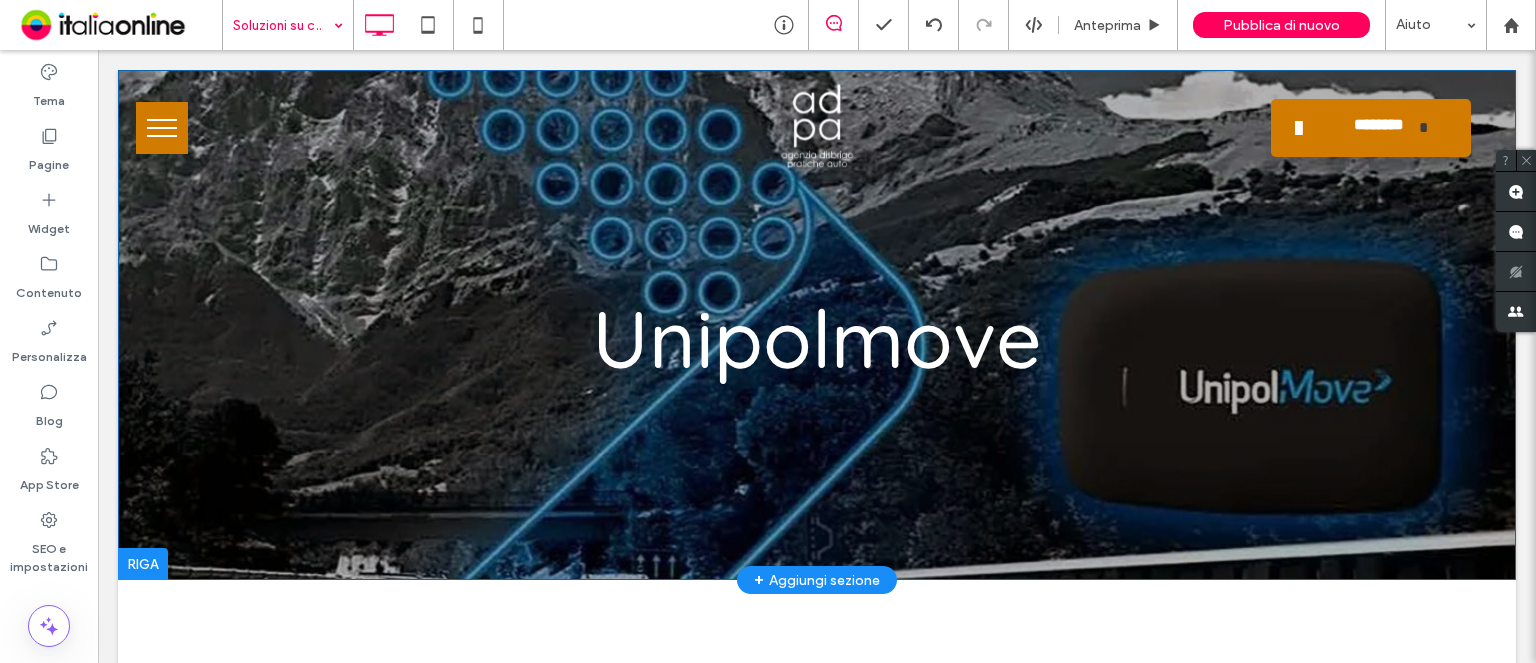 click on "Unipolmove
Click To Paste
Riga + Aggiungi sezione" at bounding box center (817, 325) 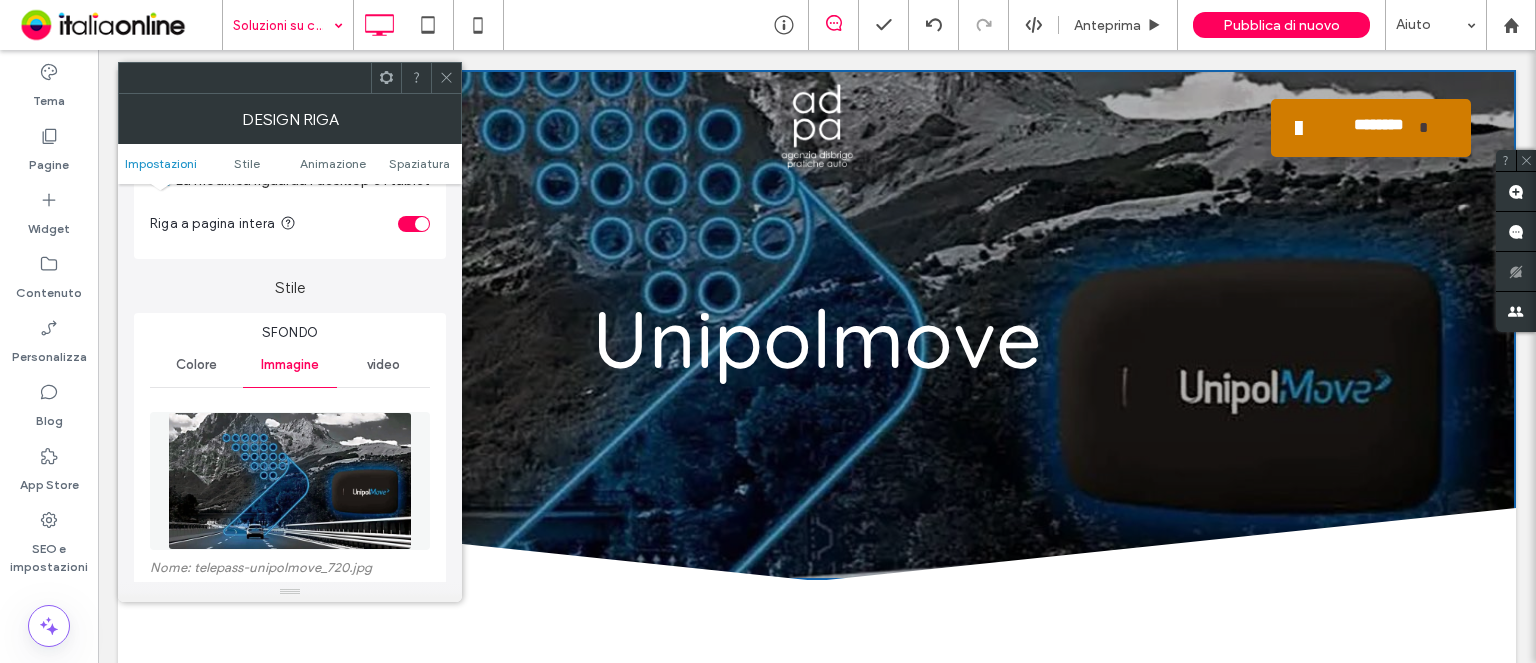 scroll, scrollTop: 200, scrollLeft: 0, axis: vertical 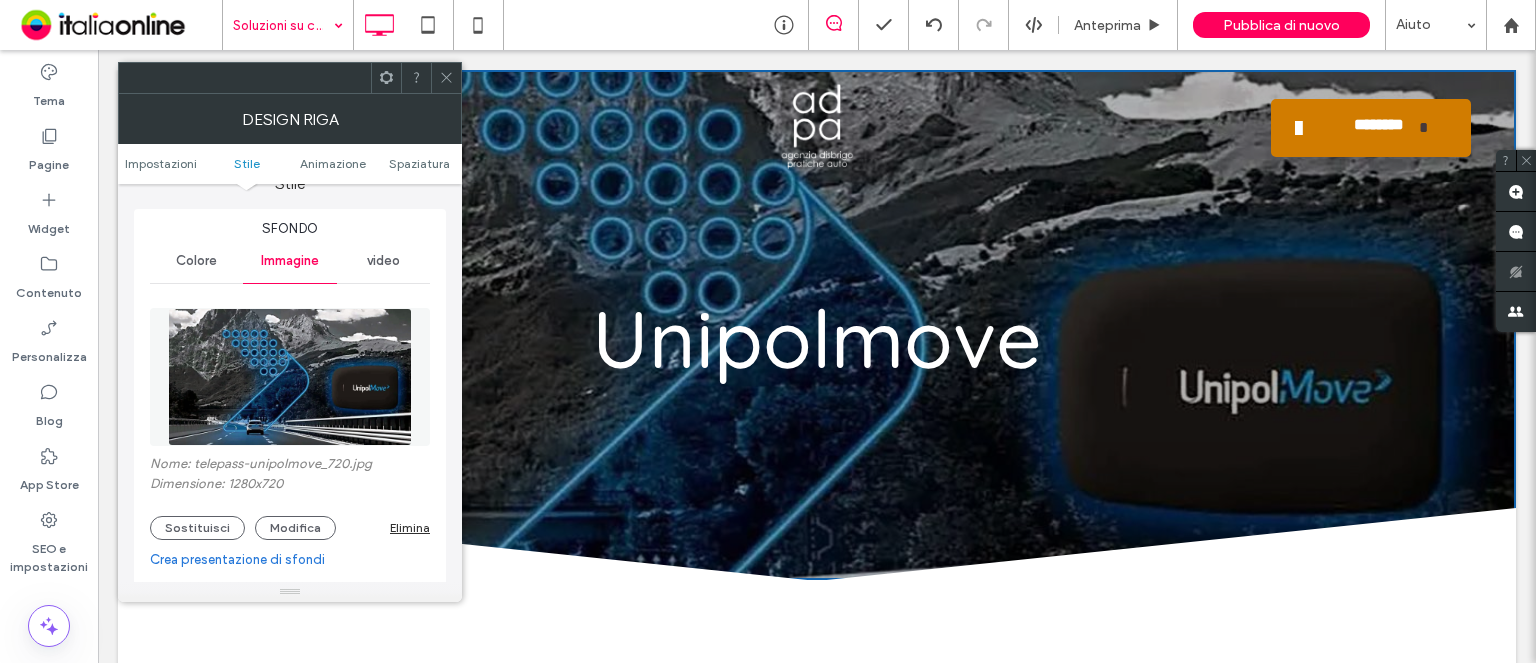 drag, startPoint x: 203, startPoint y: 519, endPoint x: 264, endPoint y: 509, distance: 61.81424 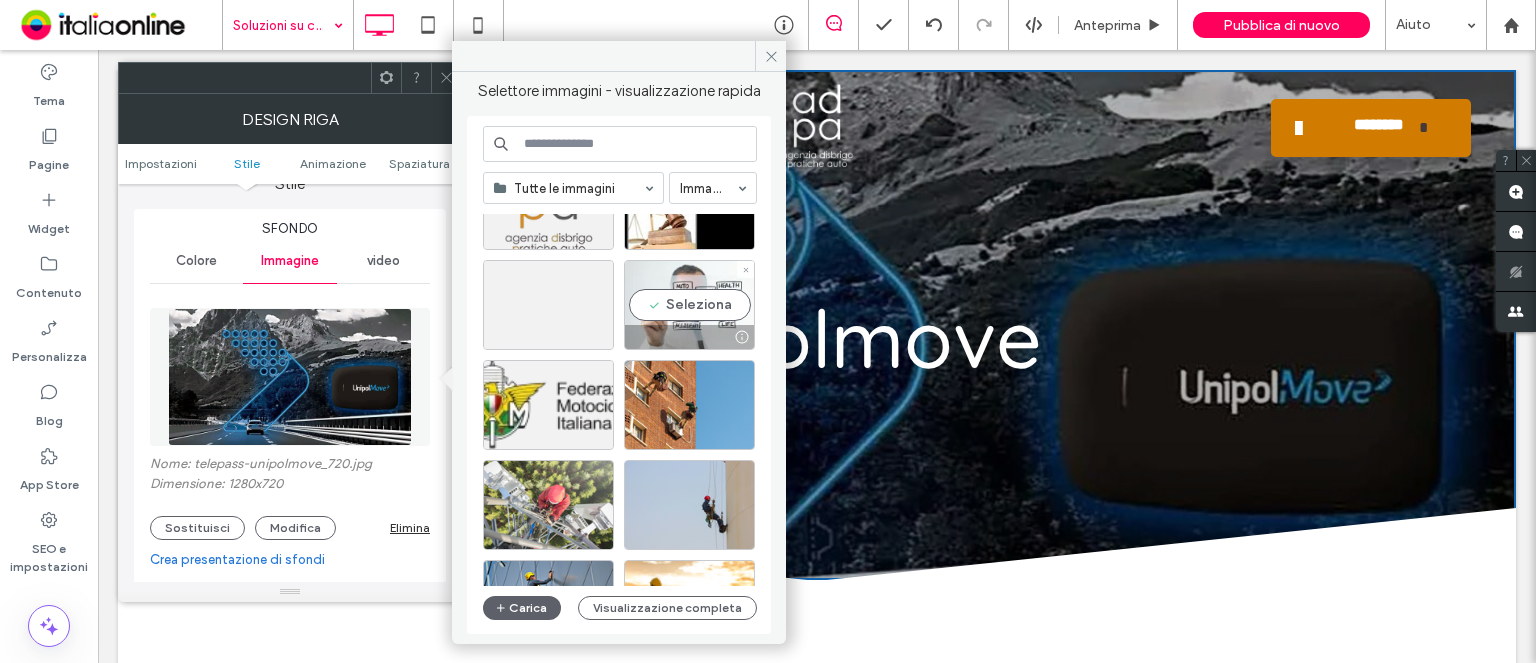 scroll, scrollTop: 1476, scrollLeft: 0, axis: vertical 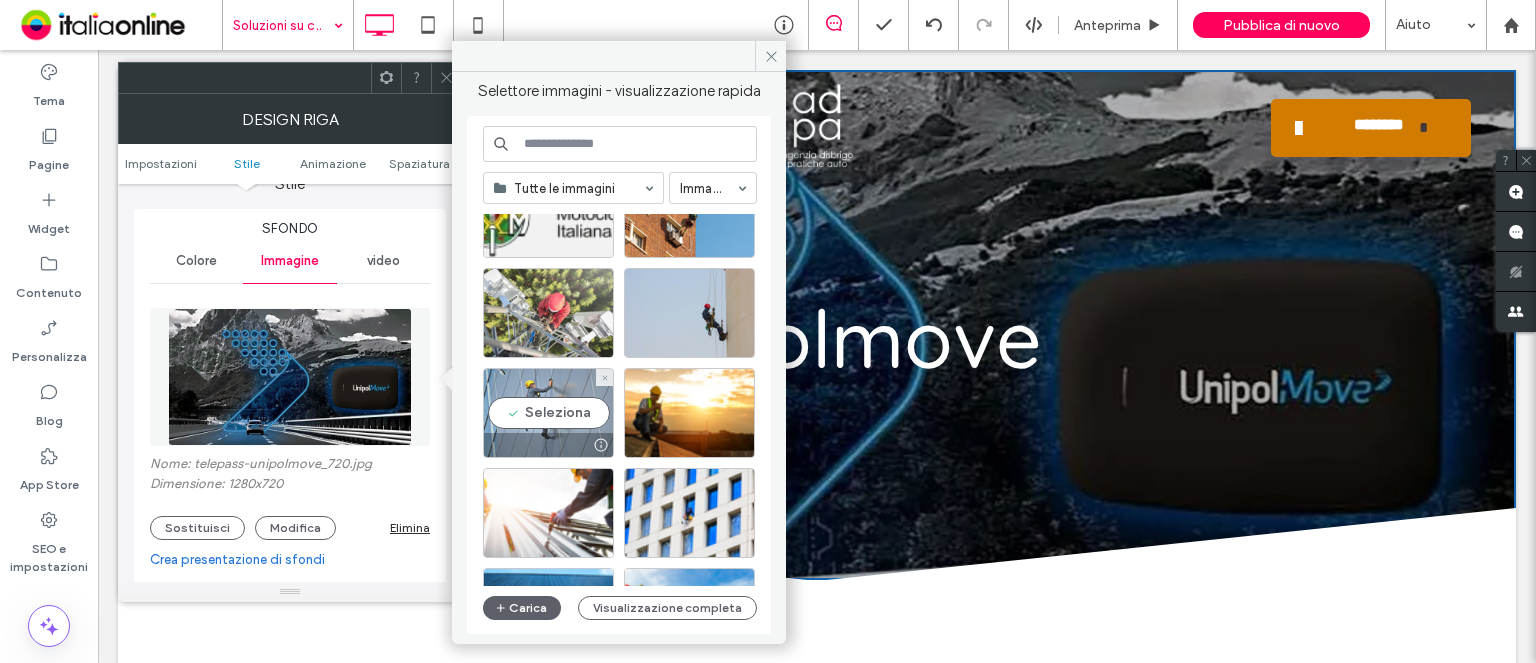 click on "Seleziona" at bounding box center [548, 413] 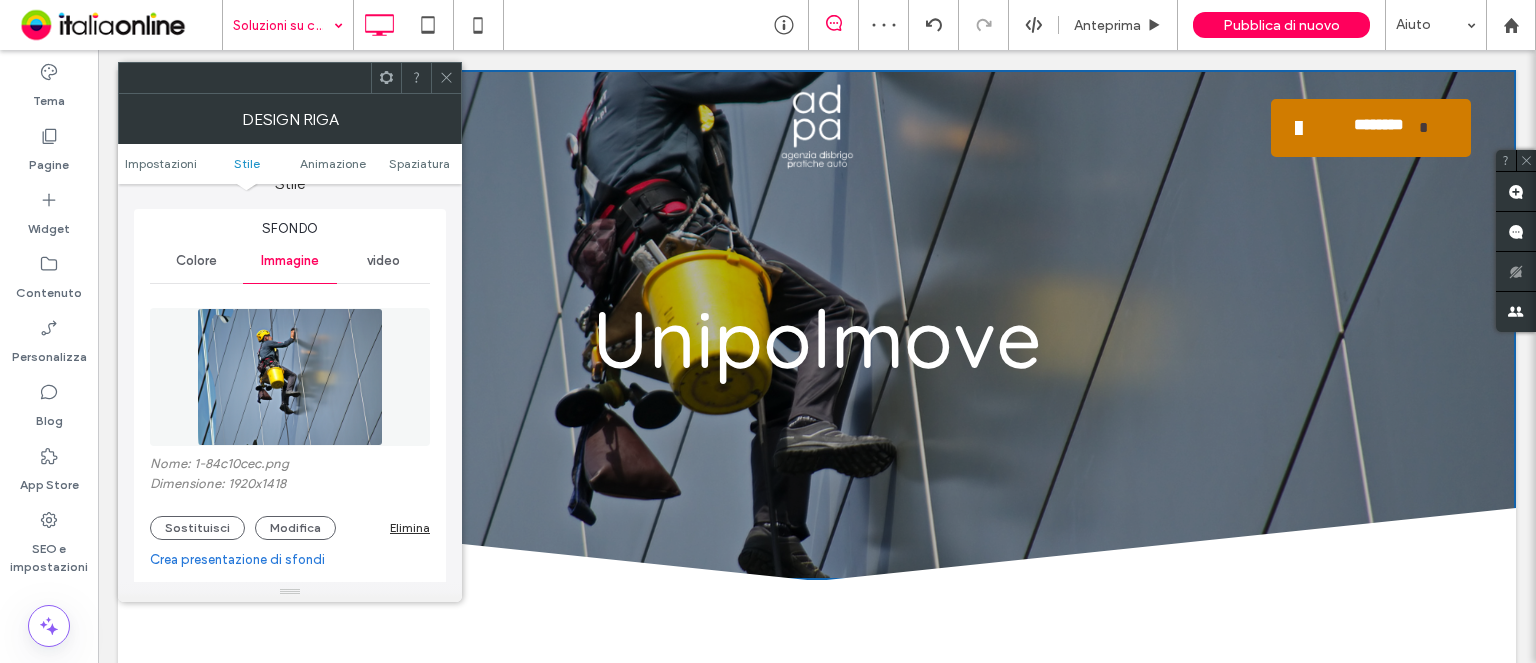 click 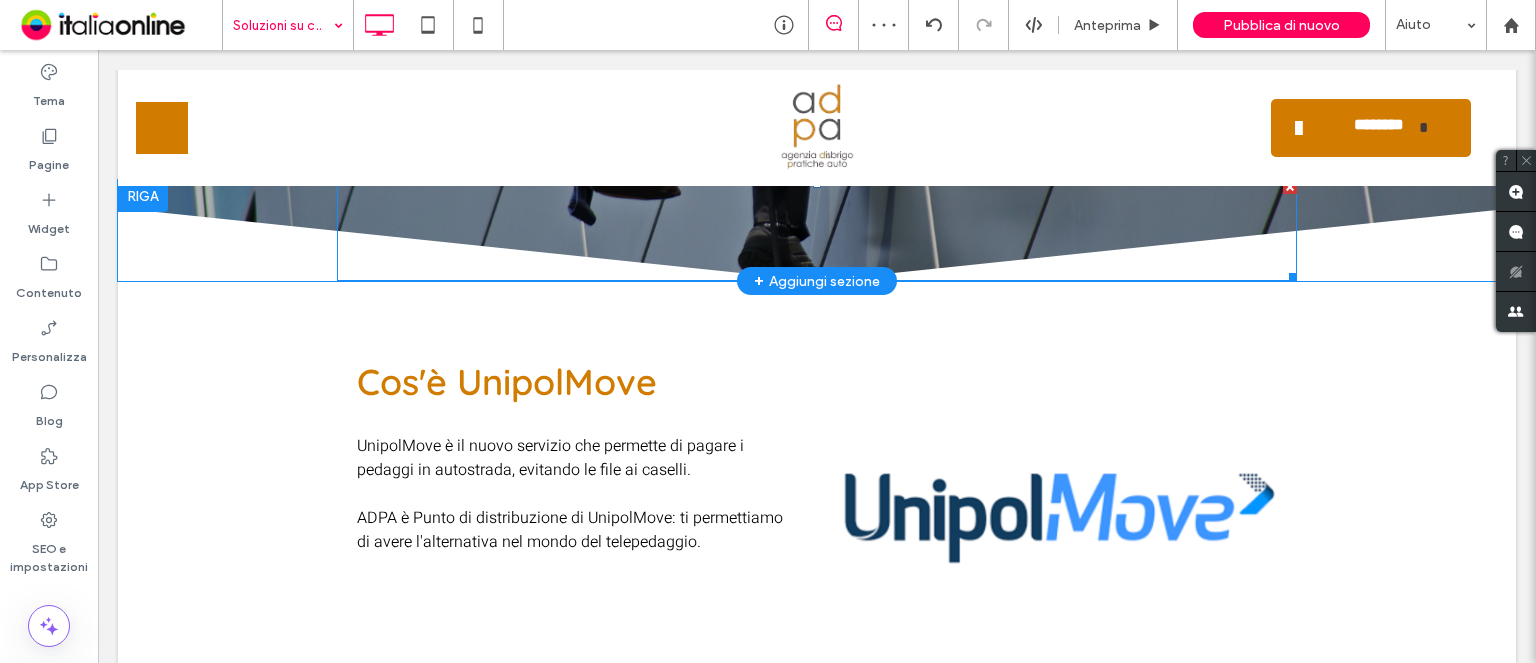 scroll, scrollTop: 0, scrollLeft: 0, axis: both 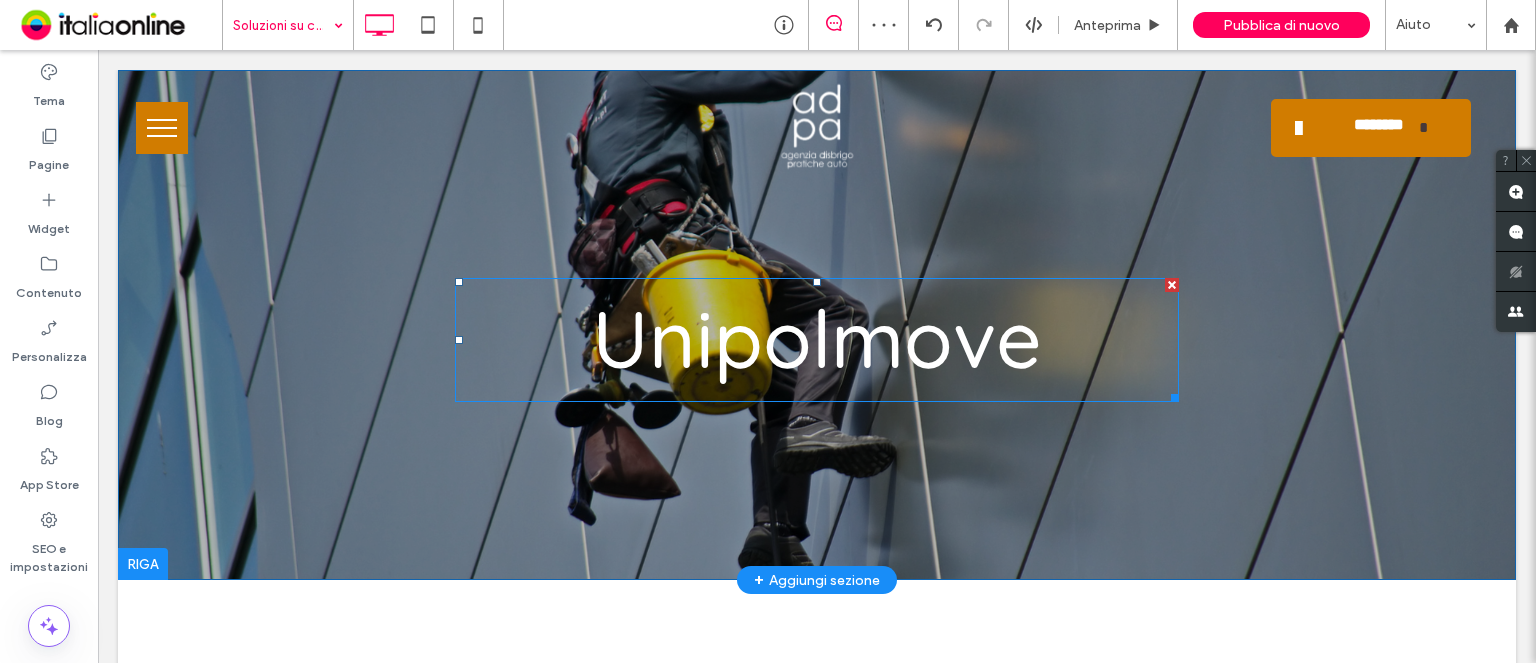 click on "Unipolmove" at bounding box center [817, 338] 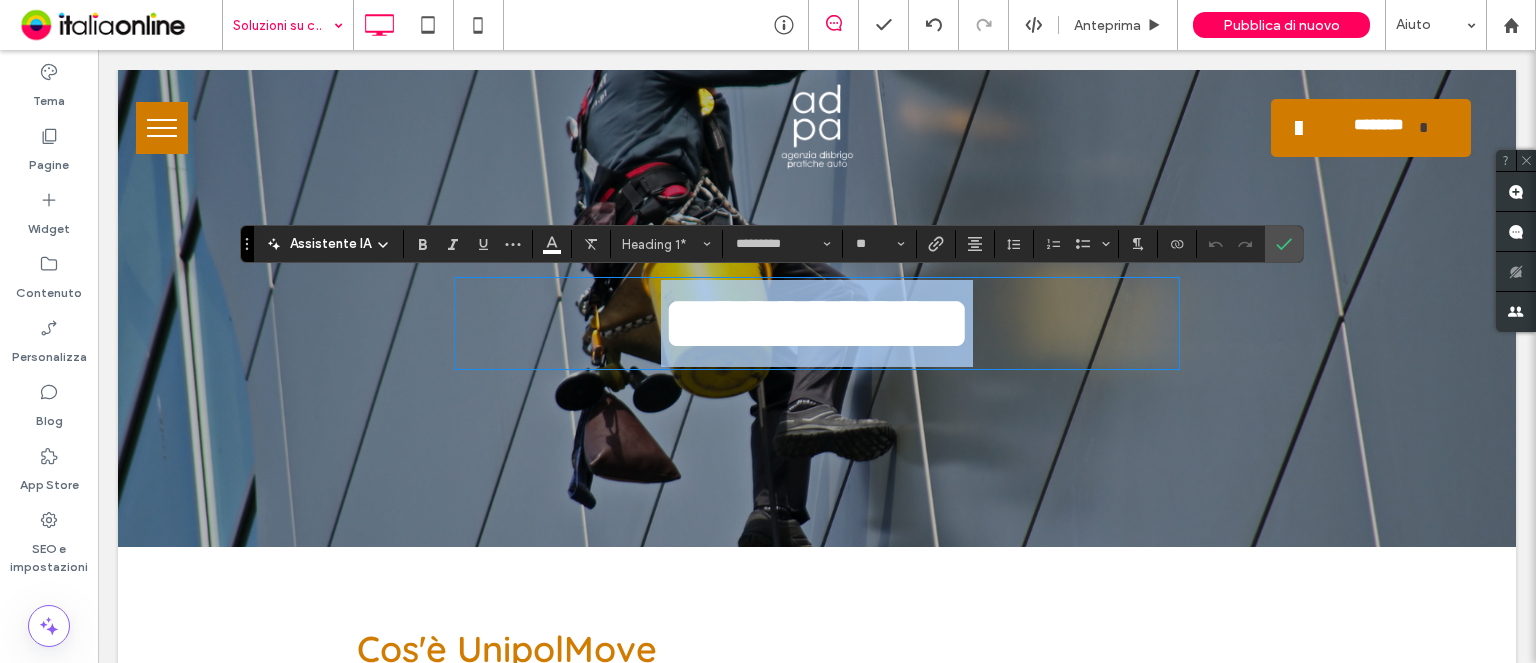 type 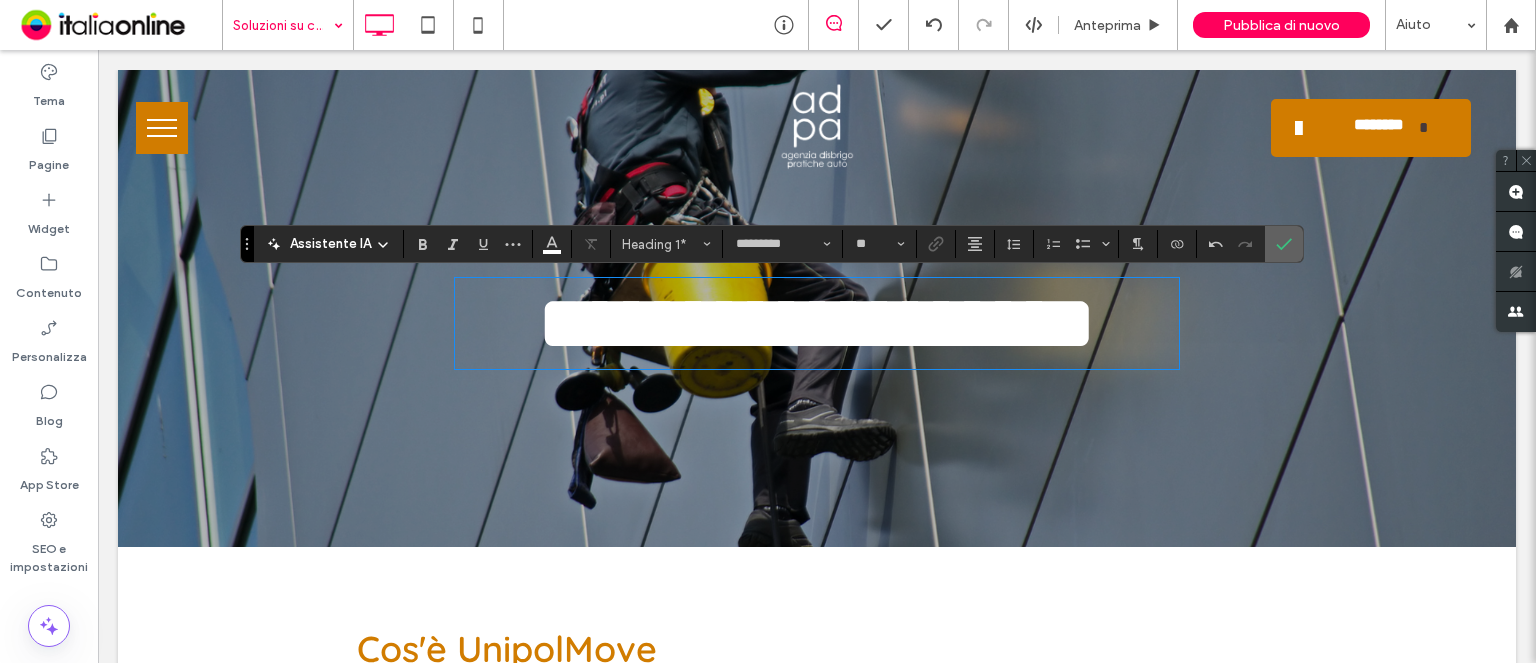 click at bounding box center (1284, 244) 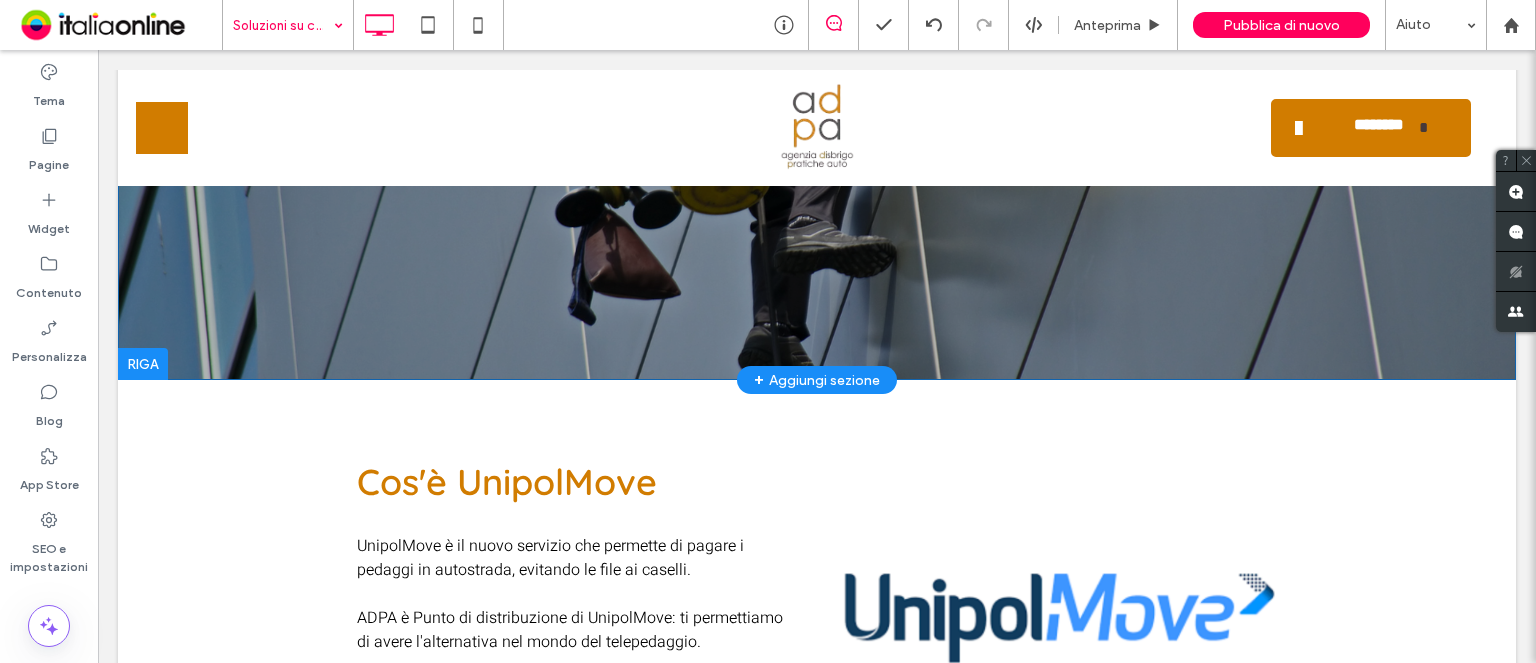 scroll, scrollTop: 400, scrollLeft: 0, axis: vertical 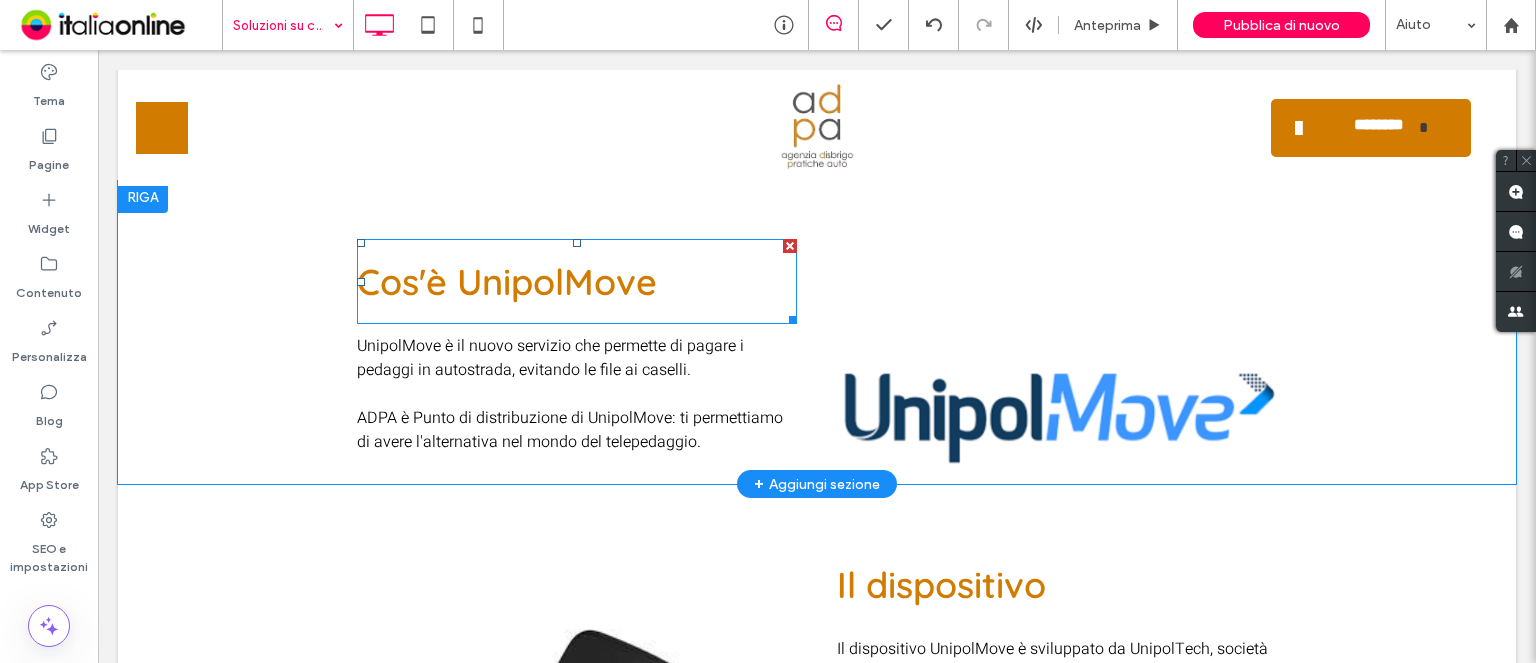 click on "Cos'è UnipolMove" at bounding box center (507, 281) 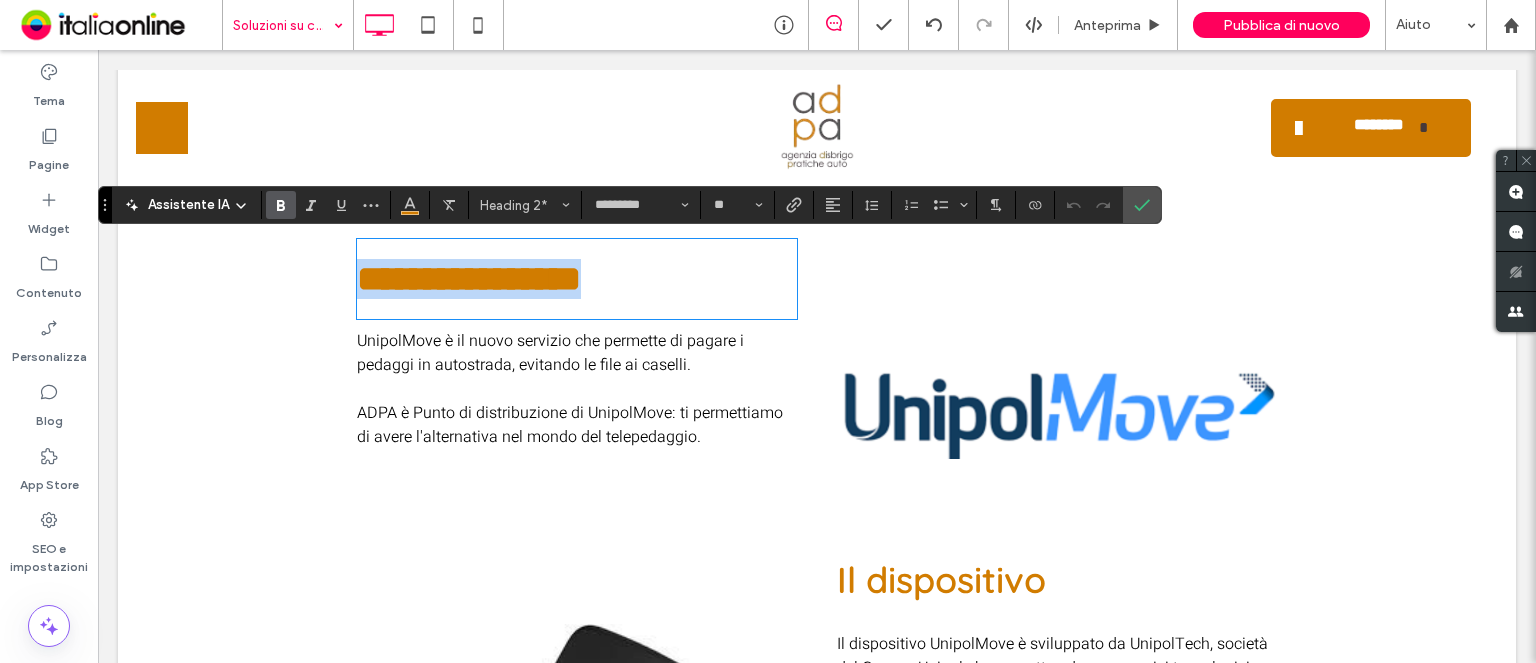 type 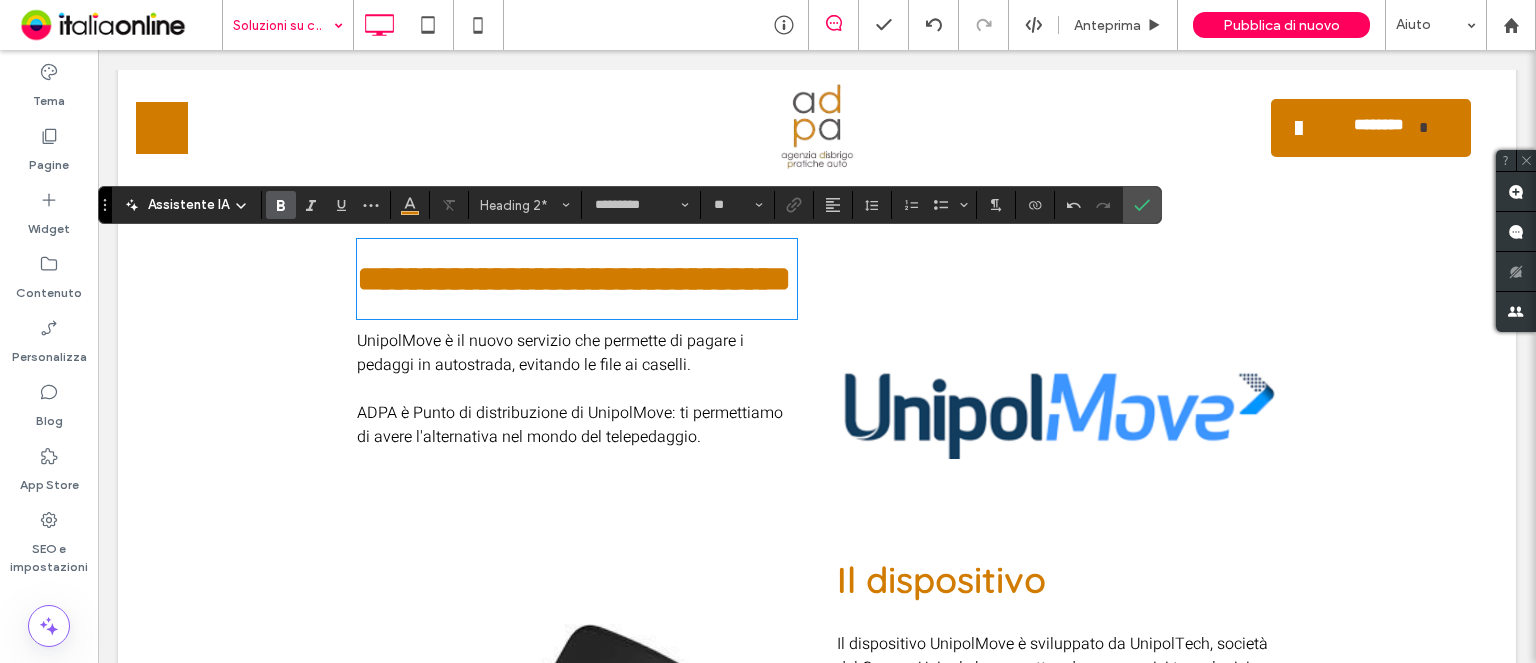 click on "**********" at bounding box center [574, 279] 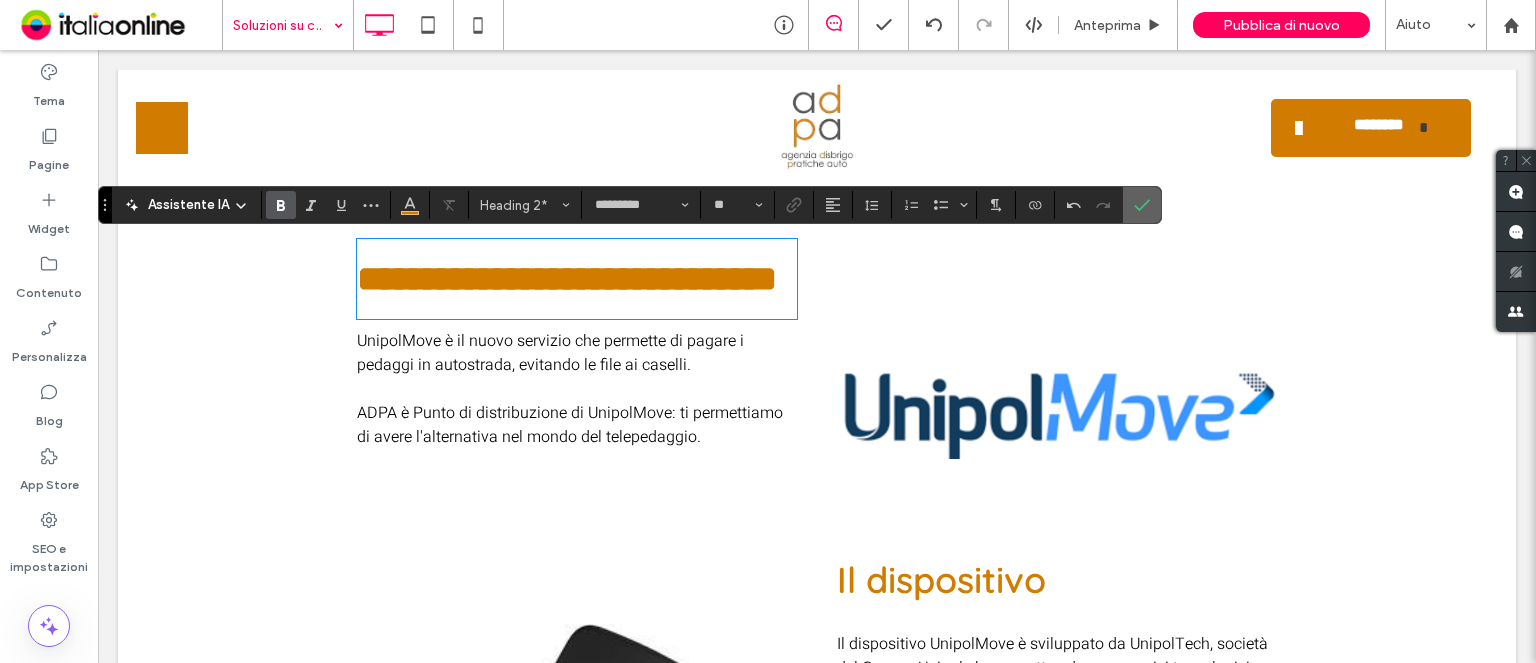 click at bounding box center [1142, 205] 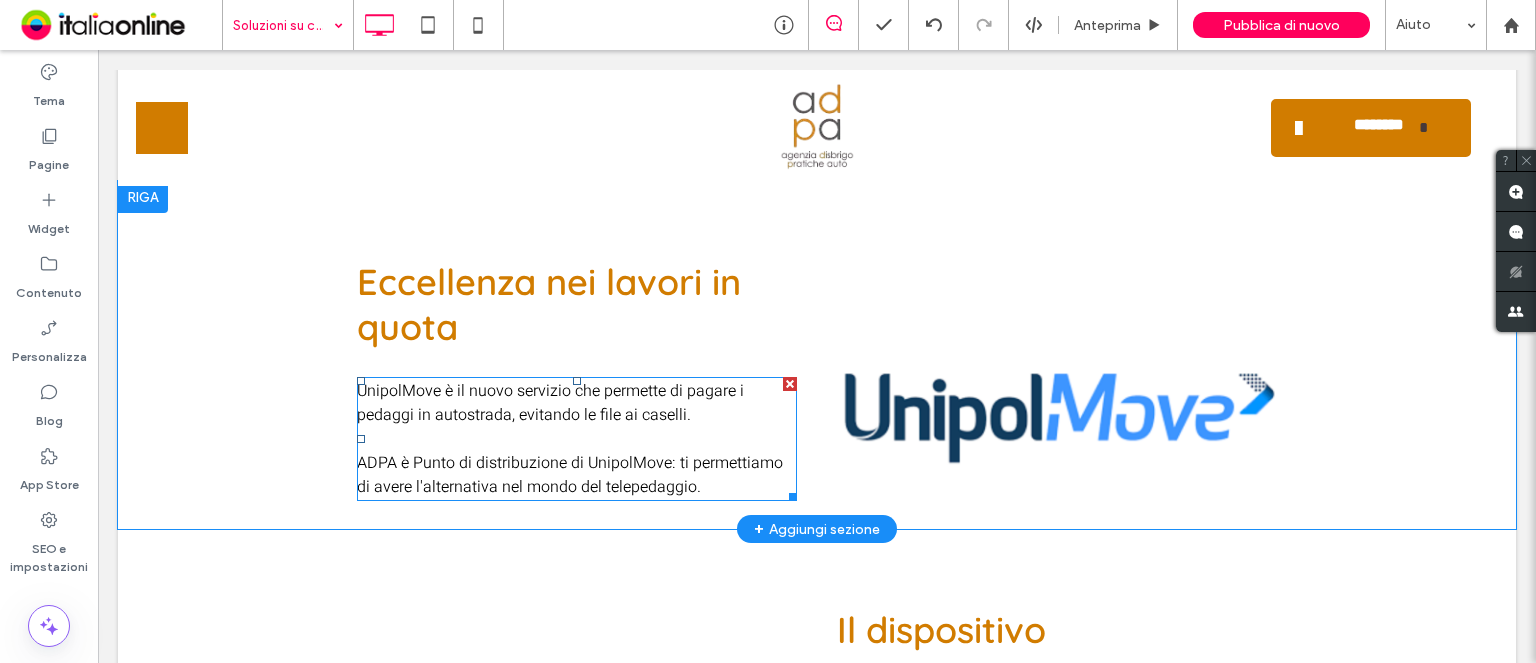 click on "UnipolMove è il nuovo servizio che permette di pagare i pedaggi in autostrada, evitando le file ai caselli." at bounding box center [550, 403] 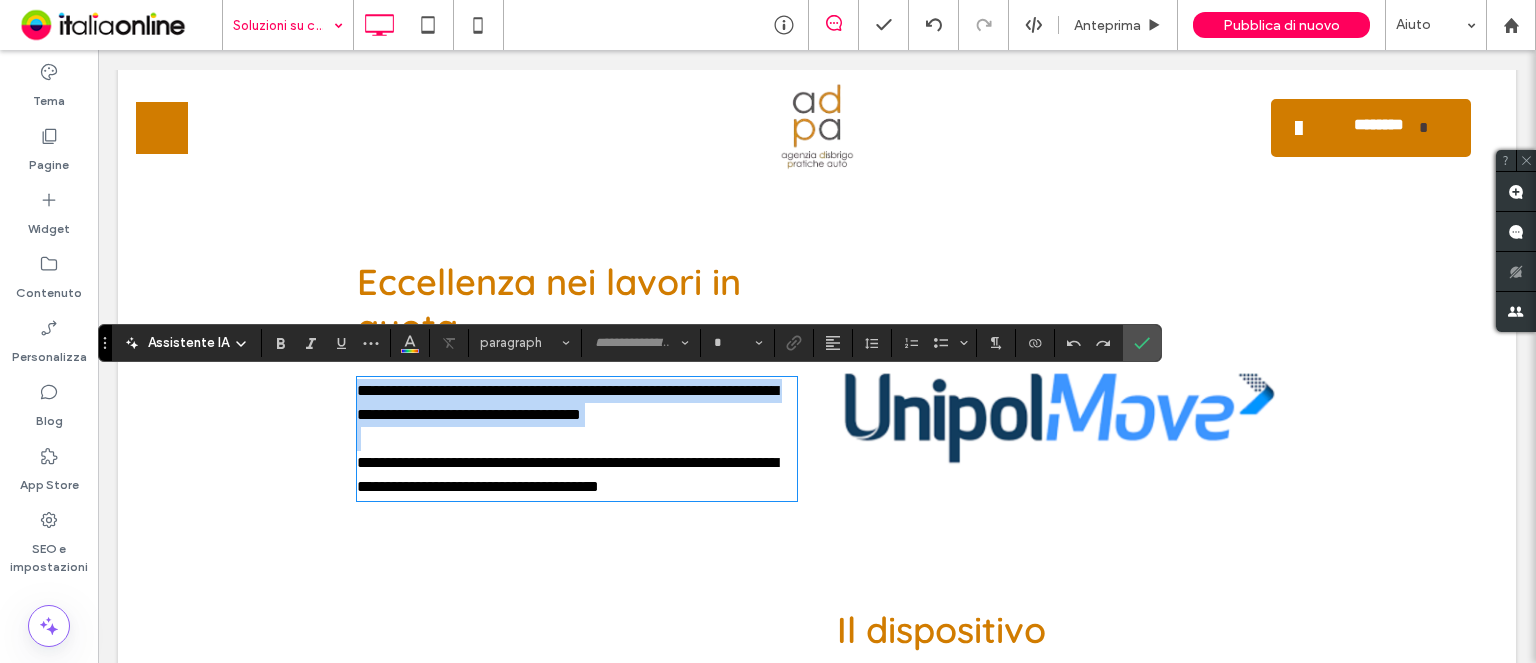 type on "*****" 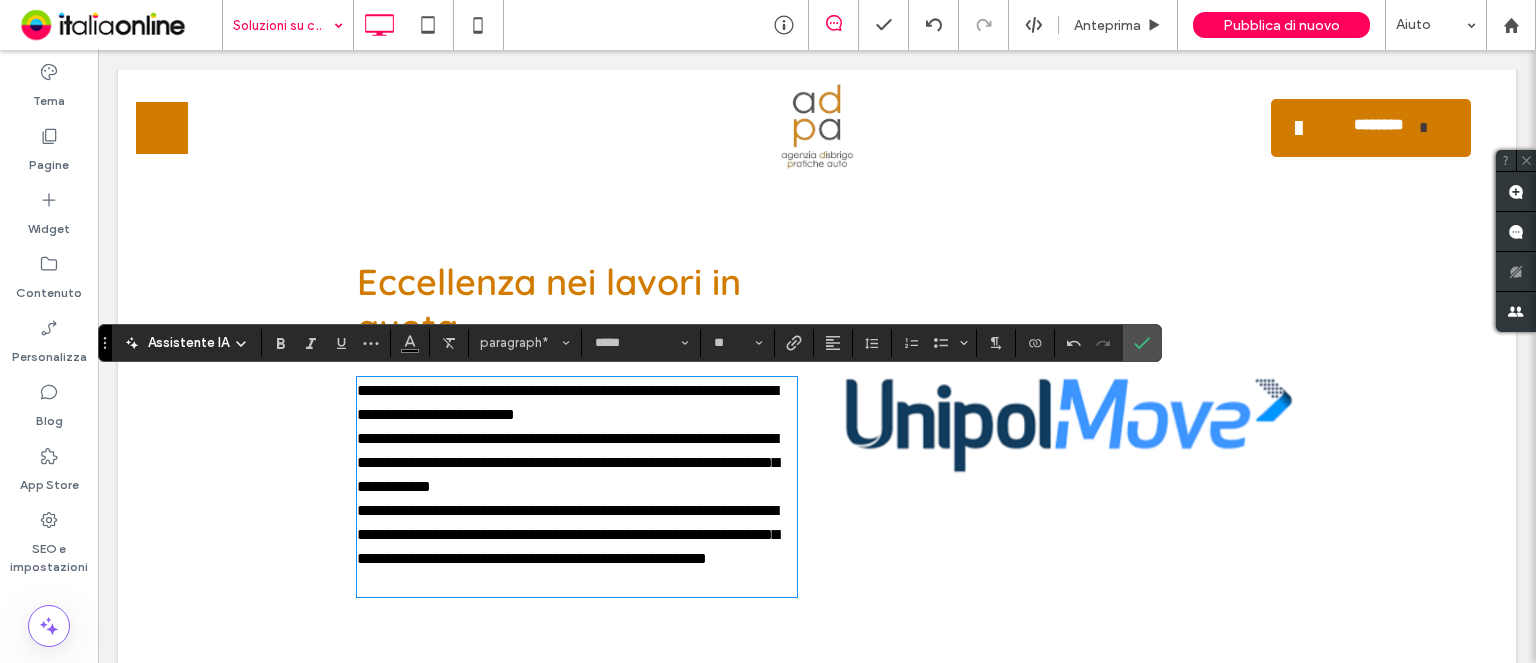 scroll, scrollTop: 0, scrollLeft: 0, axis: both 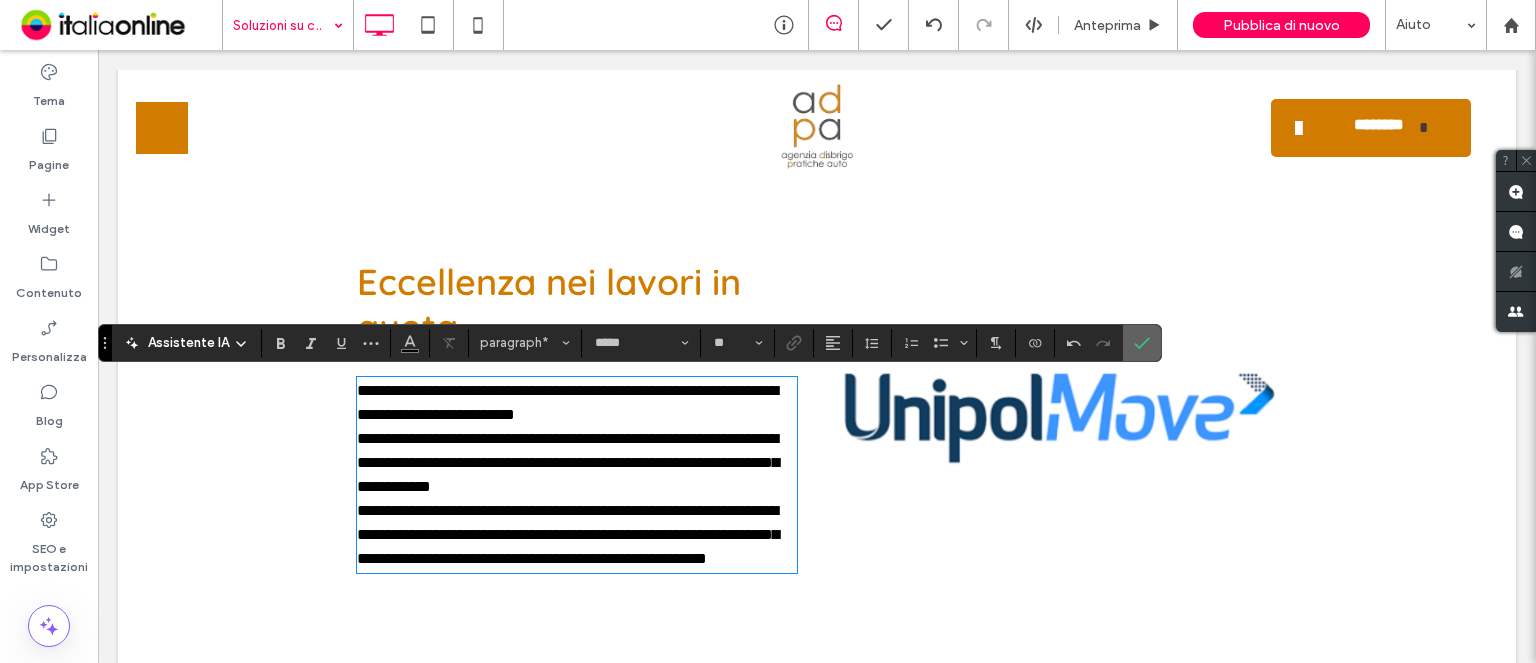 click at bounding box center [1142, 343] 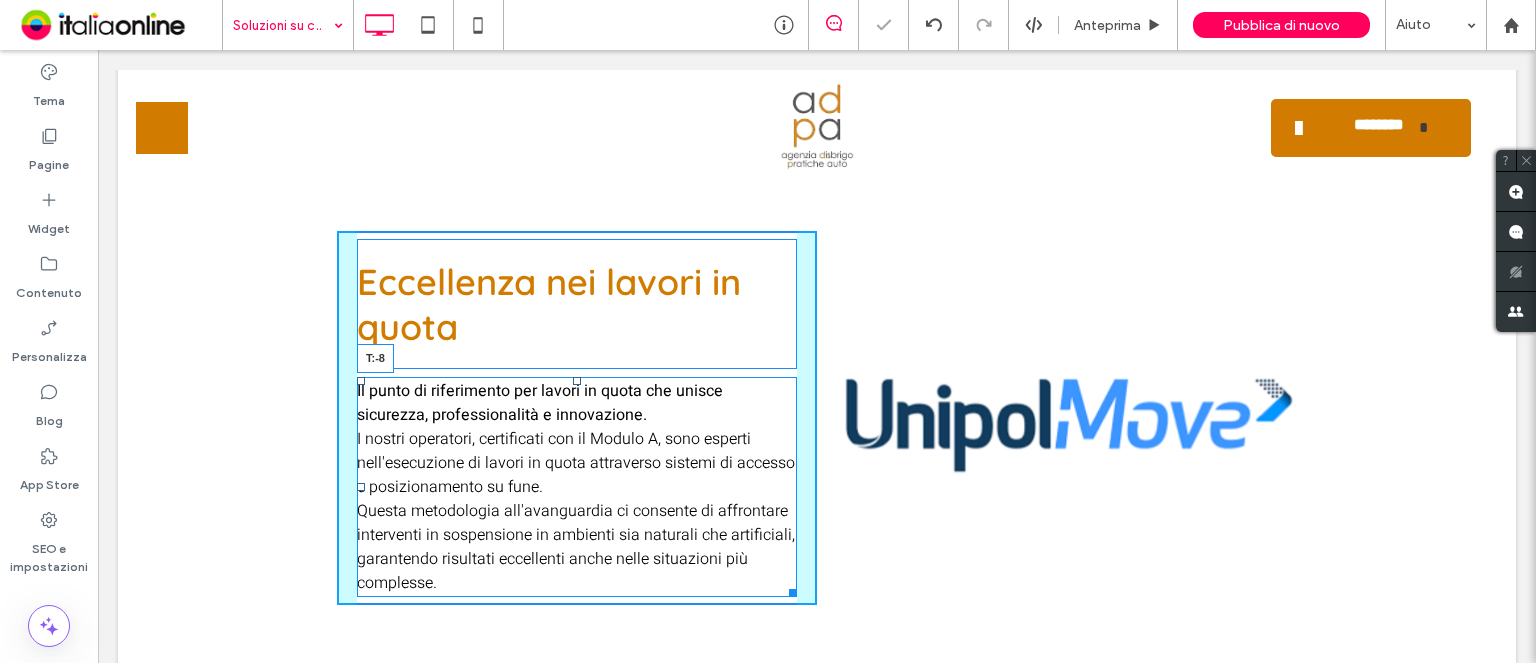drag, startPoint x: 569, startPoint y: 376, endPoint x: 568, endPoint y: 339, distance: 37.01351 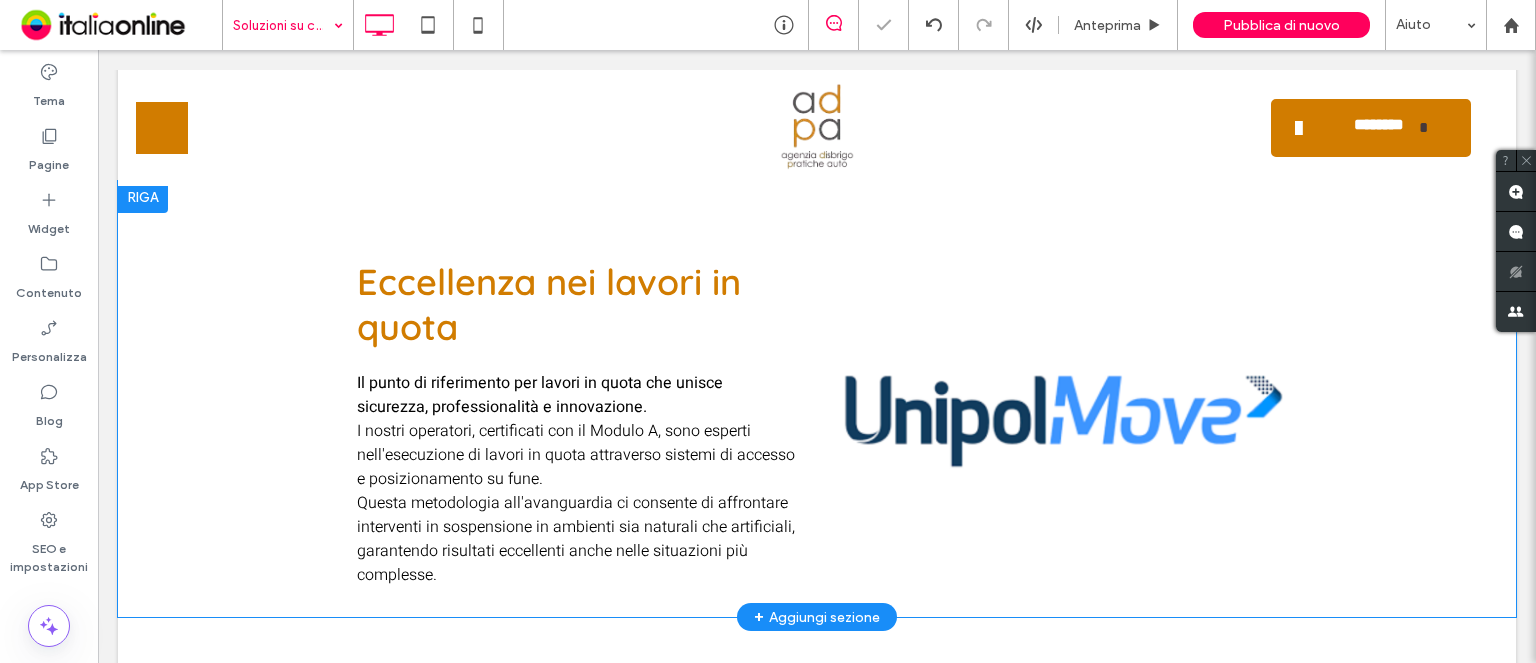 click on "Click To Paste" at bounding box center [1057, 414] 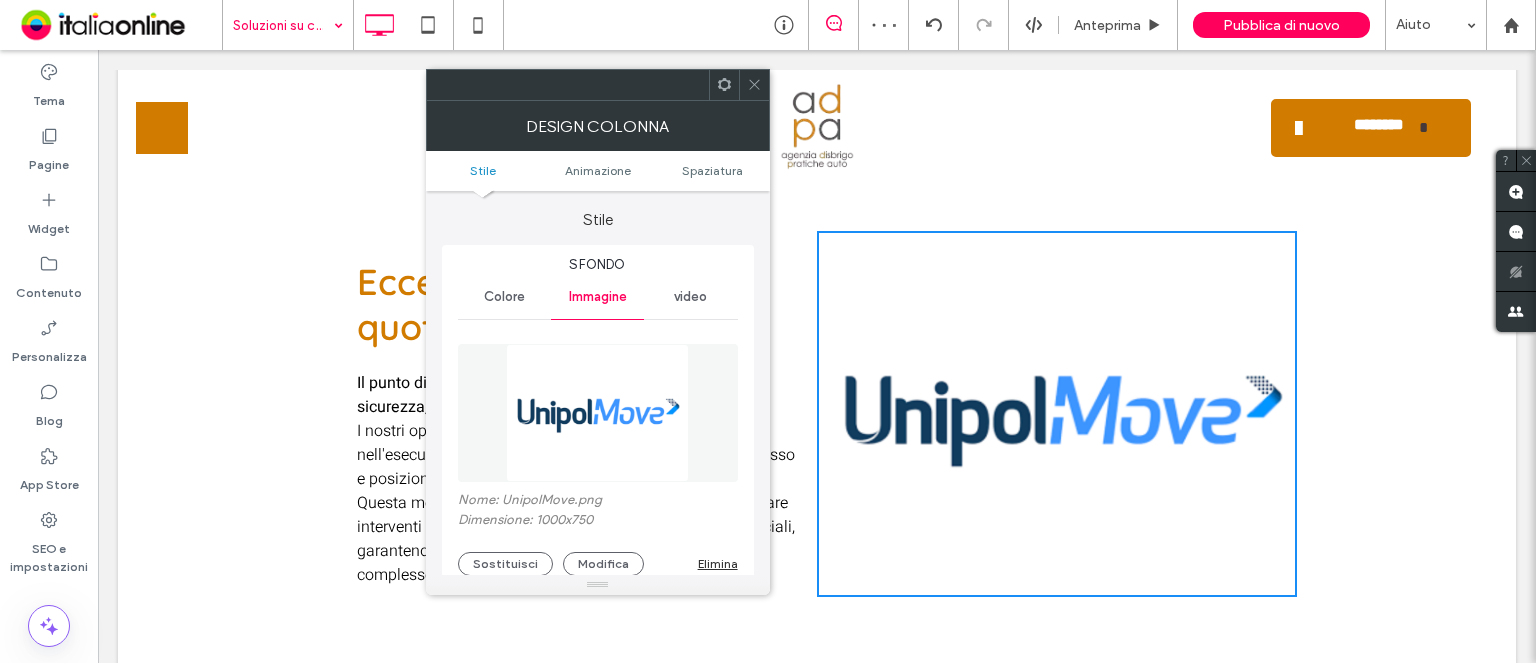 scroll, scrollTop: 200, scrollLeft: 0, axis: vertical 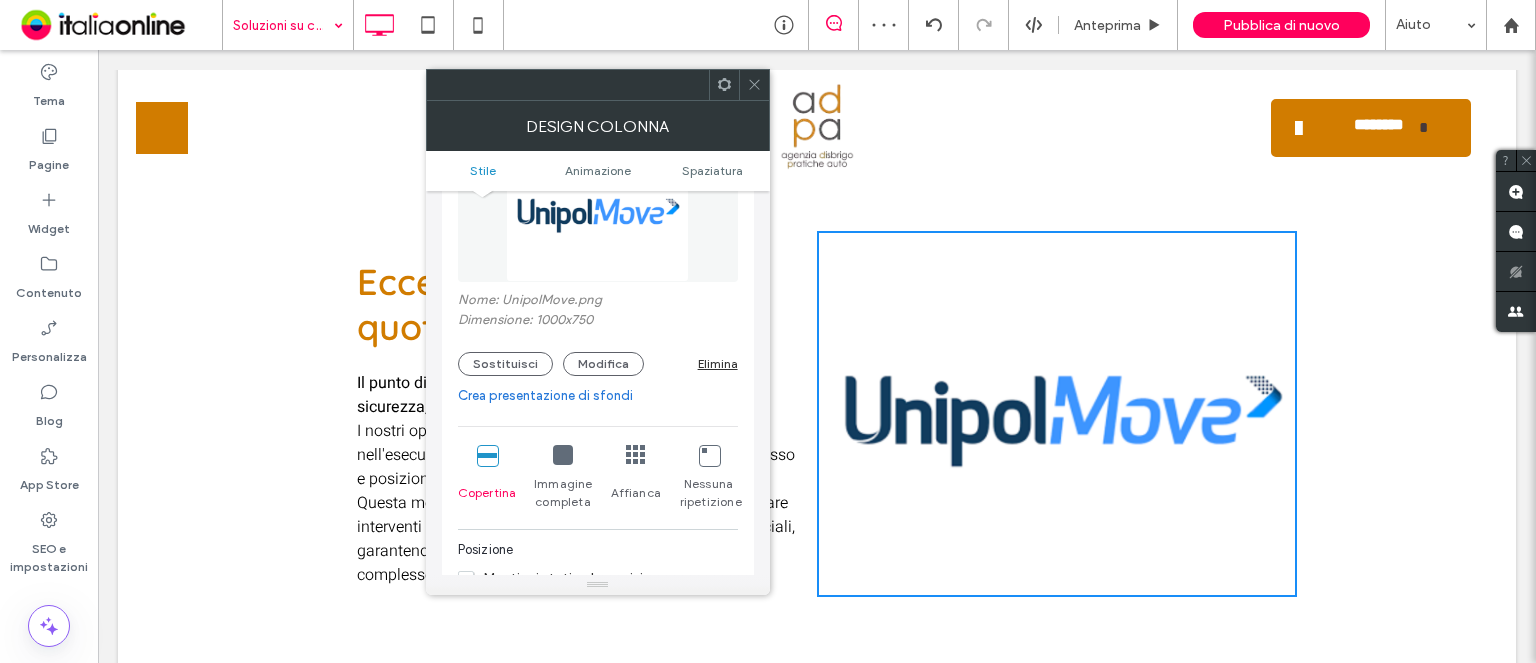 click on "Elimina" at bounding box center [718, 363] 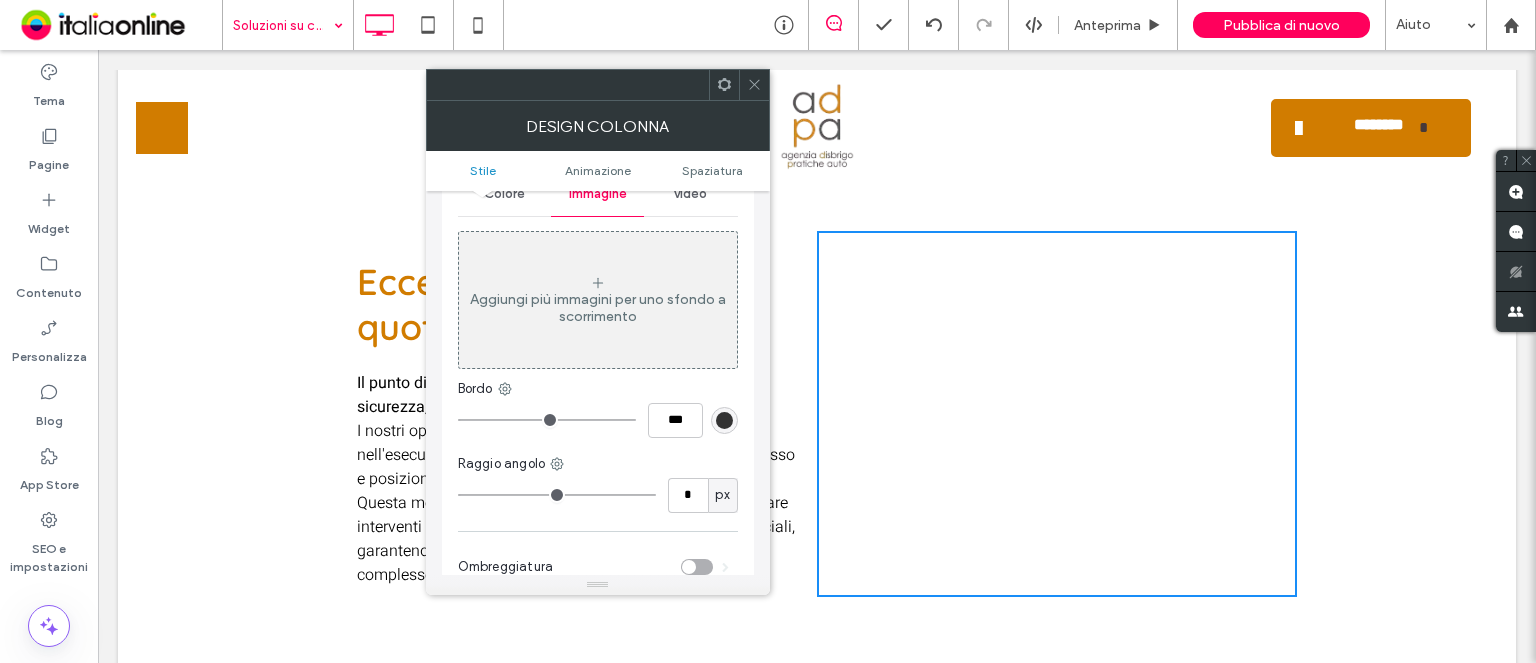 scroll, scrollTop: 0, scrollLeft: 0, axis: both 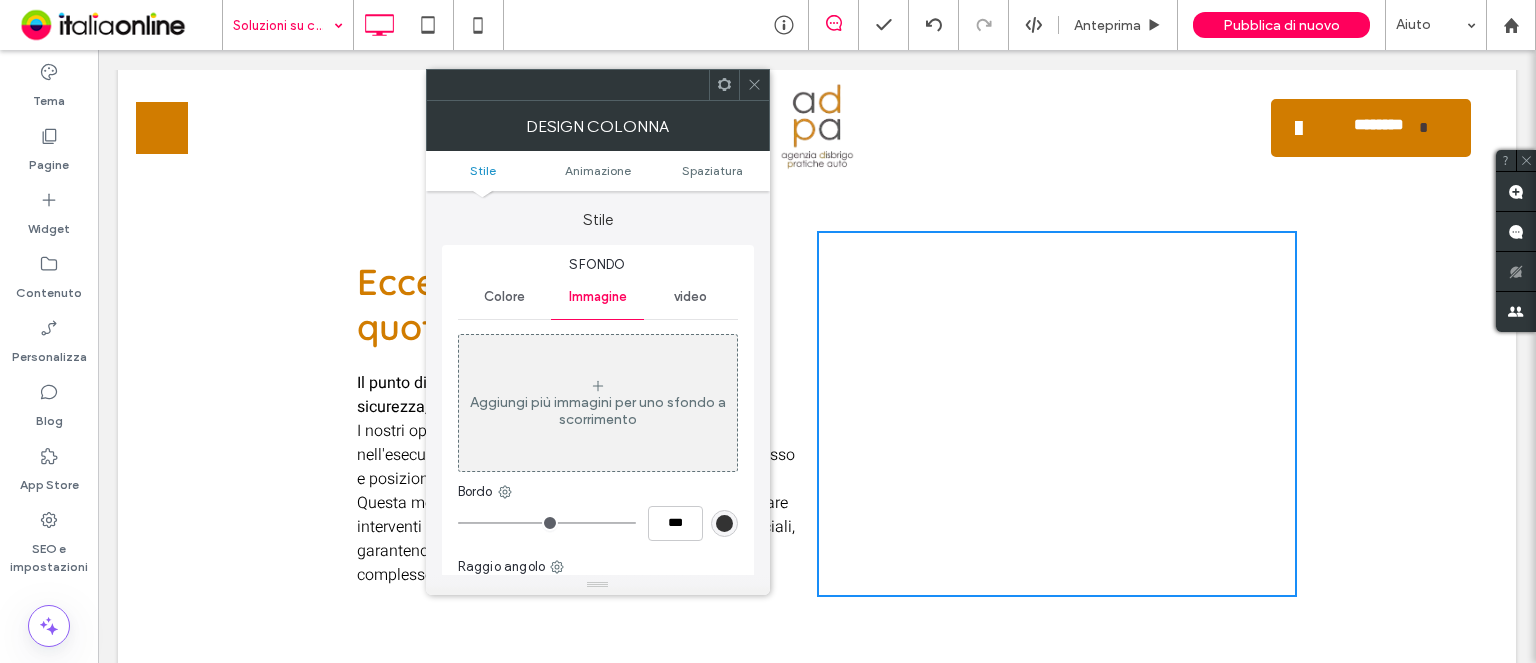 click on "Colore" at bounding box center [504, 297] 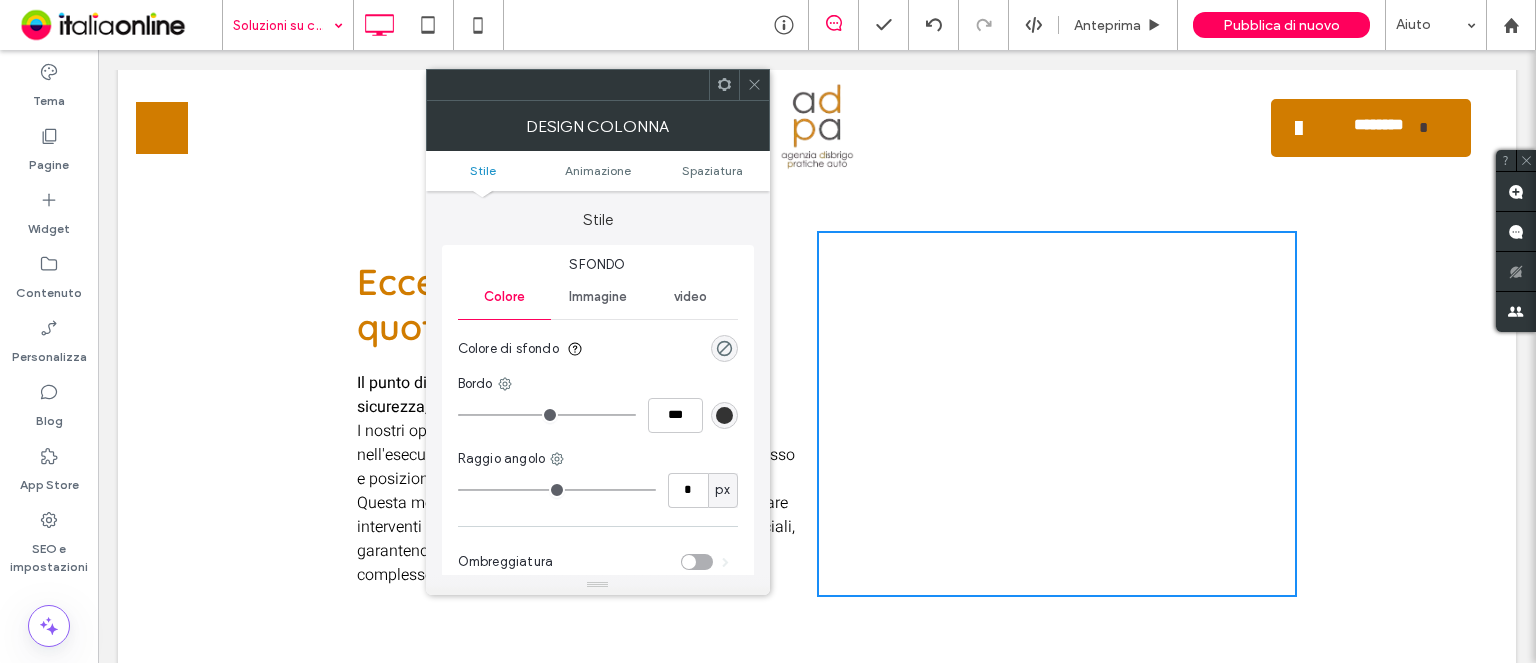 click on "Immagine" at bounding box center [598, 297] 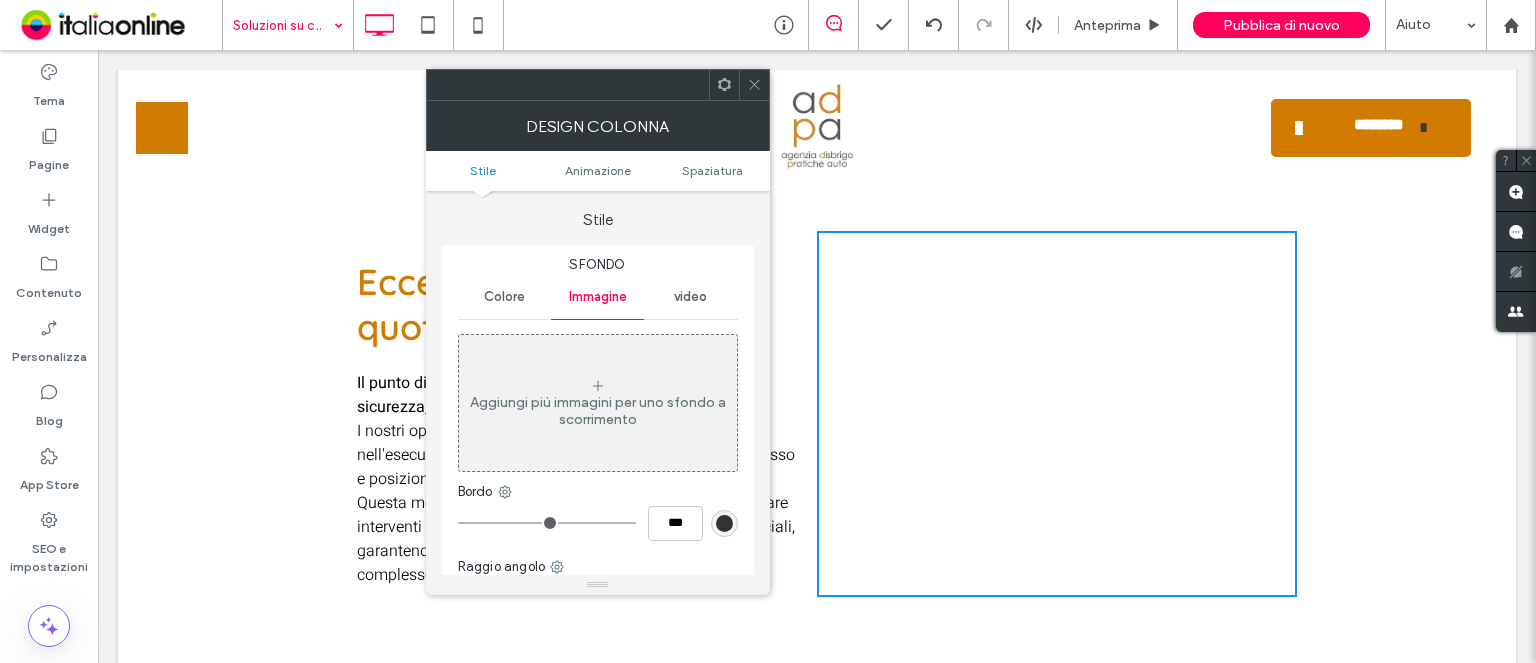 click on "Aggiungi più immagini per uno sfondo a scorrimento" at bounding box center [598, 403] 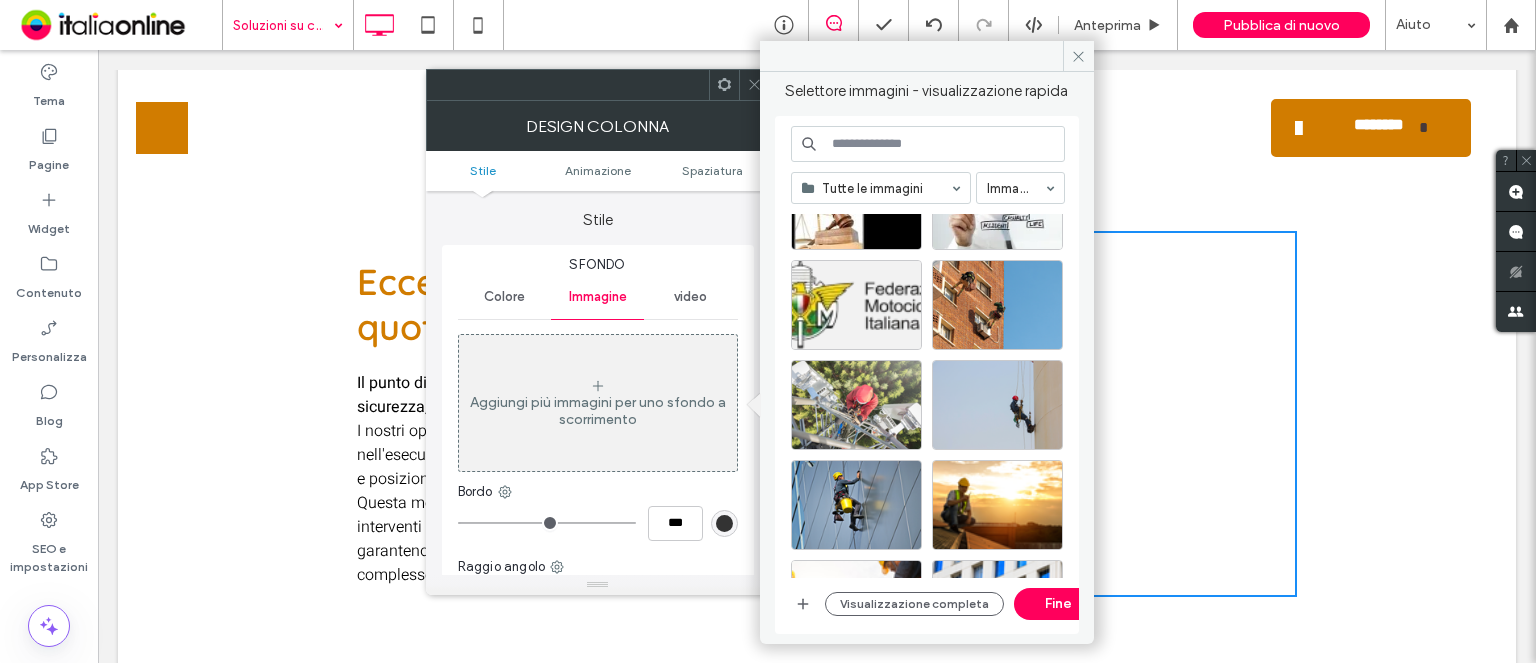 scroll, scrollTop: 1484, scrollLeft: 0, axis: vertical 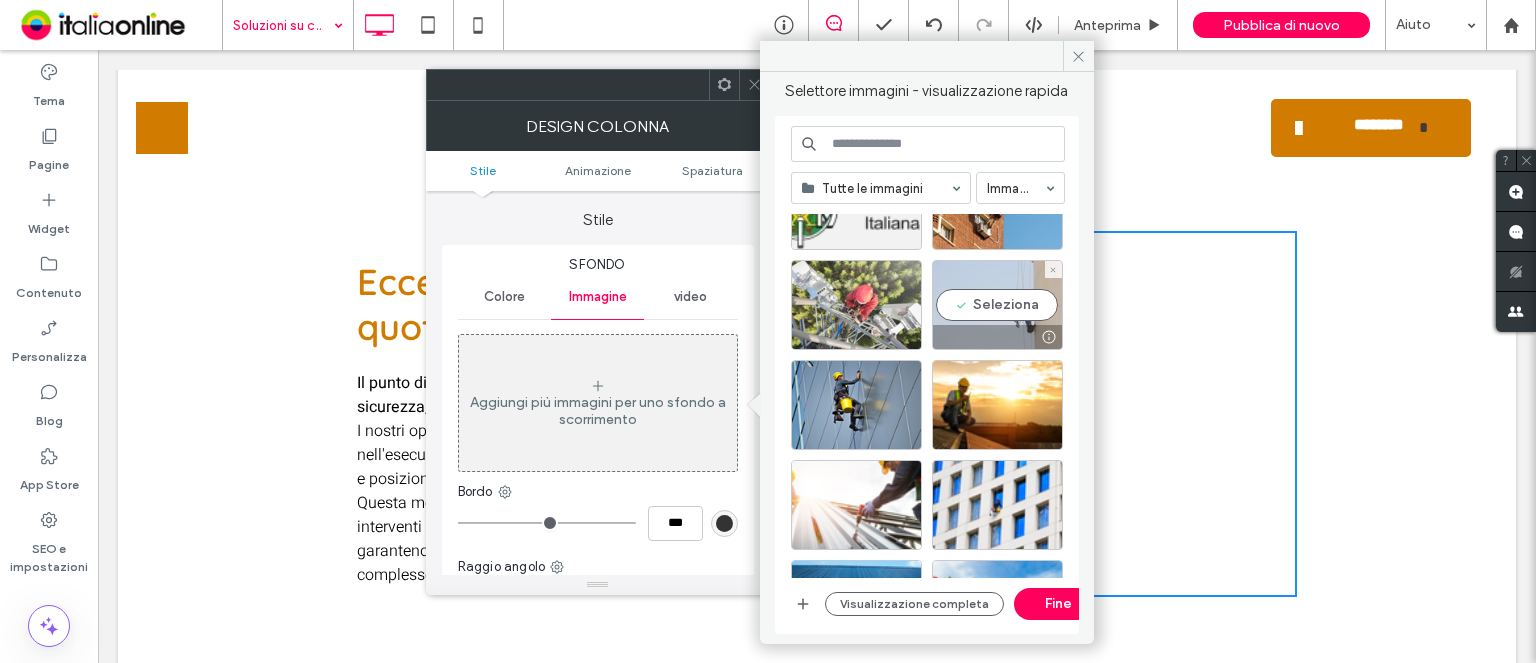 click at bounding box center [997, 337] 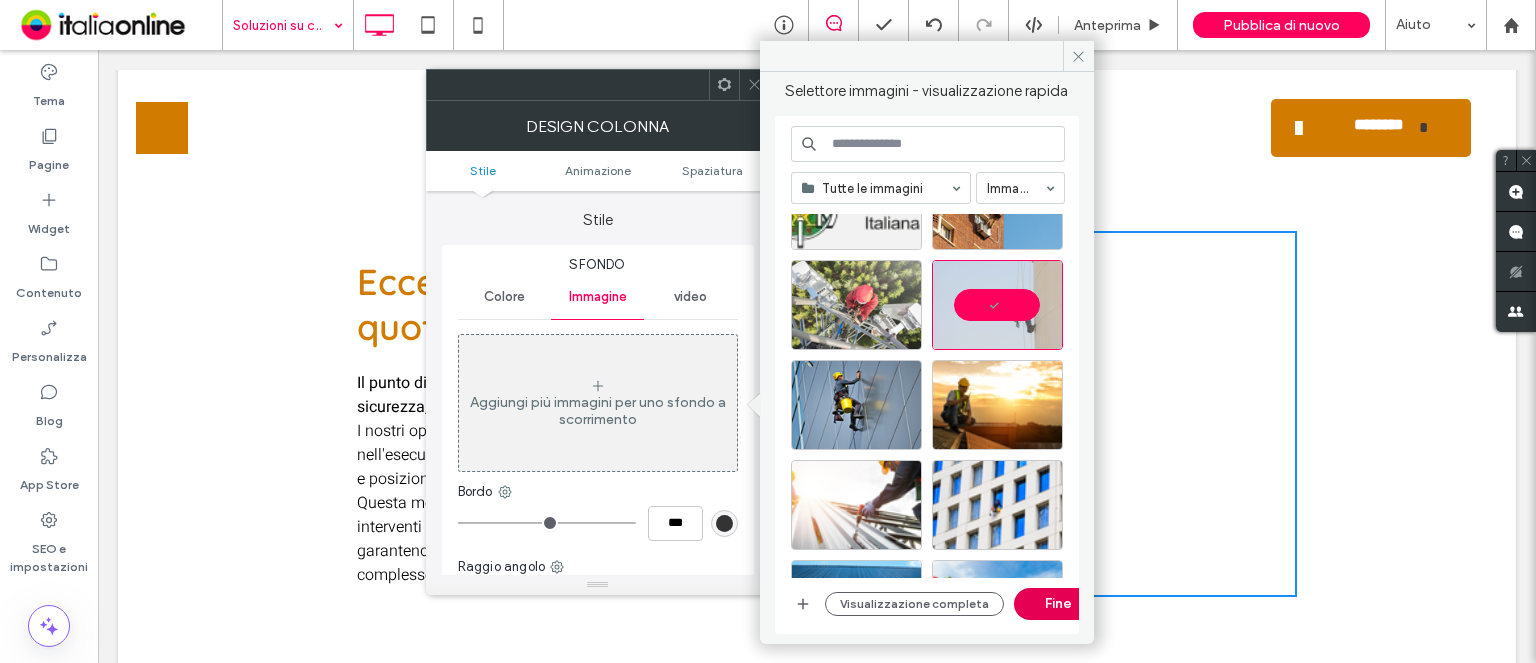 click on "Fine" at bounding box center (1059, 604) 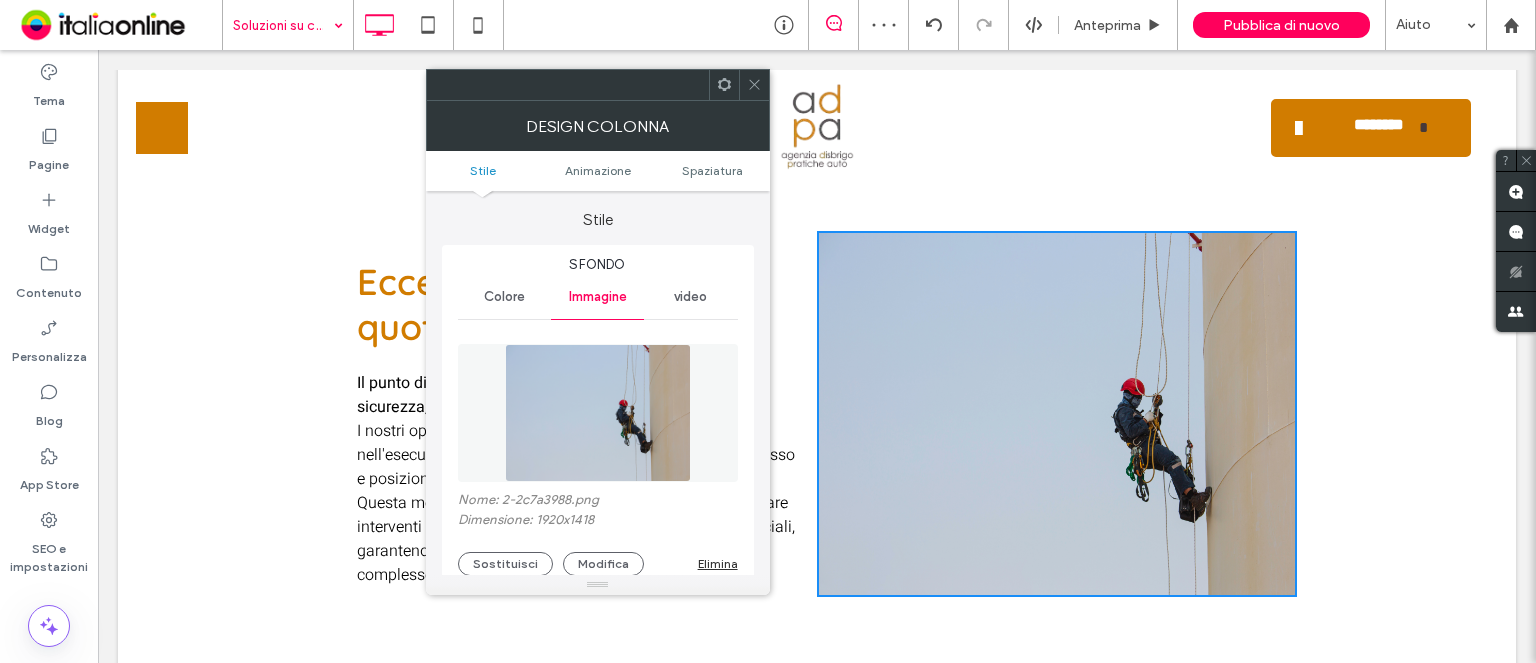click at bounding box center [754, 85] 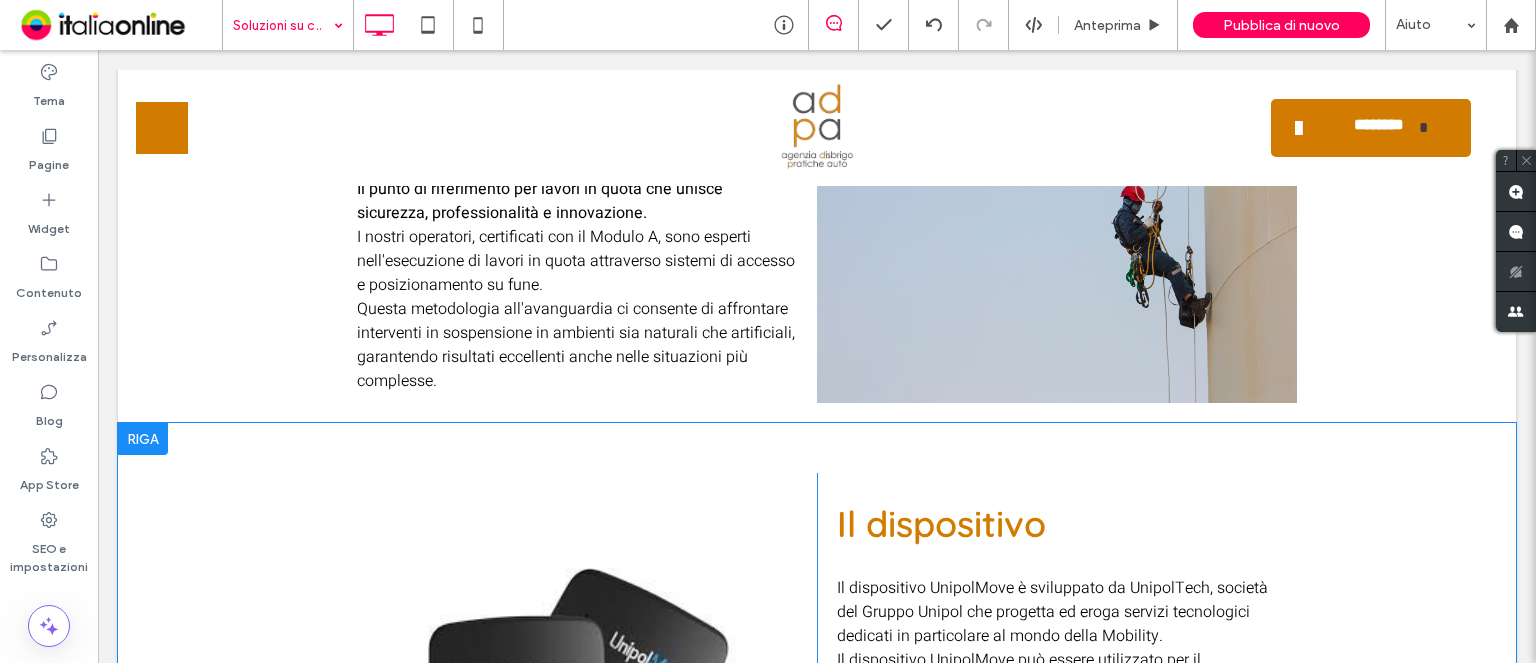 scroll, scrollTop: 600, scrollLeft: 0, axis: vertical 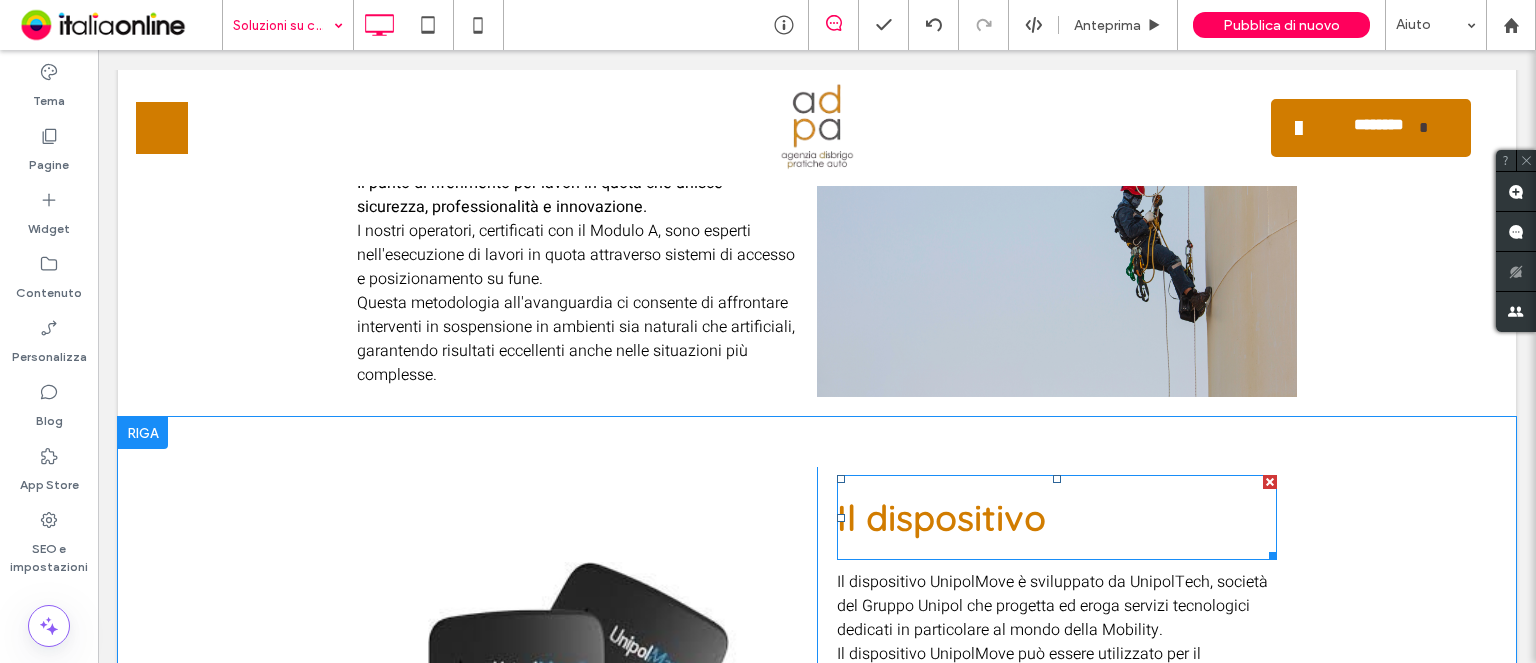 click on "Il dispositivo" at bounding box center (941, 517) 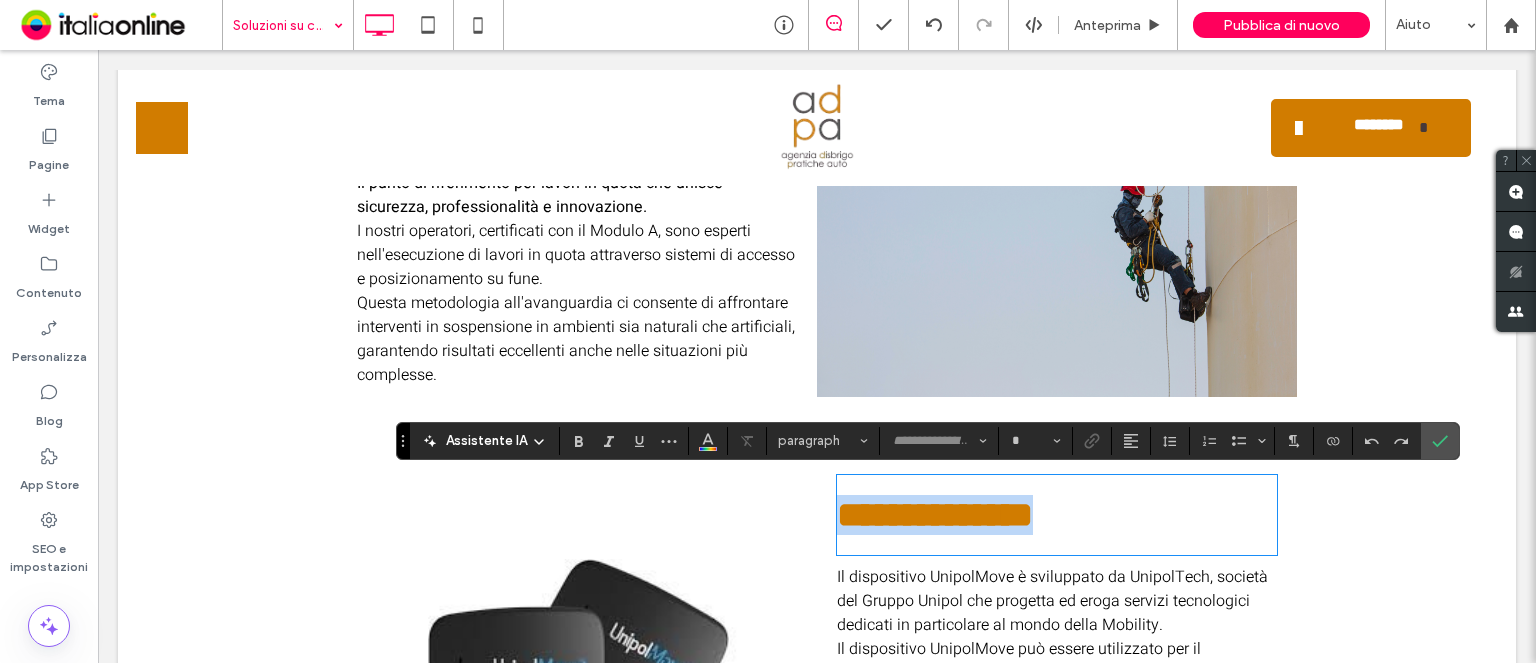 type on "*********" 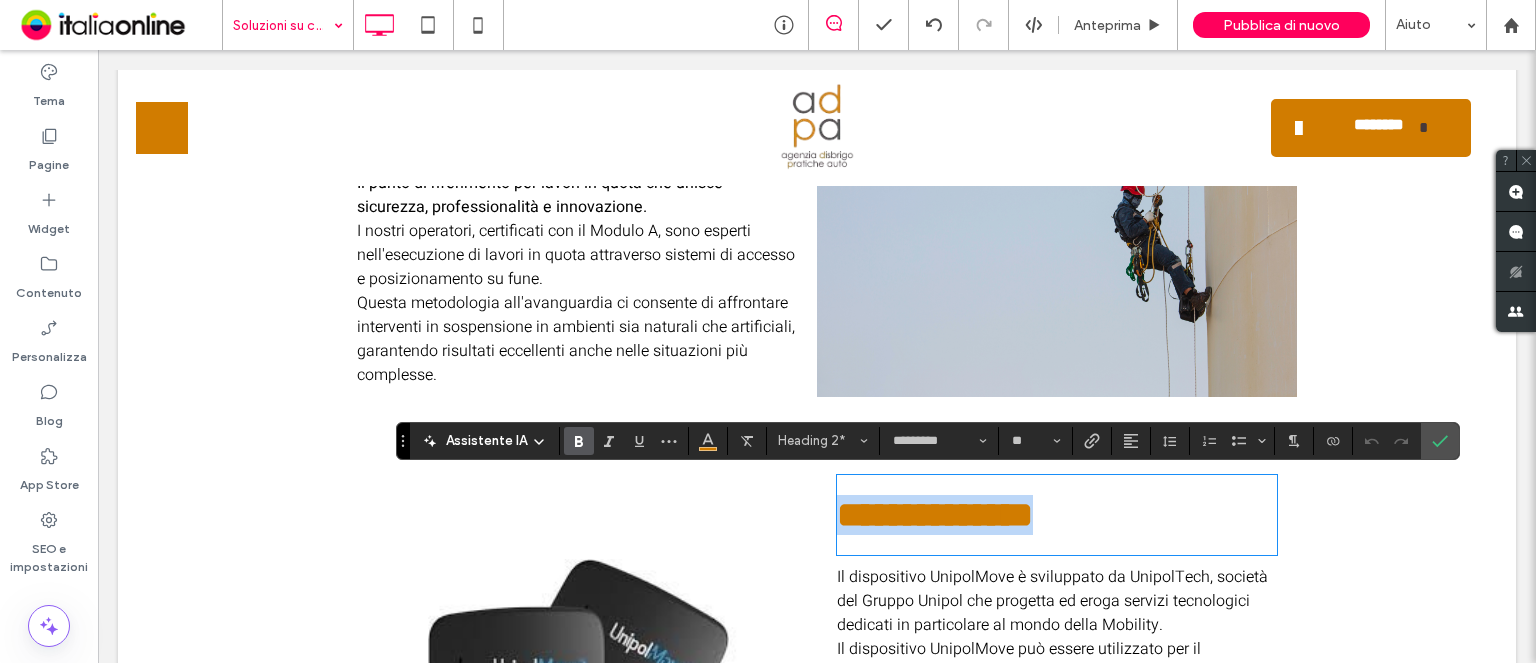 click on "**********" at bounding box center (1057, 515) 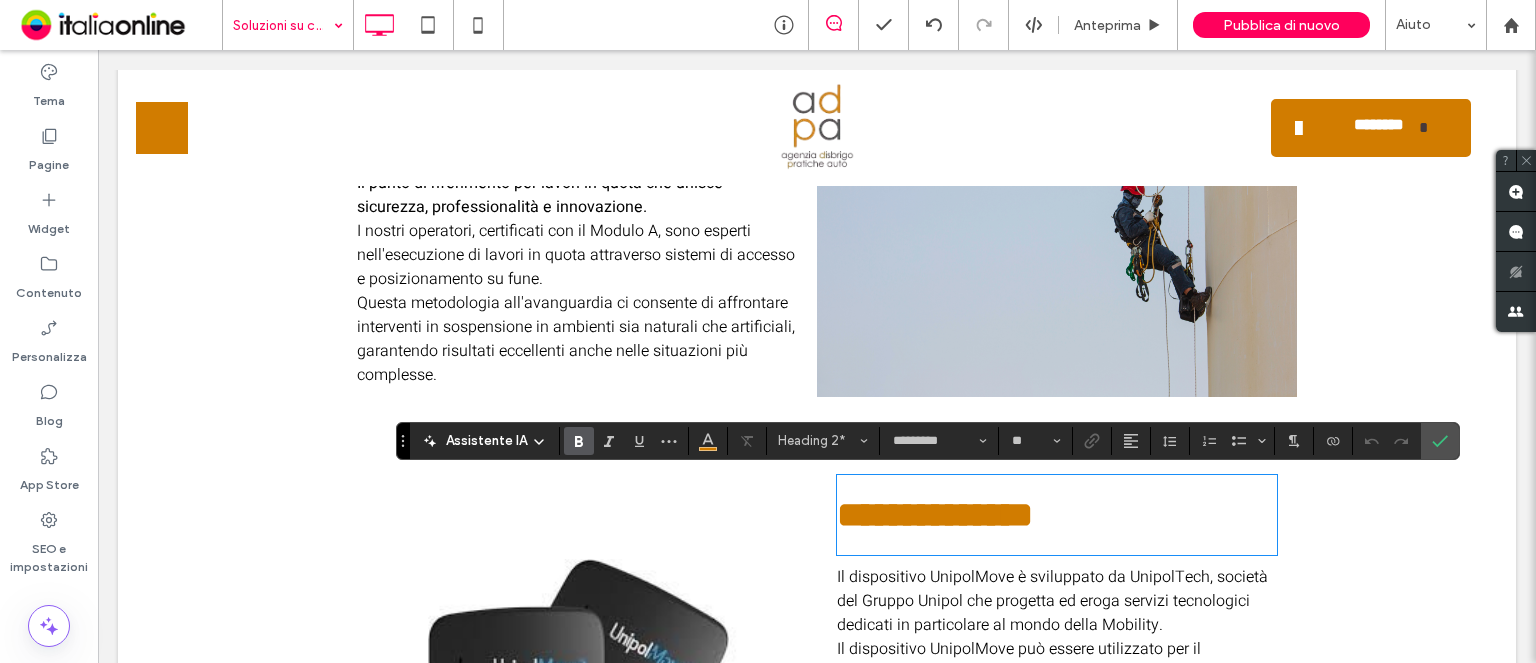 type 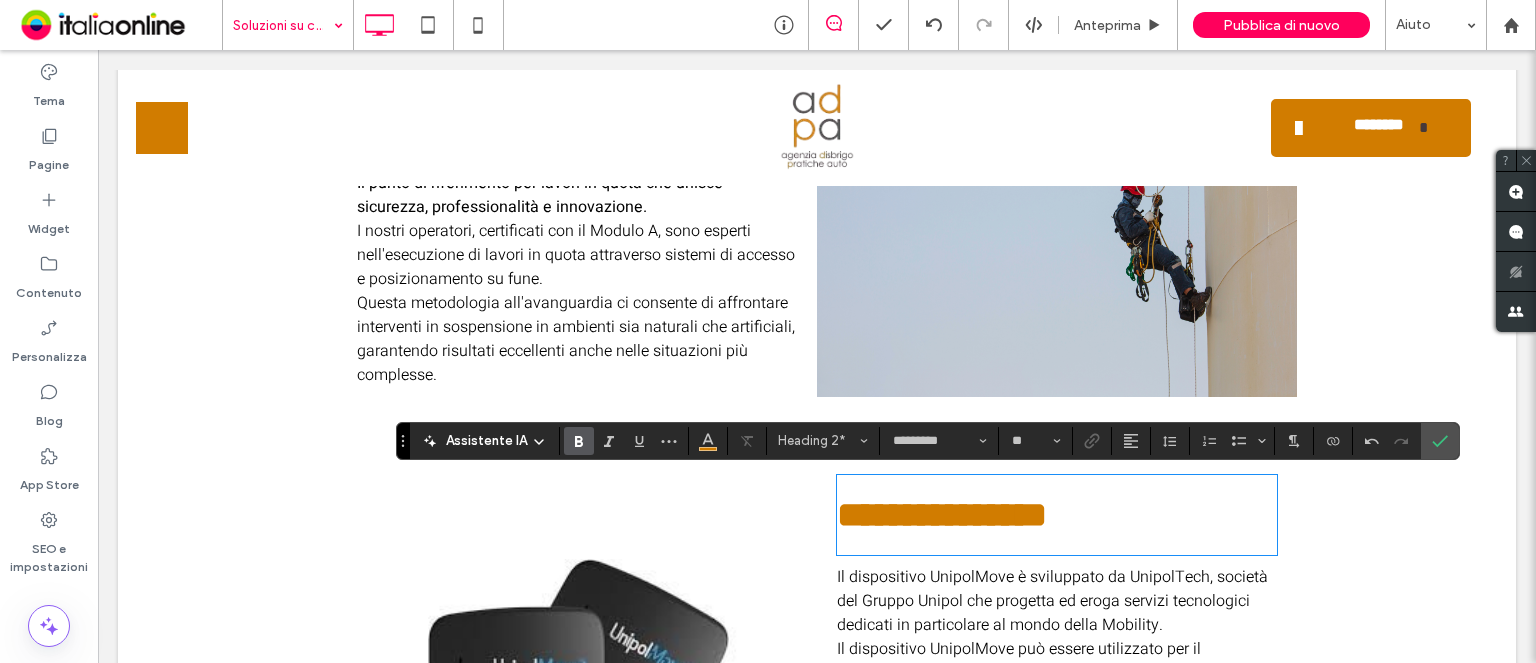 type on "*****" 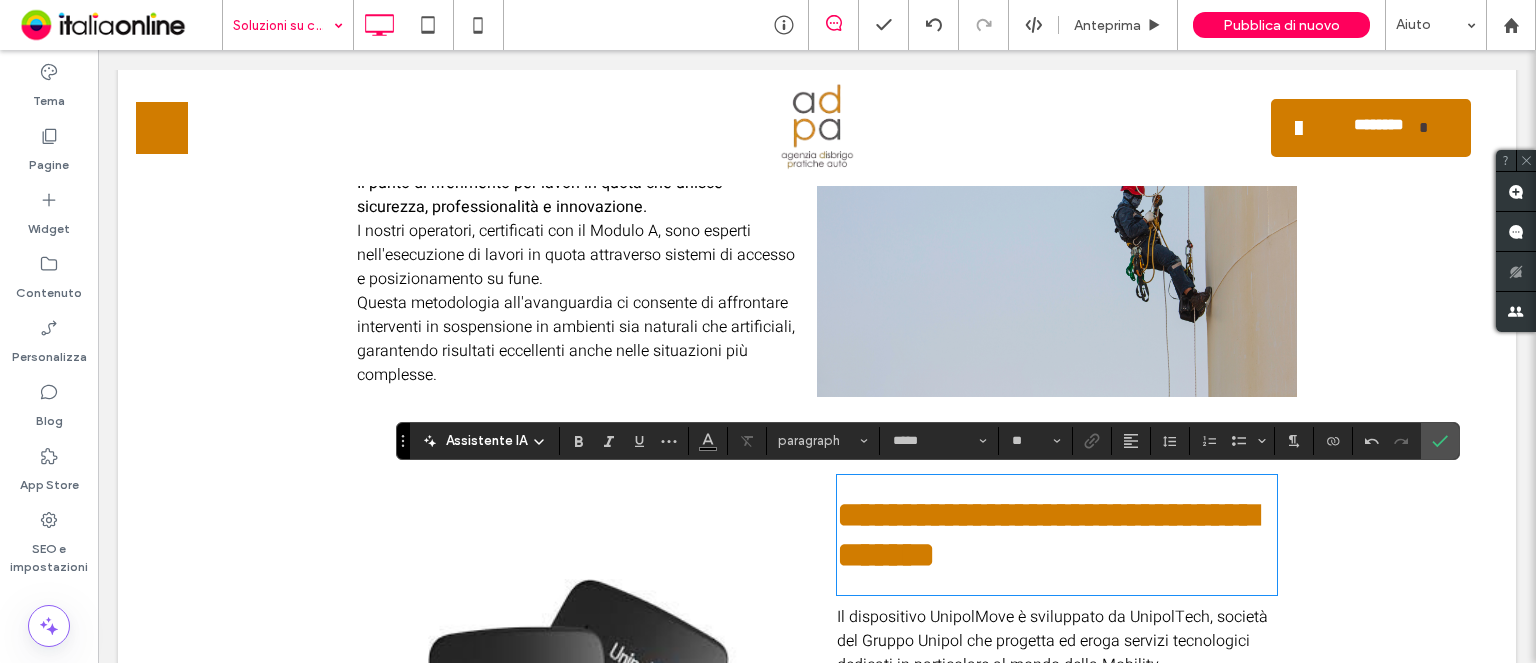type on "*********" 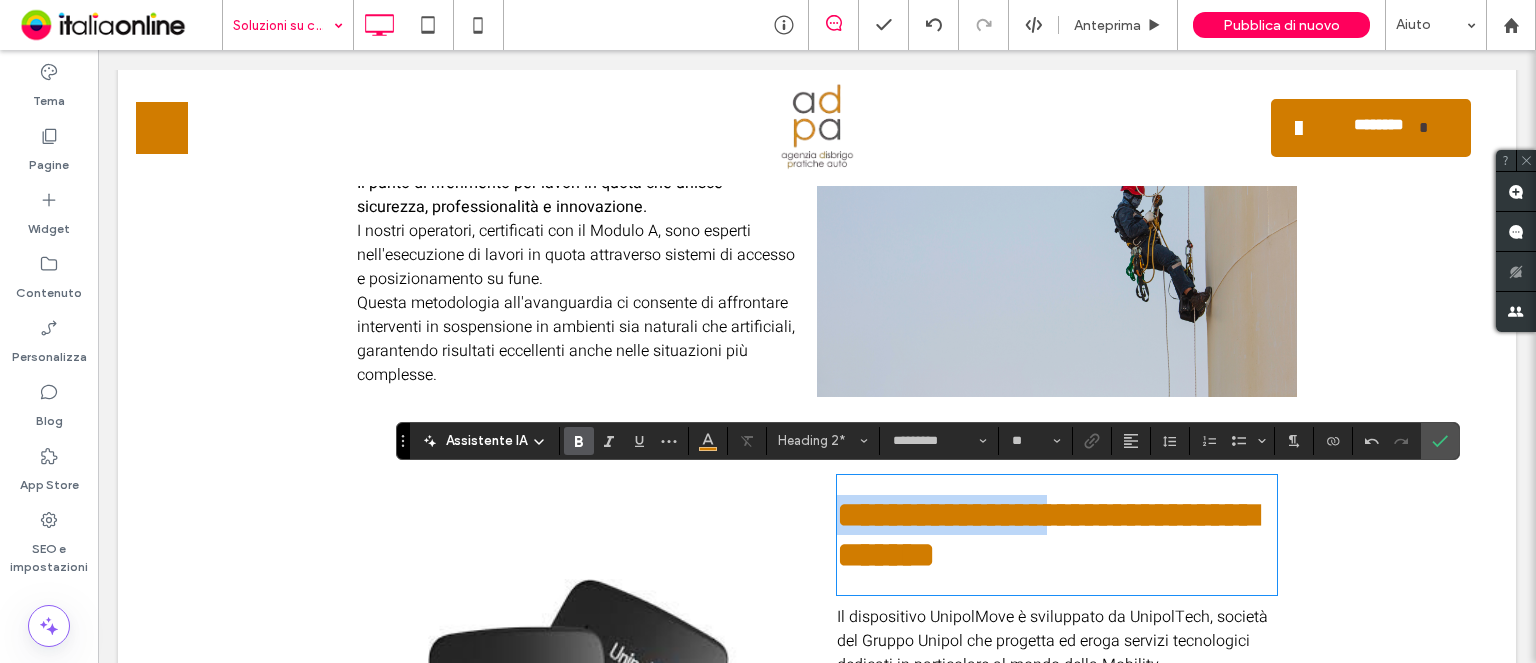drag, startPoint x: 1058, startPoint y: 514, endPoint x: 556, endPoint y: 492, distance: 502.48184 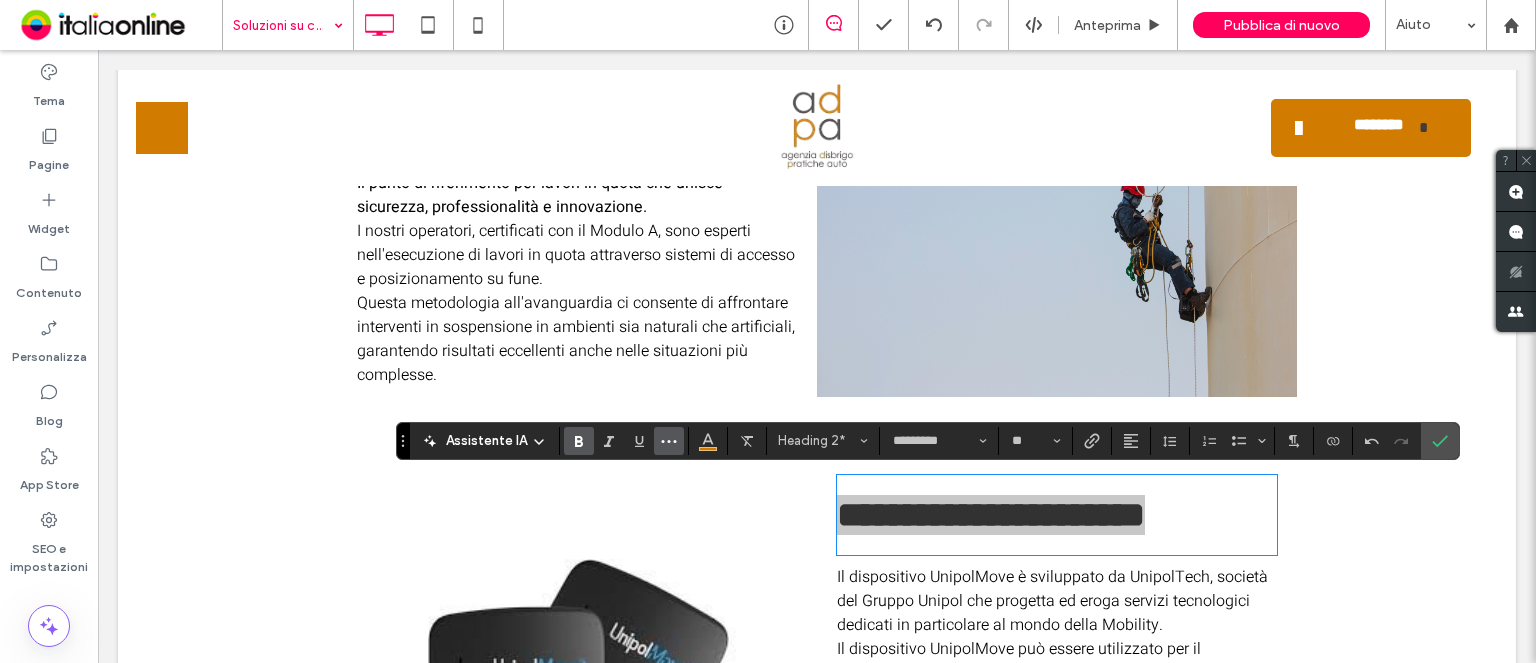 click at bounding box center [669, 441] 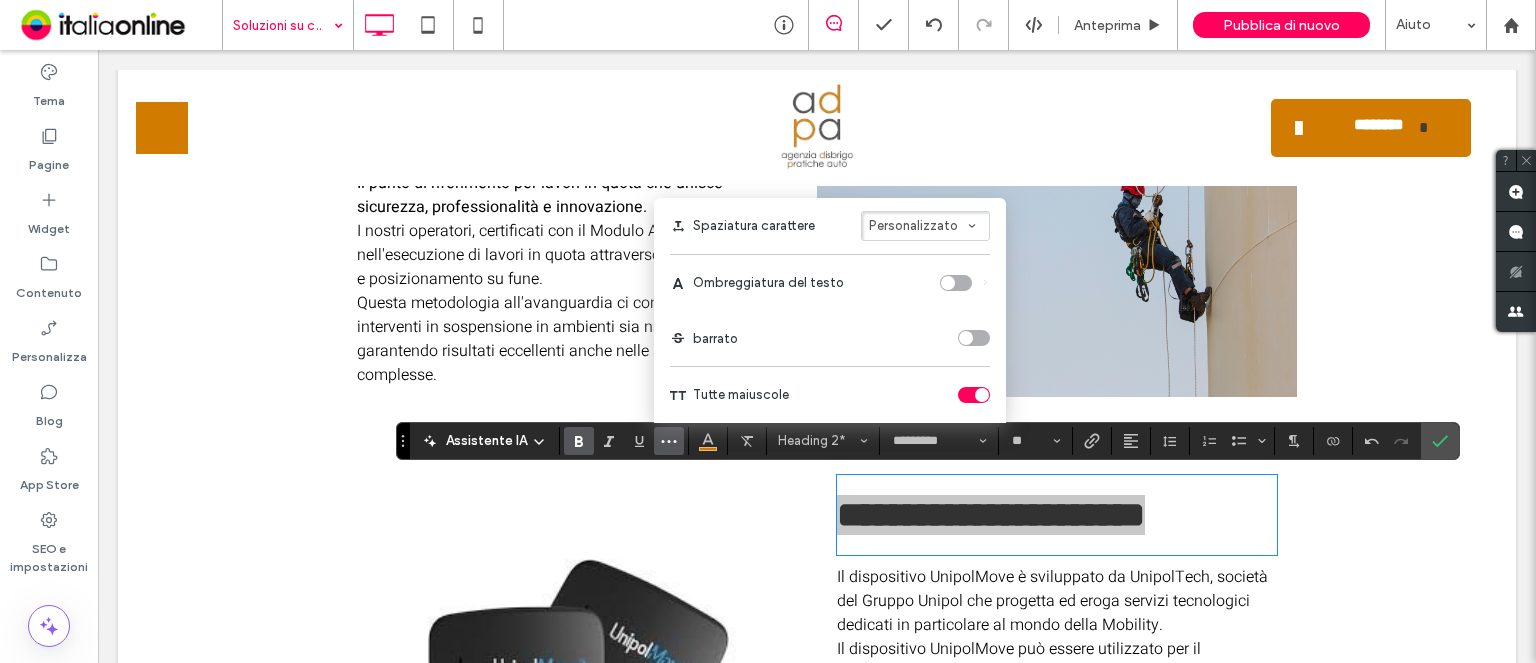 drag, startPoint x: 963, startPoint y: 401, endPoint x: 980, endPoint y: 401, distance: 17 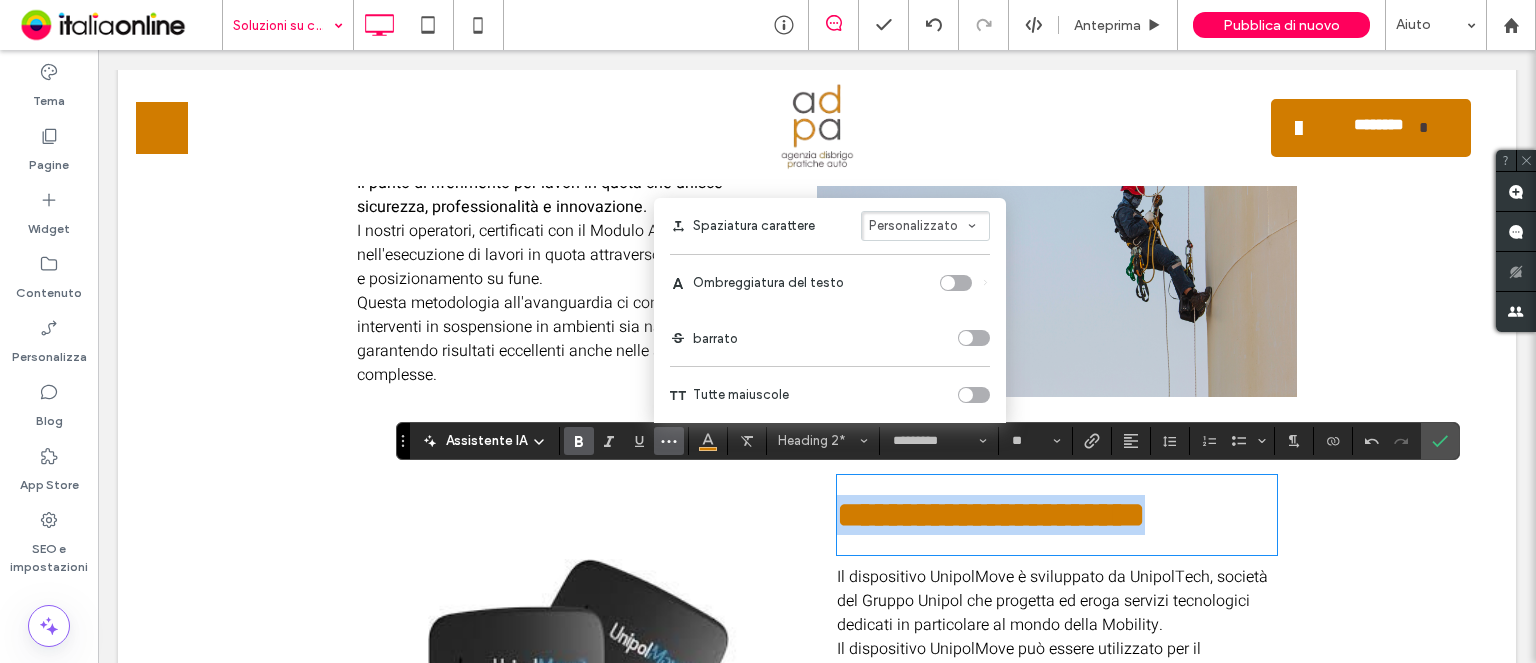 click on "**********" at bounding box center (991, 515) 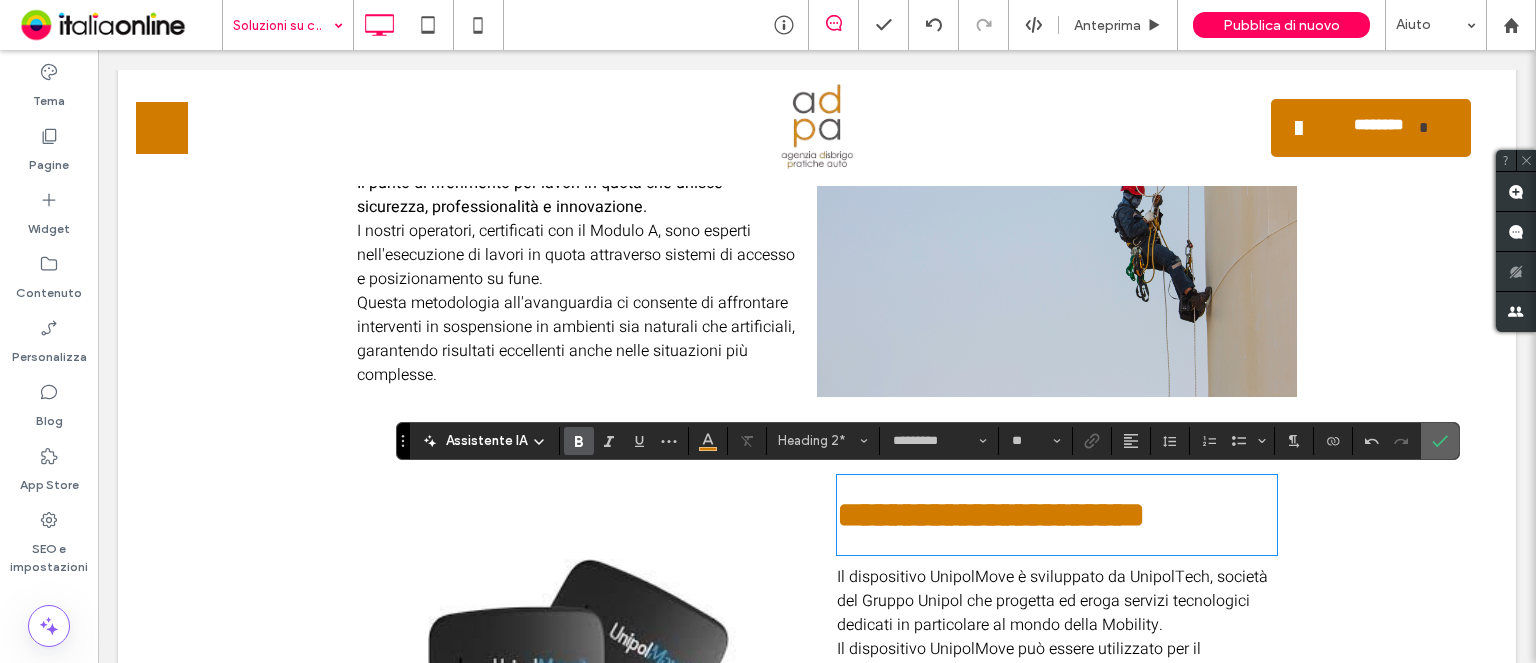 click at bounding box center (1440, 441) 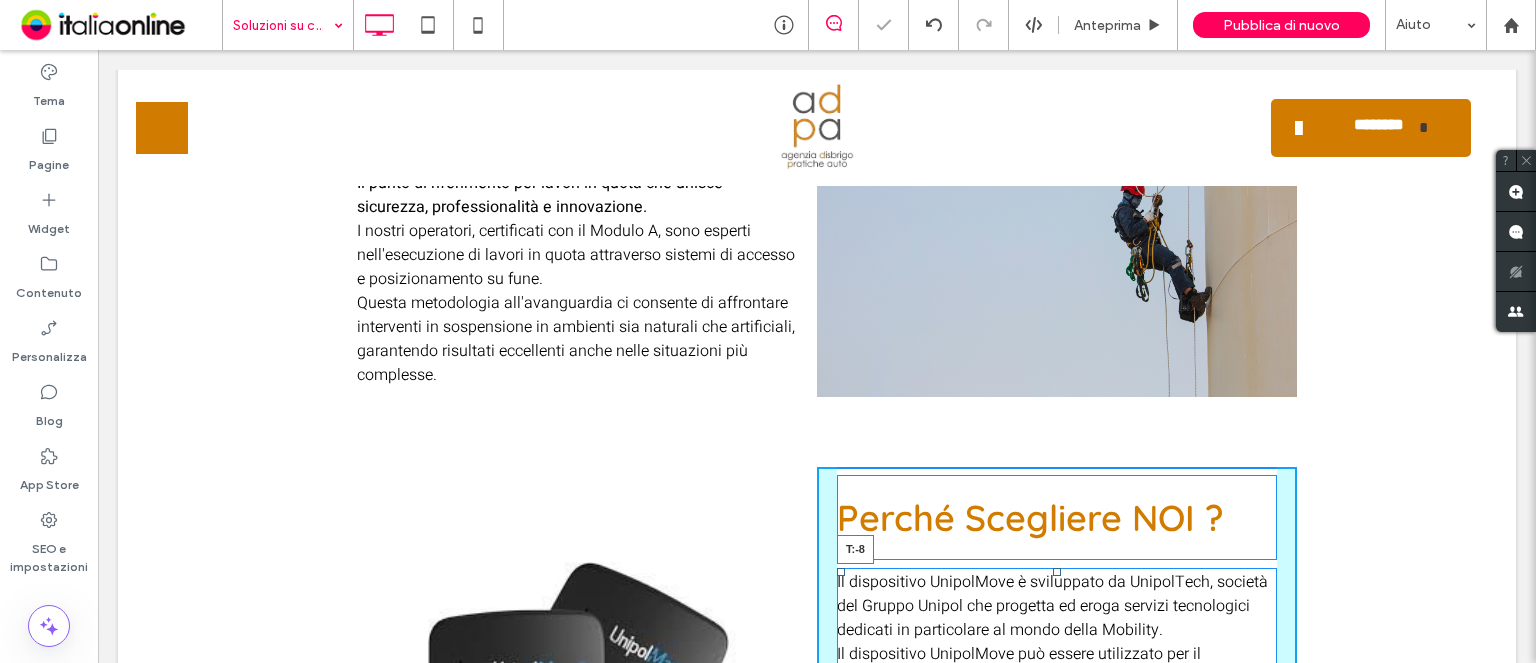 drag, startPoint x: 1049, startPoint y: 571, endPoint x: 1049, endPoint y: 505, distance: 66 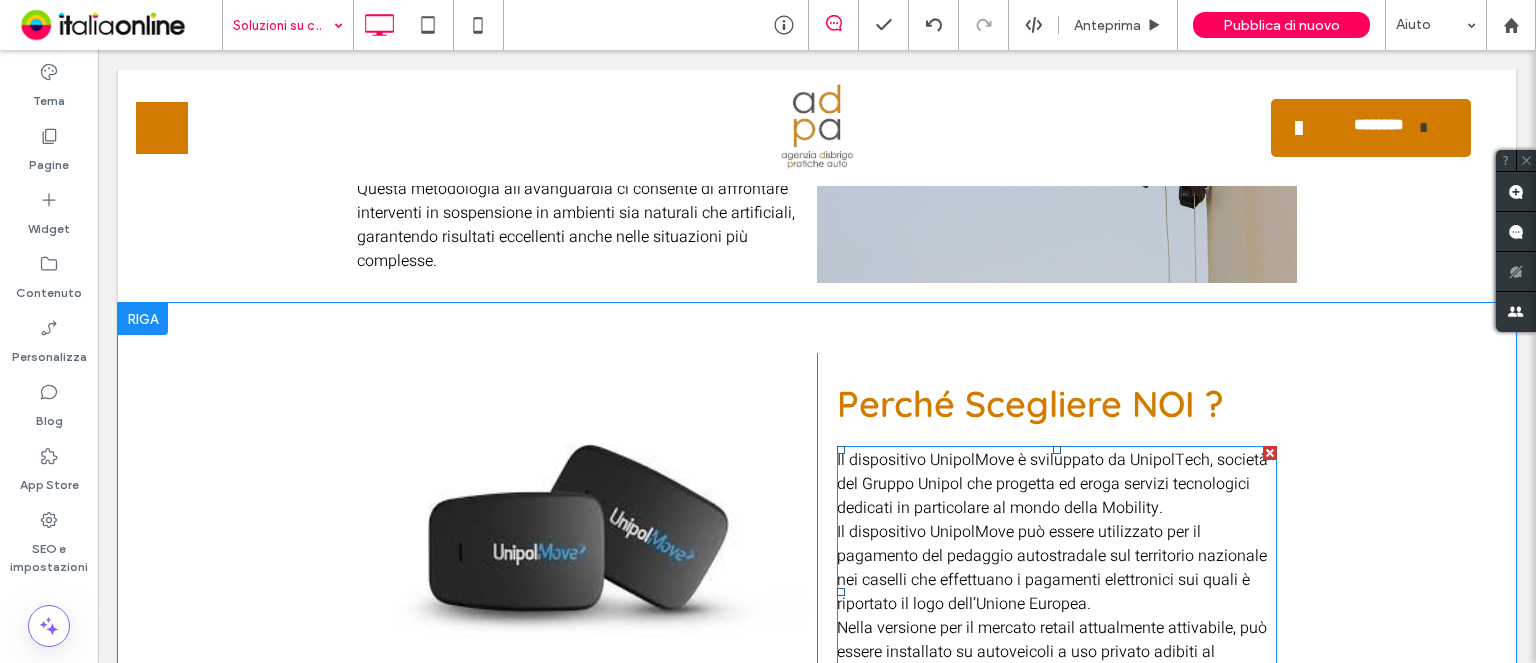 scroll, scrollTop: 800, scrollLeft: 0, axis: vertical 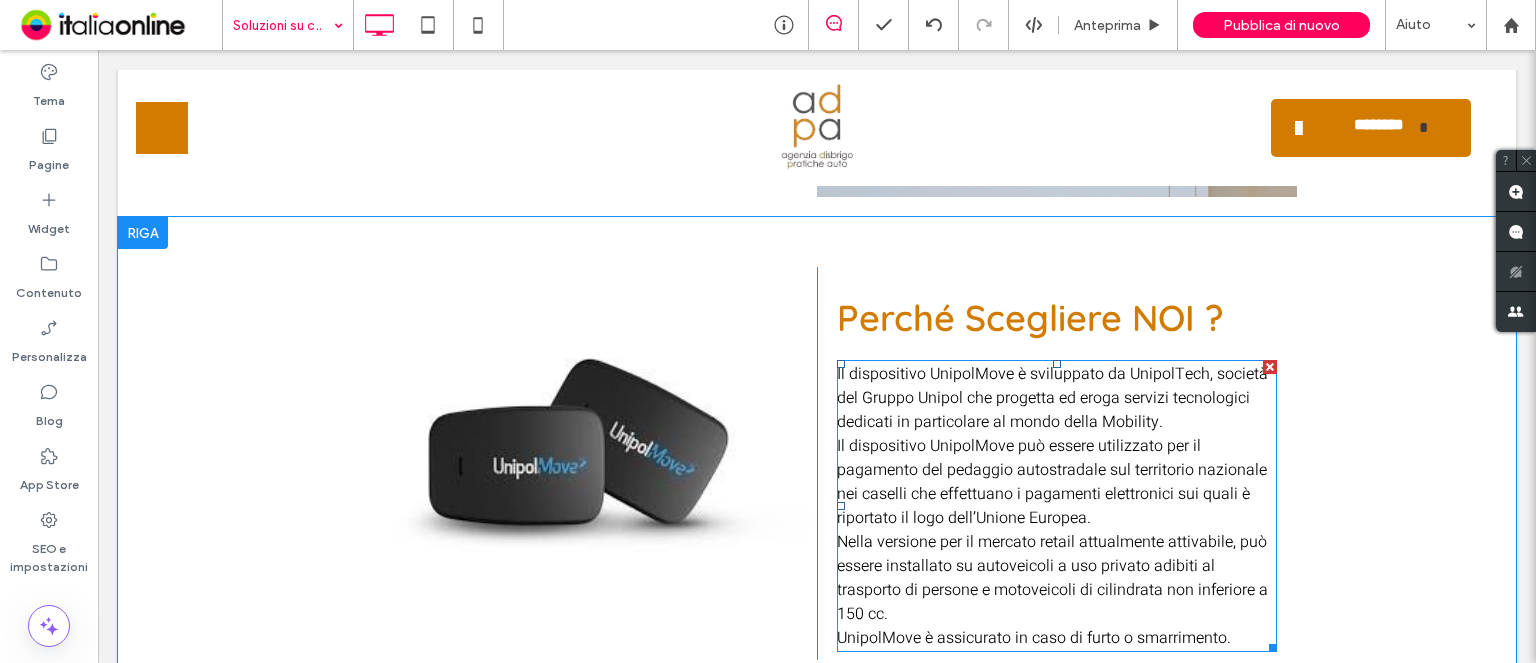 click on "Il dispositivo UnipolMove può essere utilizzato per il pagamento del pedaggio autostradale sul territorio nazionale nei caselli che effettuano i pagamenti elettronici sui quali è riportato il logo dell’Unione Europea." at bounding box center (1052, 482) 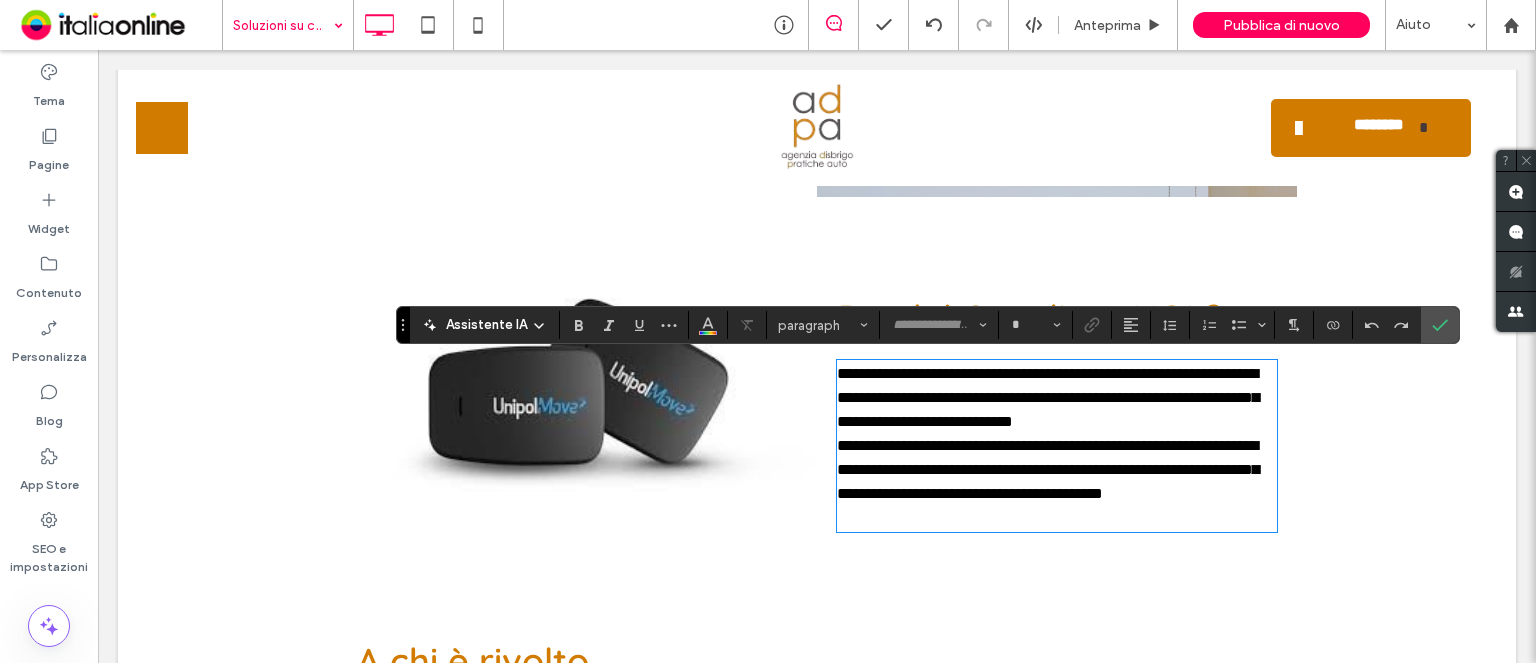 type on "*****" 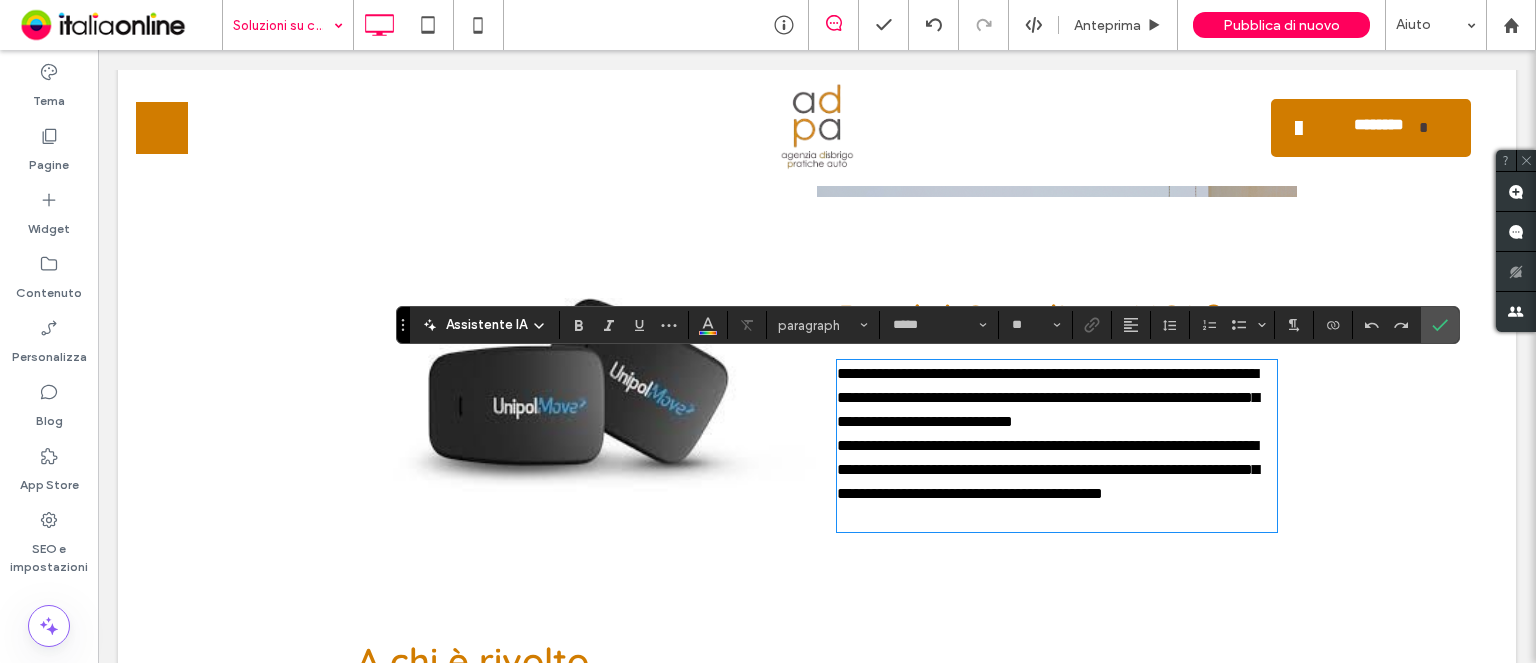 scroll, scrollTop: 0, scrollLeft: 0, axis: both 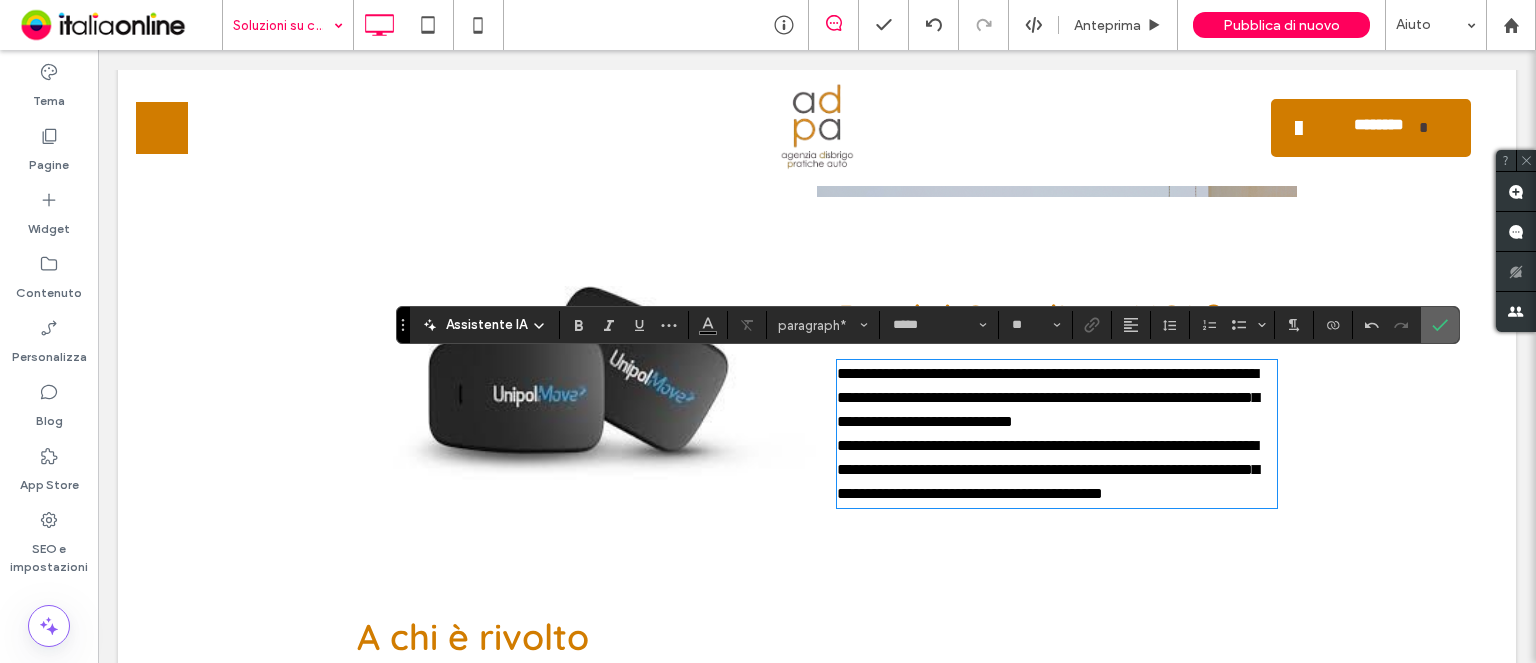 click at bounding box center [1440, 325] 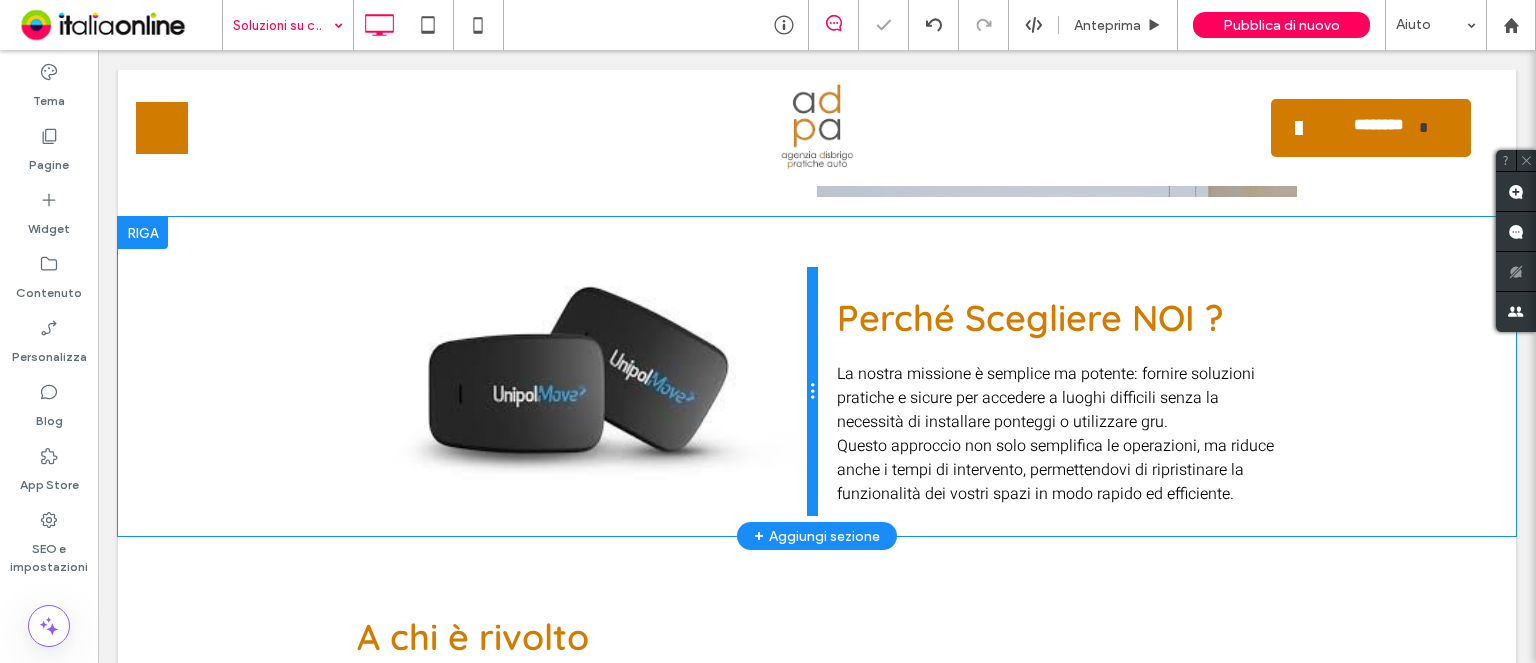 click at bounding box center (812, 391) 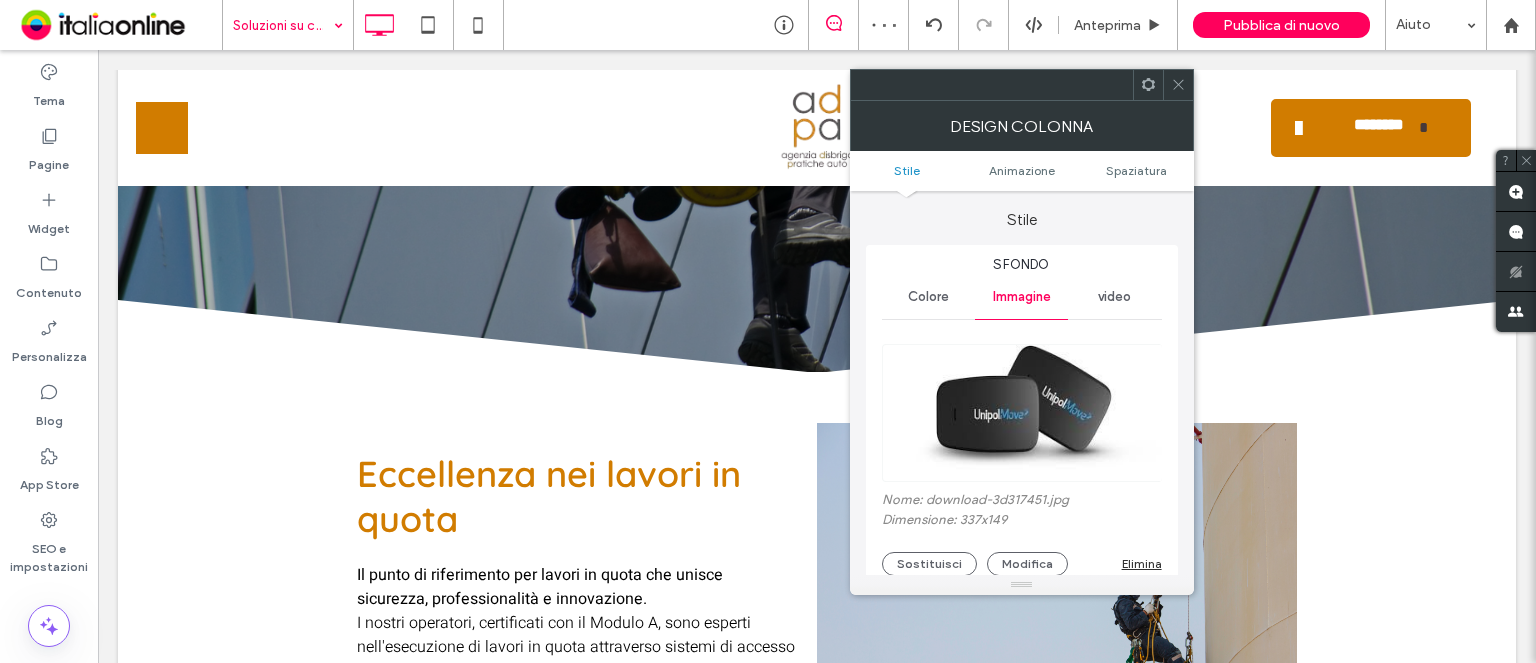 scroll, scrollTop: 200, scrollLeft: 0, axis: vertical 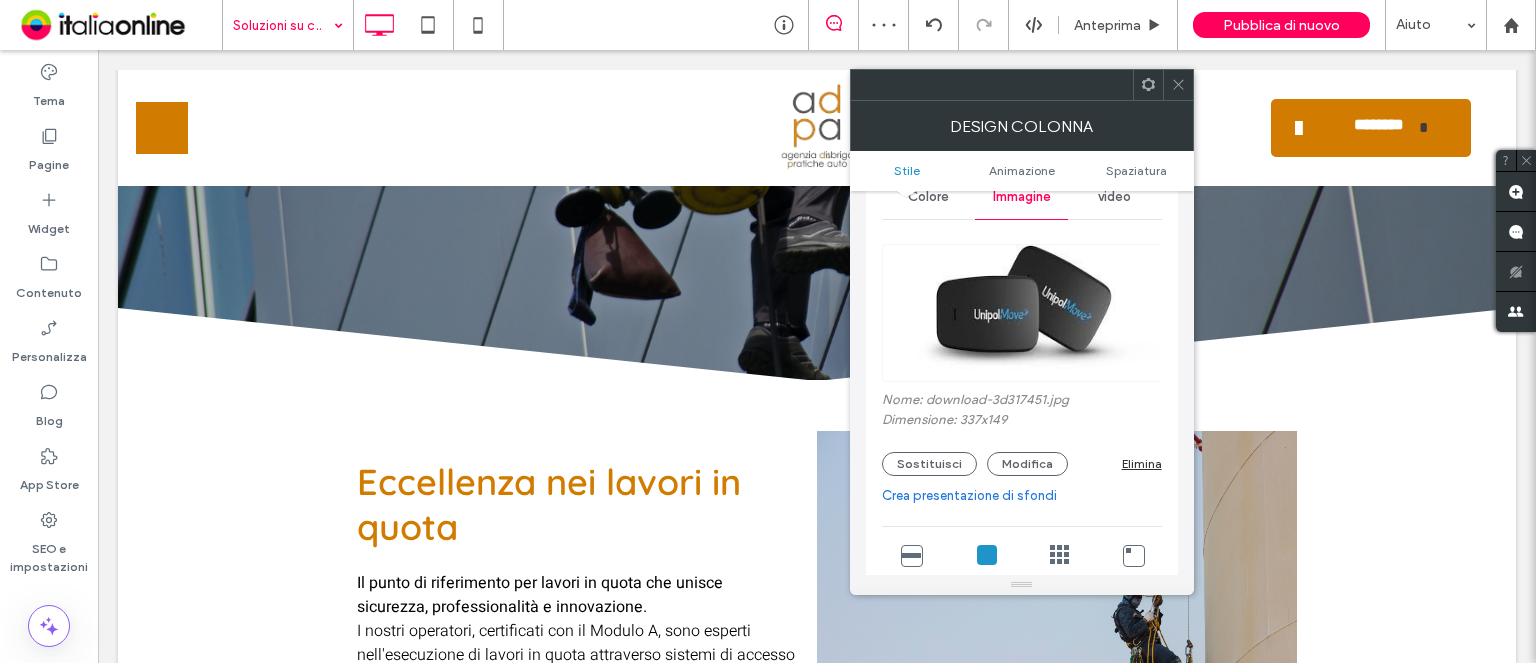 click on "Elimina" at bounding box center [1142, 463] 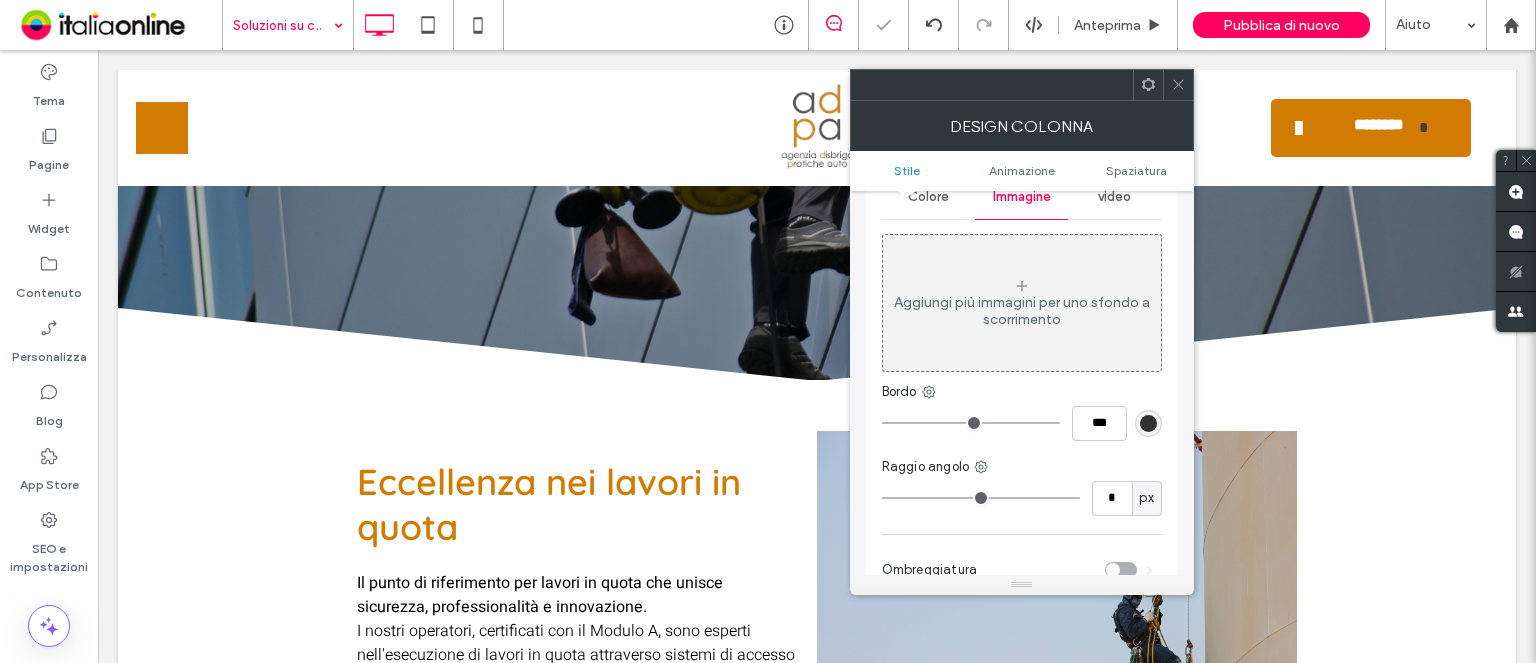 click on "Aggiungi più immagini per uno sfondo a scorrimento" at bounding box center [1022, 303] 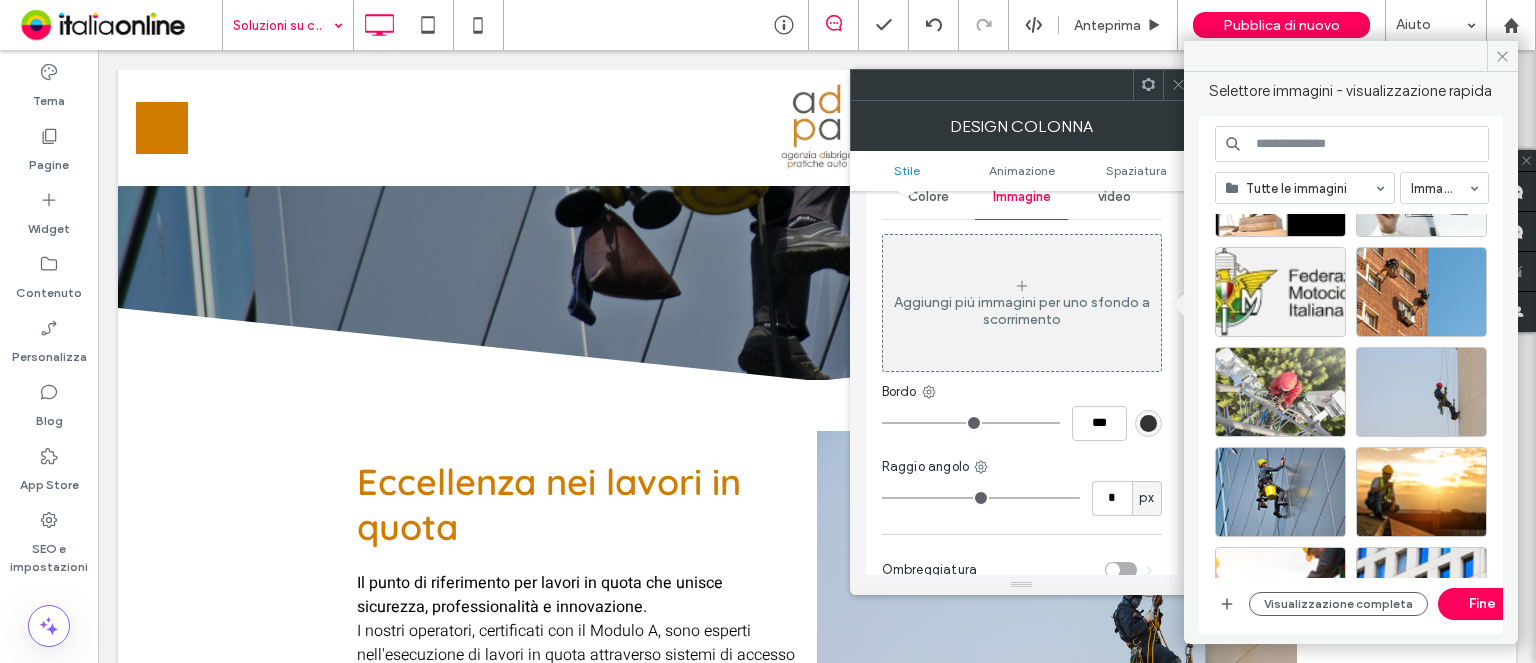 scroll, scrollTop: 1384, scrollLeft: 0, axis: vertical 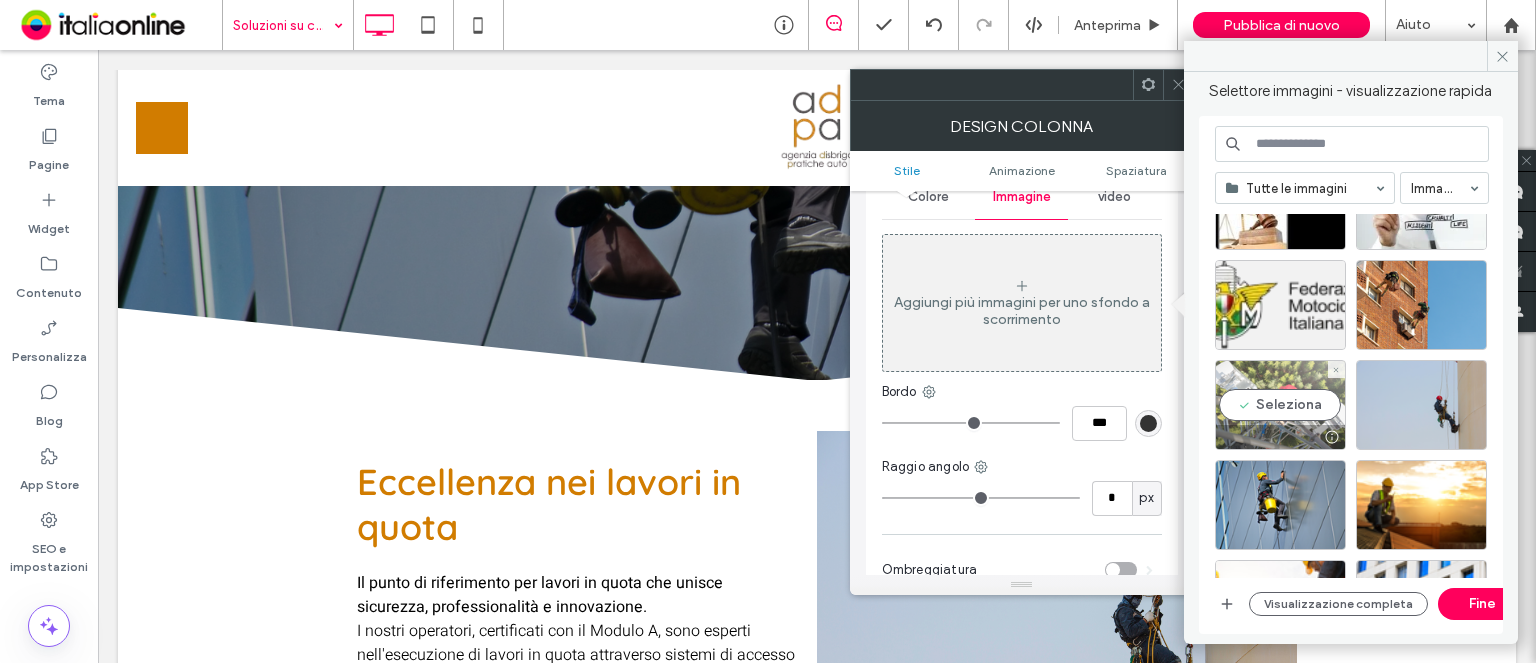 click on "Seleziona" at bounding box center (1280, 405) 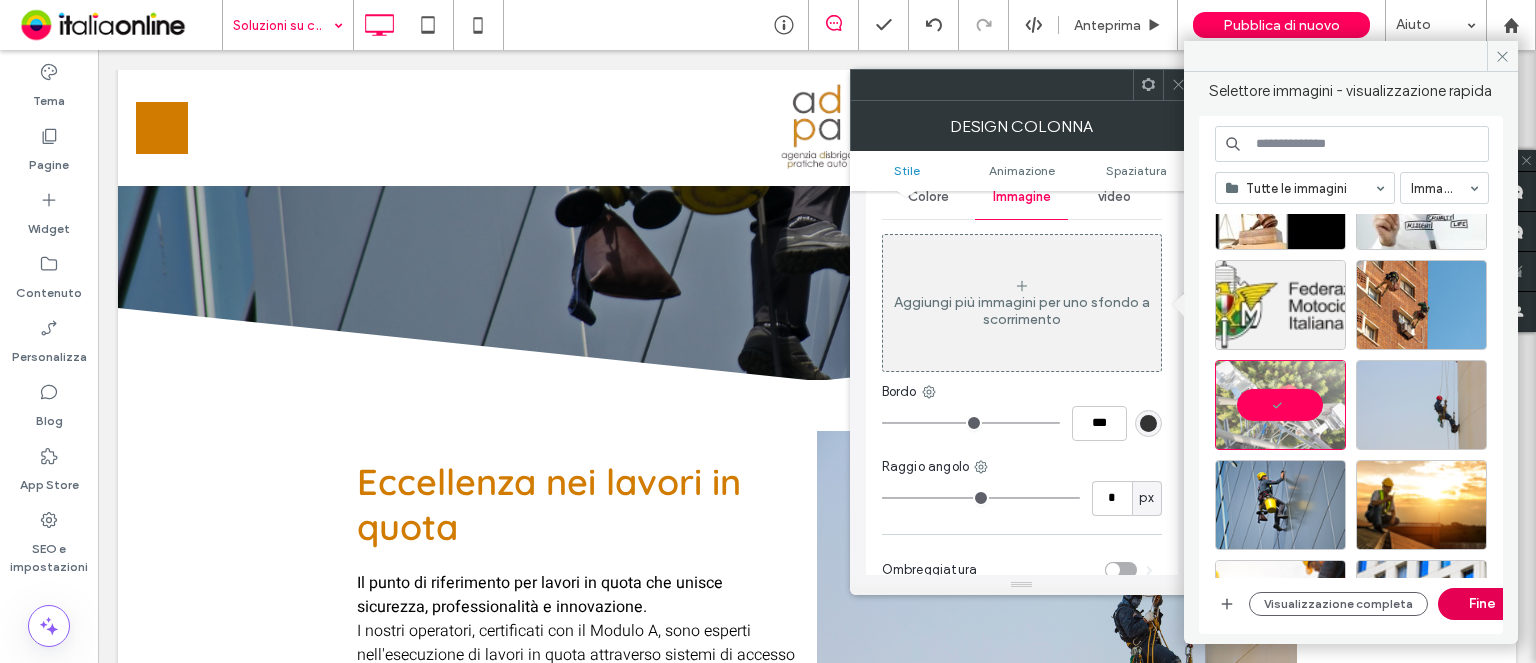 click on "Fine" at bounding box center (1483, 604) 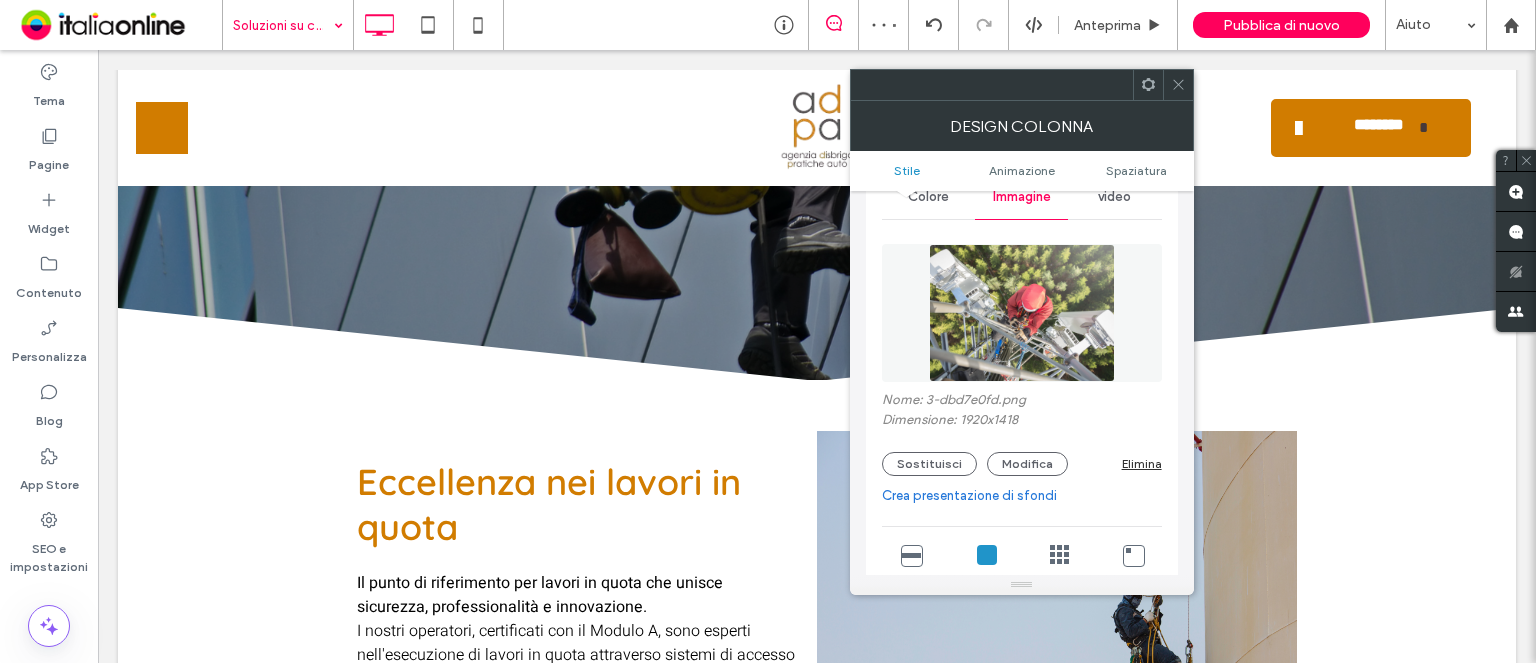 click 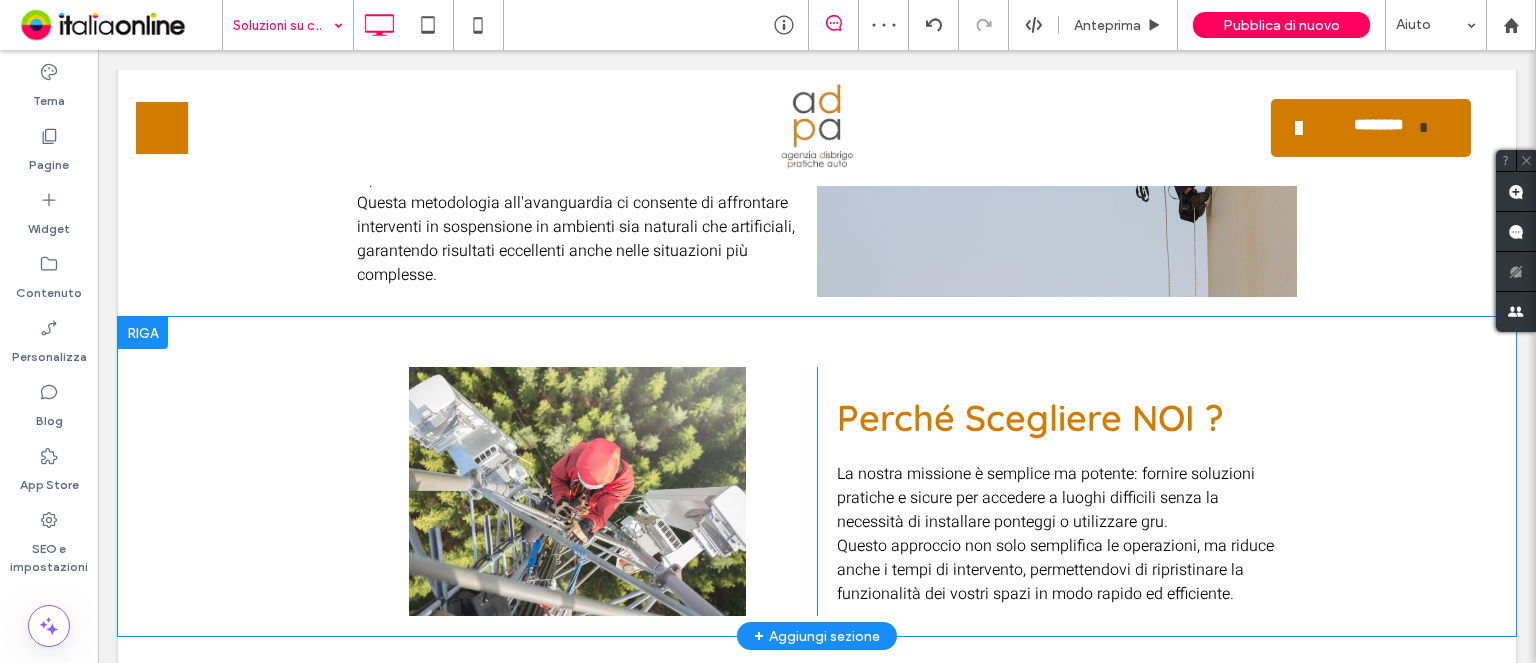 scroll, scrollTop: 600, scrollLeft: 0, axis: vertical 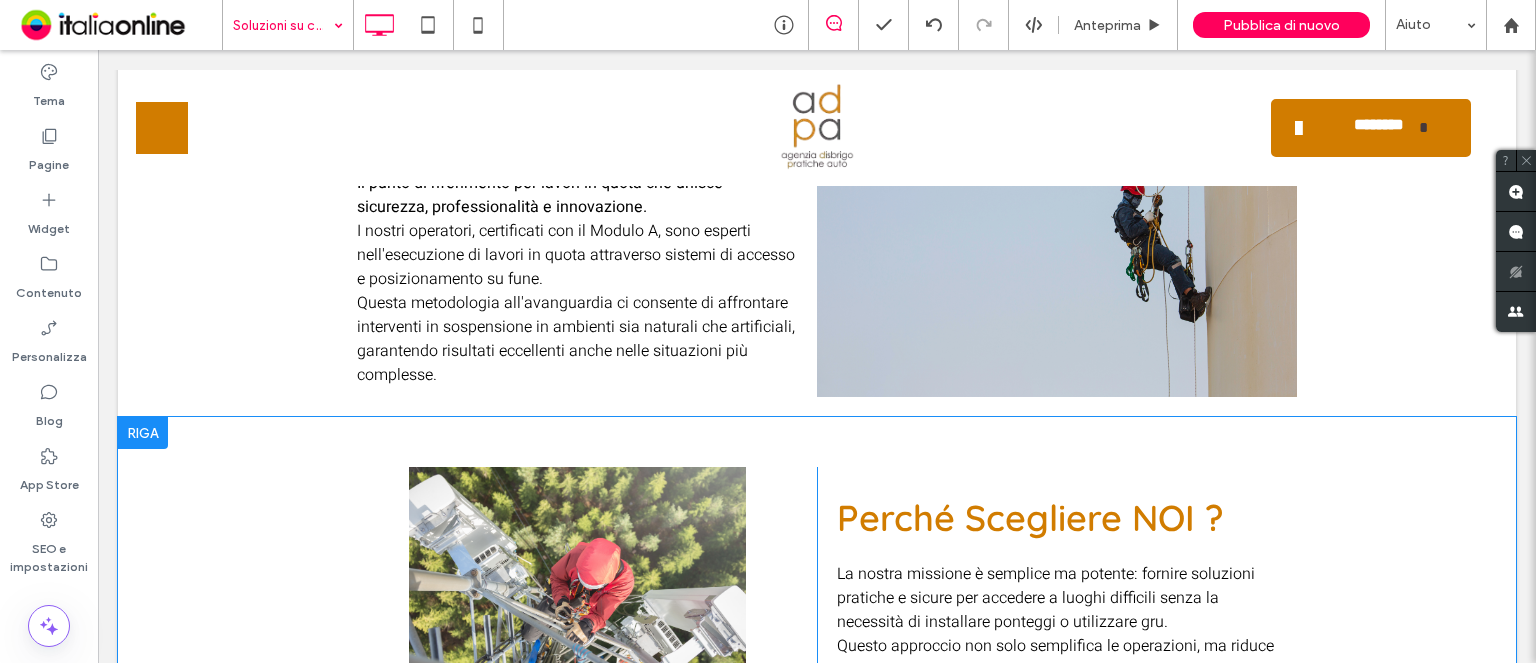 click on "Click To Paste" at bounding box center [577, 591] 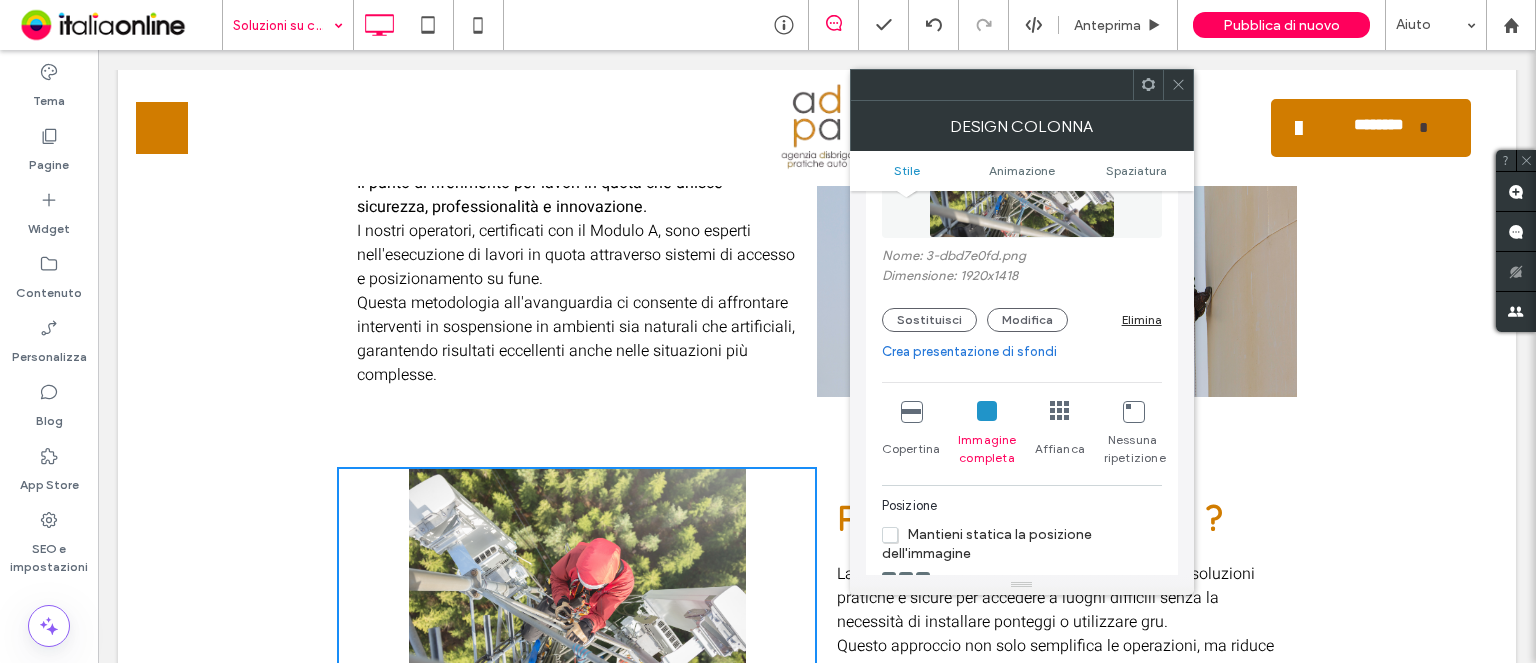 scroll, scrollTop: 300, scrollLeft: 0, axis: vertical 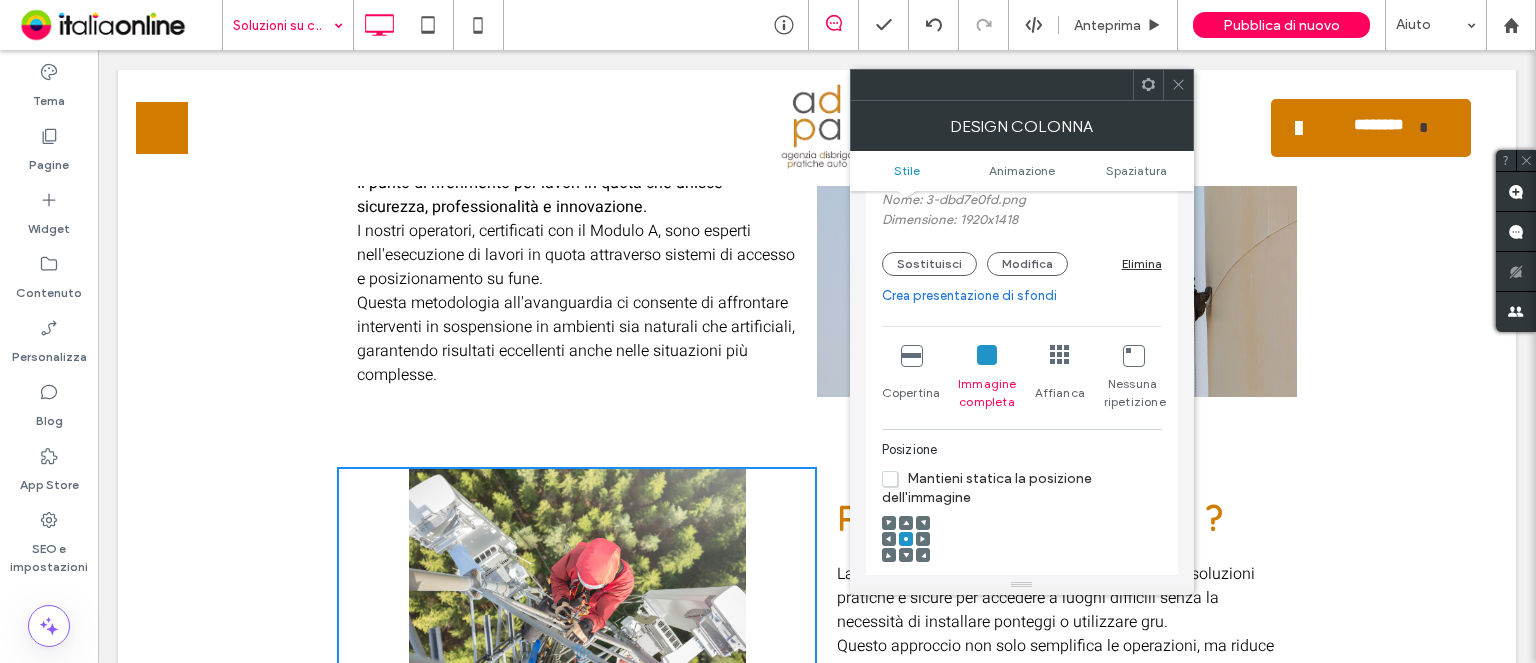 click on "Copertina" at bounding box center (911, 378) 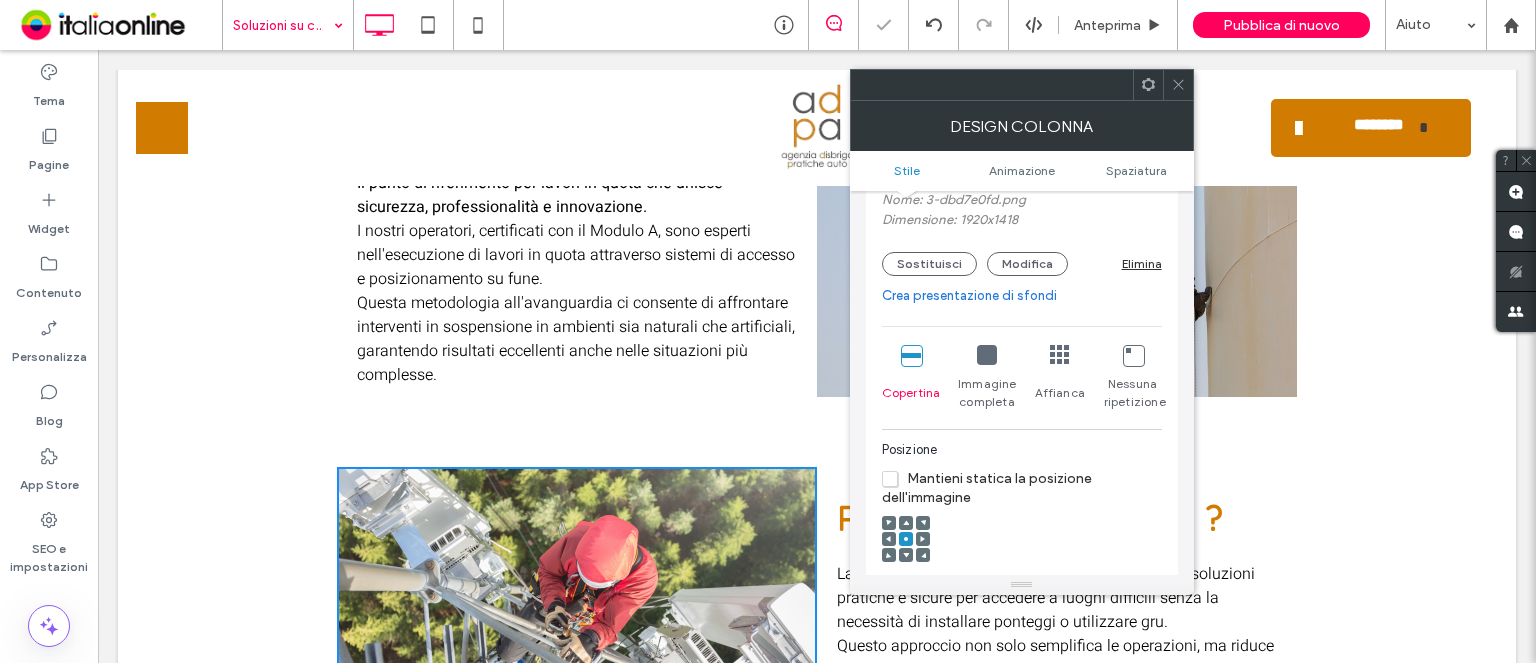 click 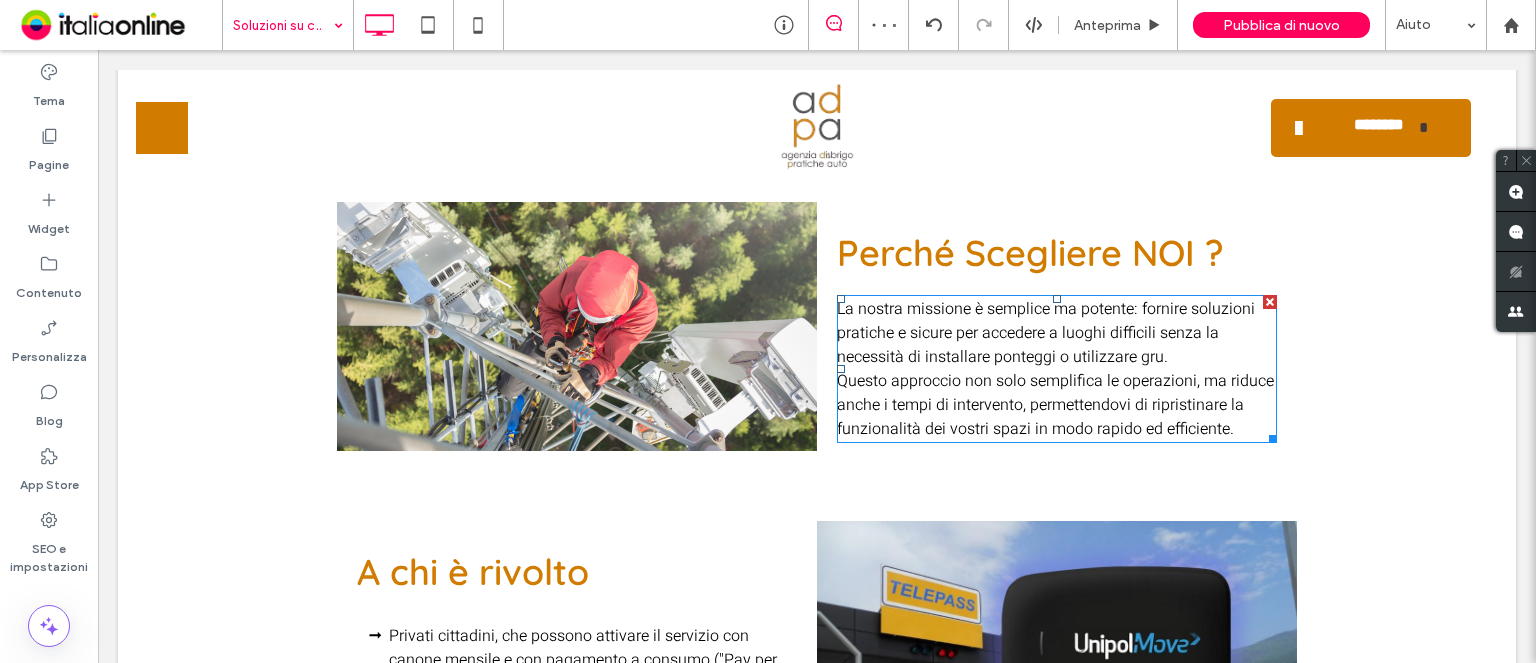 scroll, scrollTop: 900, scrollLeft: 0, axis: vertical 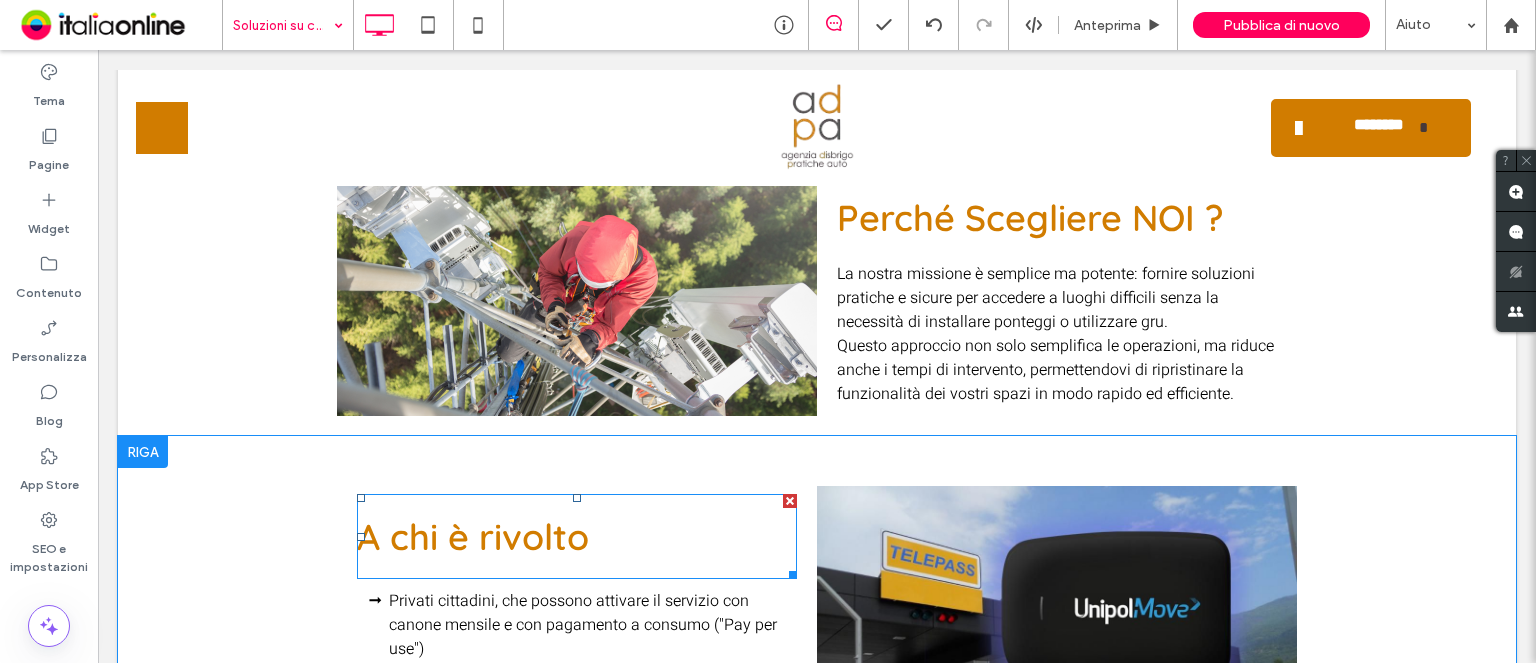 click on "A chi è rivolto" at bounding box center (473, 536) 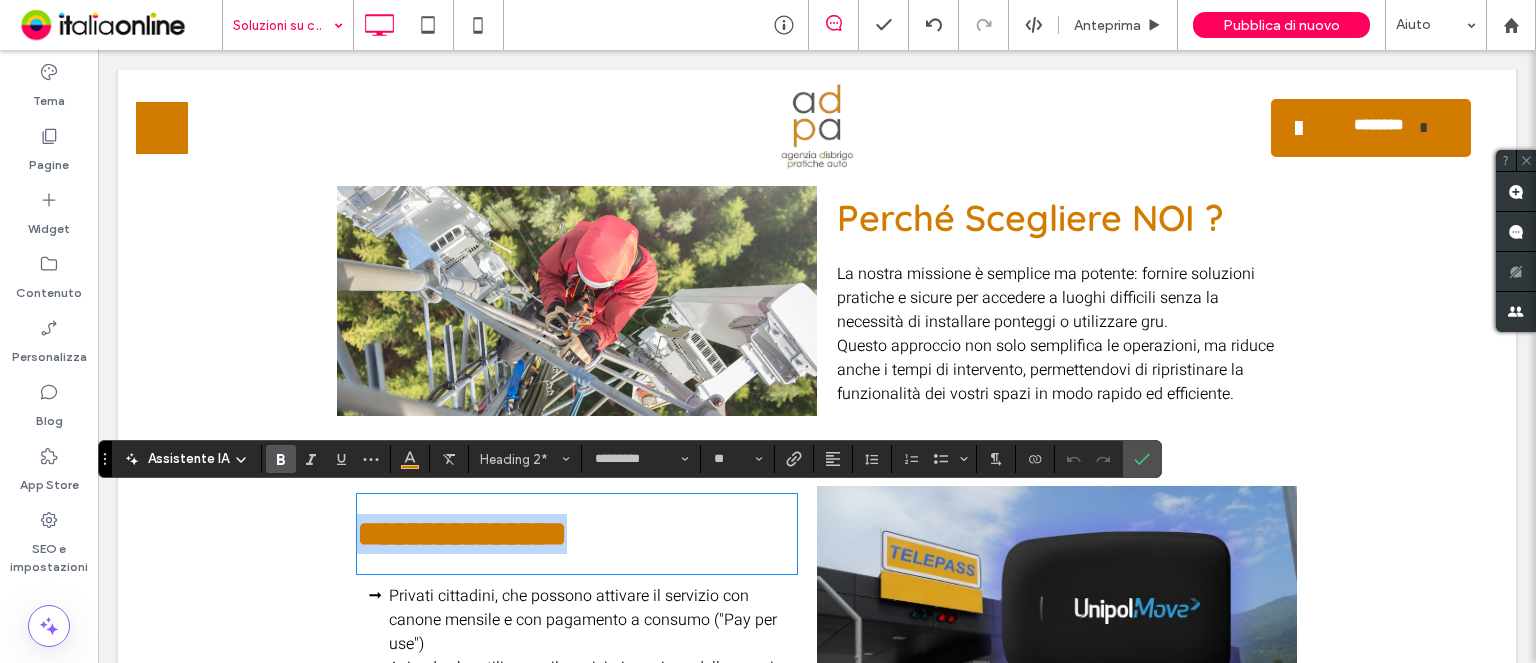 click on "**********" at bounding box center [577, 534] 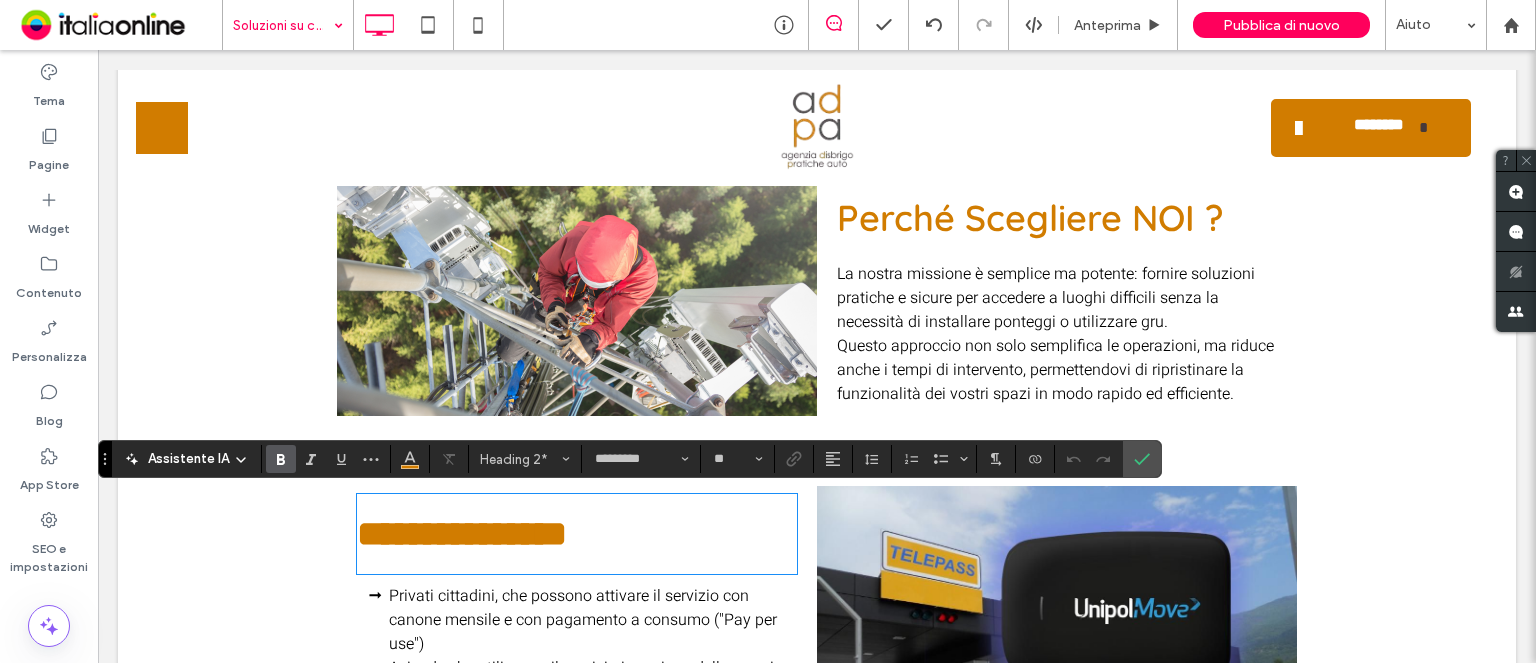 type 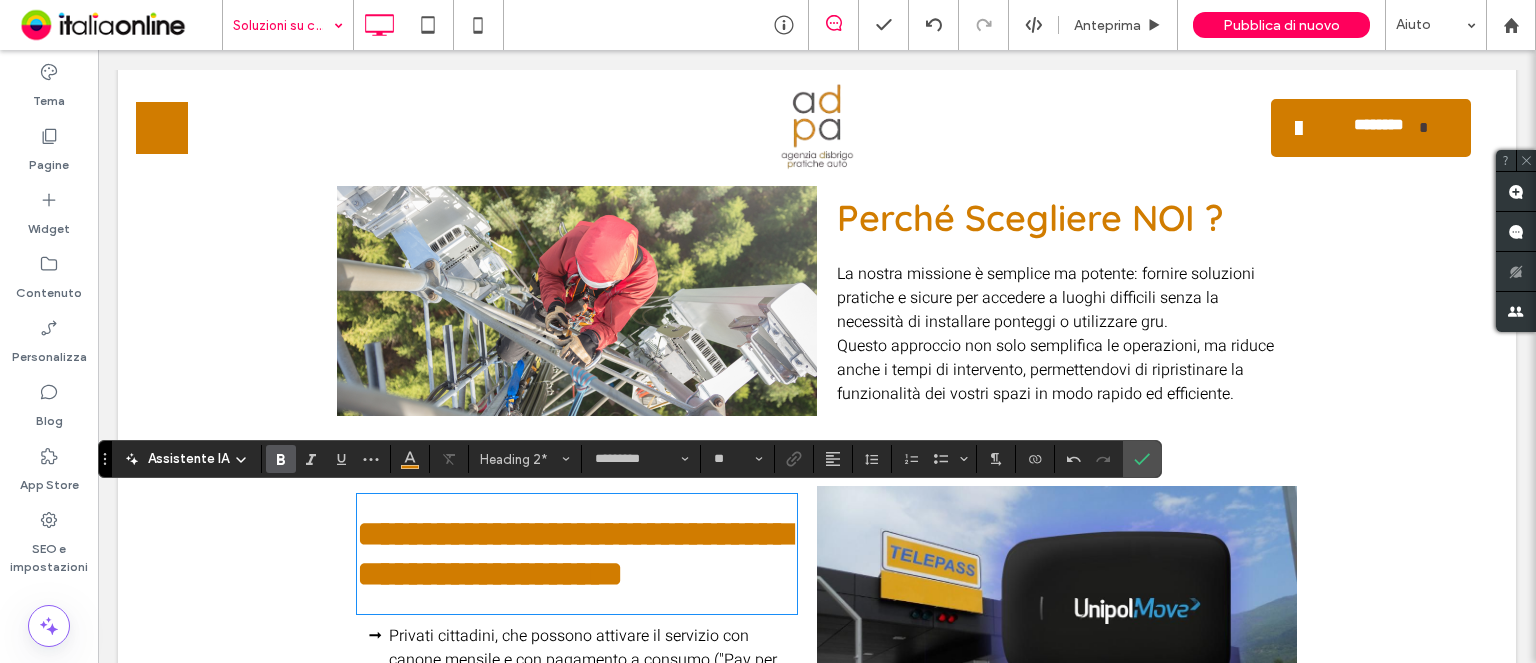type on "*****" 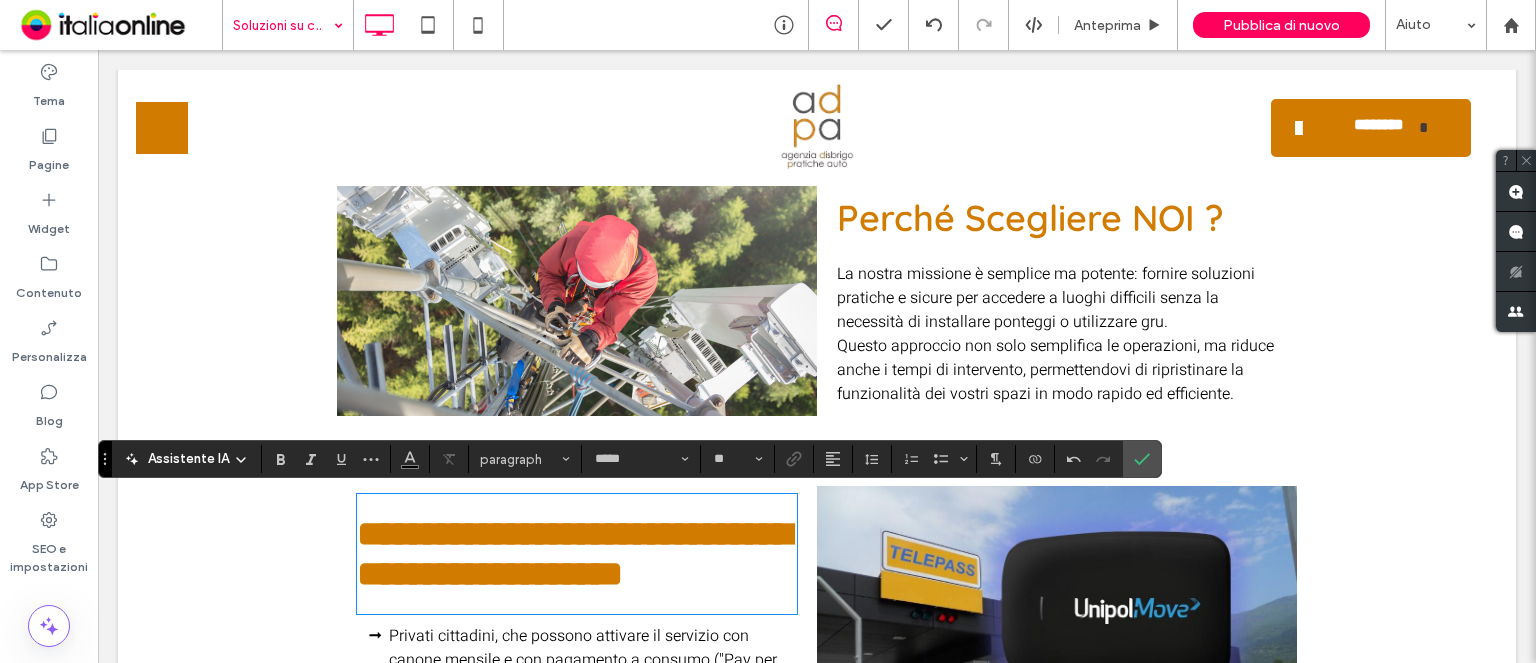 type on "*********" 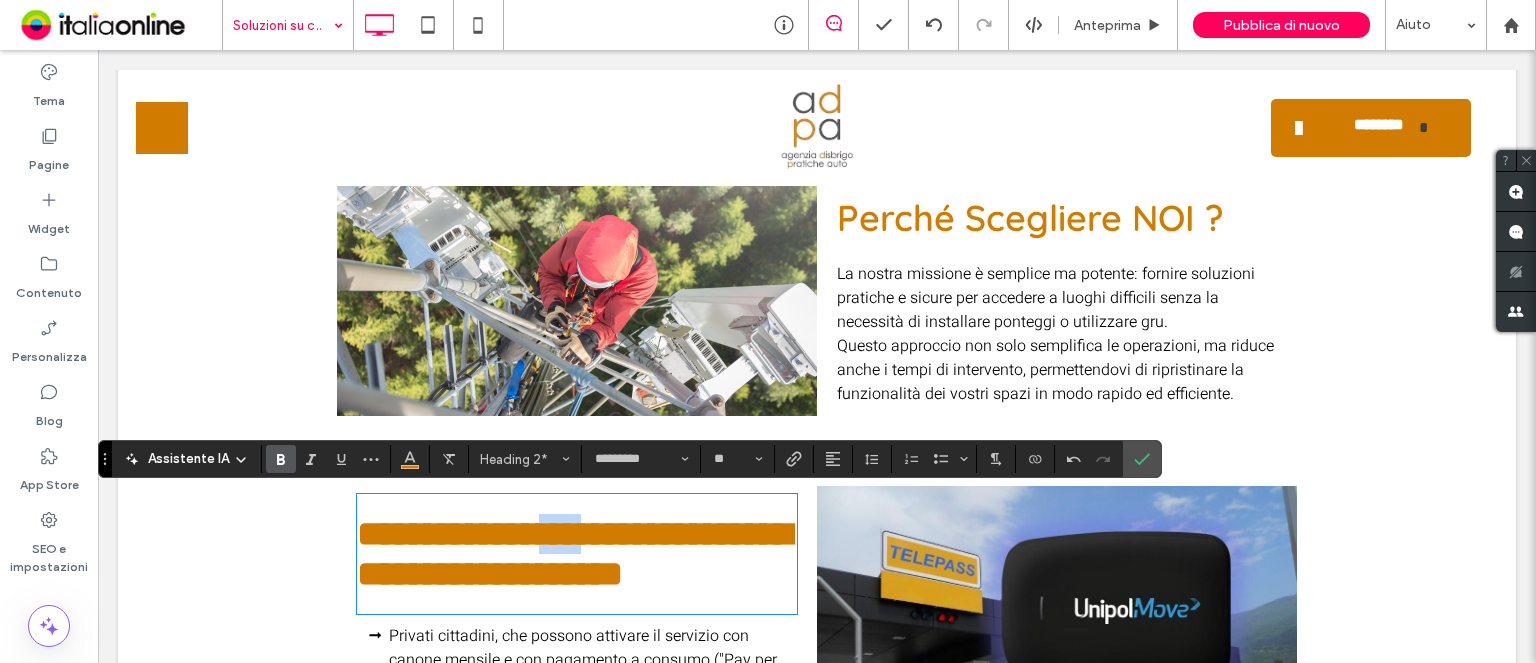 drag, startPoint x: 542, startPoint y: 527, endPoint x: 0, endPoint y: 525, distance: 542.00366 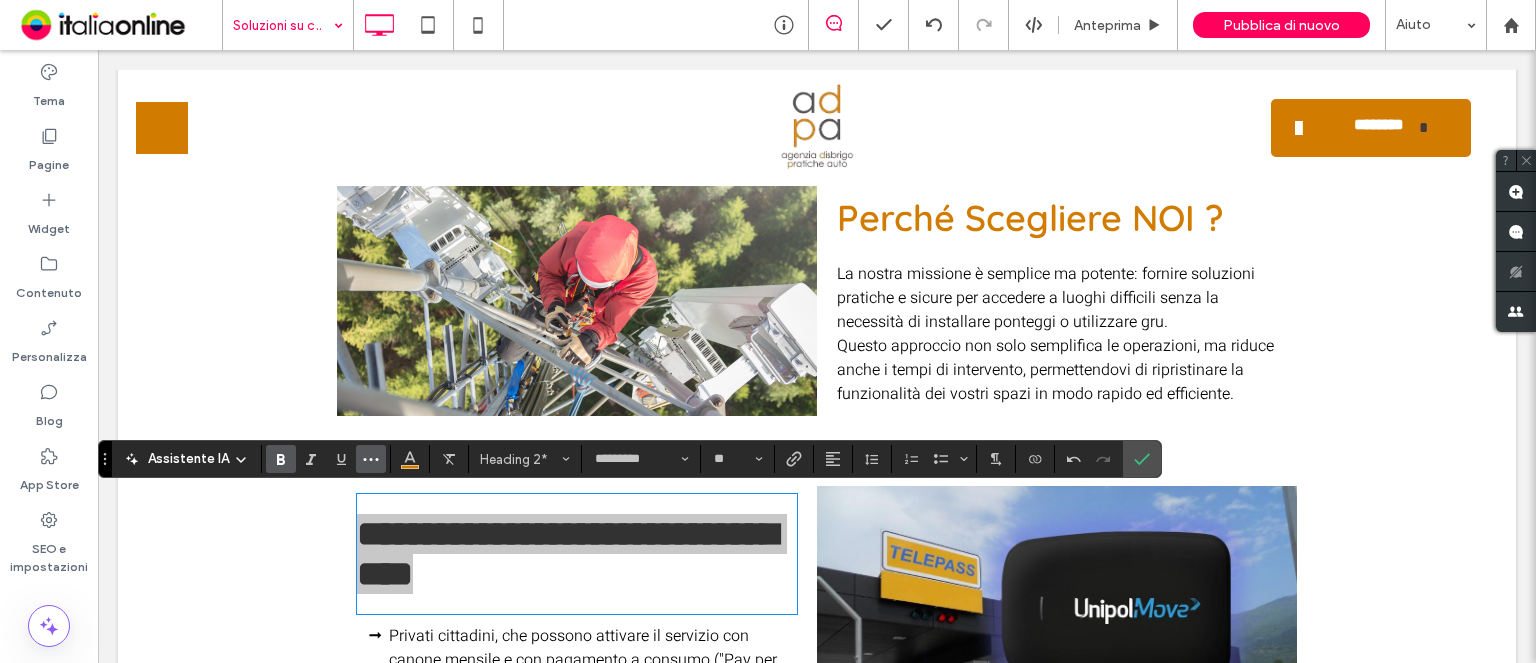 click 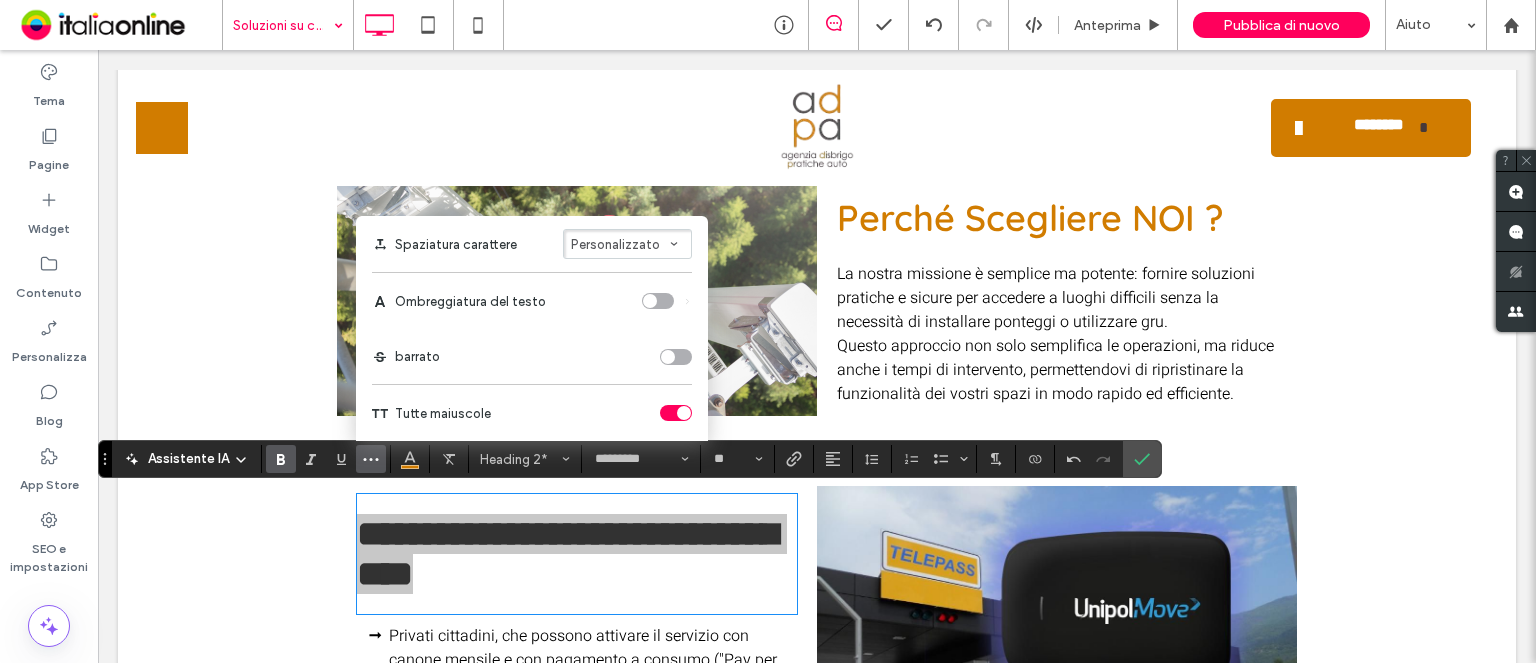 click at bounding box center [676, 413] 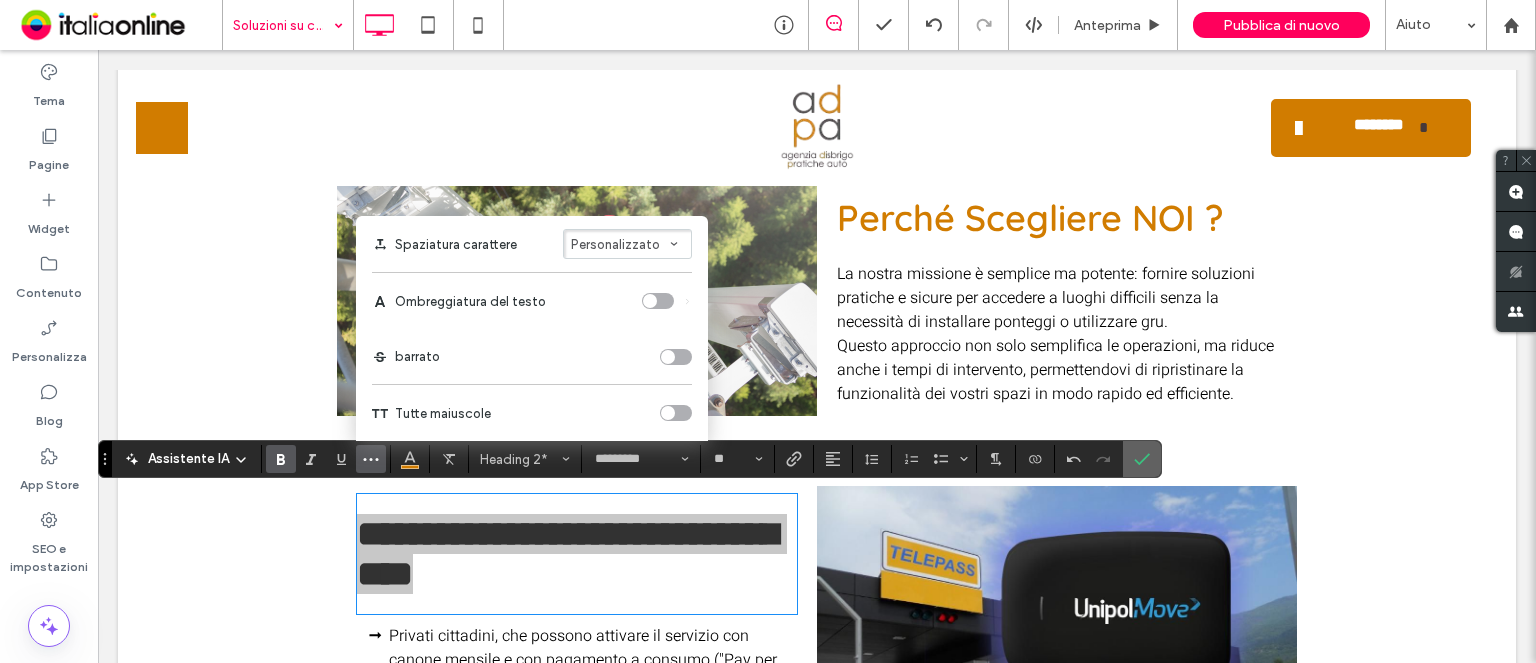 click at bounding box center [1142, 459] 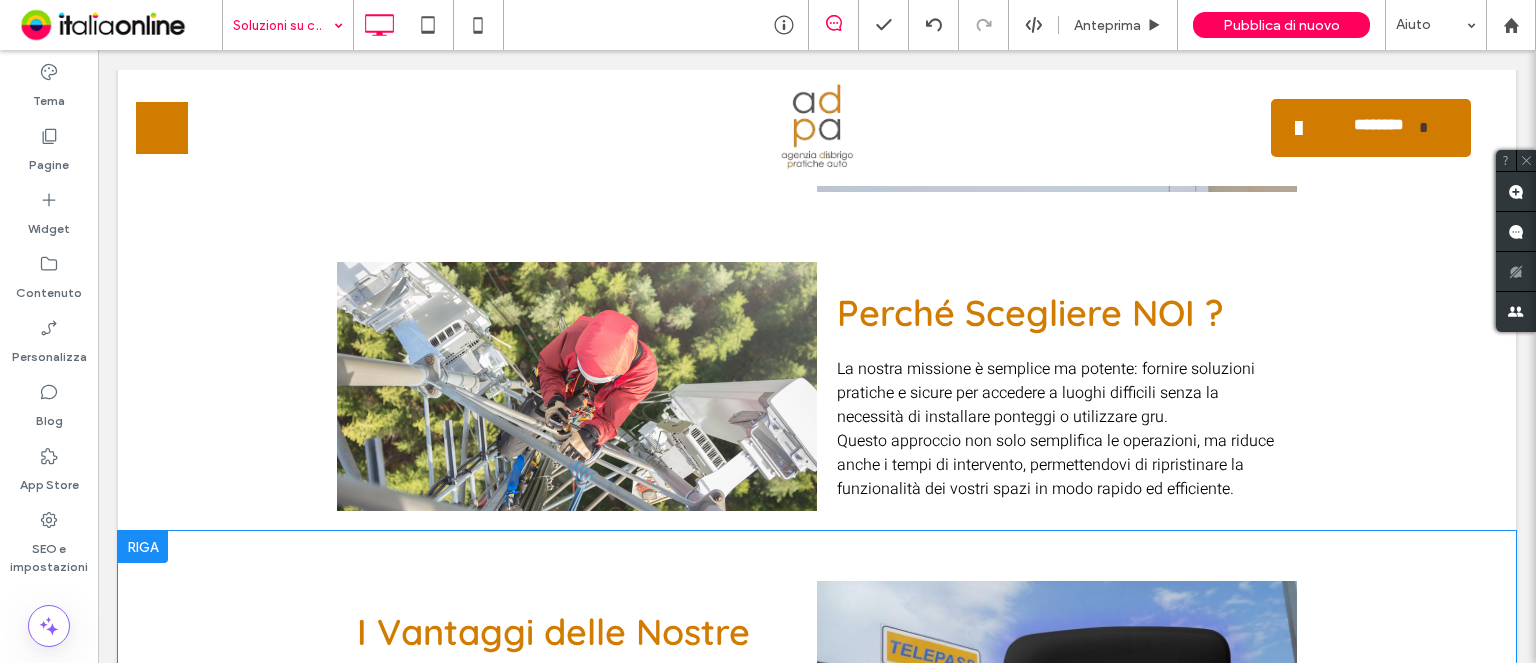 scroll, scrollTop: 1000, scrollLeft: 0, axis: vertical 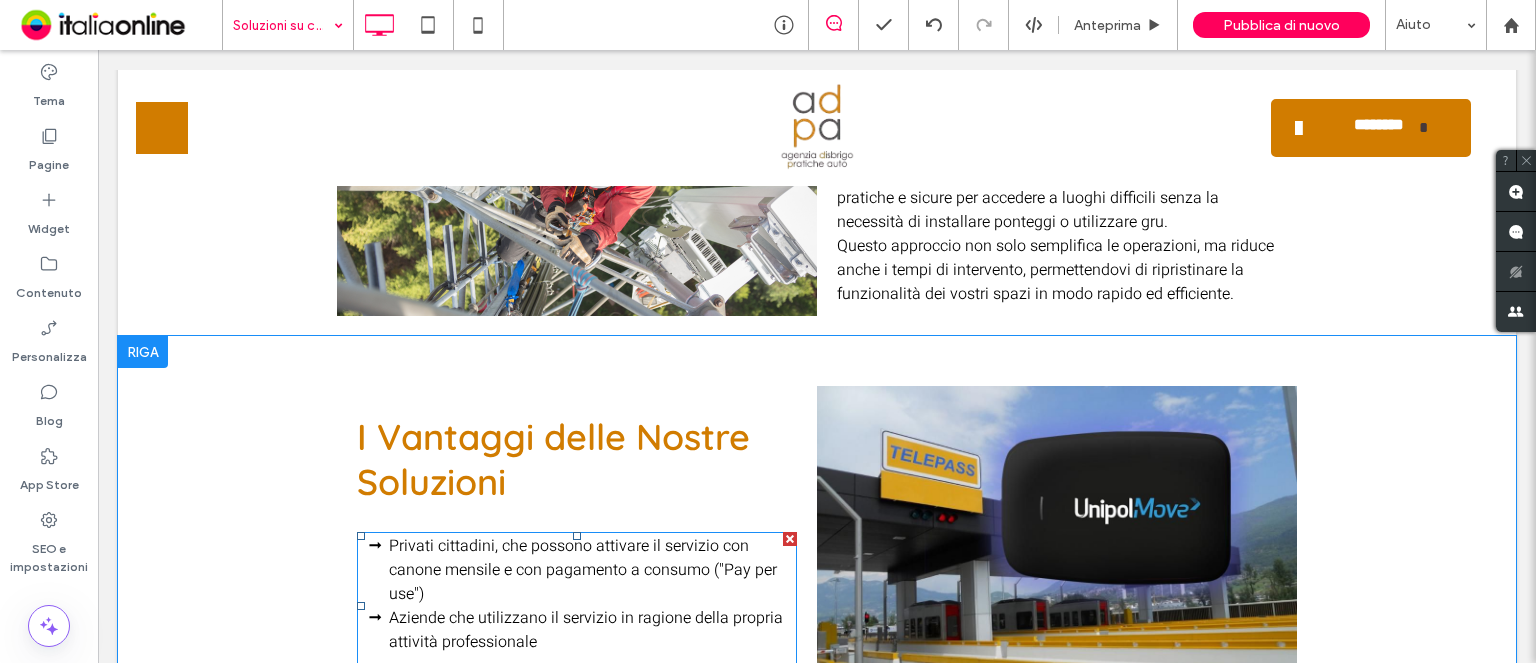 click on "Privati cittadini, che possono attivare il servizio con canone mensile e con pagamento a consumo ("Pay per use")" at bounding box center [583, 570] 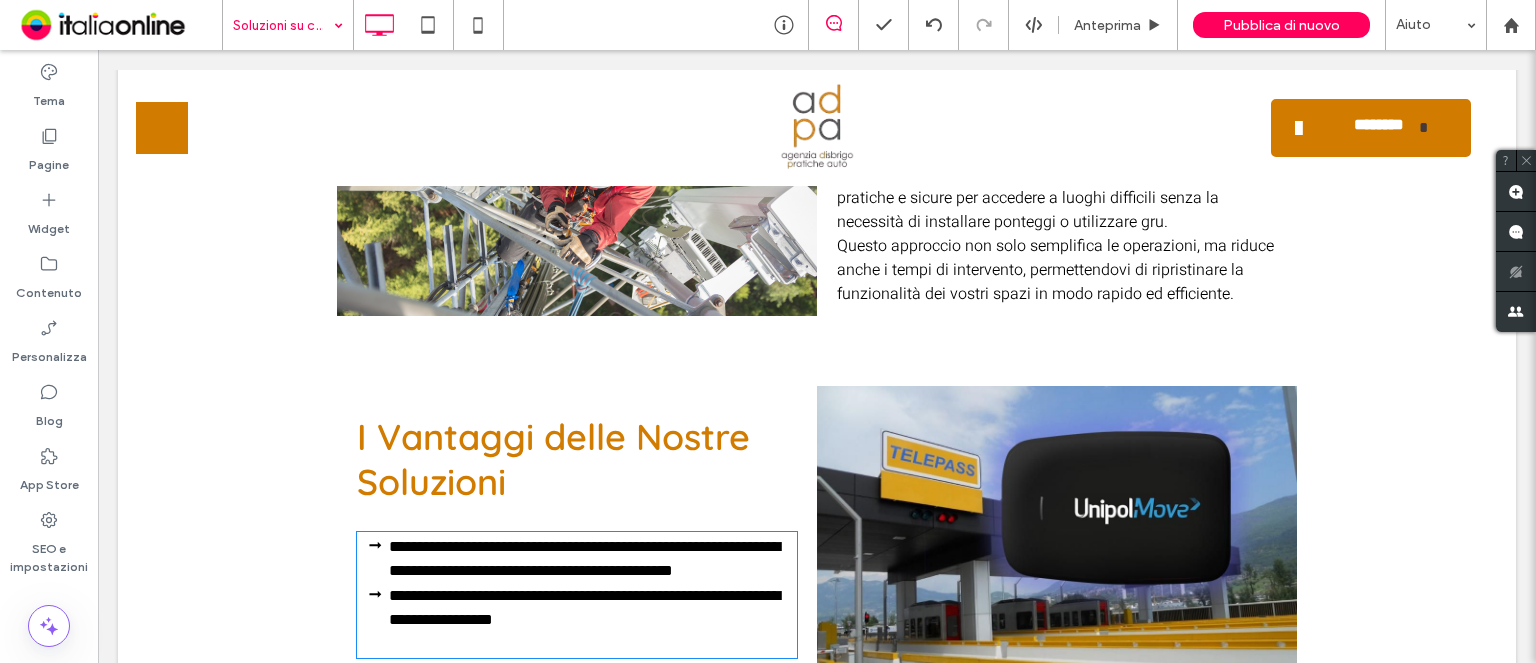 type on "*****" 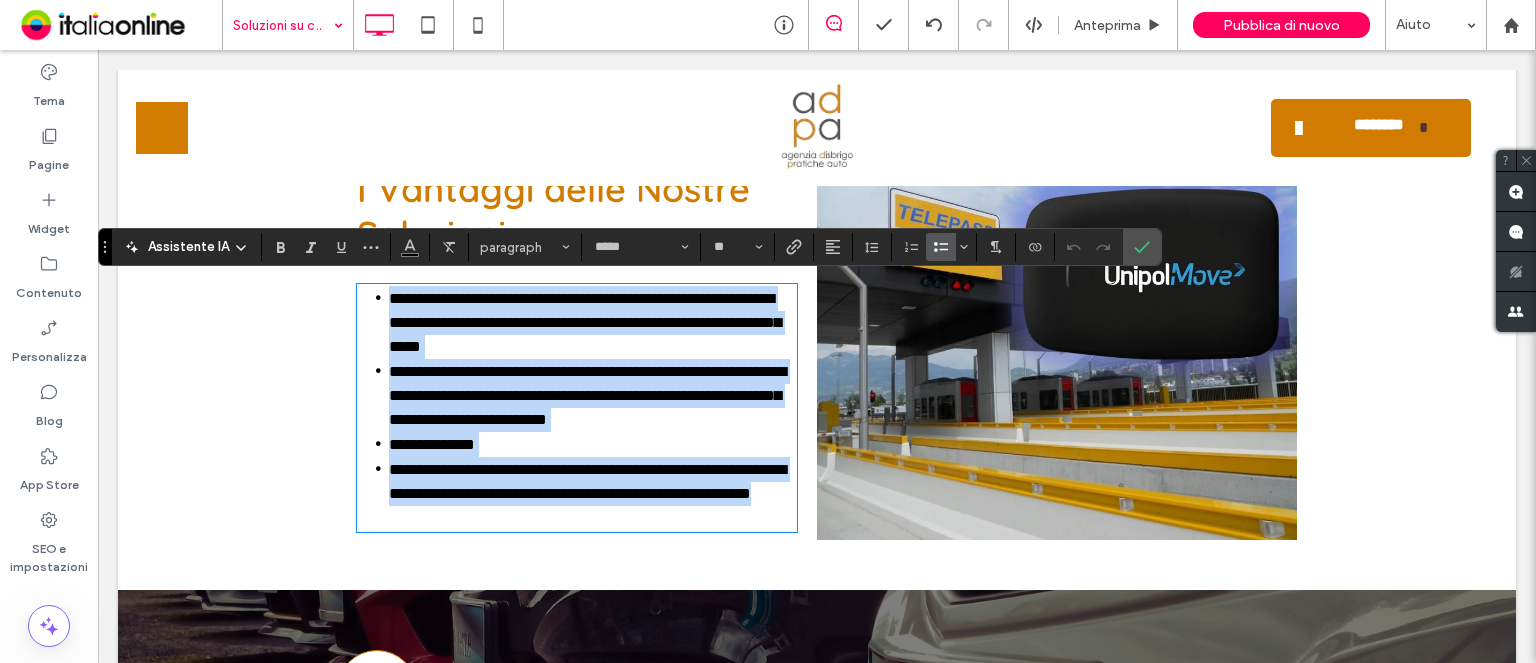scroll, scrollTop: 0, scrollLeft: 0, axis: both 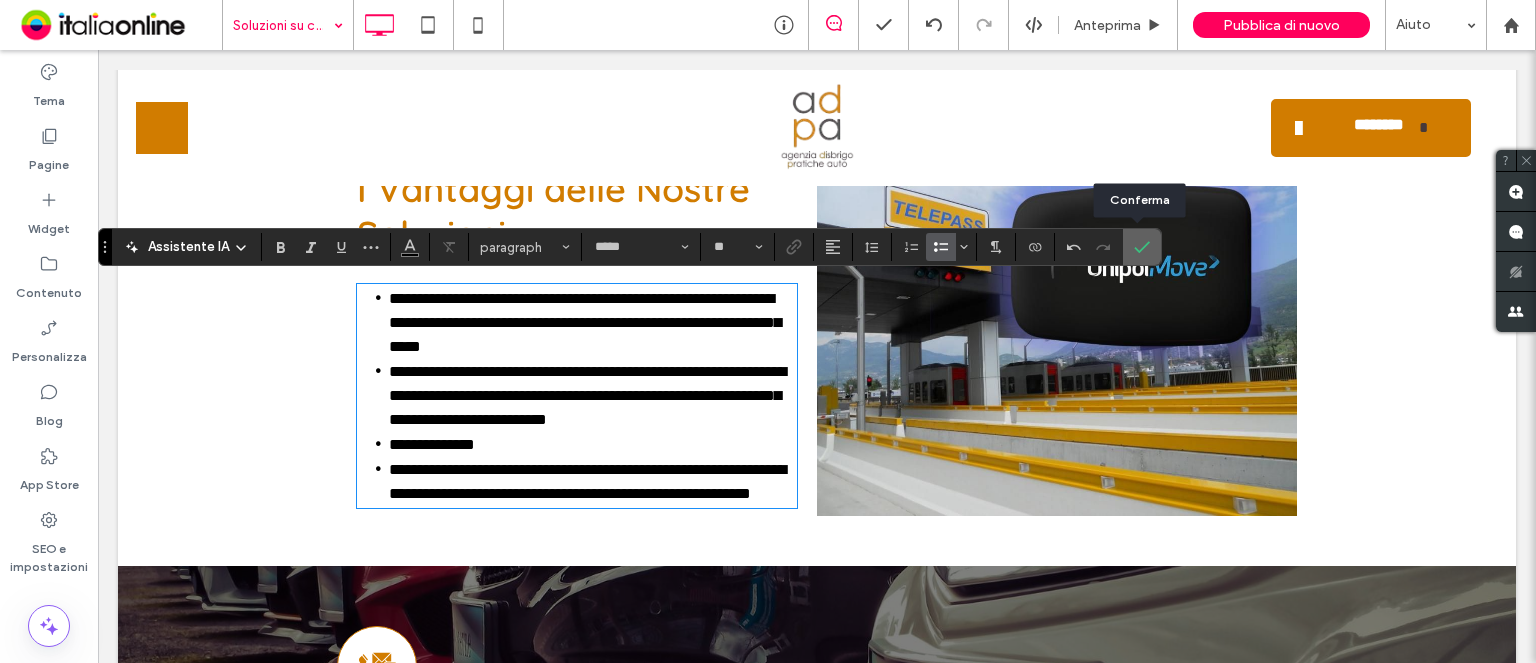 click at bounding box center [1142, 247] 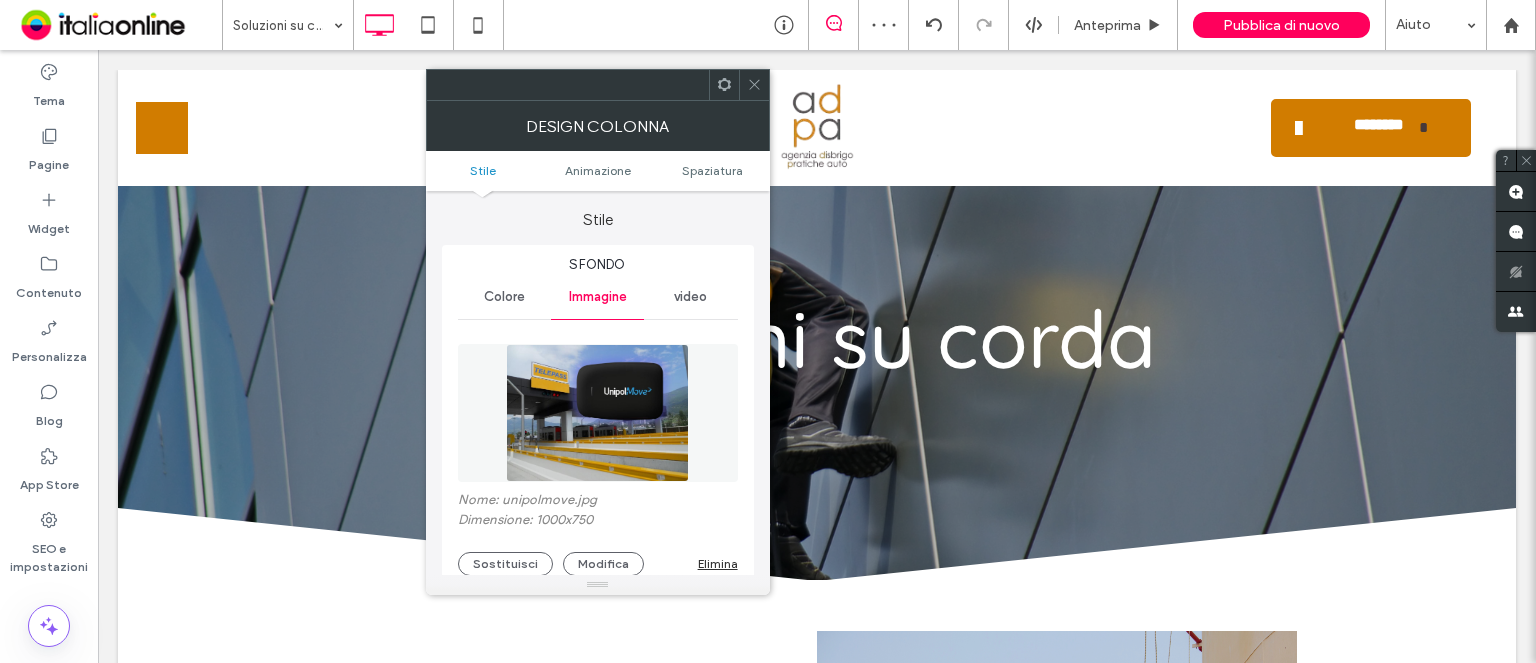 scroll, scrollTop: 1248, scrollLeft: 0, axis: vertical 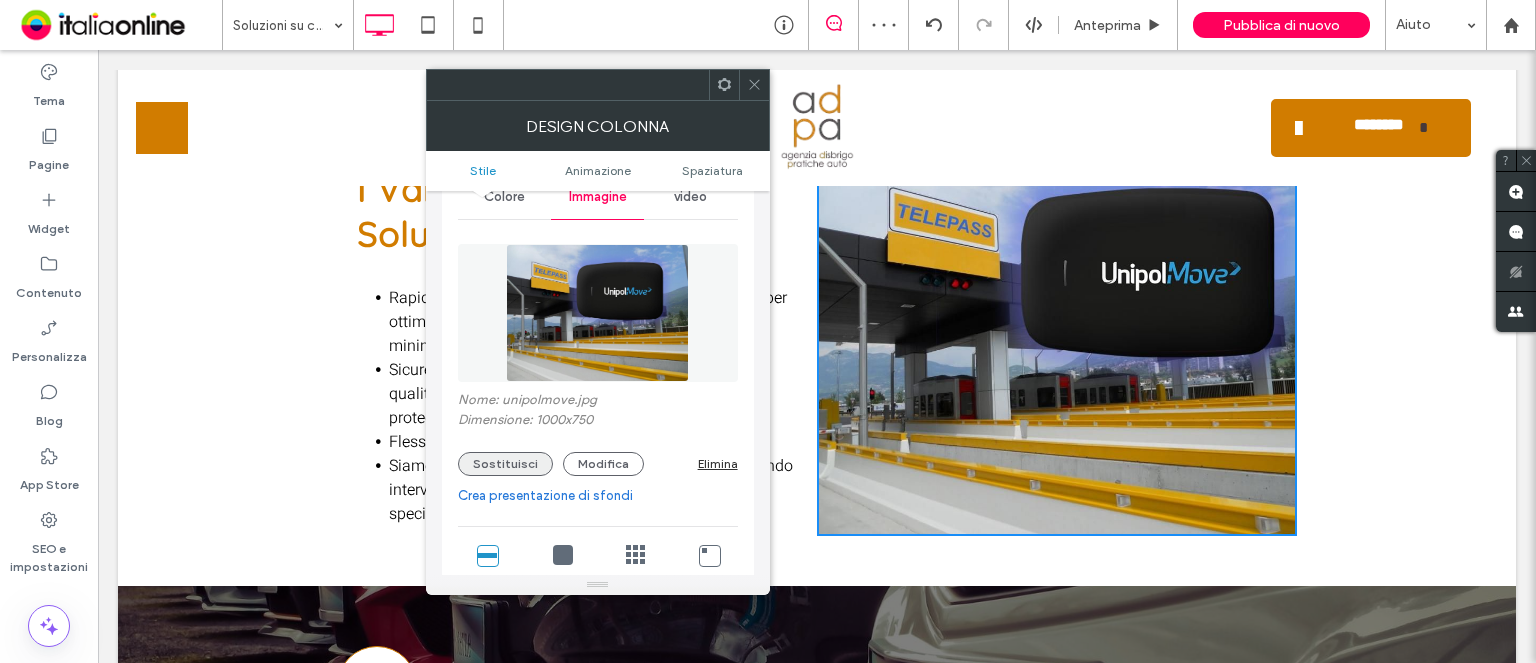 drag, startPoint x: 524, startPoint y: 465, endPoint x: 545, endPoint y: 460, distance: 21.587032 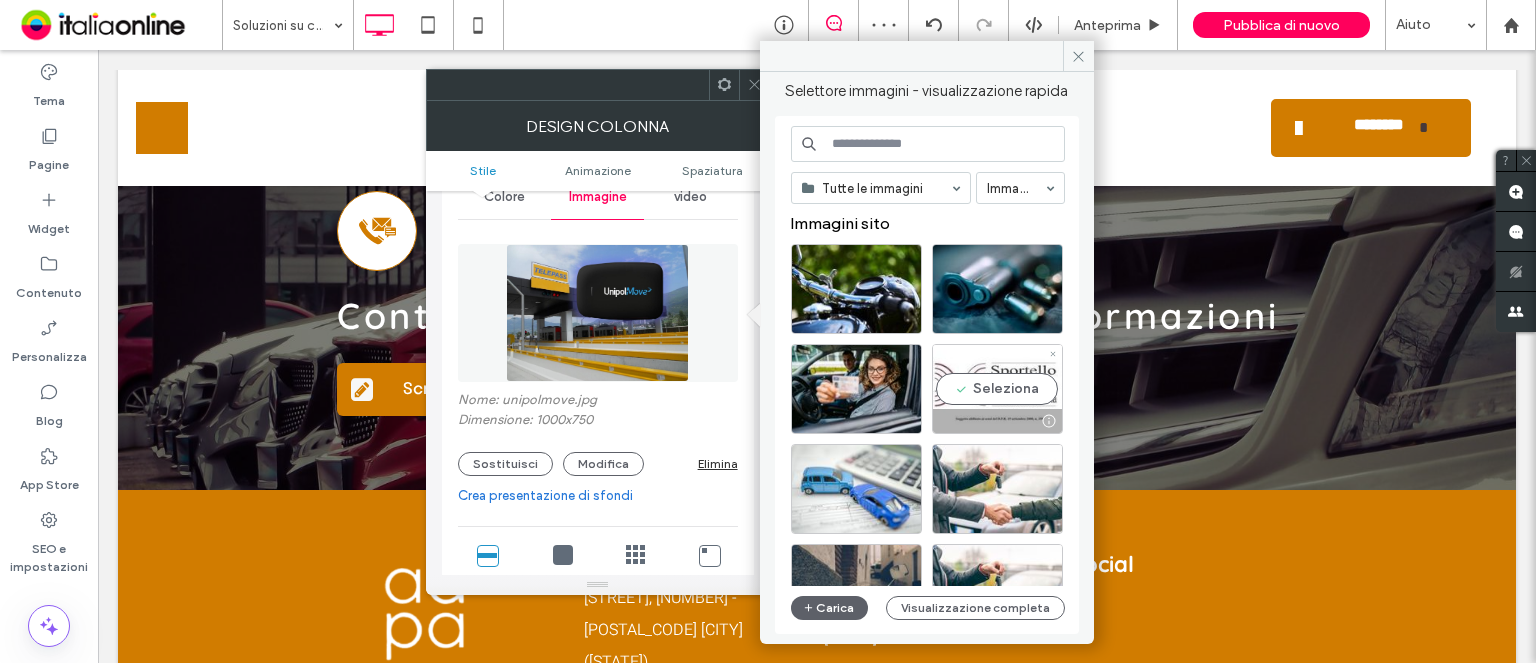 scroll, scrollTop: 1848, scrollLeft: 0, axis: vertical 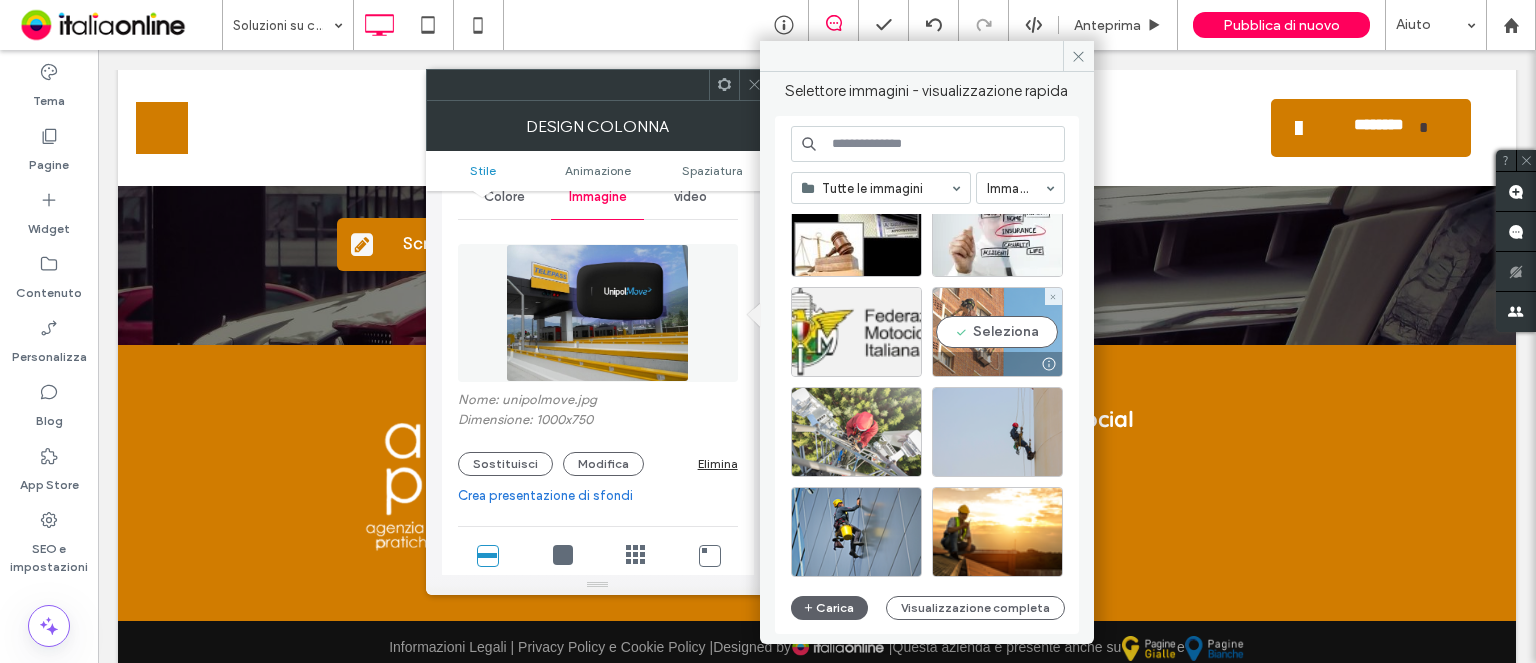 click at bounding box center (997, 364) 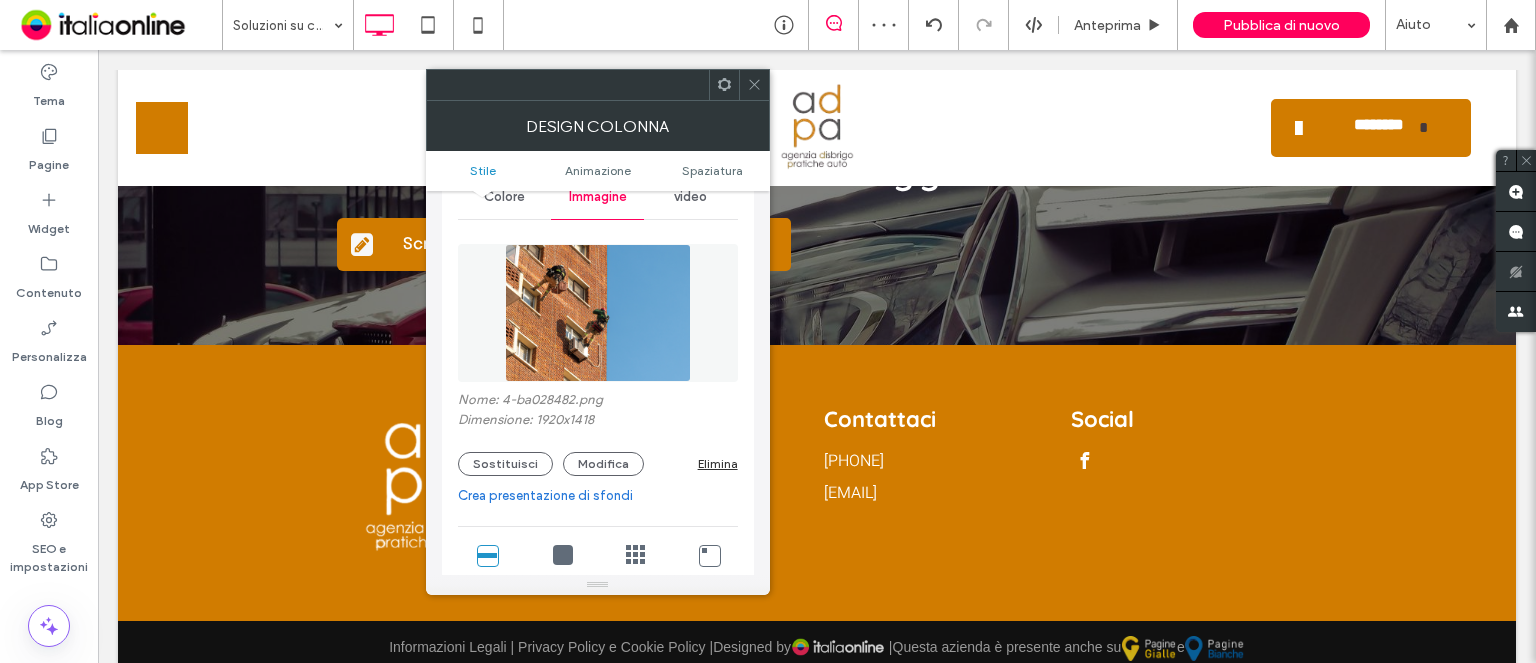 click 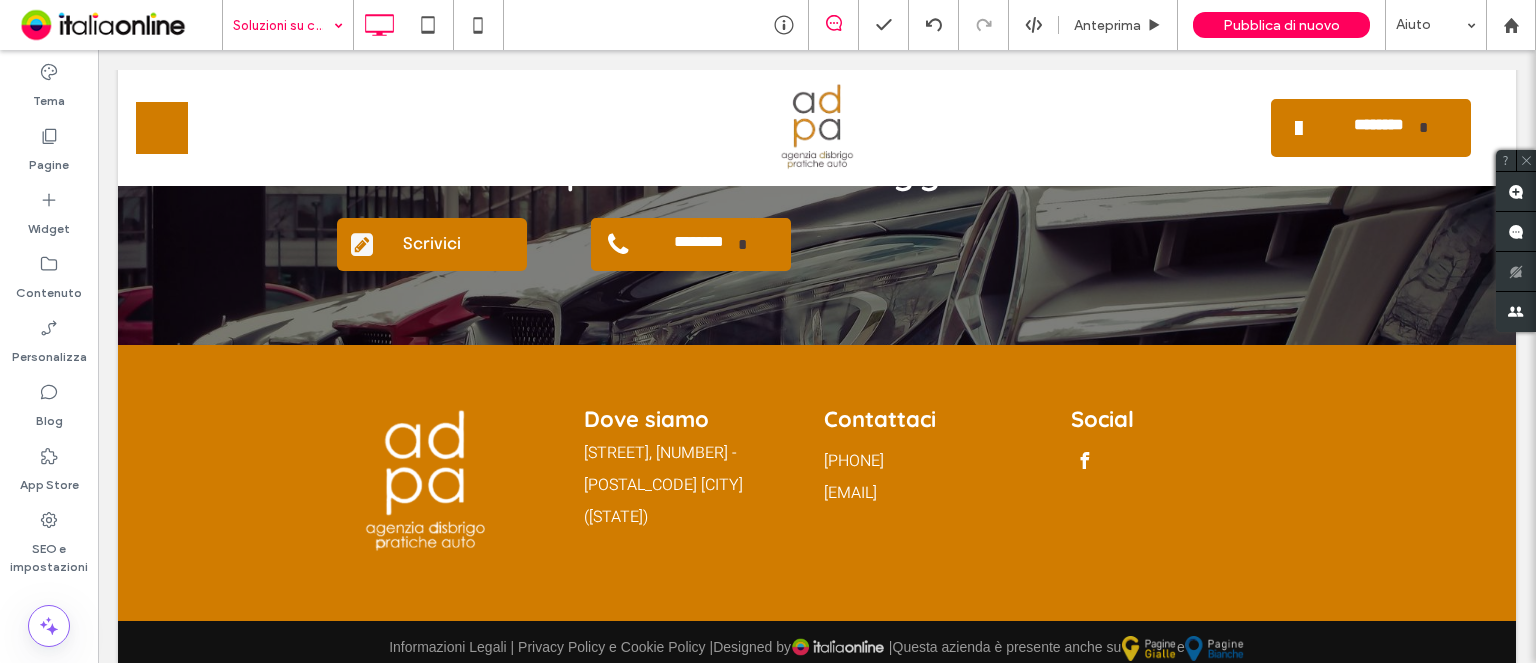drag, startPoint x: 304, startPoint y: 23, endPoint x: 279, endPoint y: 44, distance: 32.649654 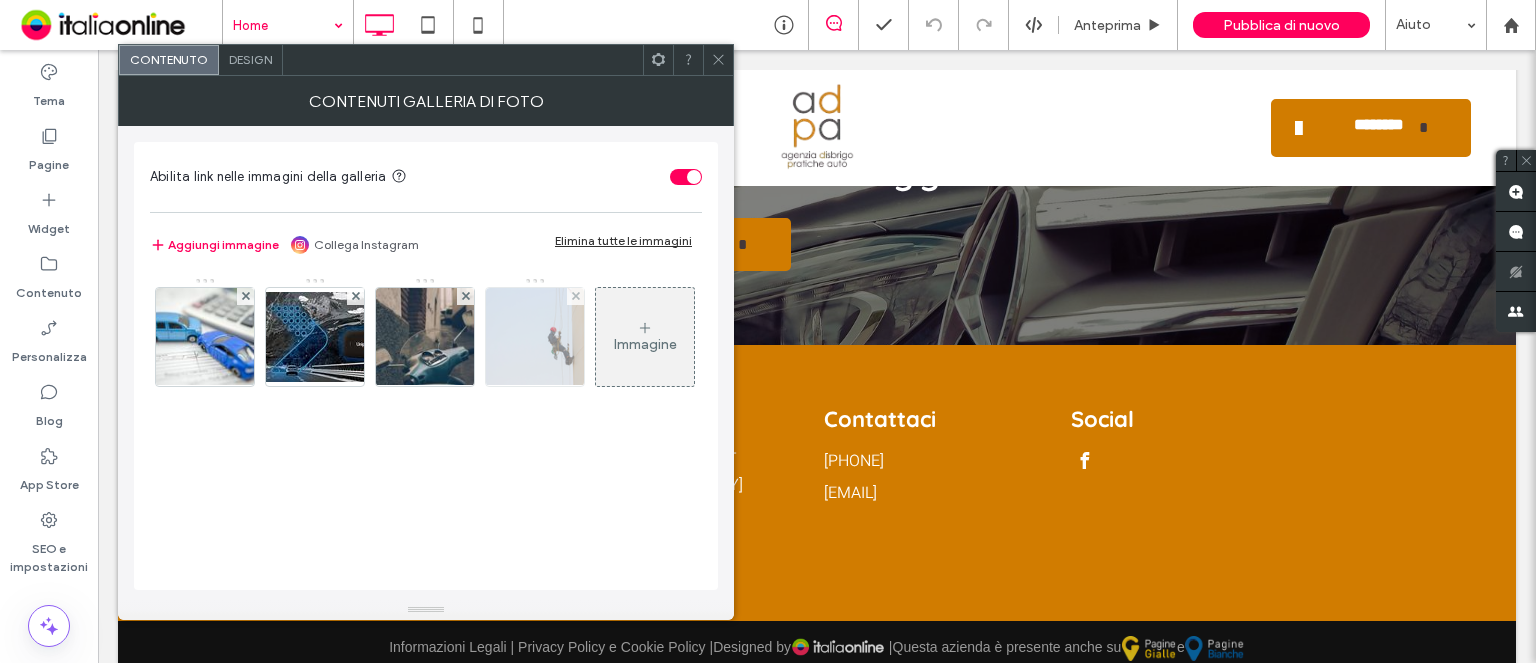 click at bounding box center [535, 337] 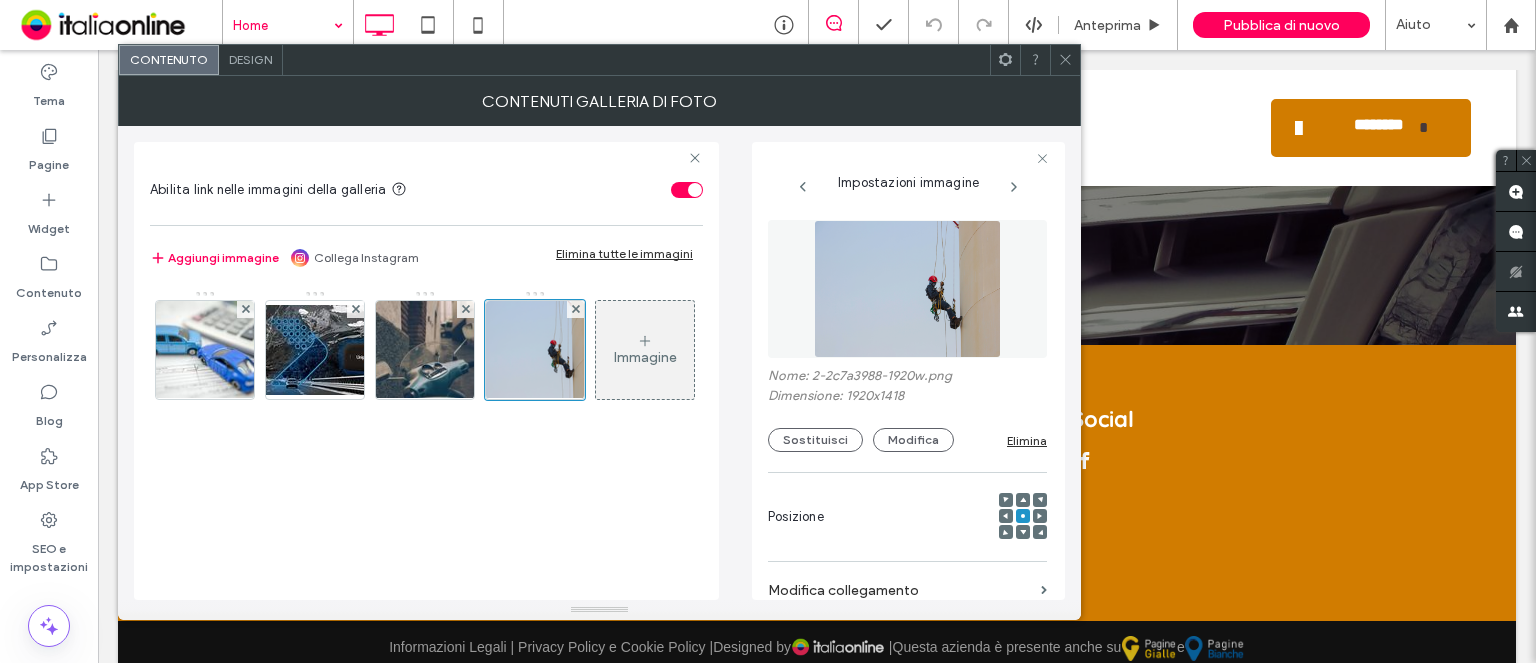 scroll, scrollTop: 0, scrollLeft: 51, axis: horizontal 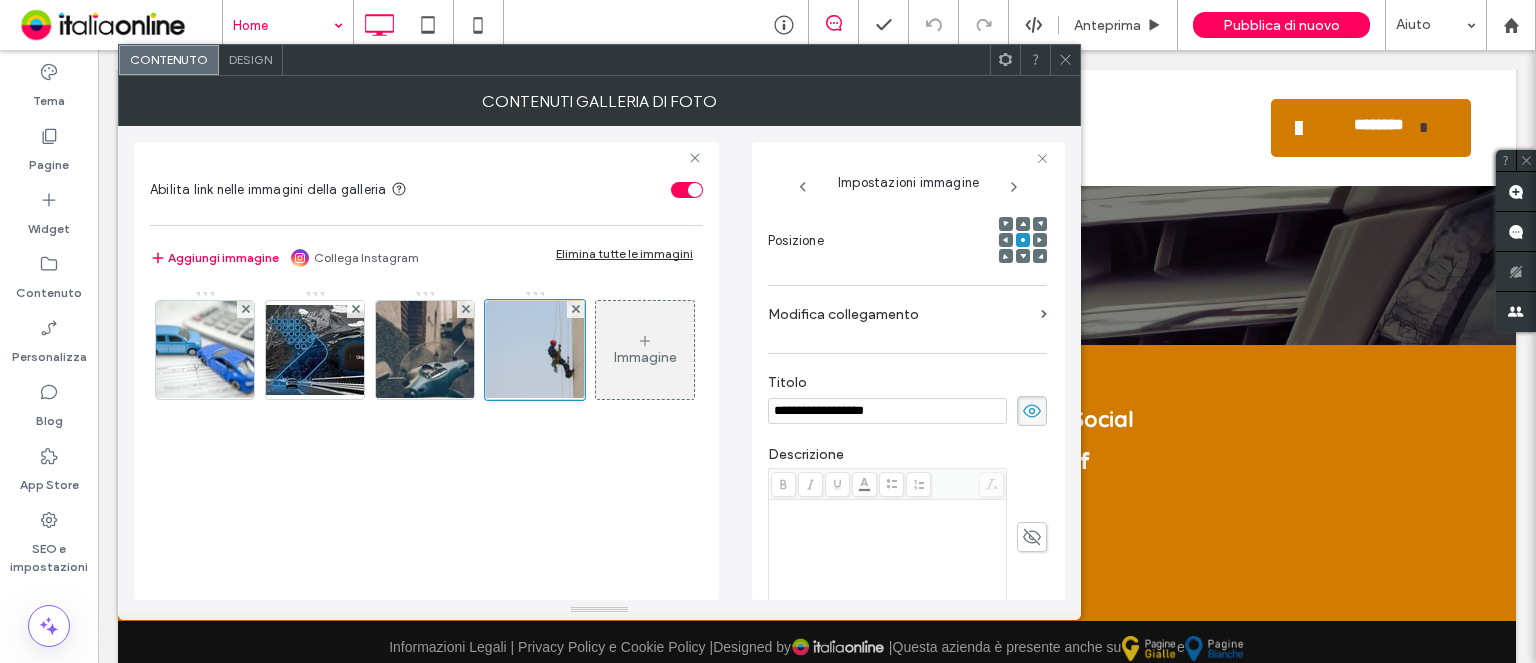 drag, startPoint x: 843, startPoint y: 306, endPoint x: 998, endPoint y: 352, distance: 161.6818 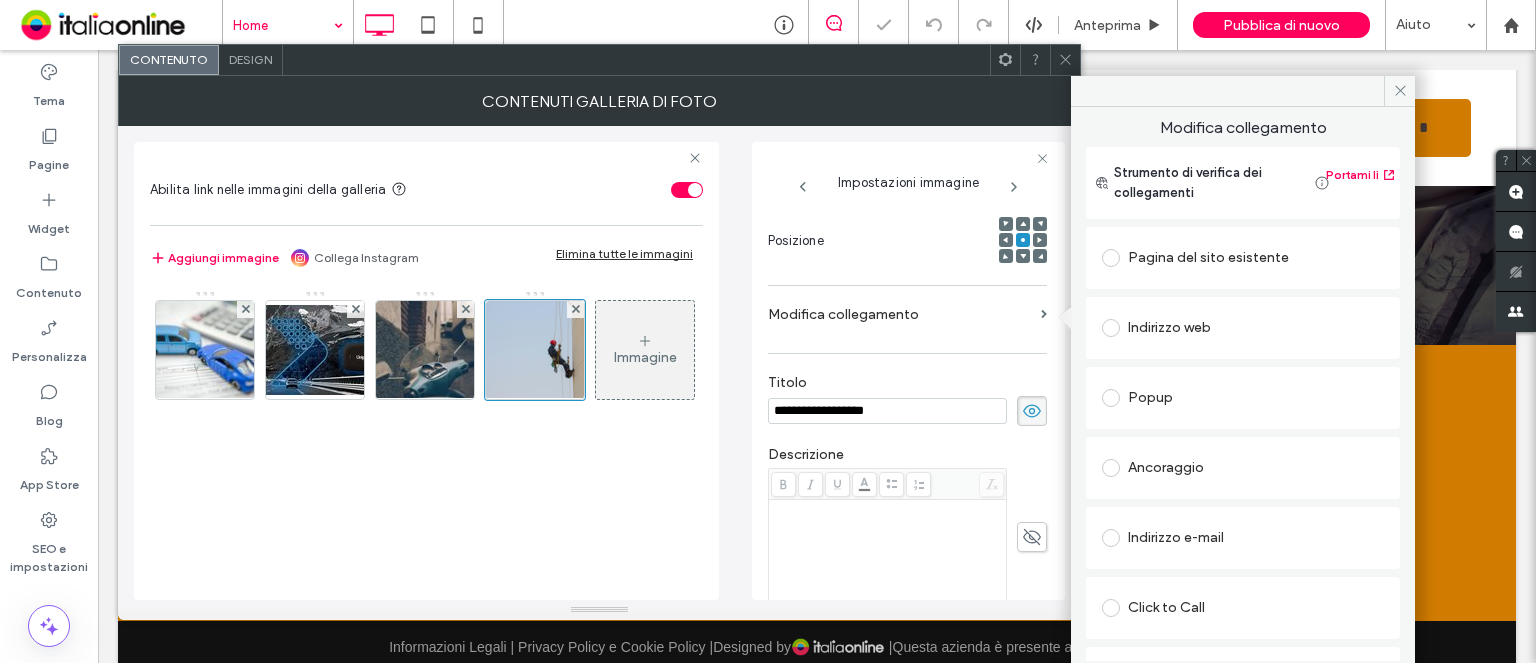 drag, startPoint x: 1159, startPoint y: 245, endPoint x: 1157, endPoint y: 257, distance: 12.165525 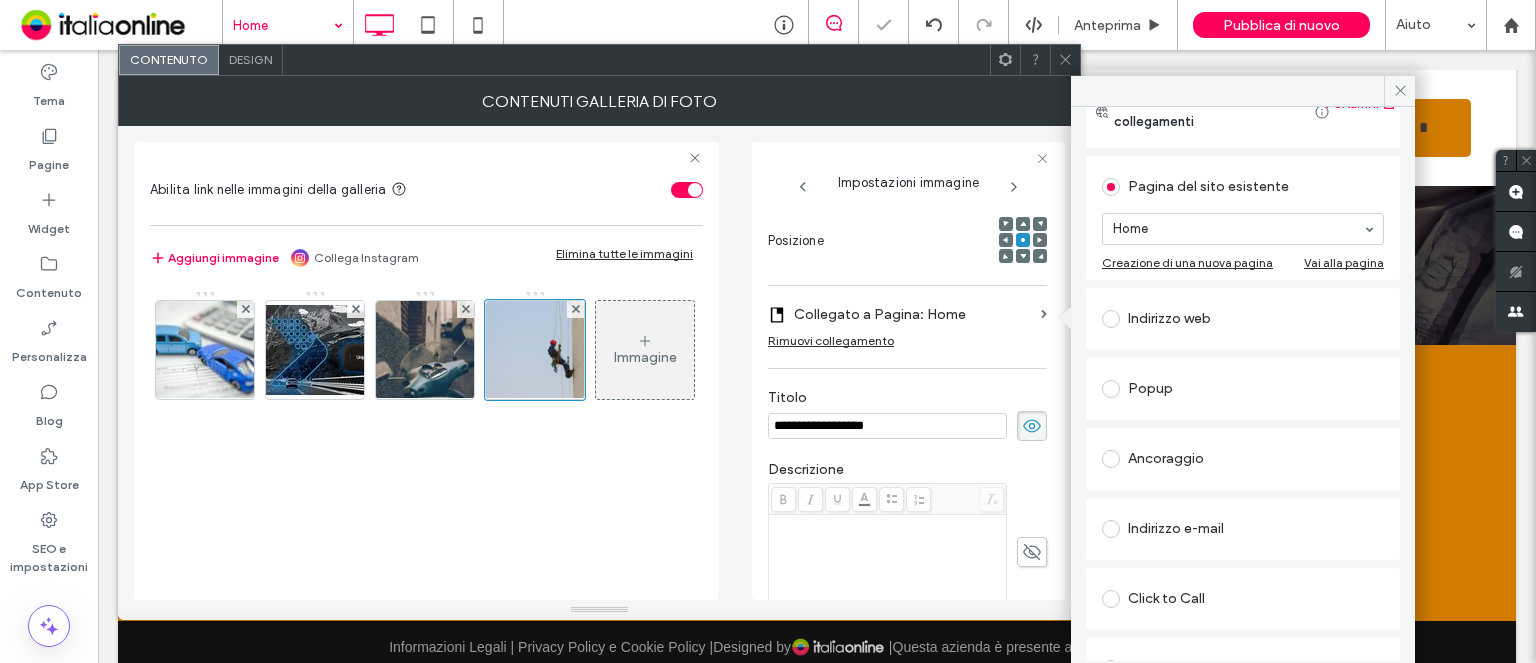 scroll, scrollTop: 100, scrollLeft: 0, axis: vertical 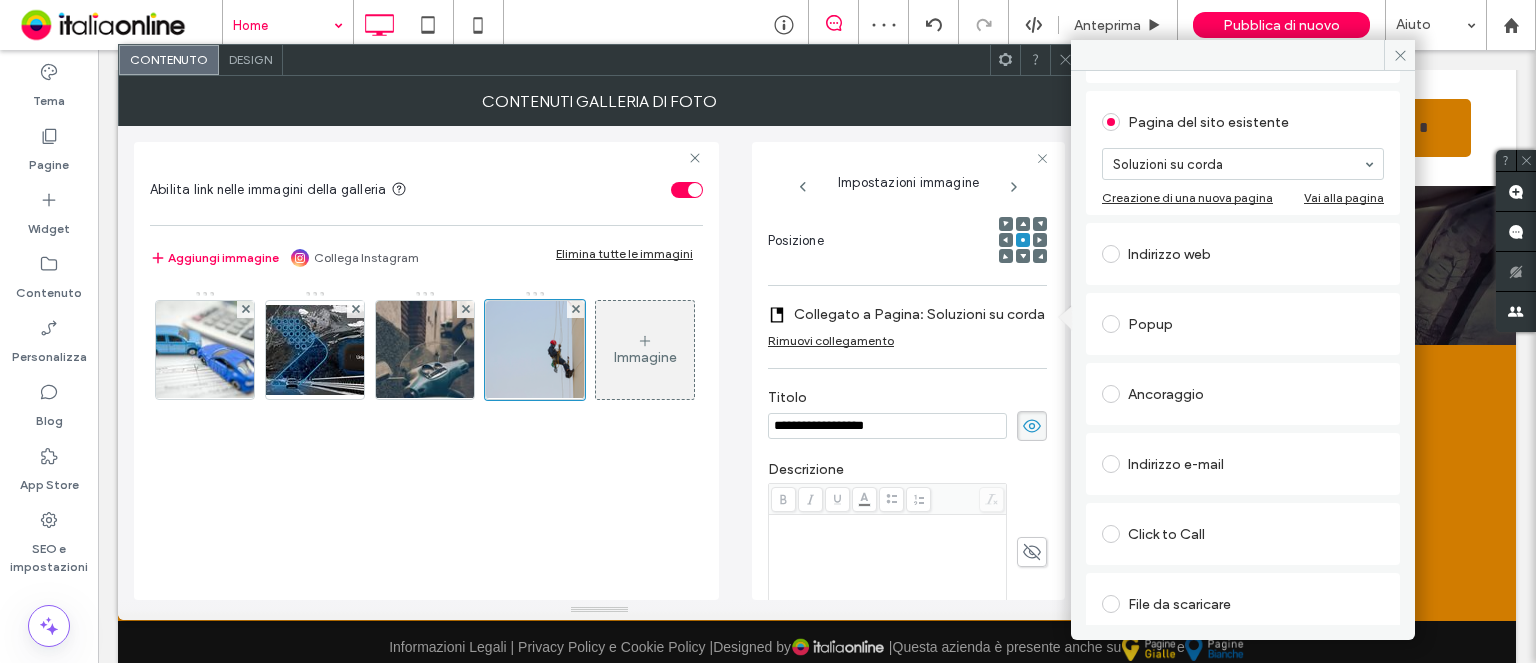 click 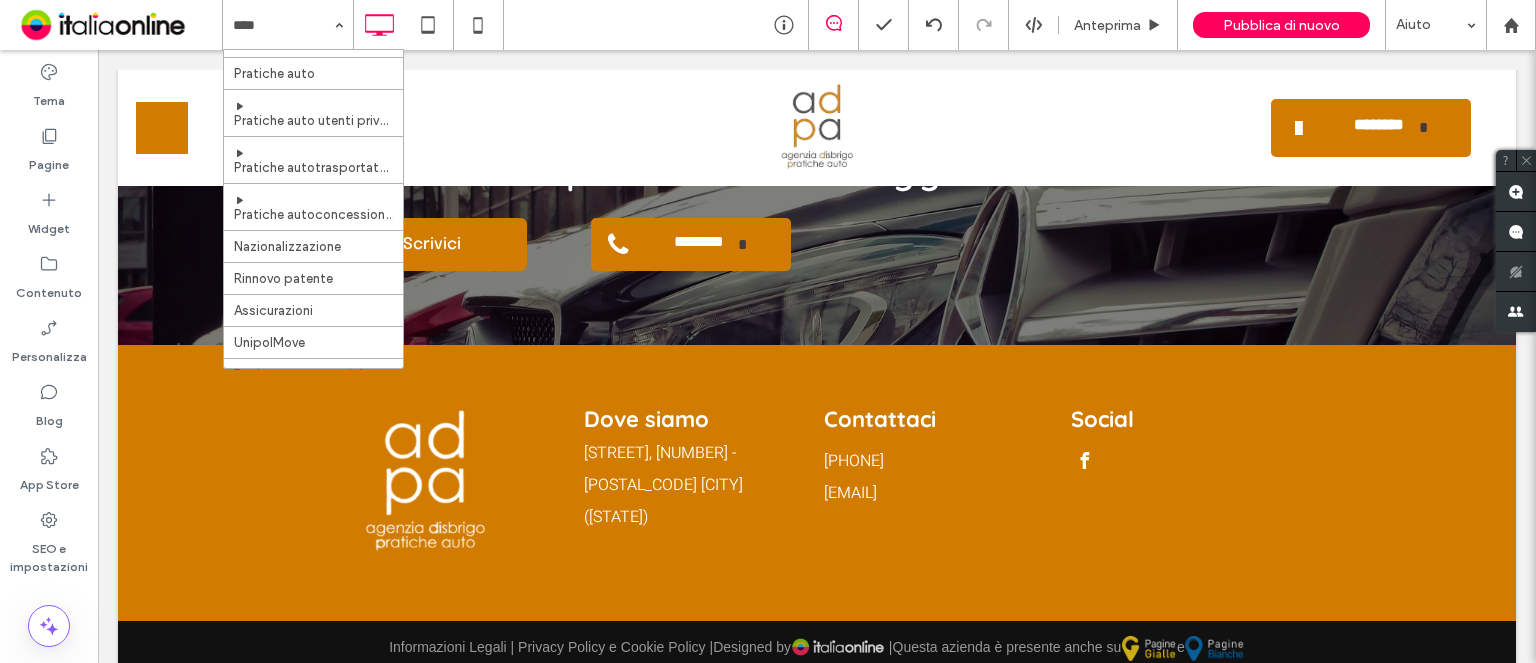 scroll, scrollTop: 153, scrollLeft: 0, axis: vertical 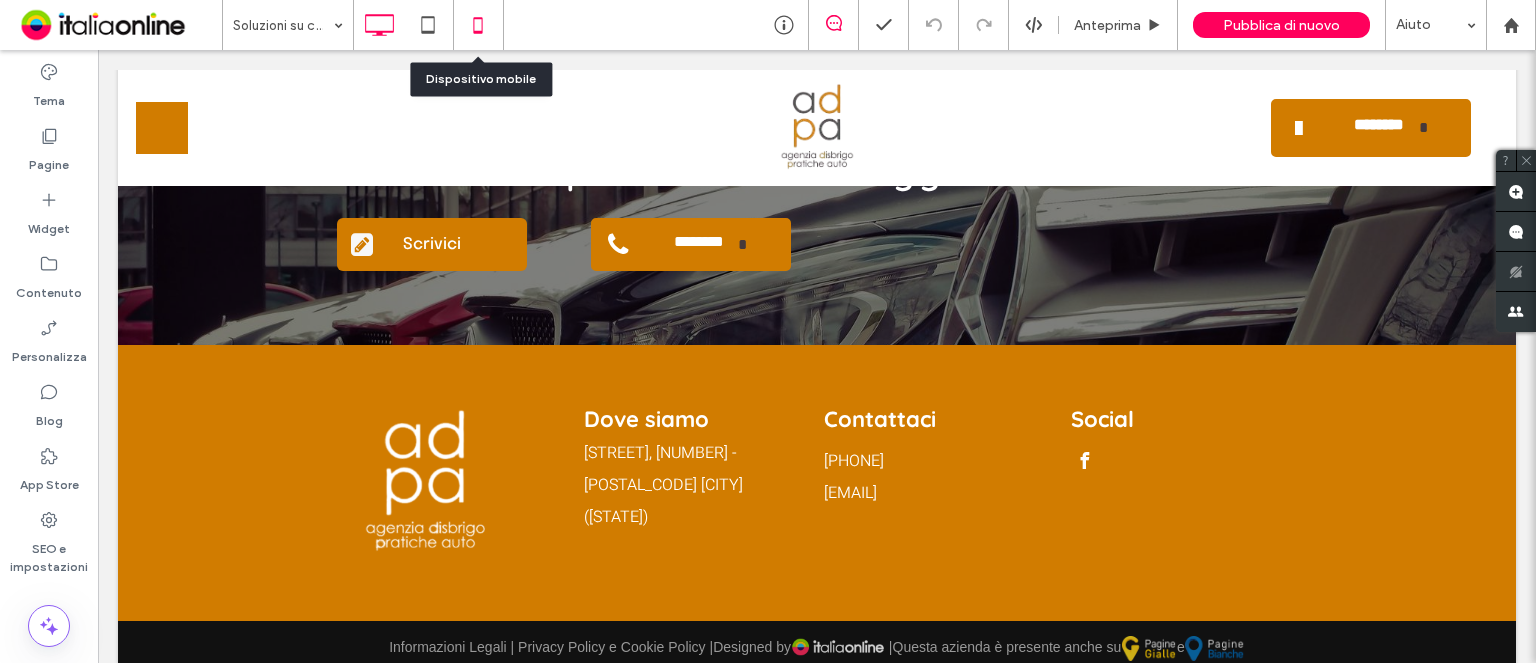 click 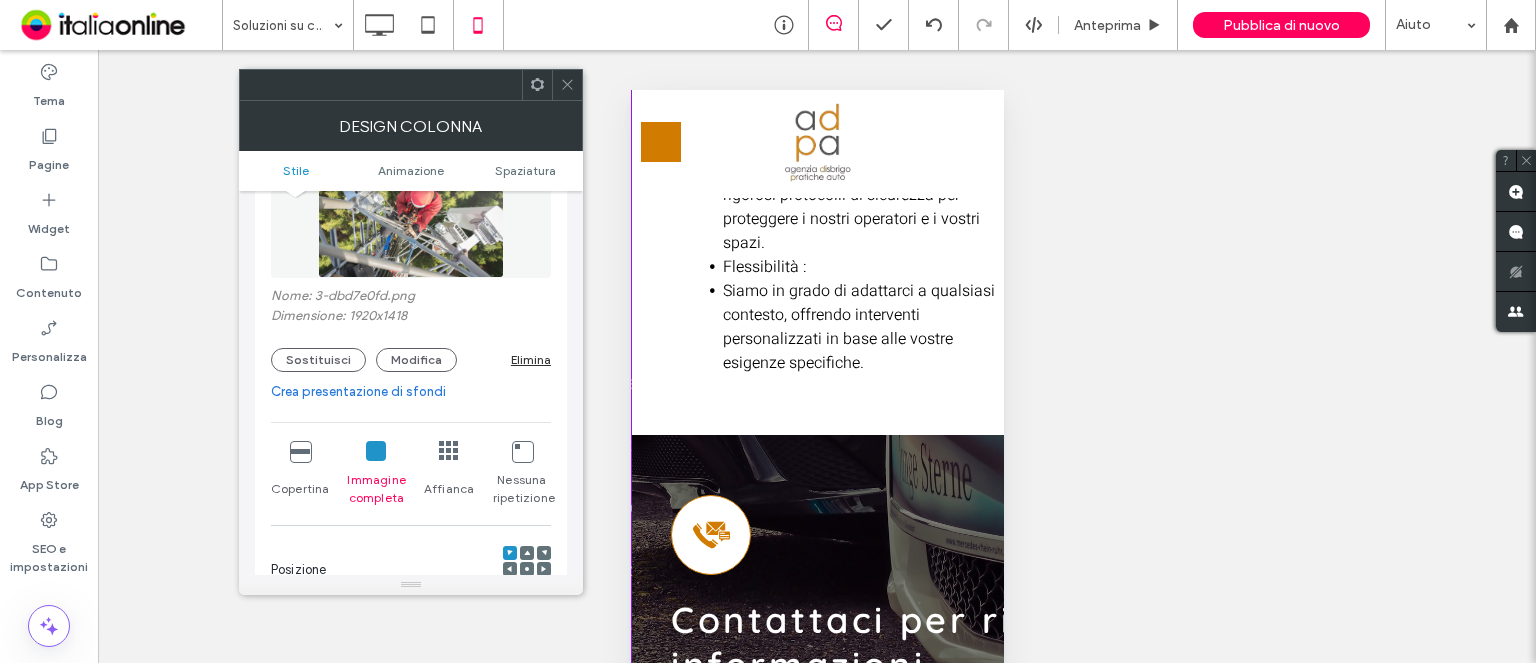 scroll, scrollTop: 300, scrollLeft: 0, axis: vertical 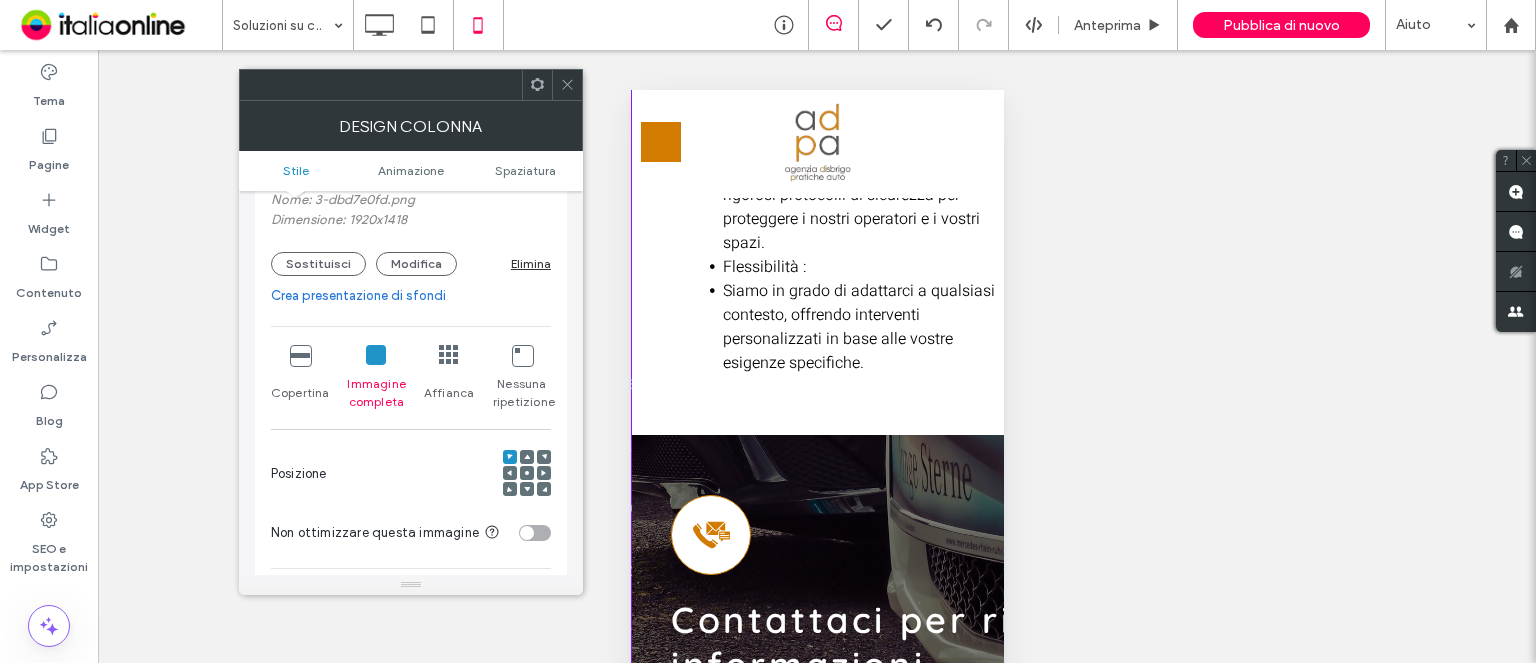 click on "Copertina" at bounding box center (300, 378) 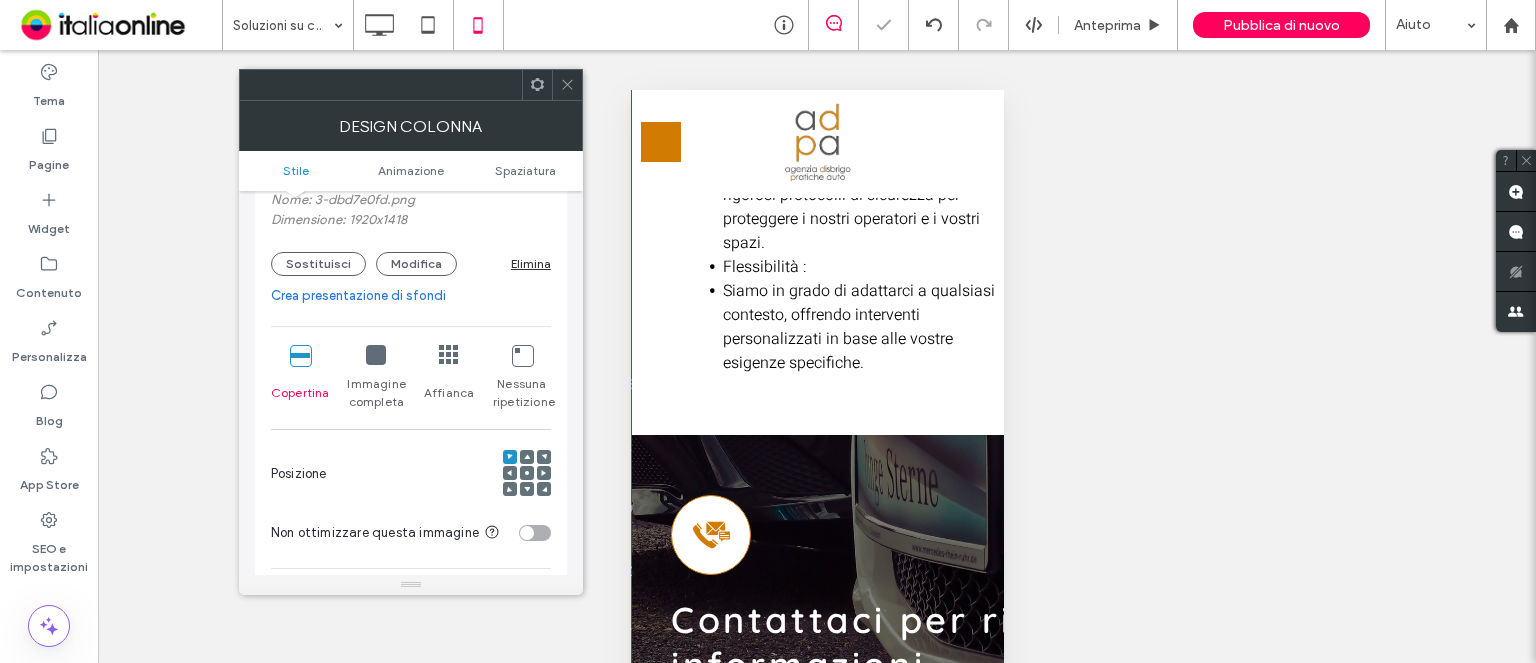 click 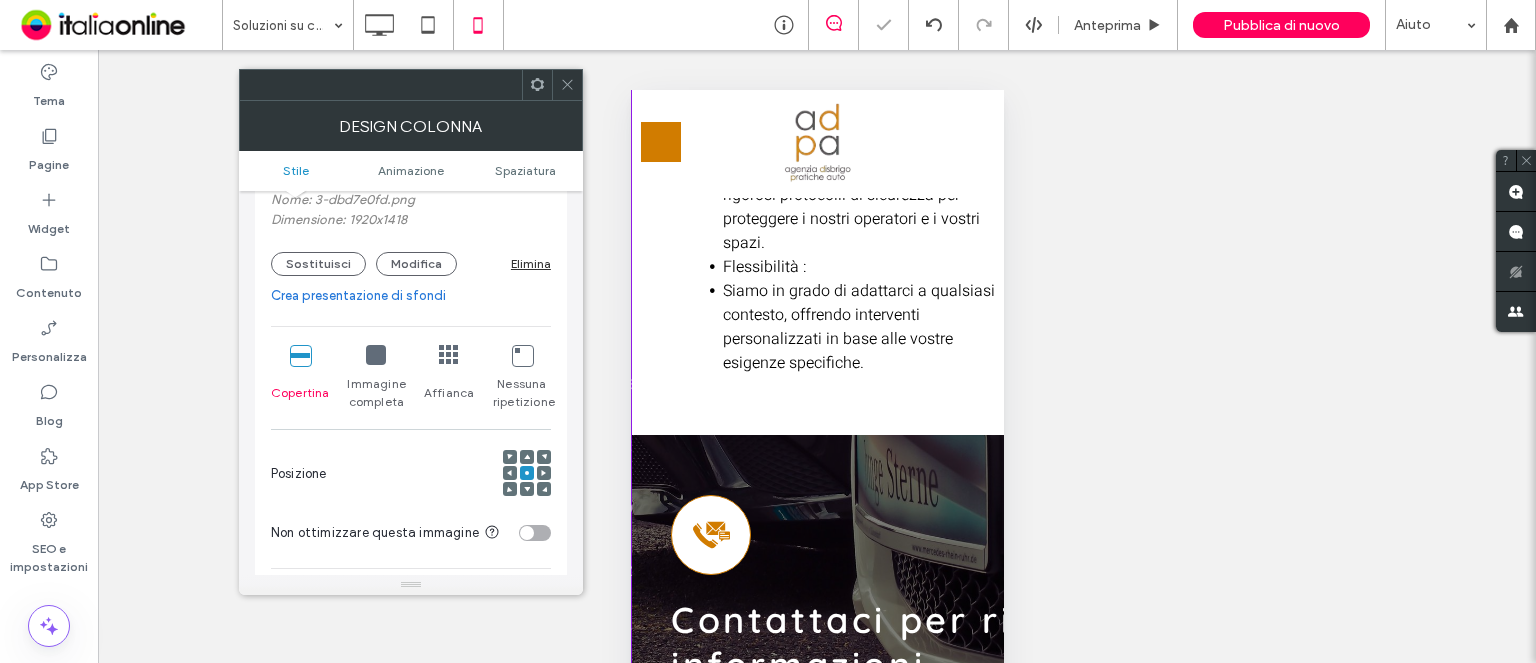 click 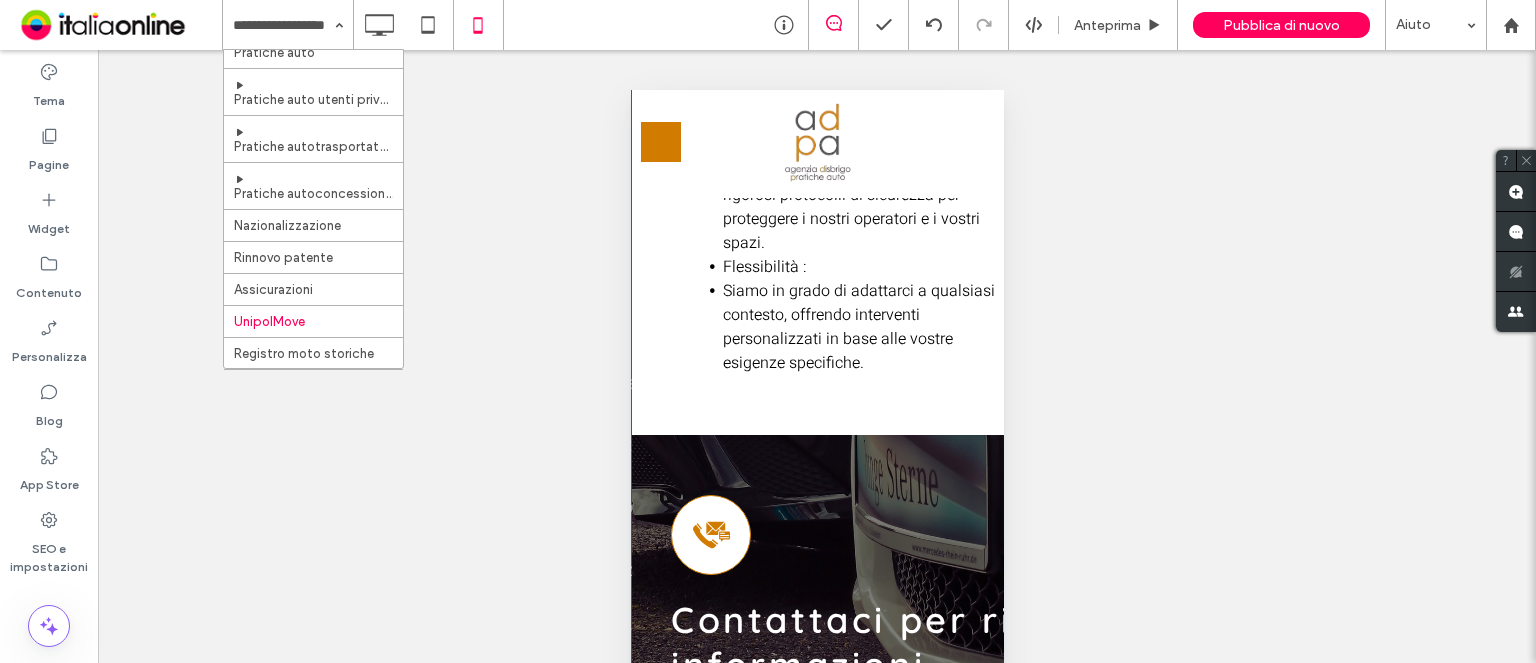 scroll, scrollTop: 153, scrollLeft: 0, axis: vertical 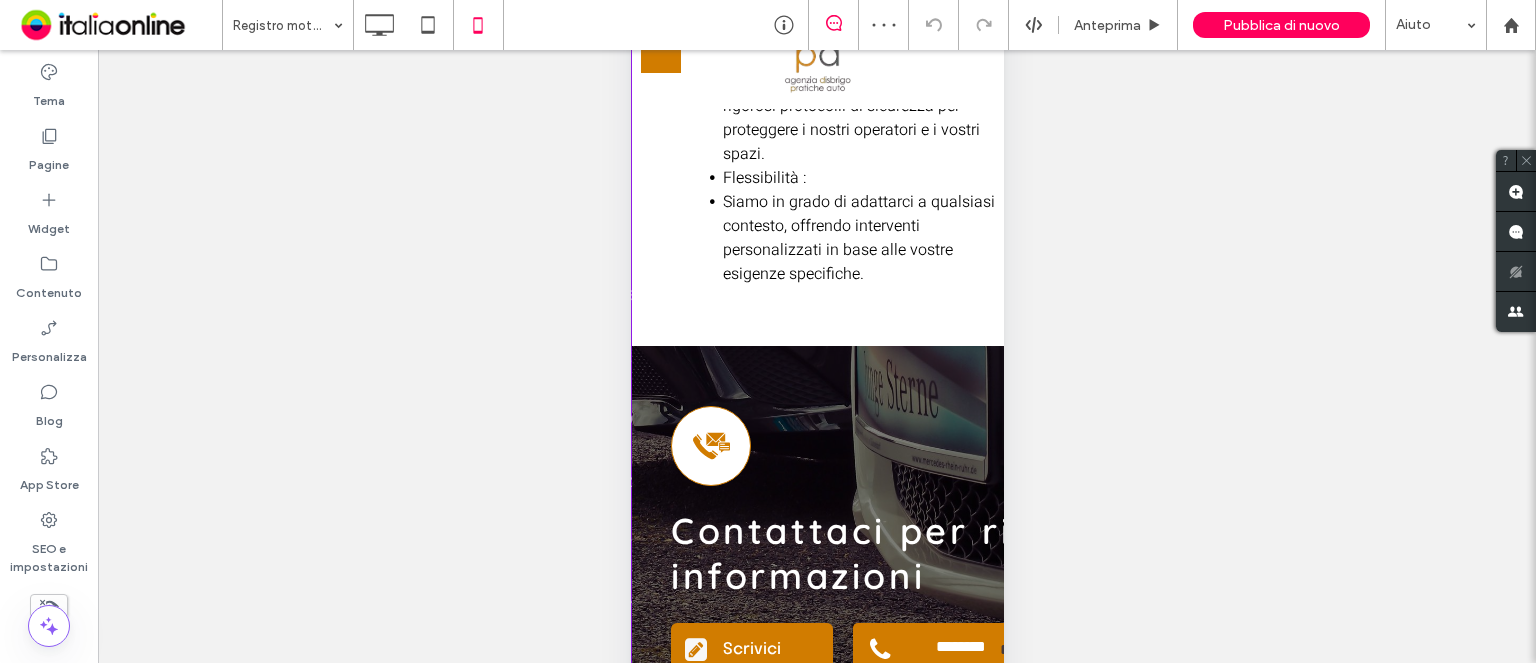 type on "*****" 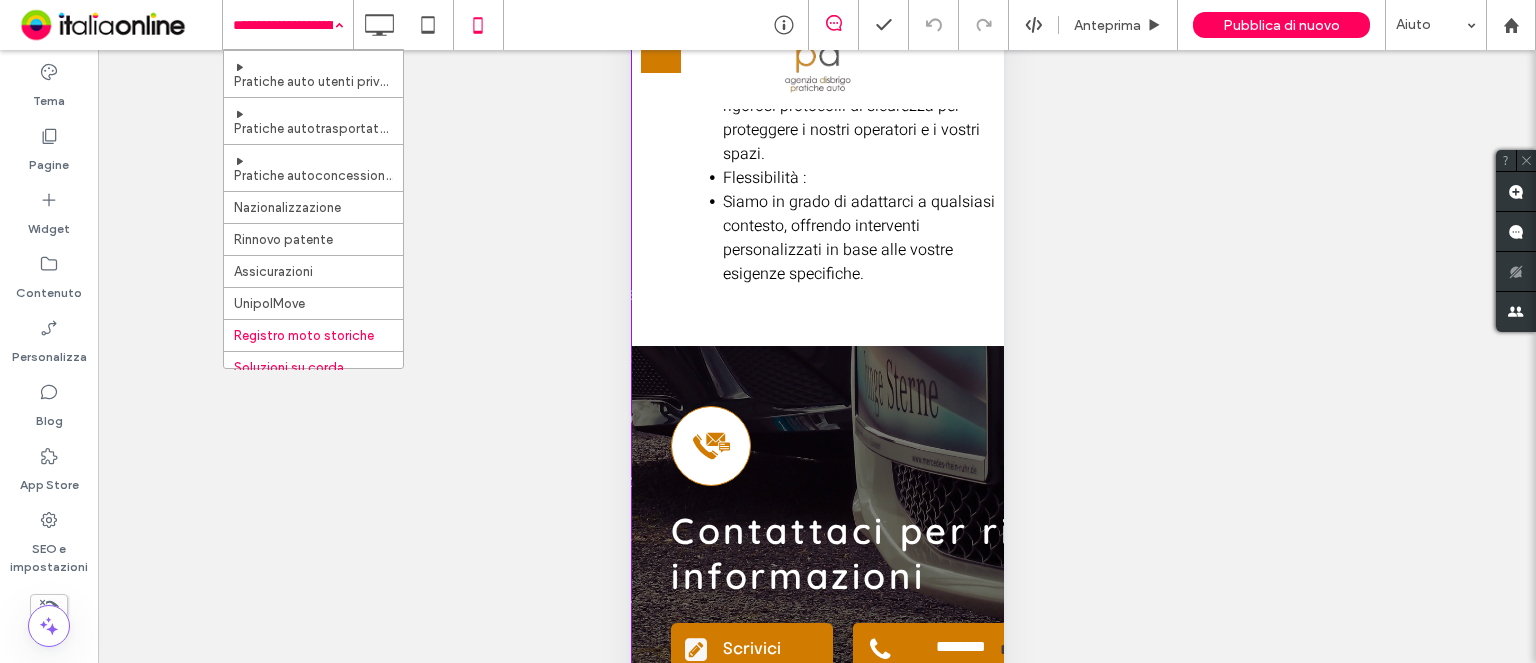 scroll, scrollTop: 153, scrollLeft: 0, axis: vertical 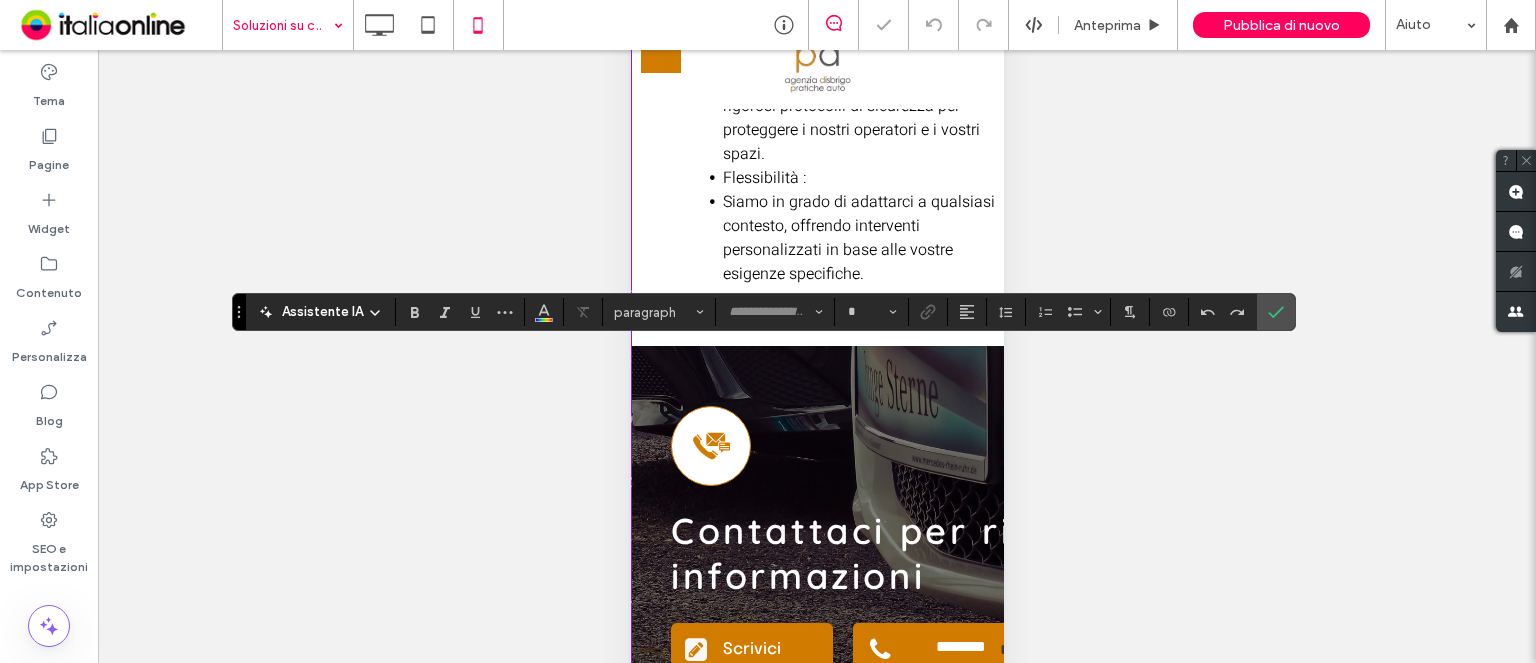 type on "*****" 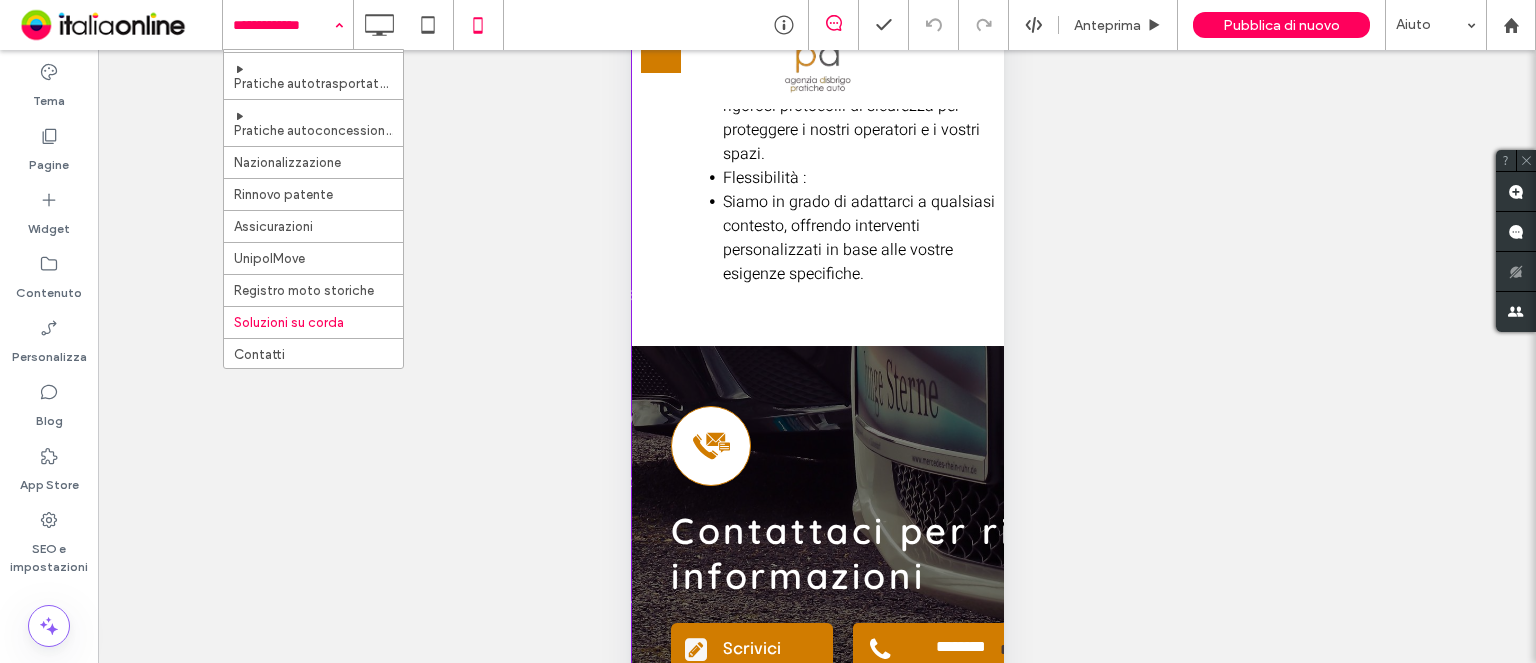 scroll, scrollTop: 153, scrollLeft: 0, axis: vertical 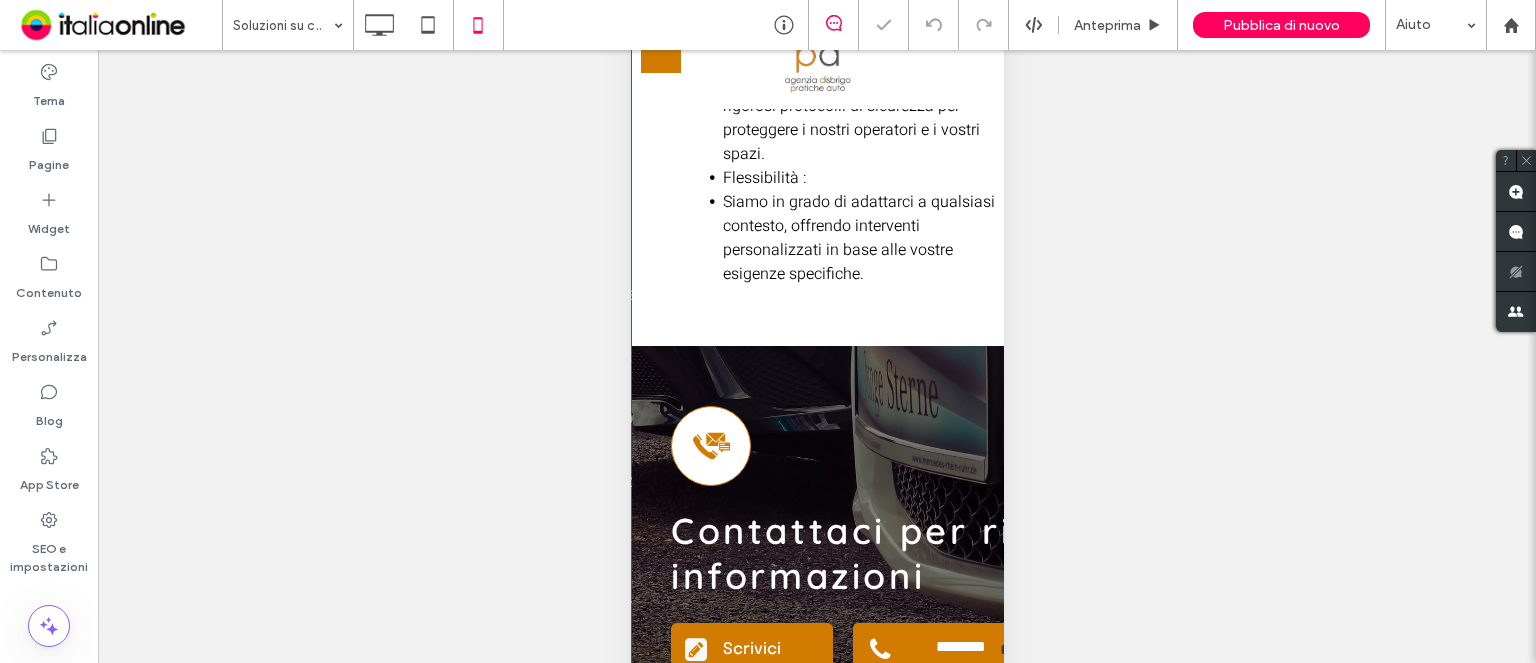 click at bounding box center (283, 25) 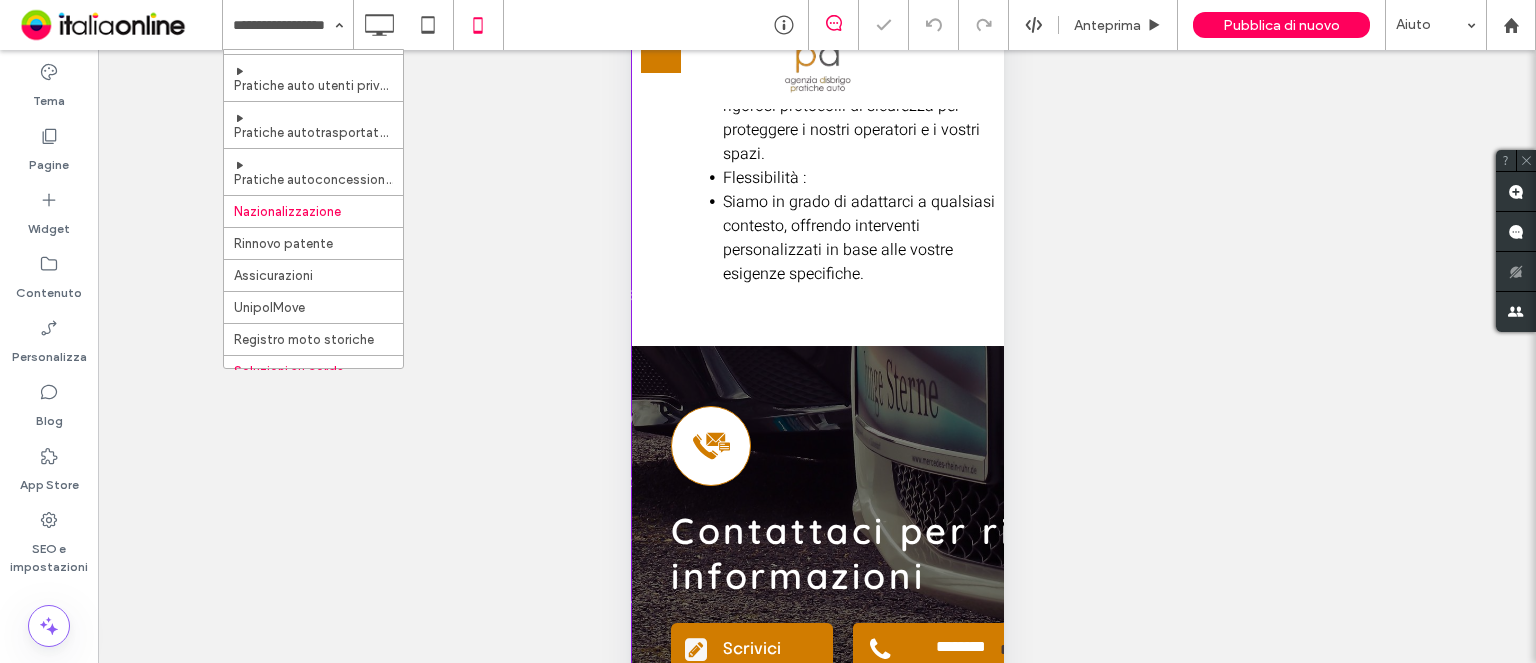 scroll, scrollTop: 153, scrollLeft: 0, axis: vertical 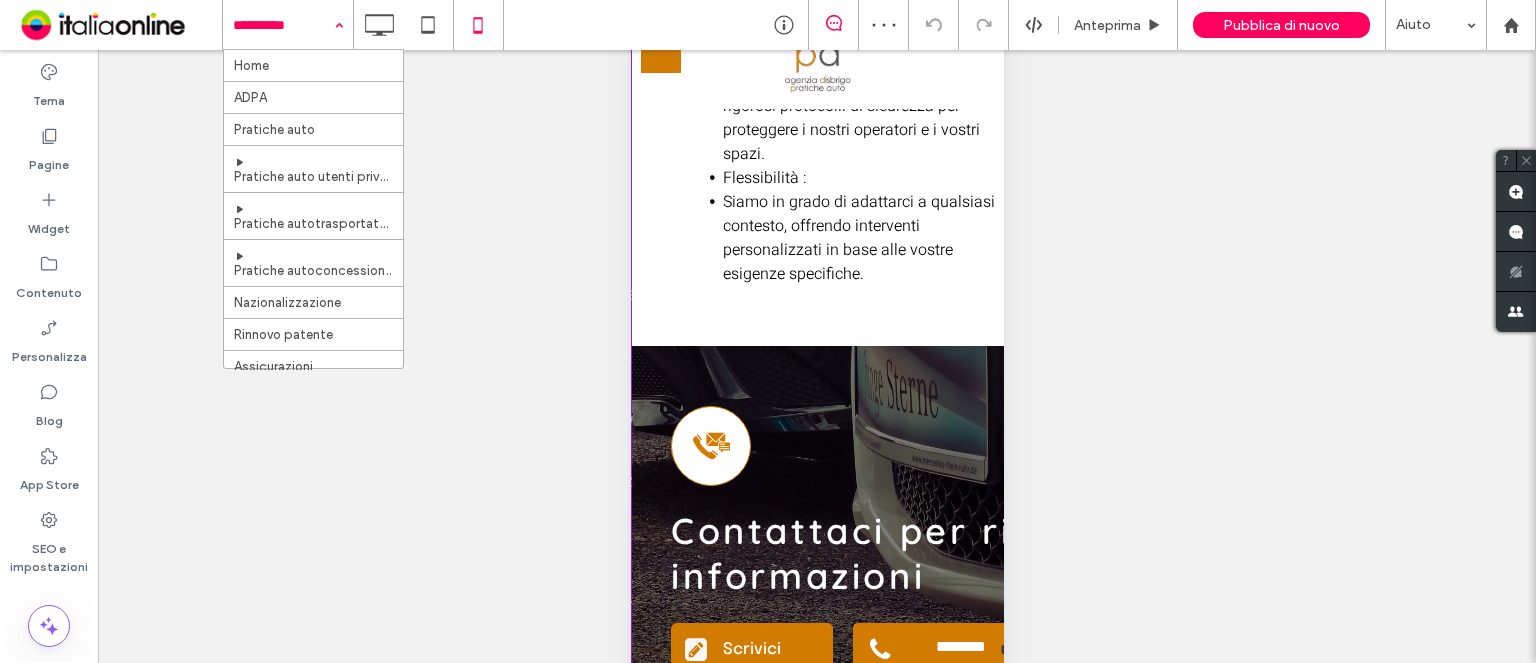 drag, startPoint x: 280, startPoint y: 23, endPoint x: 324, endPoint y: 52, distance: 52.69725 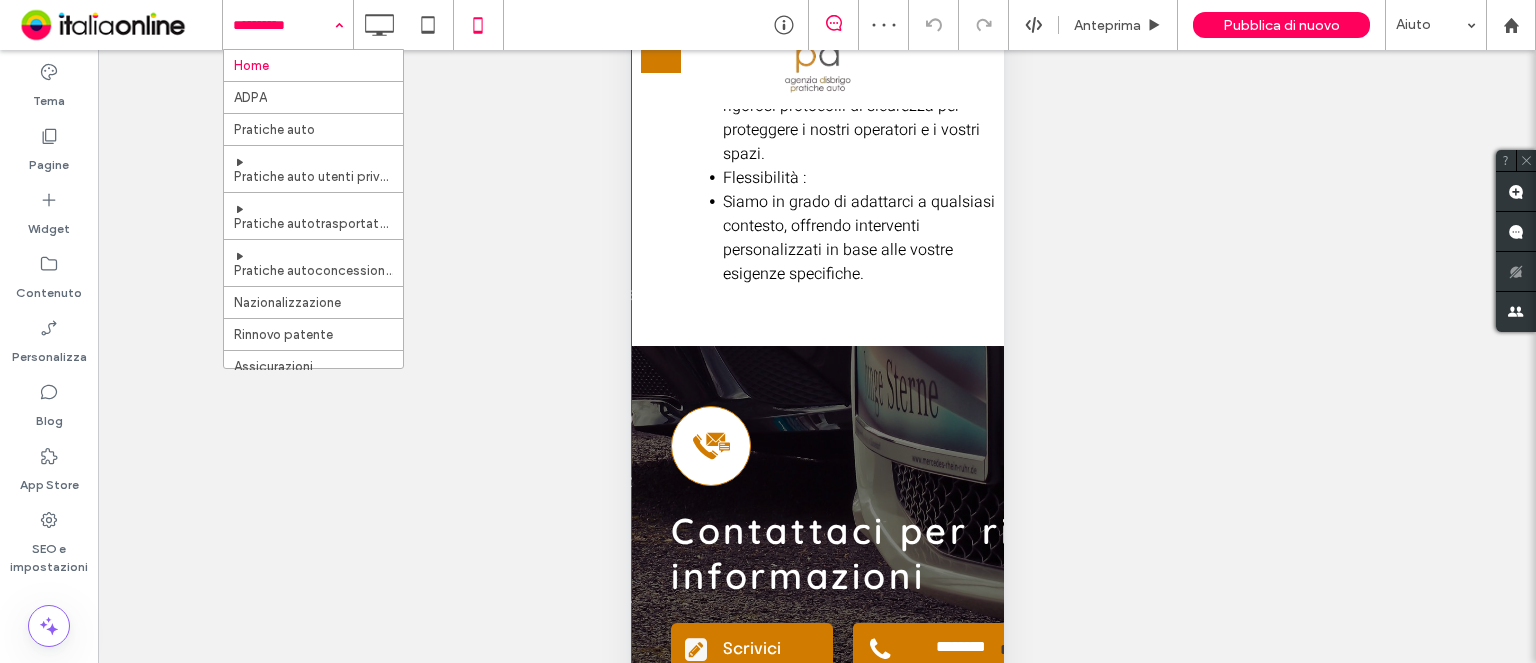 click at bounding box center (283, 25) 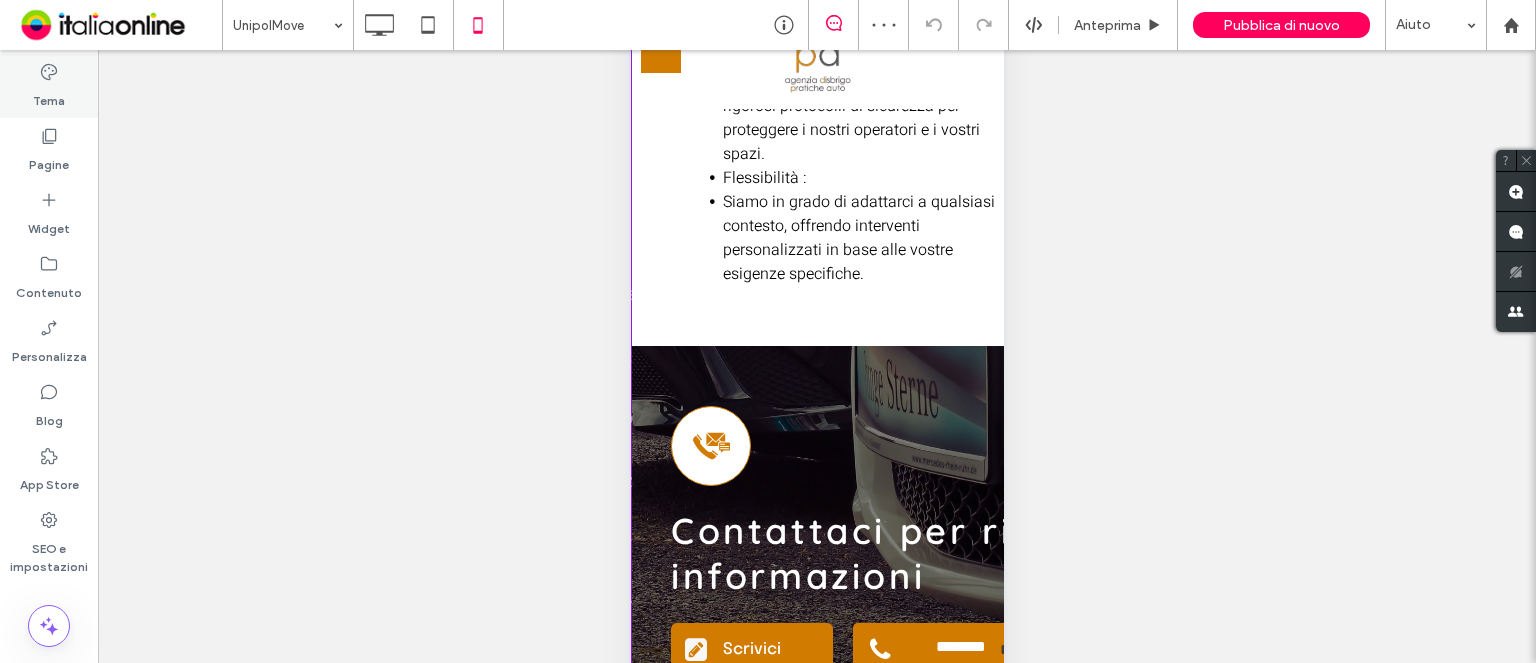 click on "Tema" at bounding box center (49, 96) 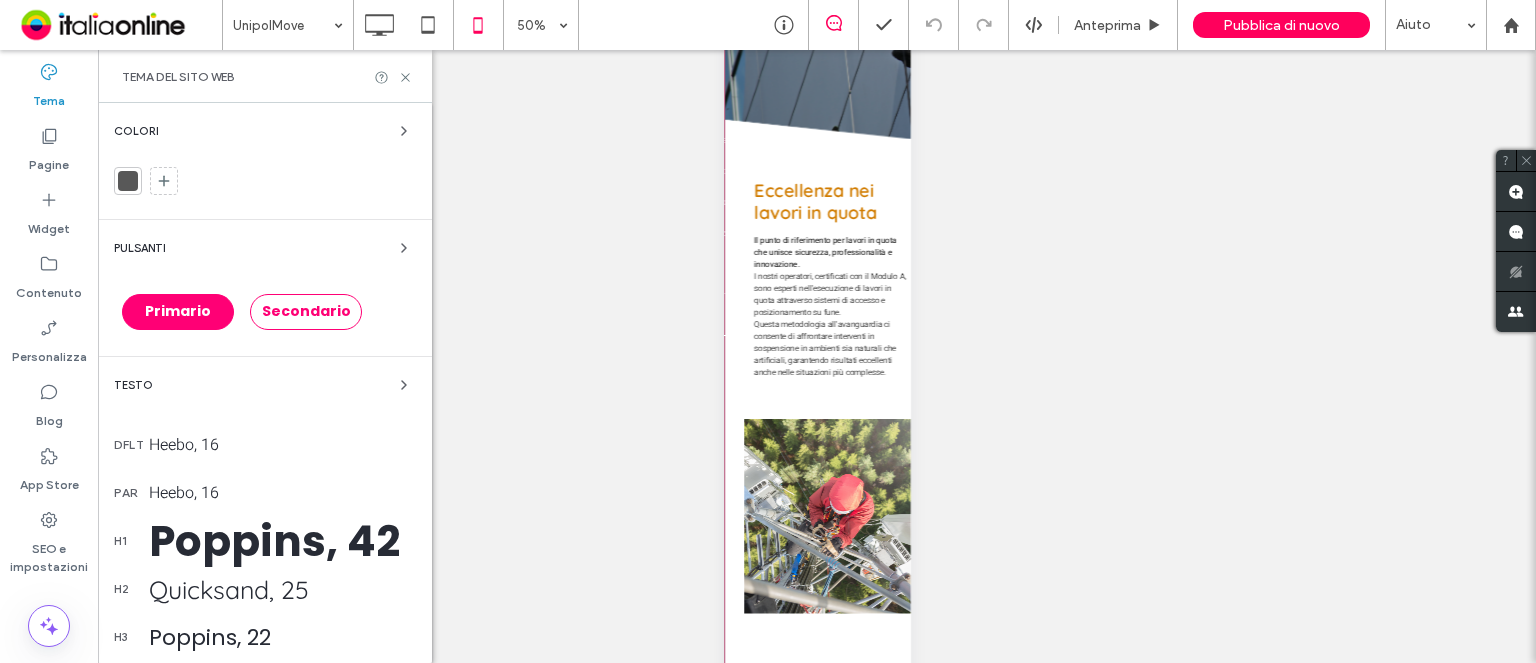 drag, startPoint x: 196, startPoint y: 441, endPoint x: 256, endPoint y: 460, distance: 62.936478 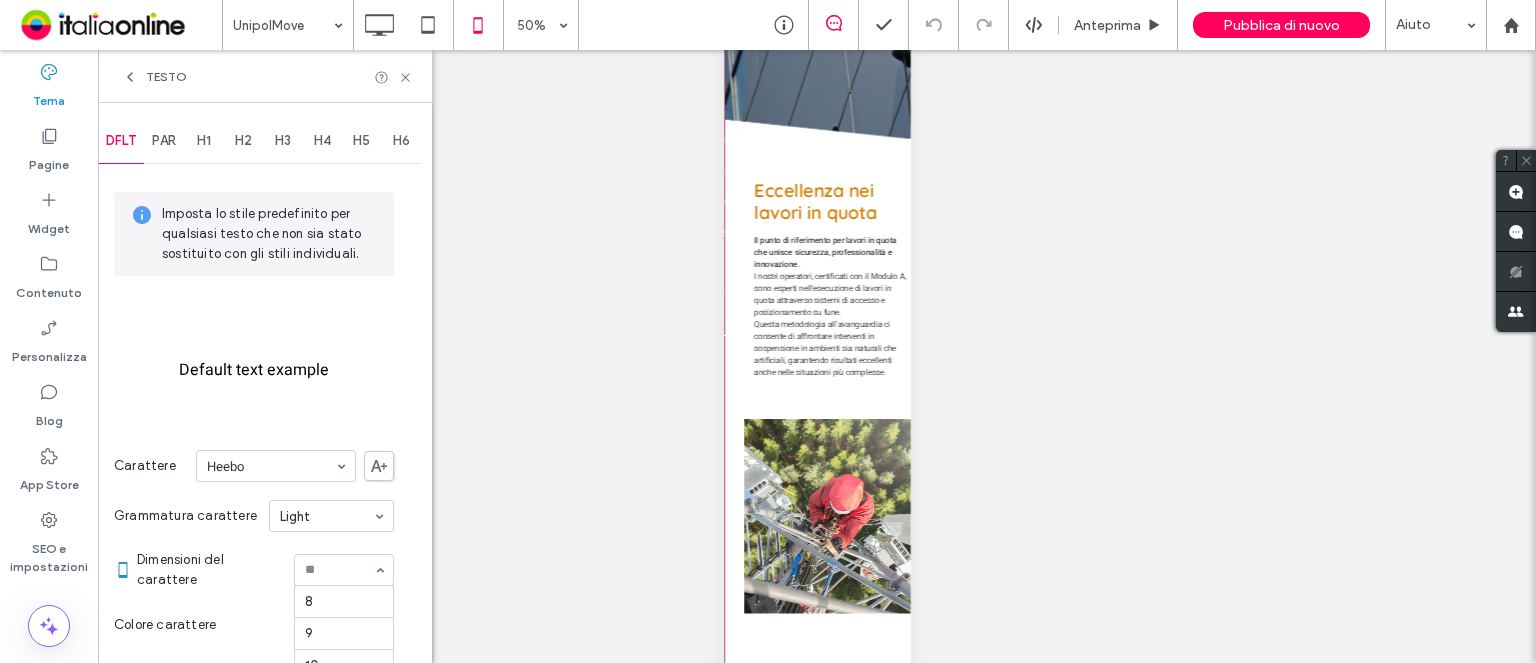 scroll, scrollTop: 196, scrollLeft: 0, axis: vertical 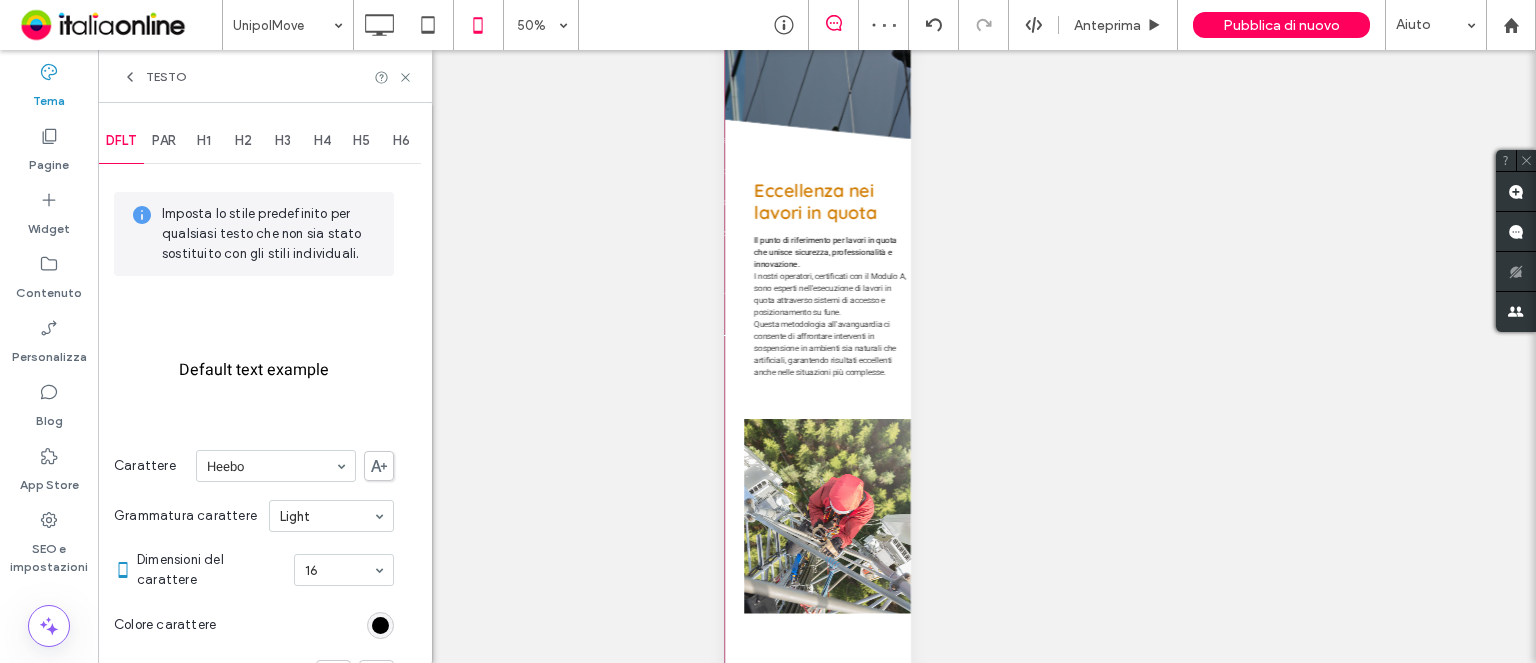 drag, startPoint x: 404, startPoint y: 77, endPoint x: 516, endPoint y: 82, distance: 112.11155 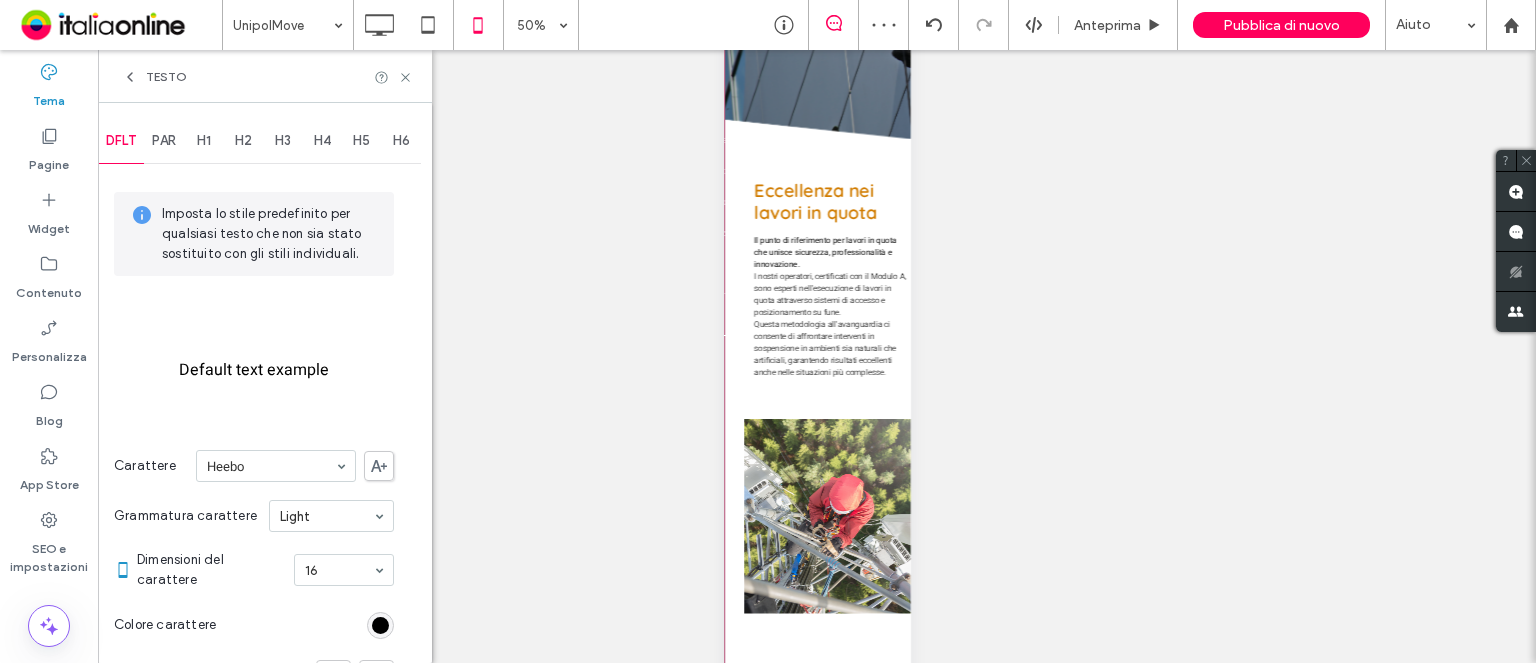 click 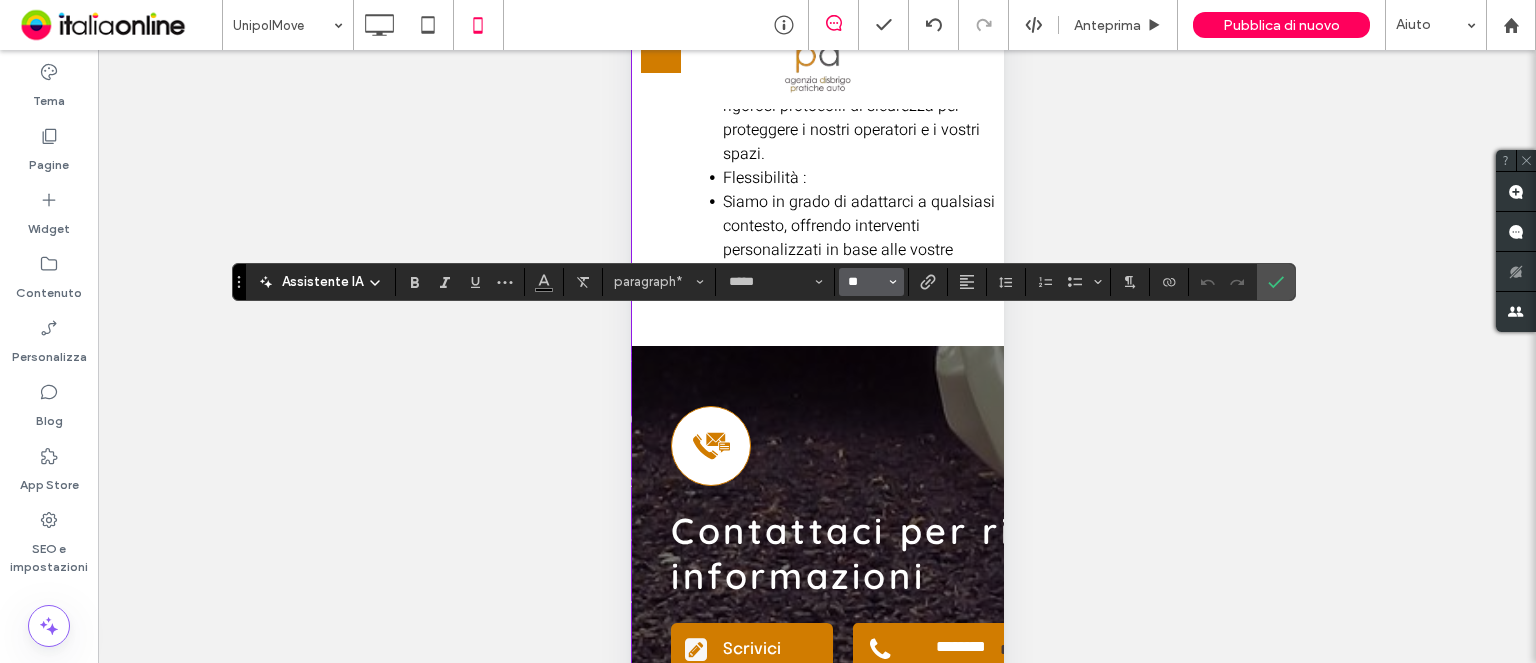 click on "**" at bounding box center (865, 282) 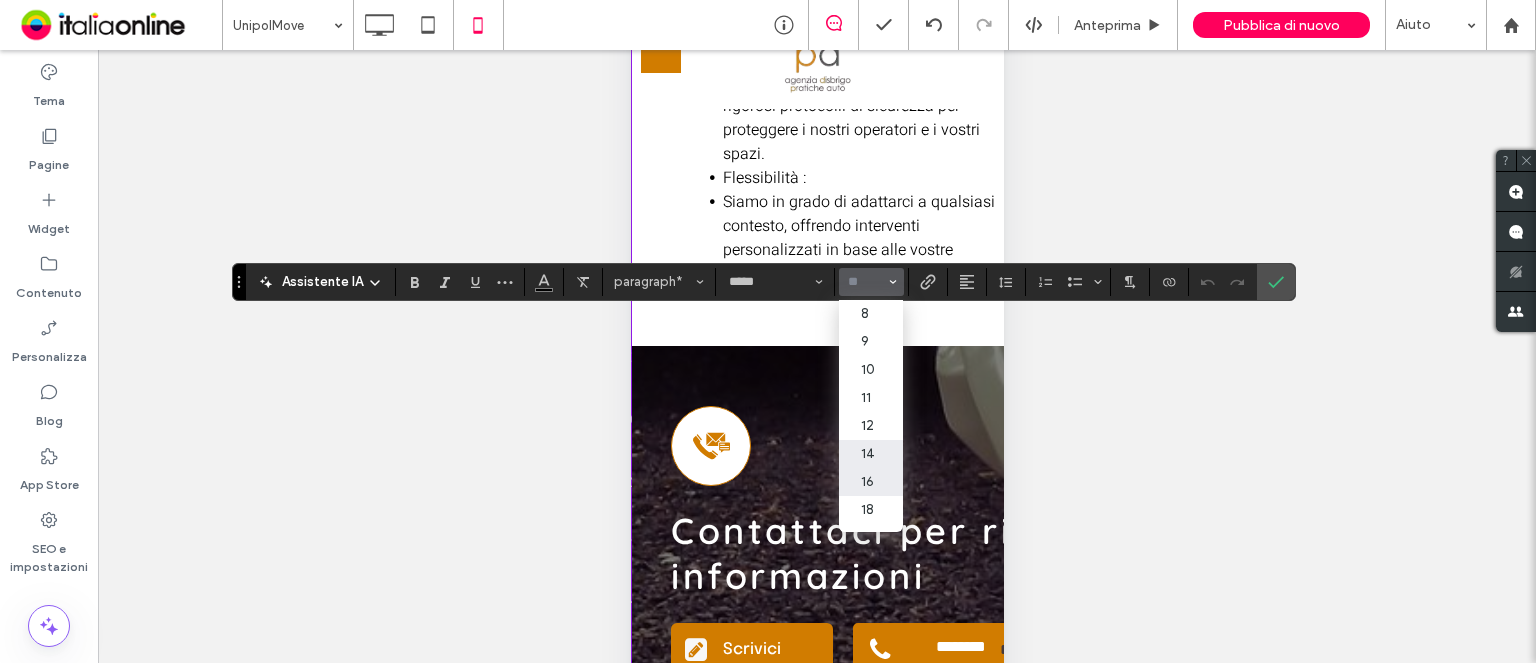 click on "16" at bounding box center (871, 482) 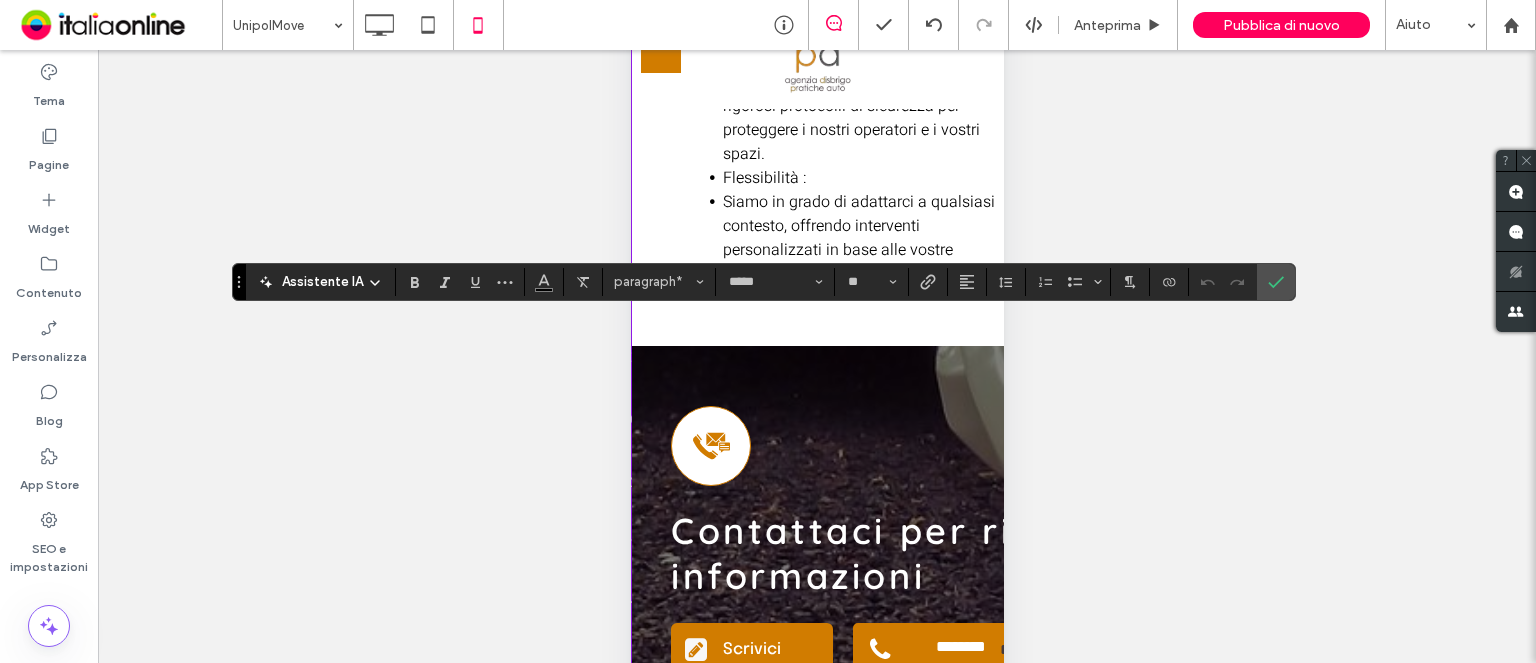 type on "**" 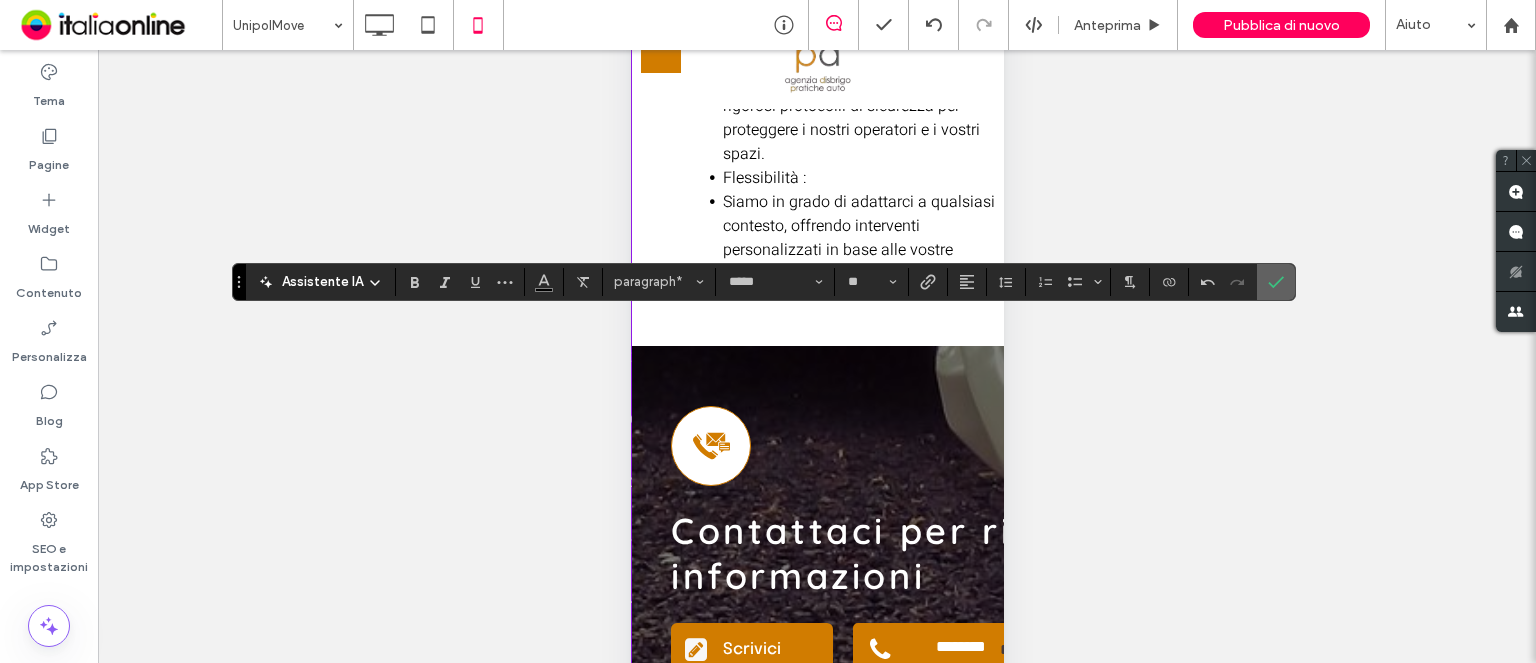 click 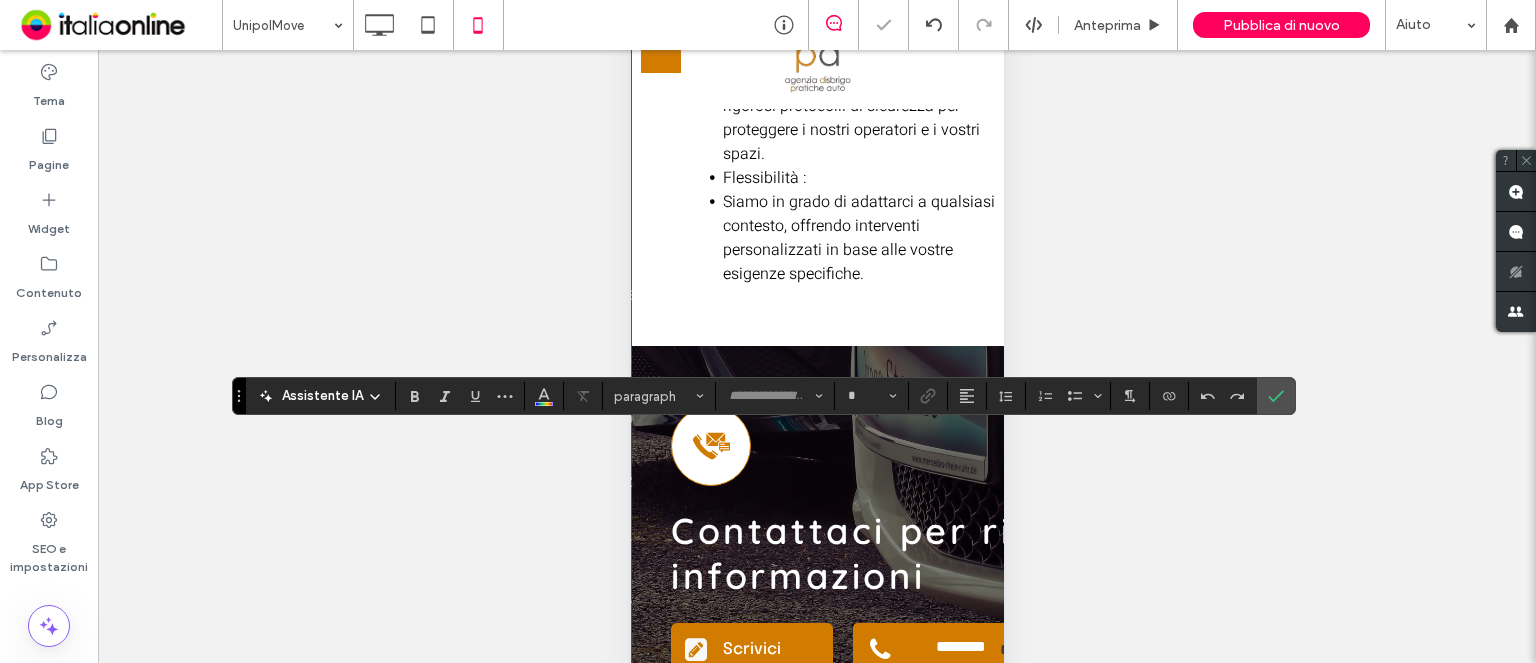 type on "*****" 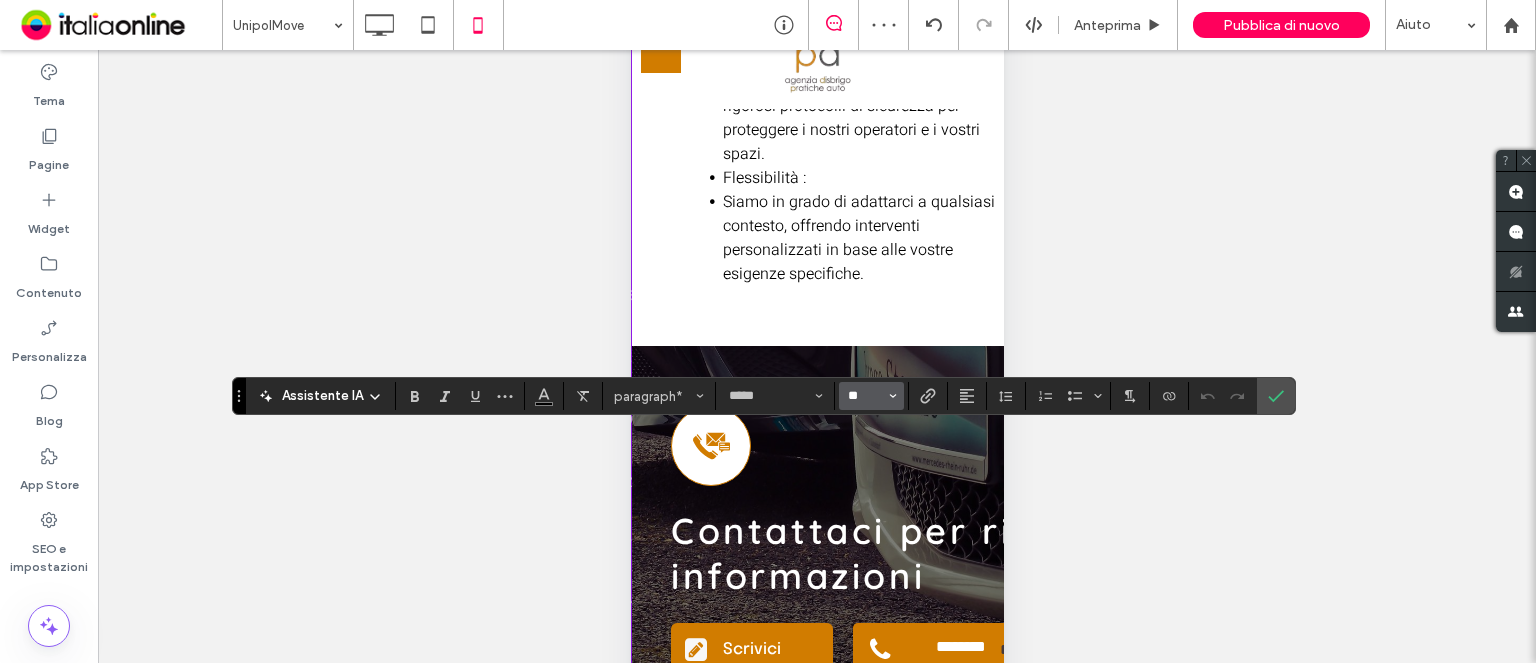 click on "**" at bounding box center [865, 396] 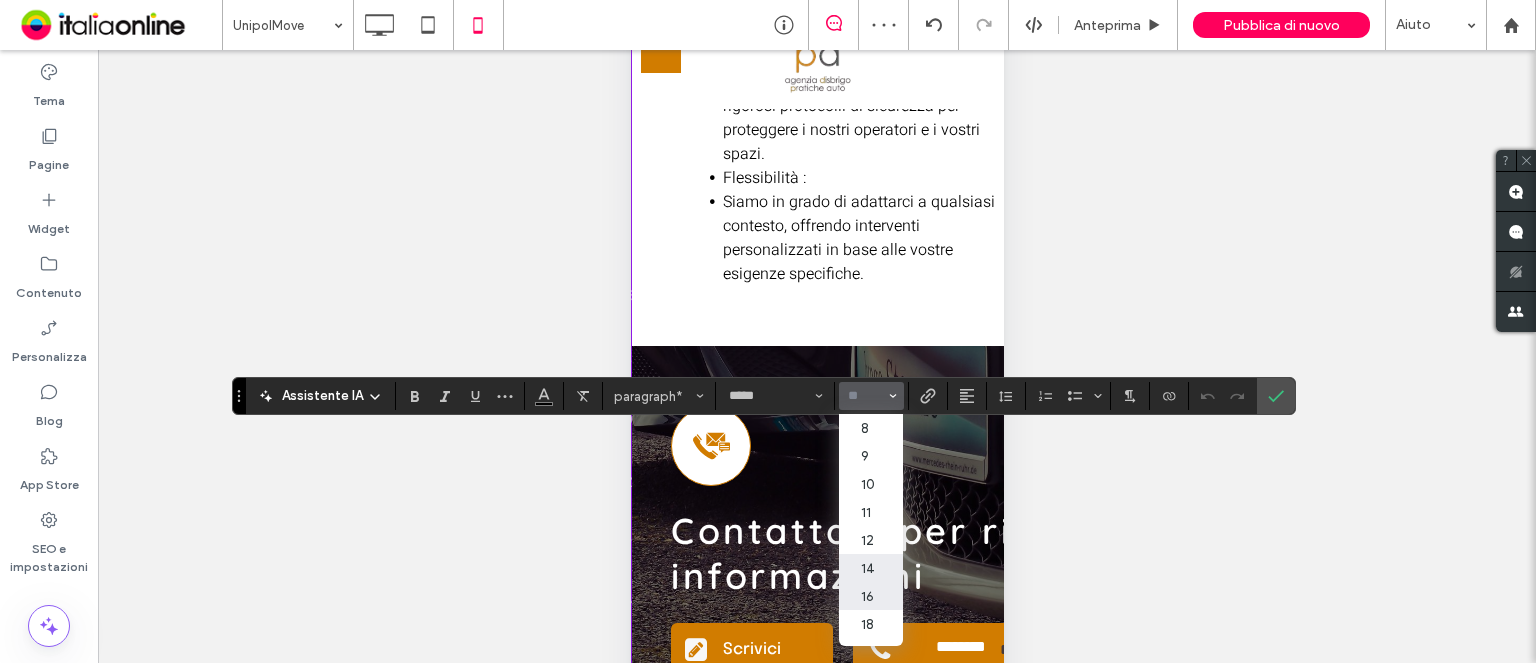 click on "16" at bounding box center (871, 596) 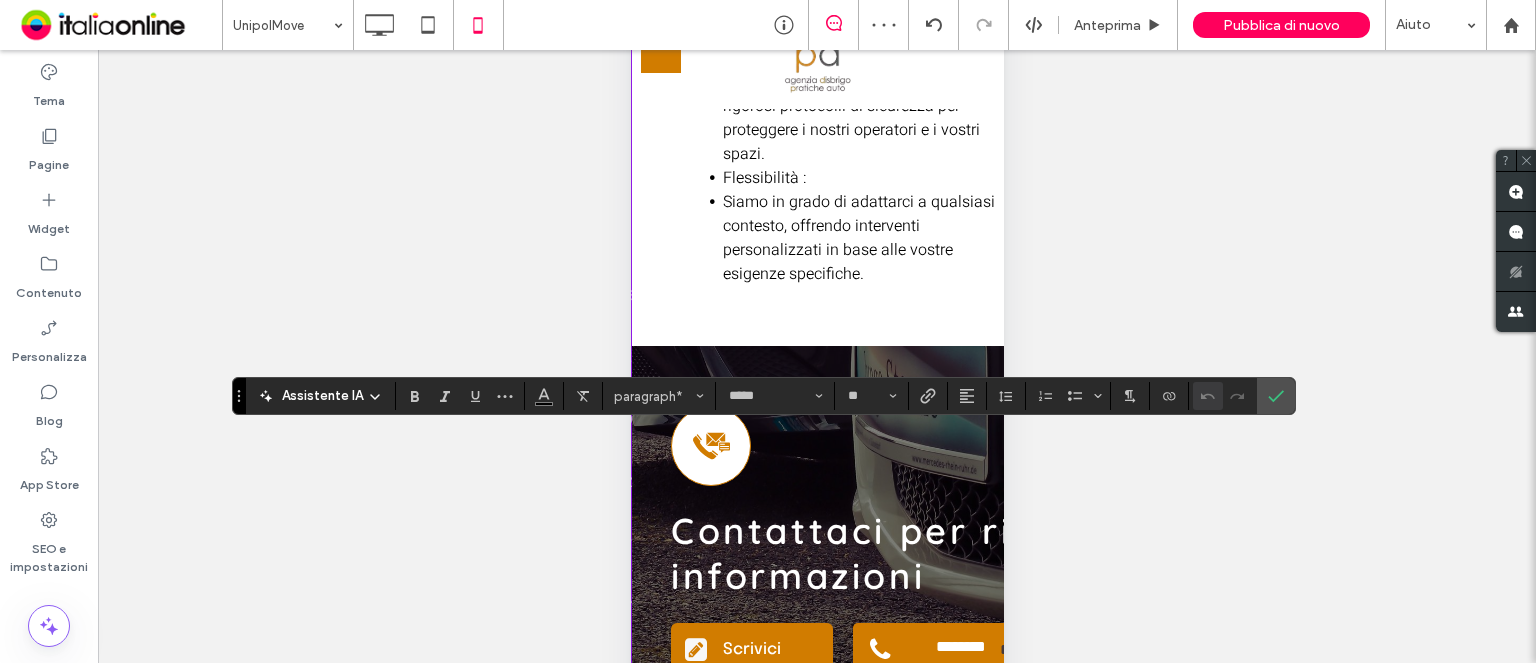 type on "**" 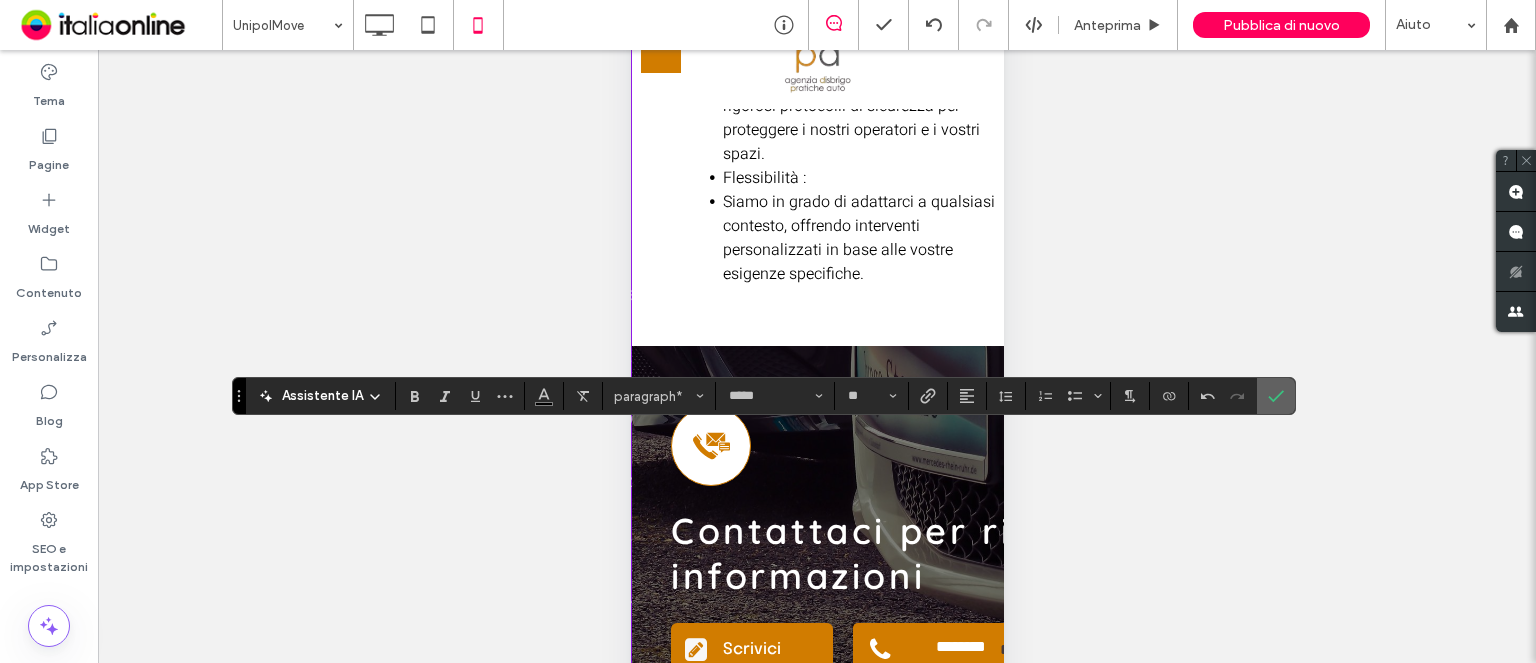click at bounding box center (1276, 396) 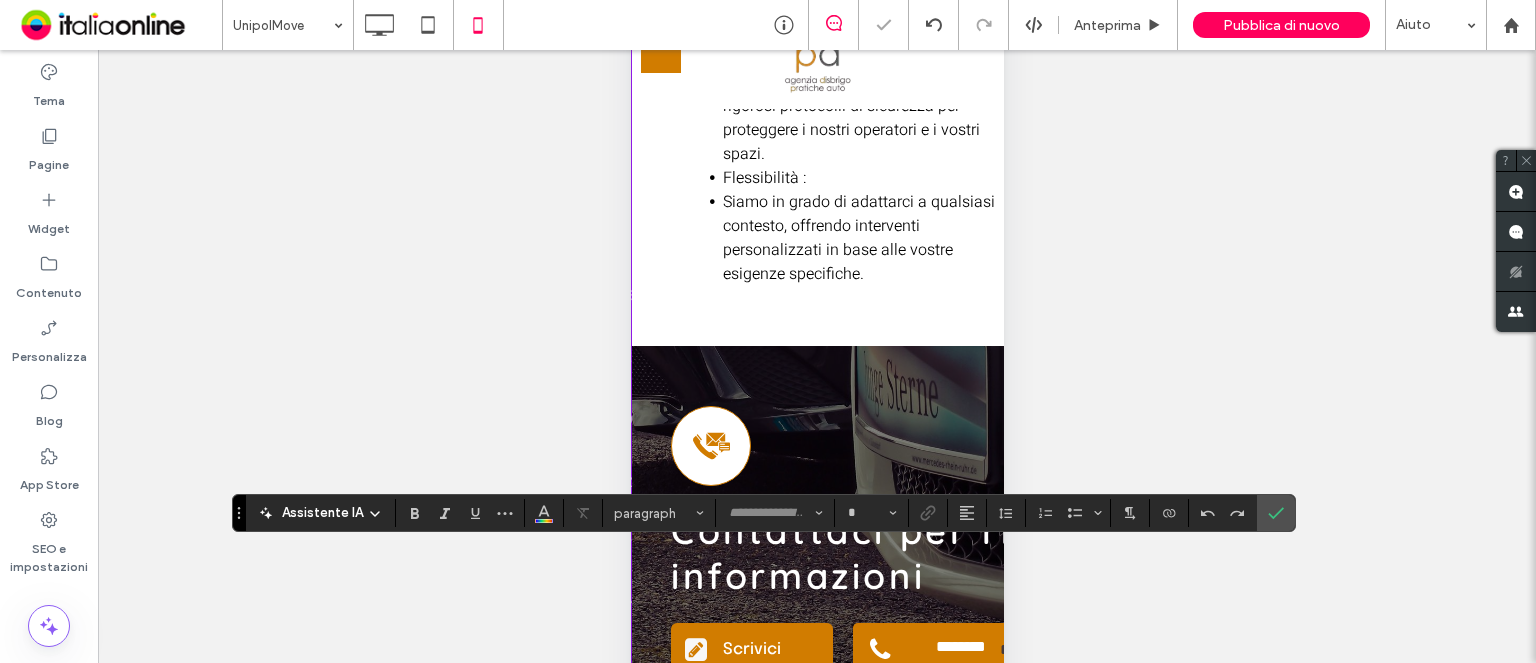 type on "*****" 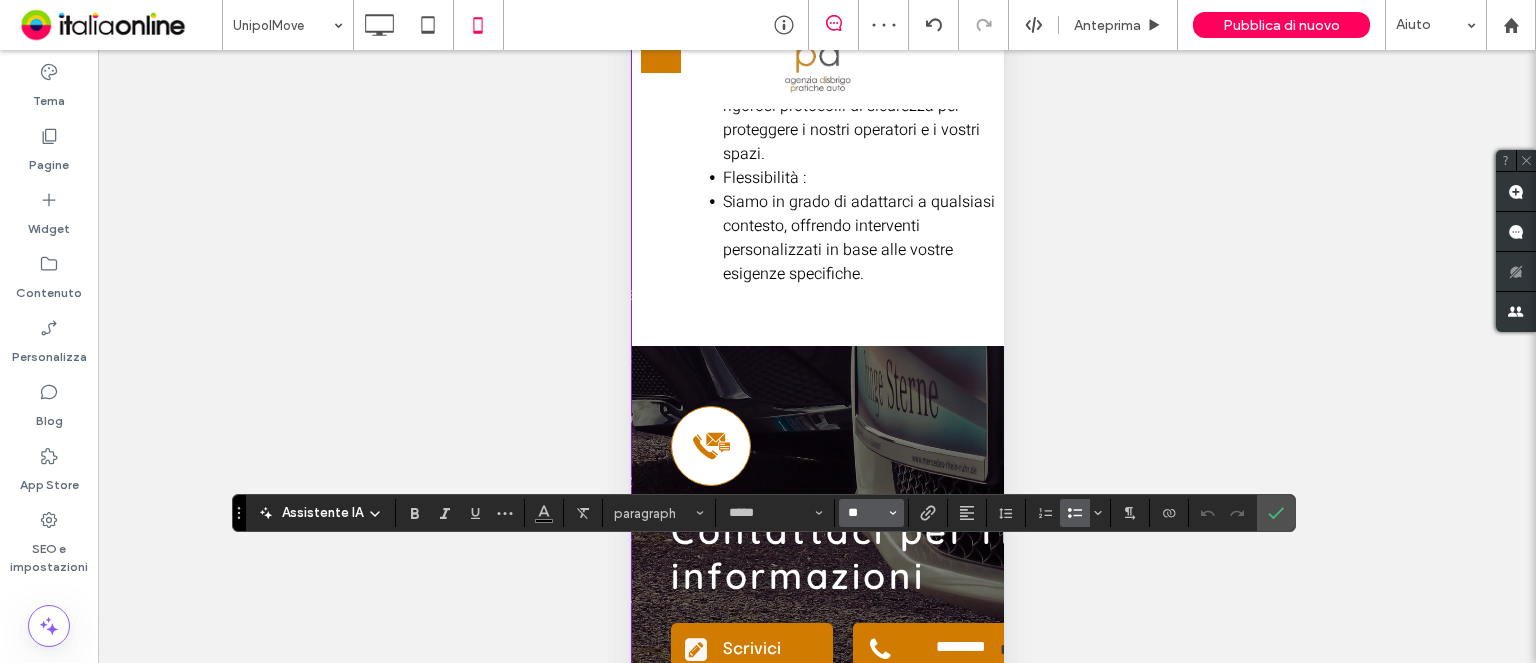 click on "**" at bounding box center [865, 513] 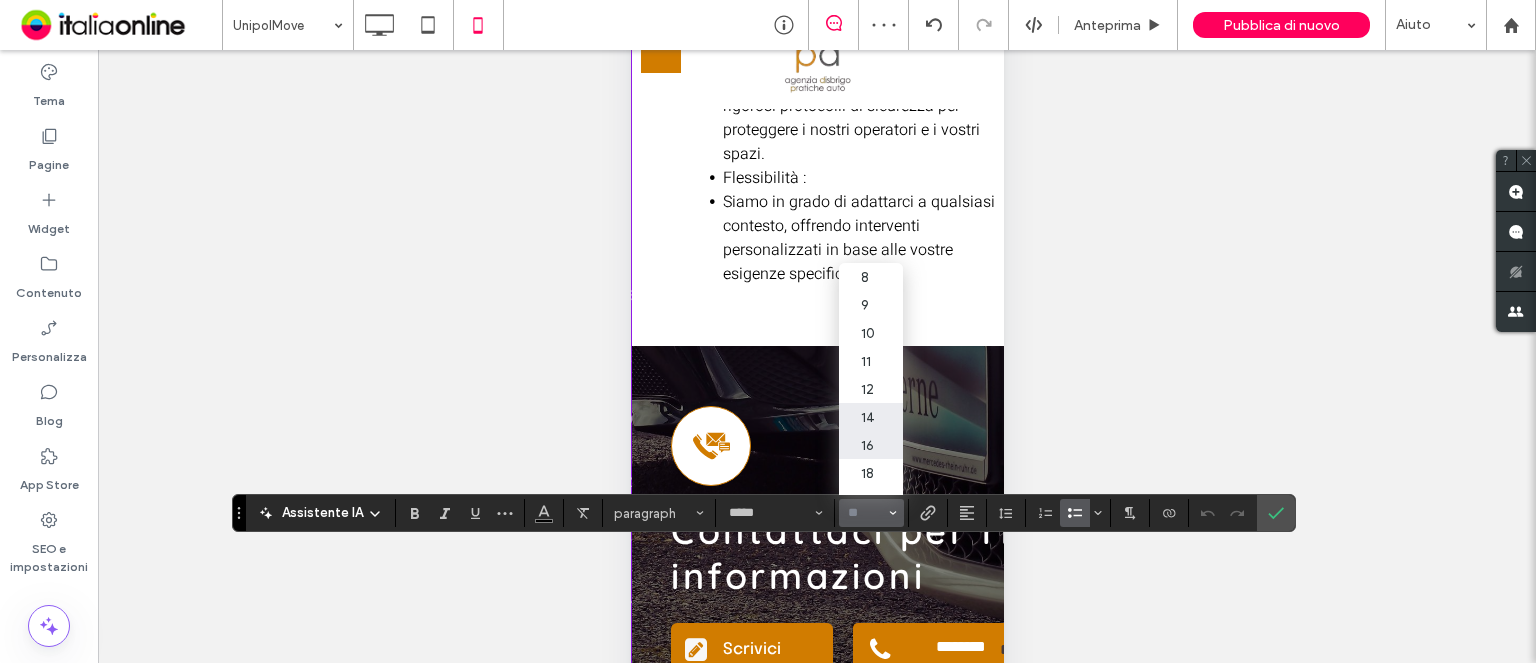 click on "16" at bounding box center (871, 445) 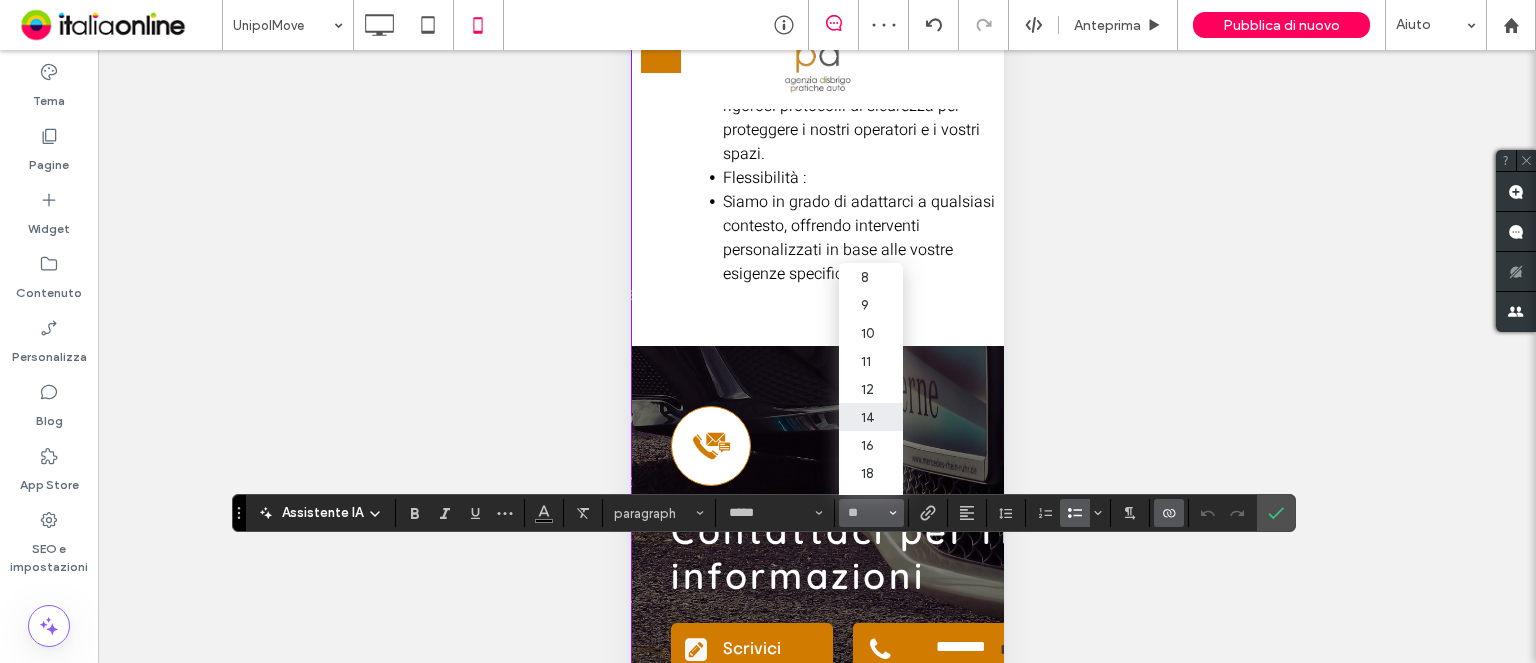 type on "**" 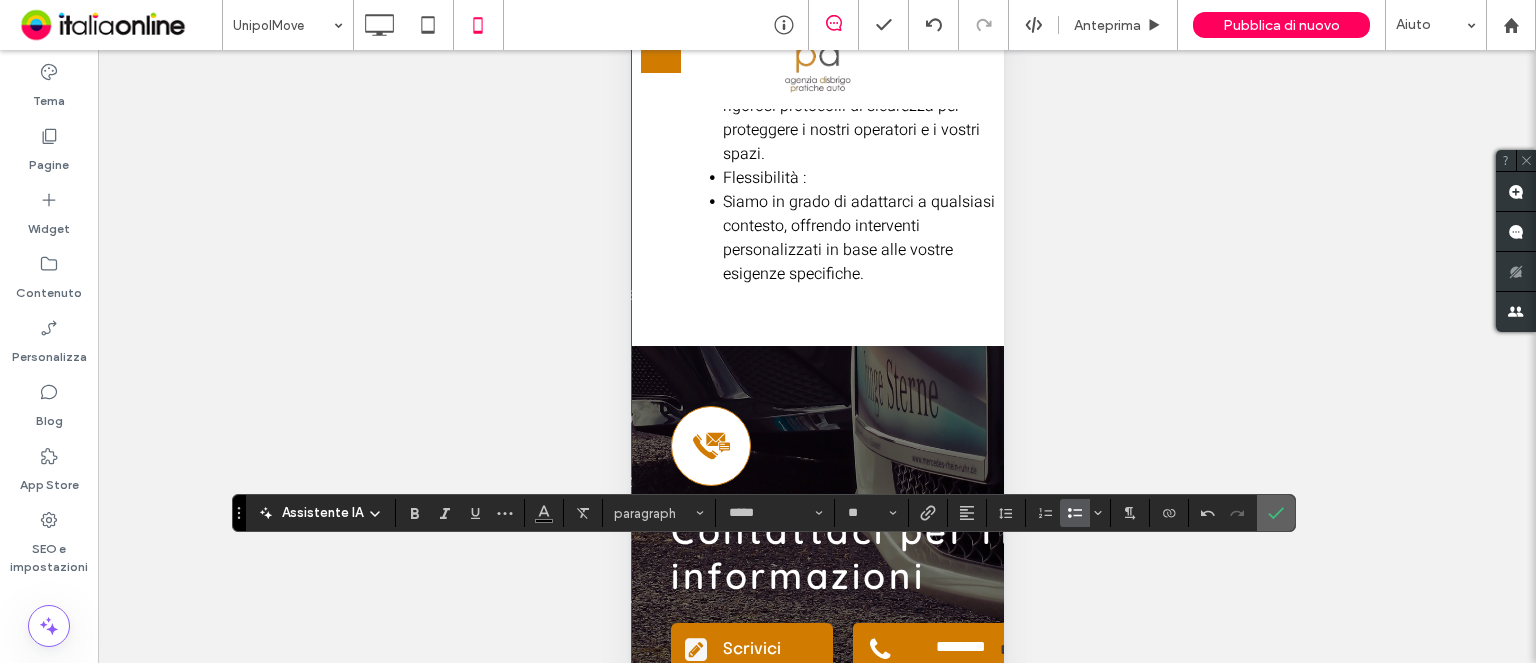 click at bounding box center (1276, 513) 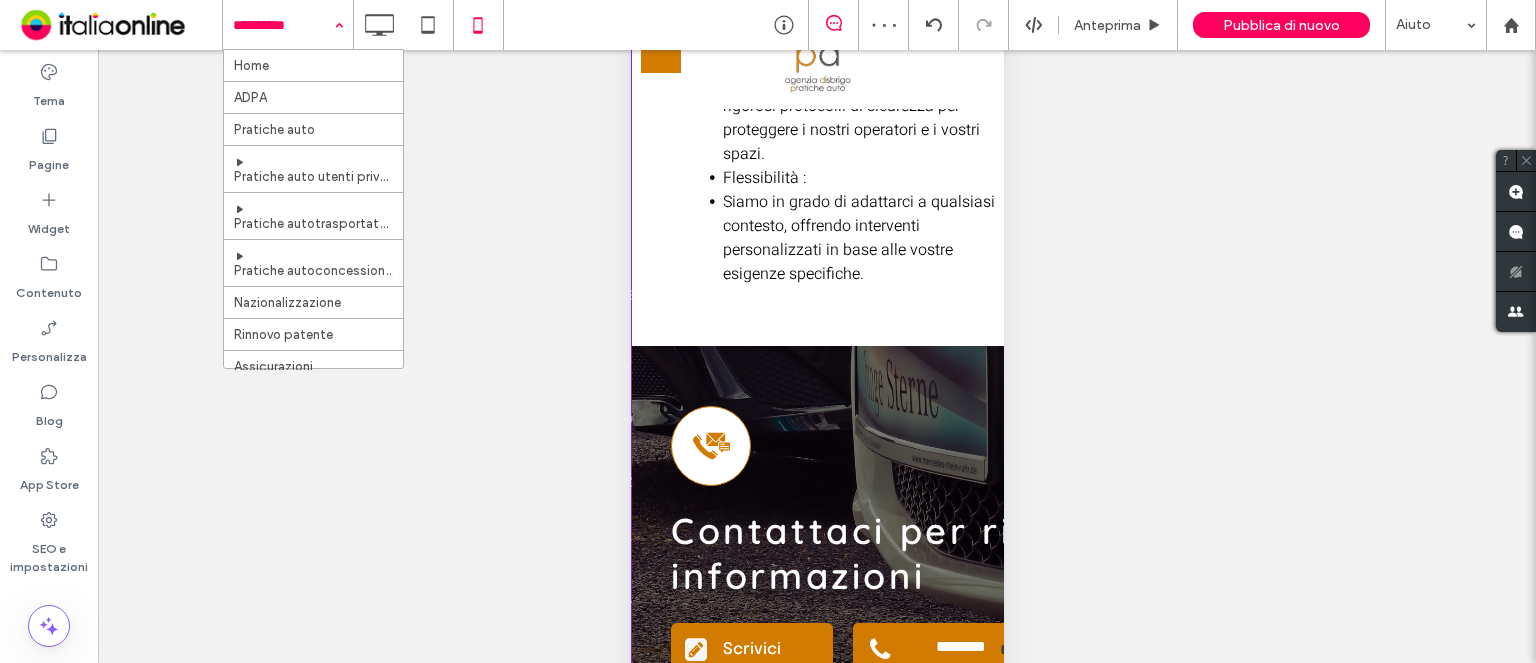 scroll, scrollTop: 153, scrollLeft: 0, axis: vertical 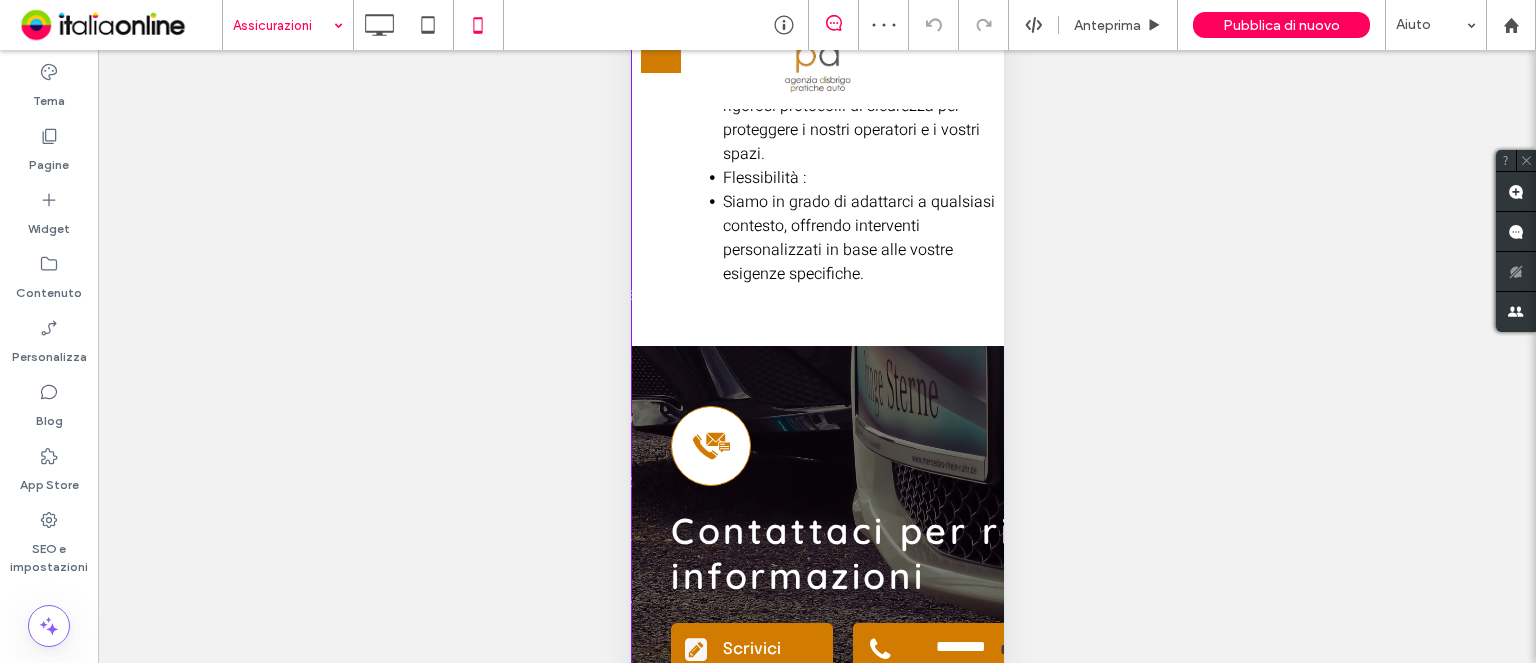 click at bounding box center (283, 25) 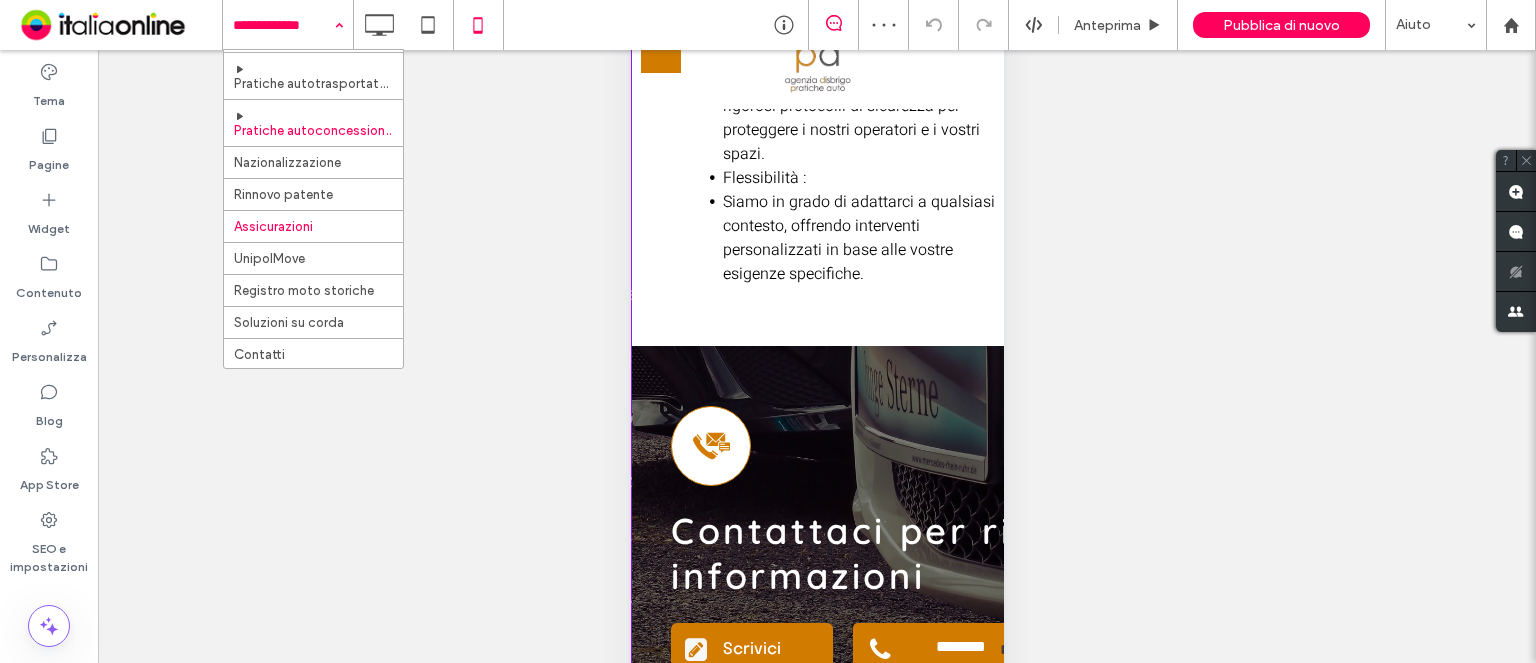 scroll, scrollTop: 153, scrollLeft: 0, axis: vertical 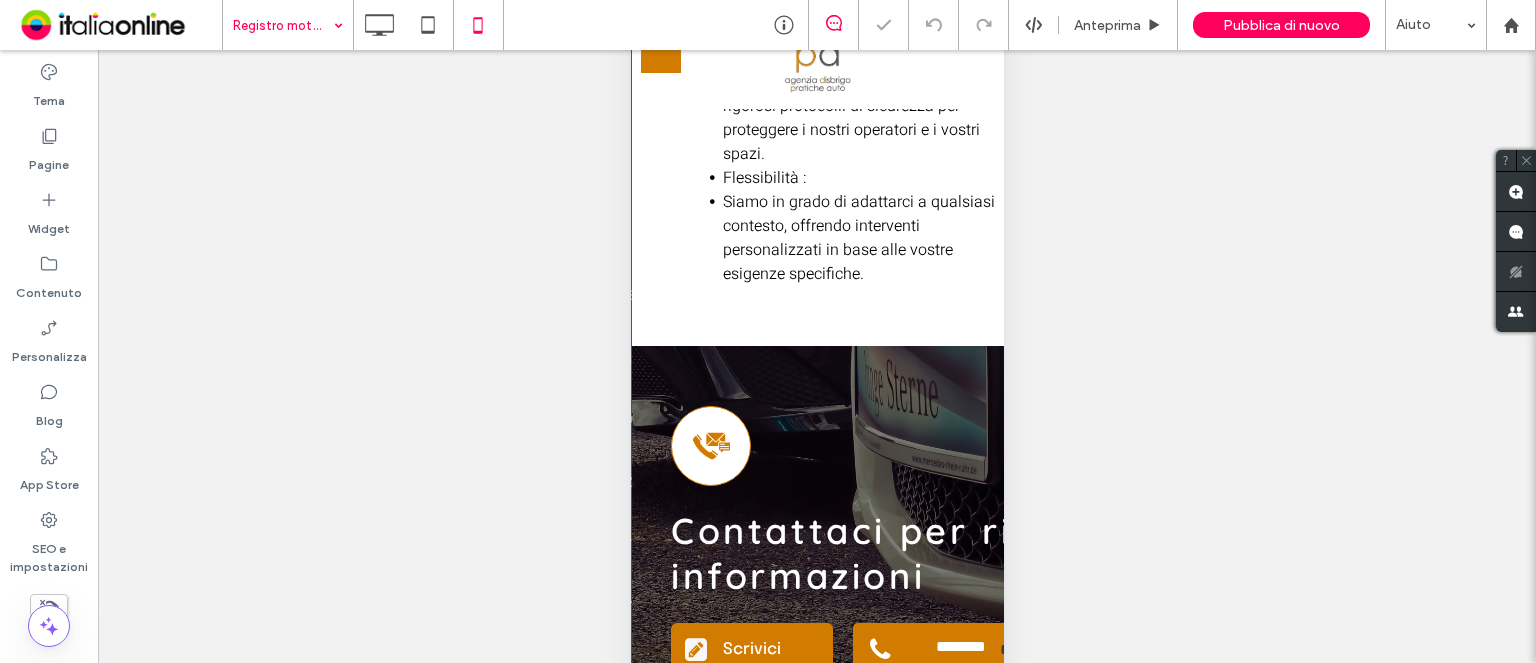 type on "*****" 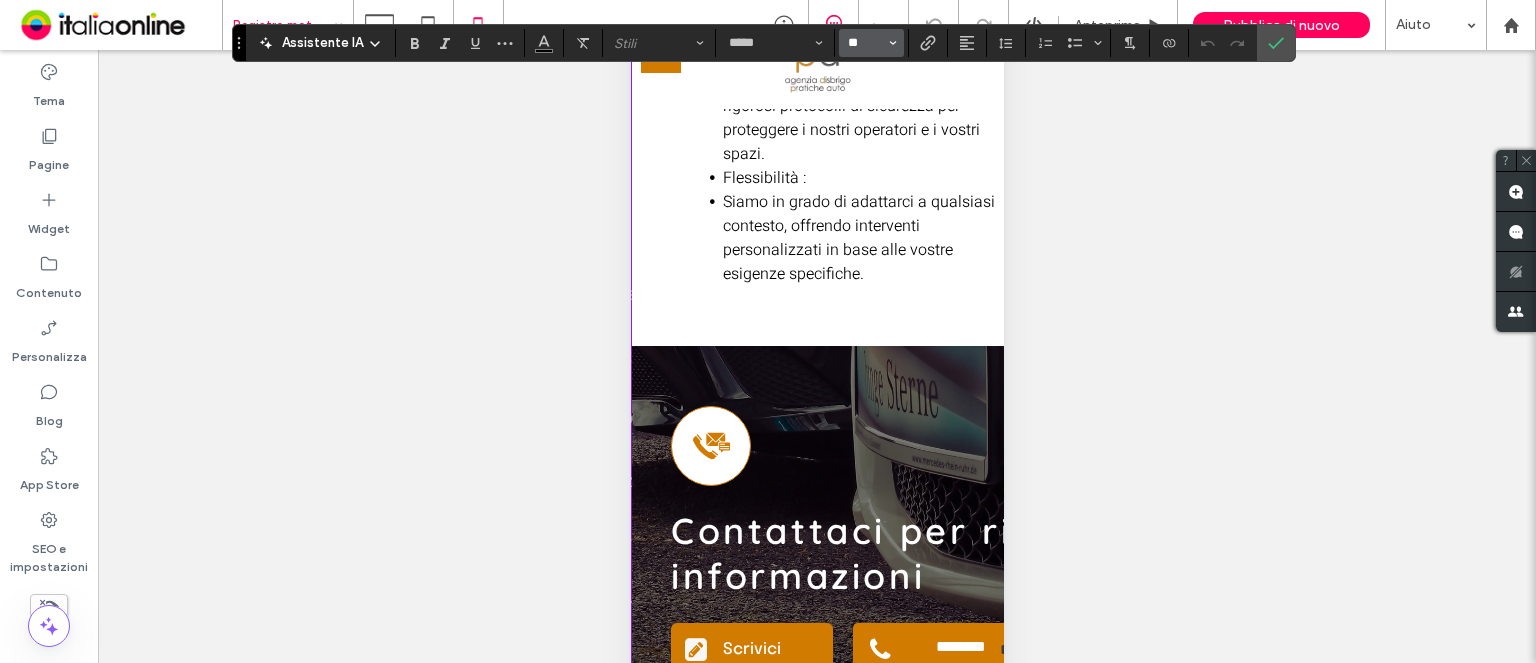 click on "**" at bounding box center [865, 43] 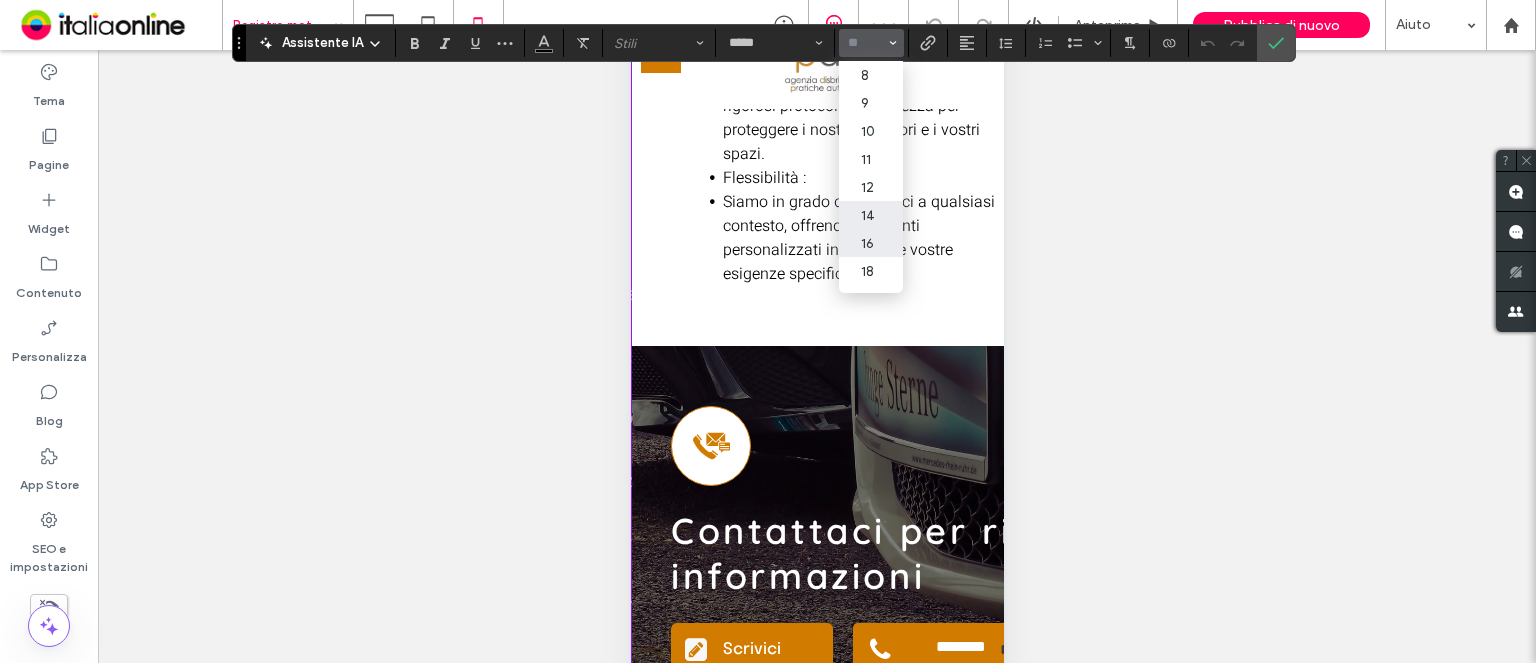 click on "16" at bounding box center (871, 243) 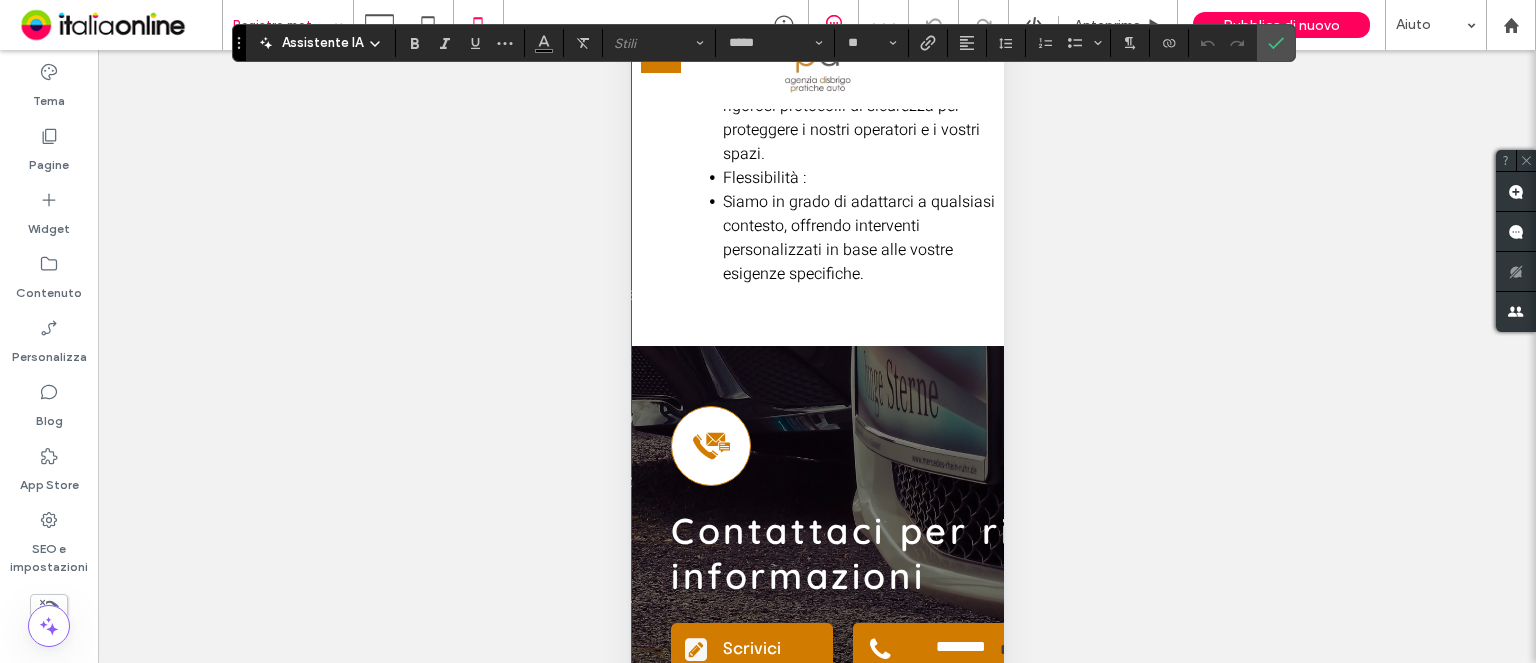 type on "**" 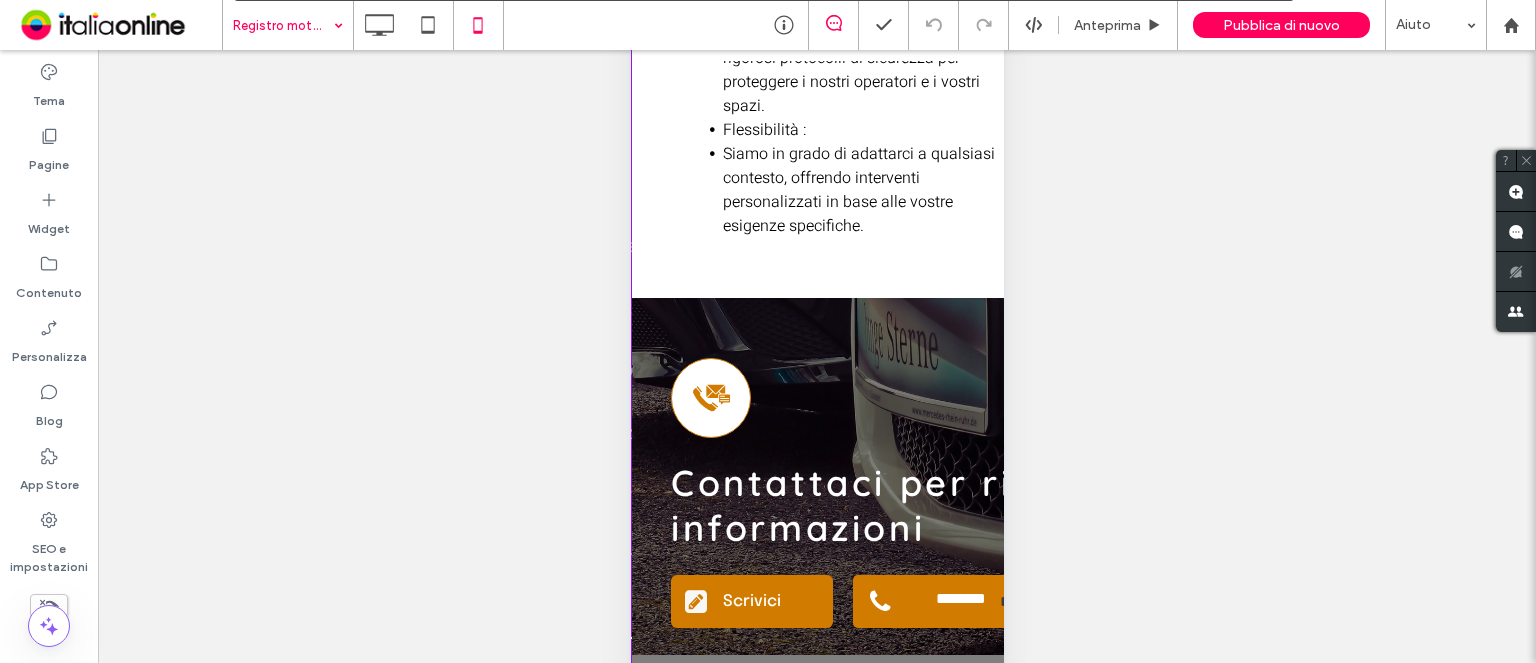 scroll, scrollTop: 163, scrollLeft: 0, axis: vertical 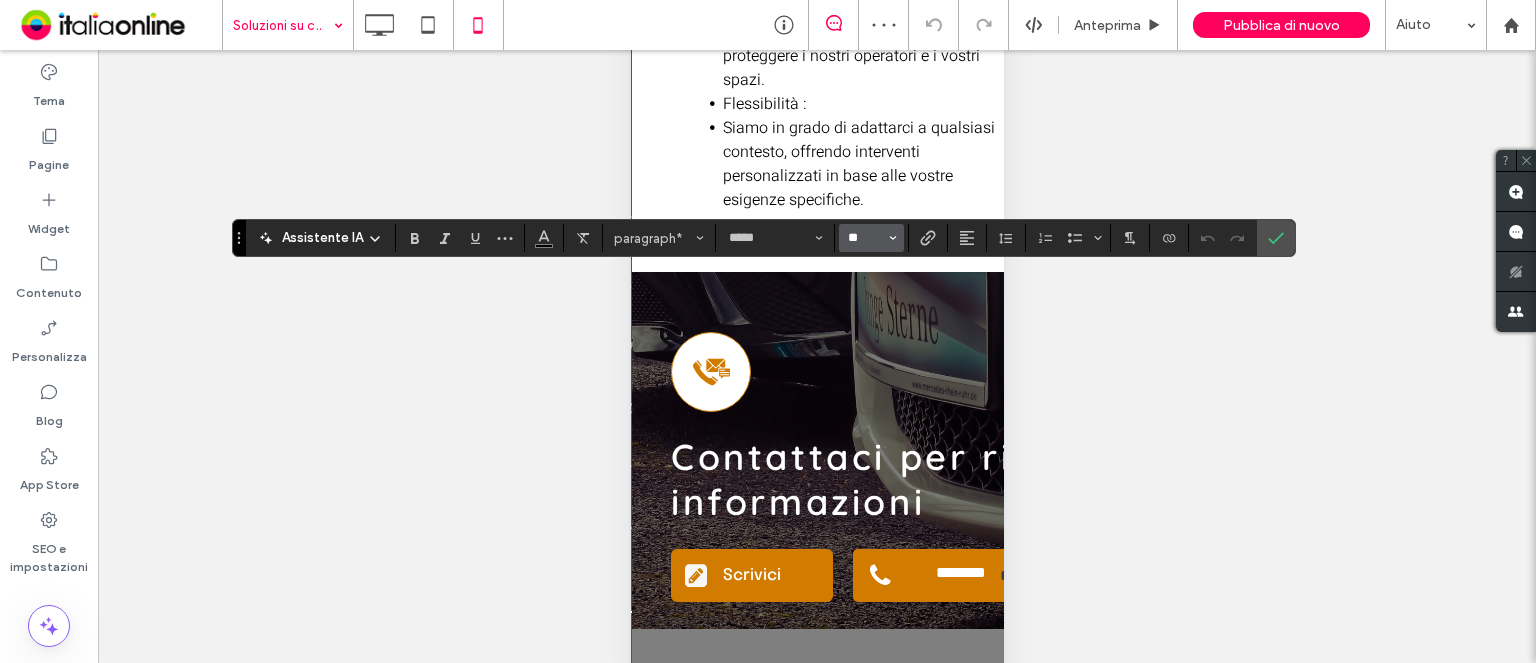 click on "**" at bounding box center [865, 238] 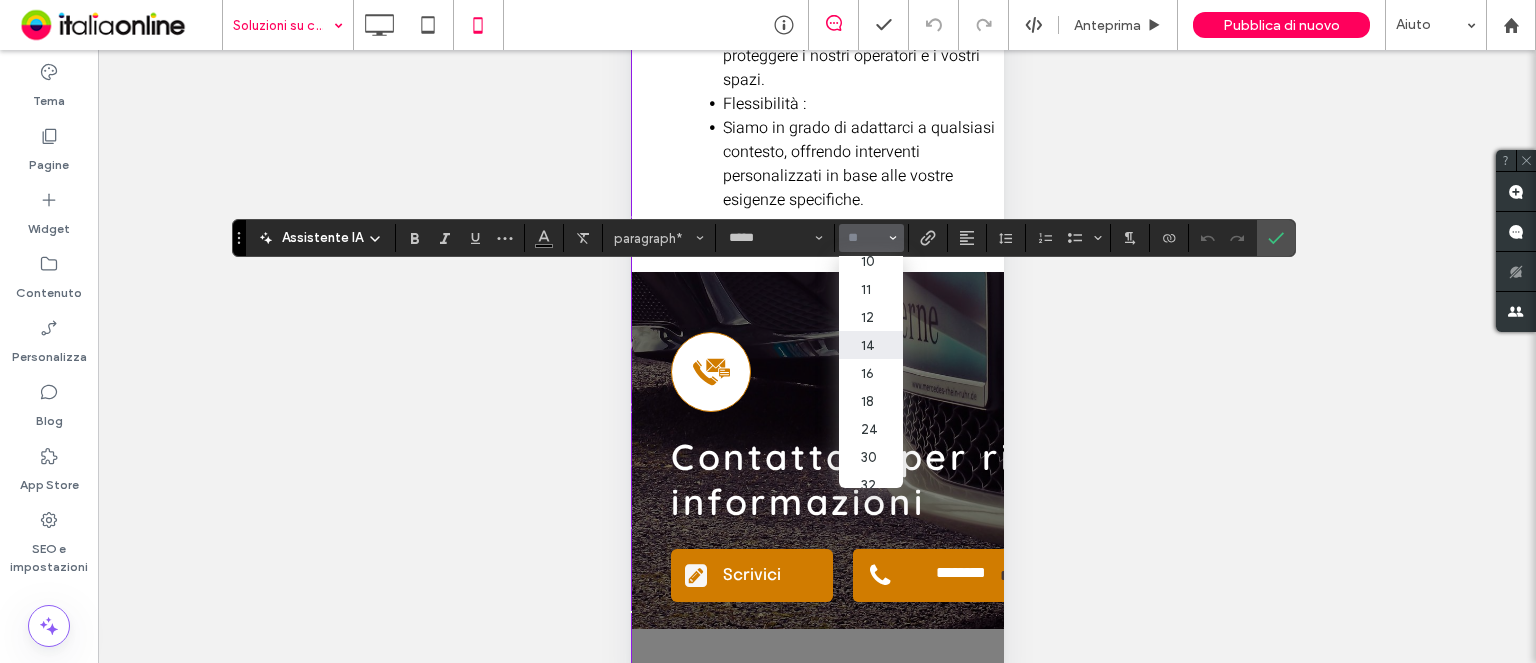 scroll, scrollTop: 100, scrollLeft: 0, axis: vertical 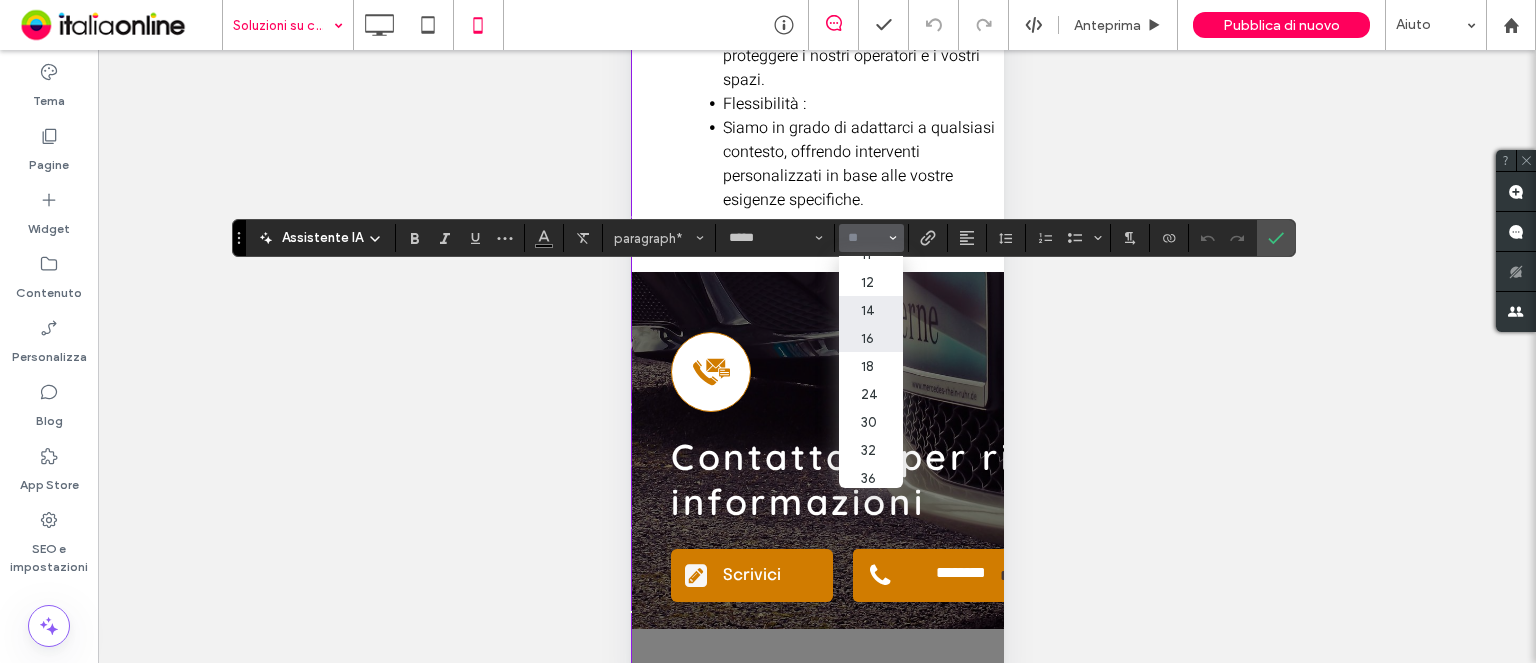 click on "16" at bounding box center (871, 338) 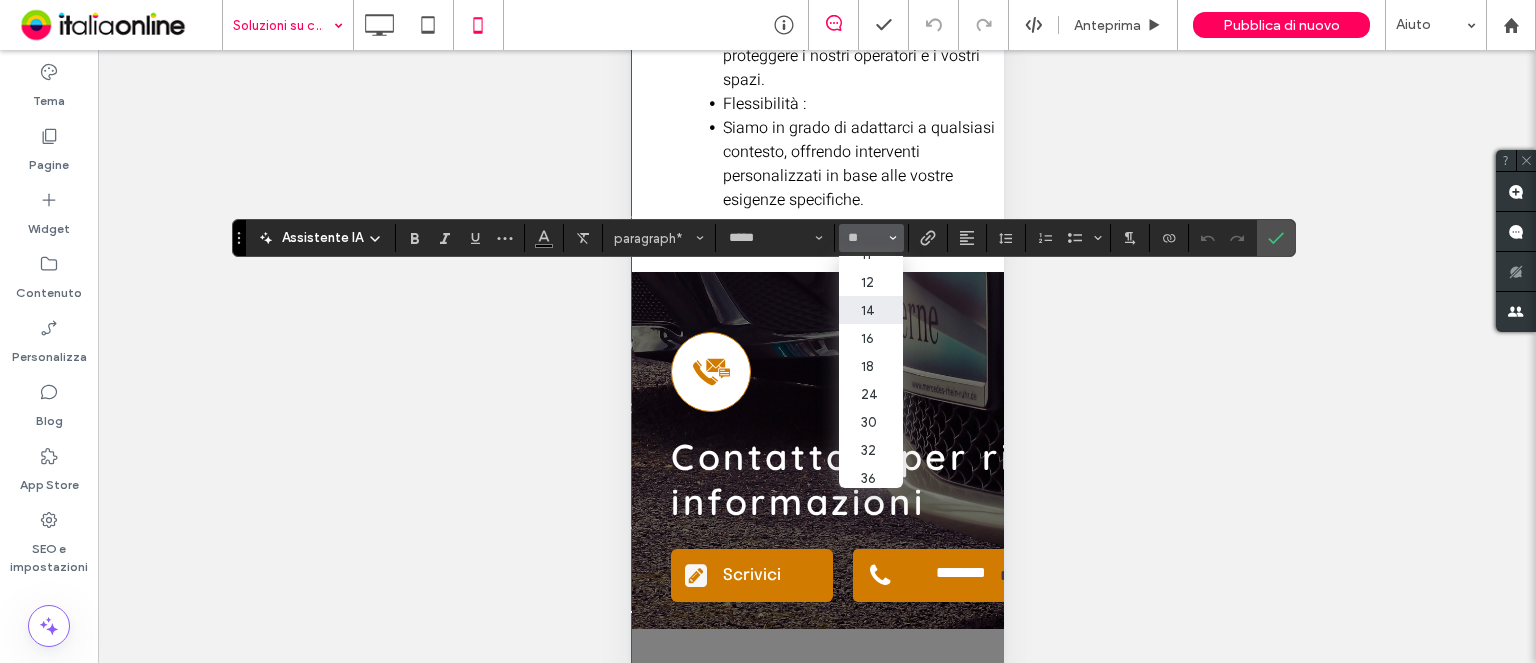 type on "**" 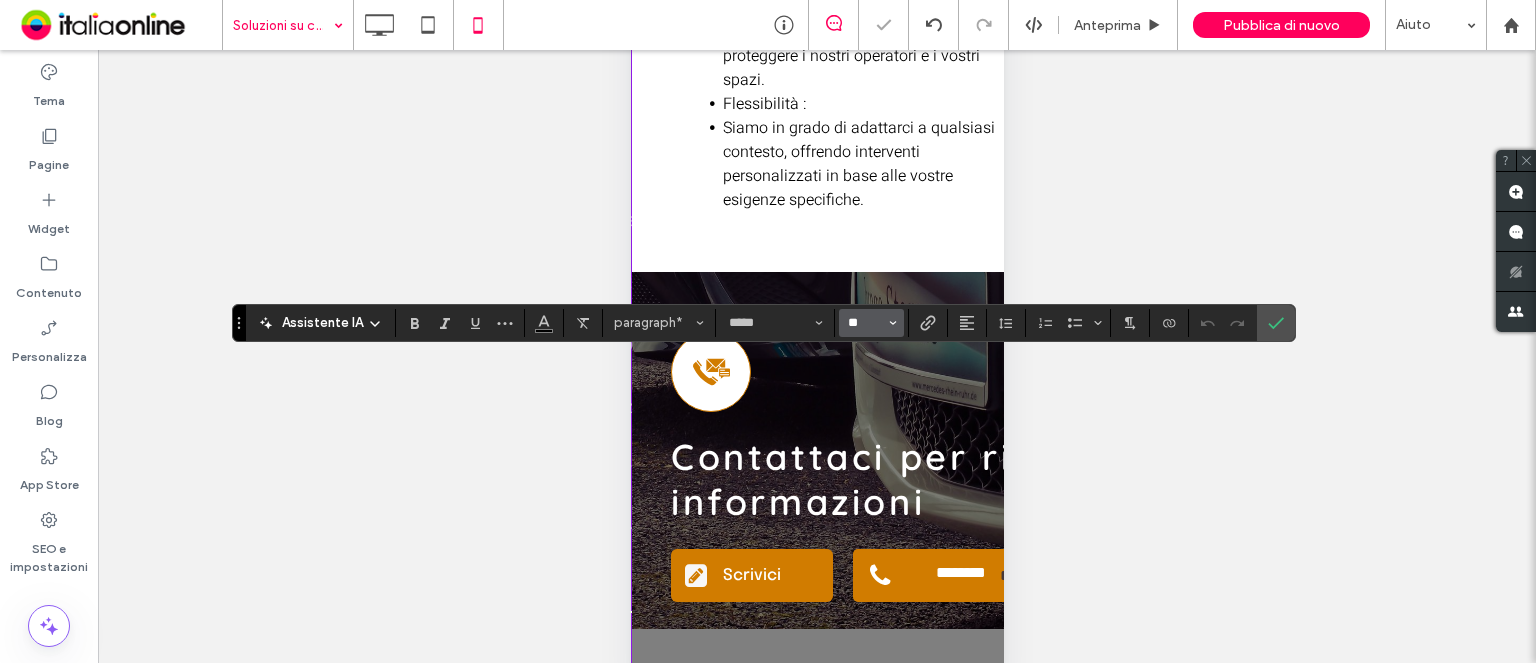 click on "**" at bounding box center (865, 323) 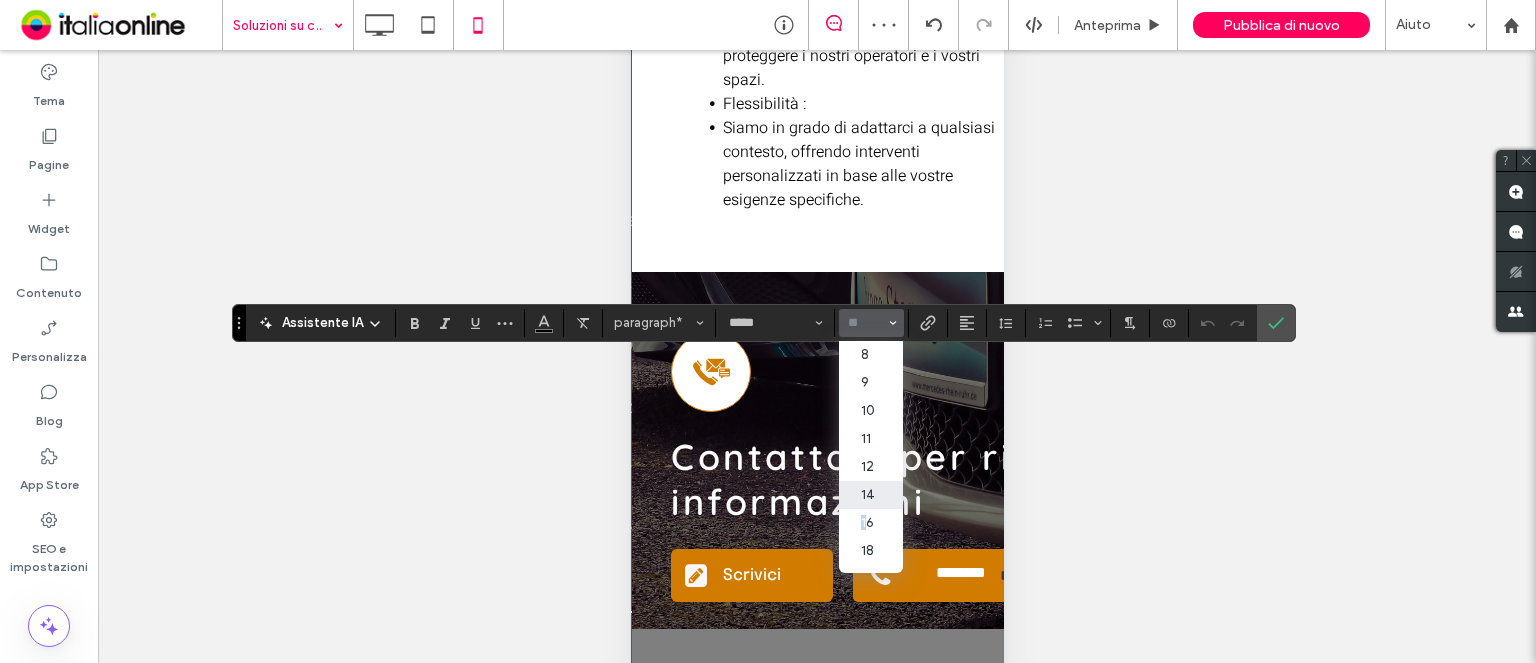 drag, startPoint x: 860, startPoint y: 523, endPoint x: 1110, endPoint y: 434, distance: 265.36957 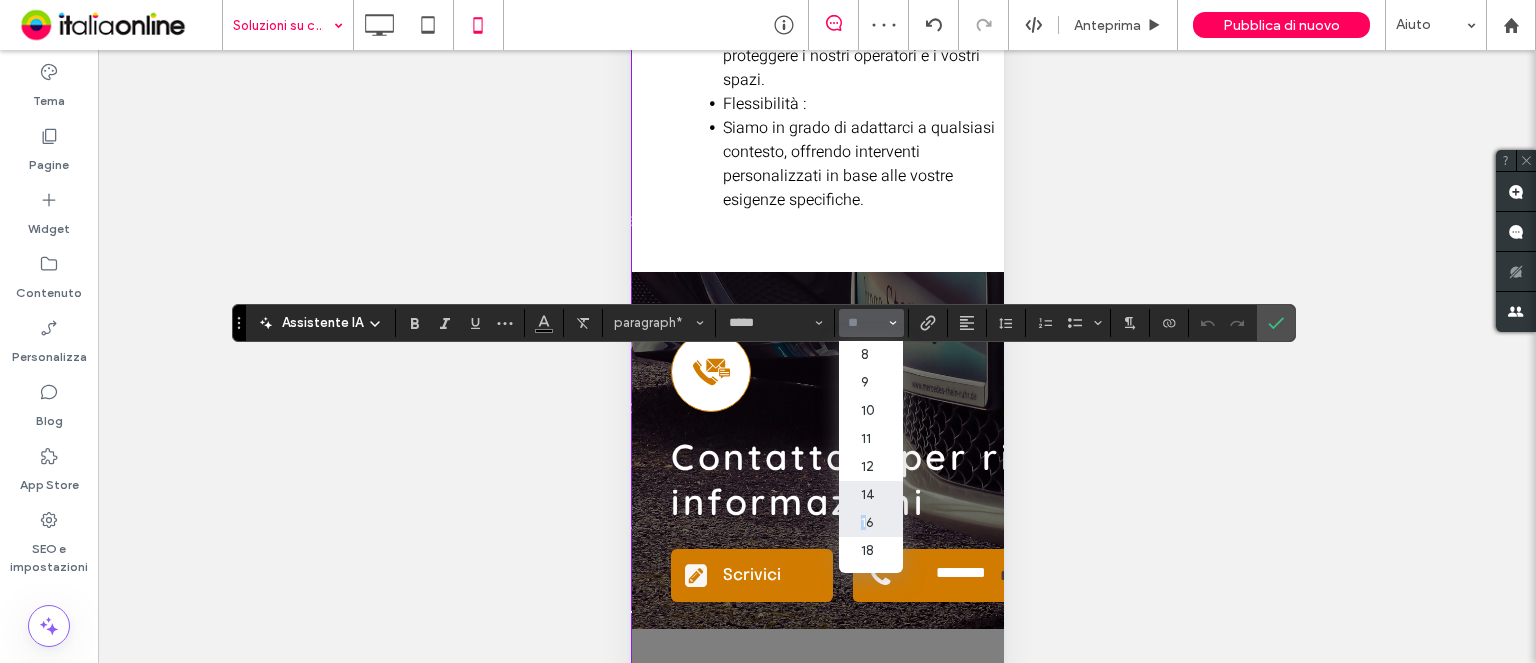 drag, startPoint x: 860, startPoint y: 518, endPoint x: 1021, endPoint y: 489, distance: 163.59096 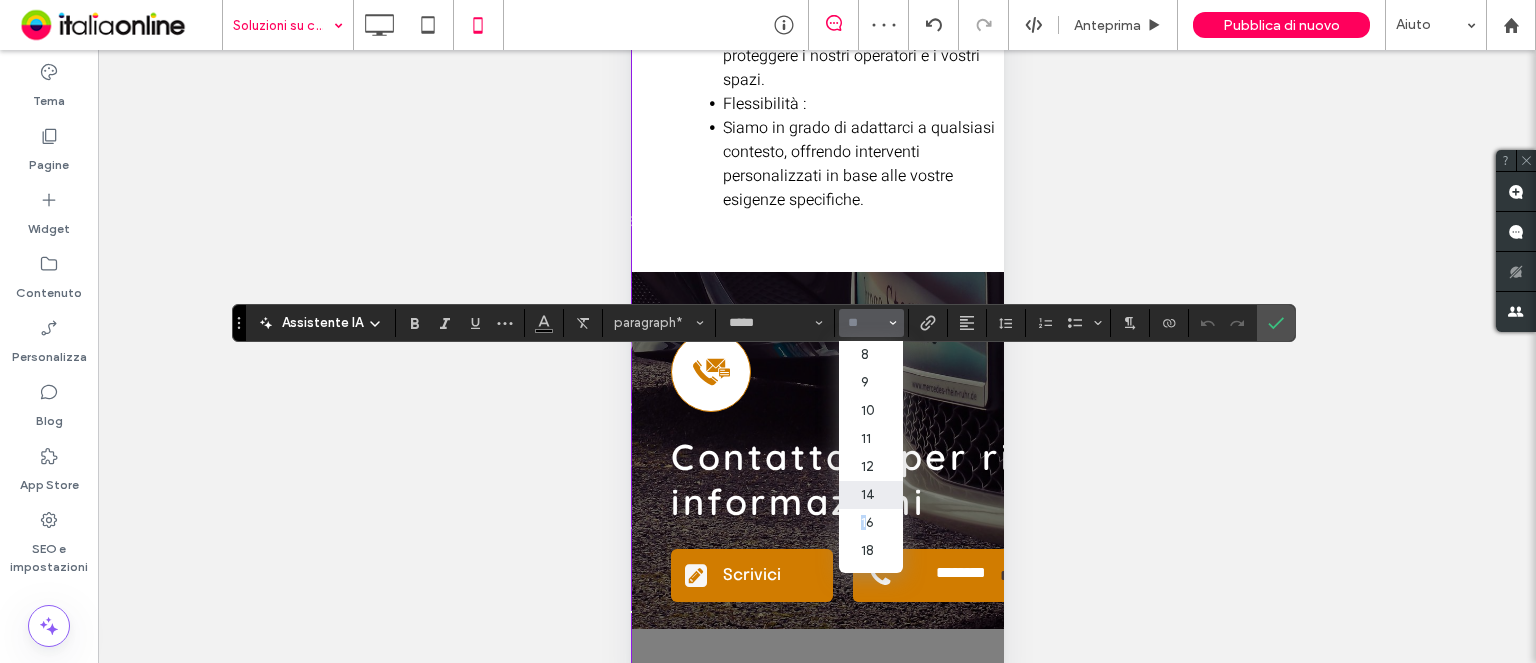 click on "16" at bounding box center (871, 523) 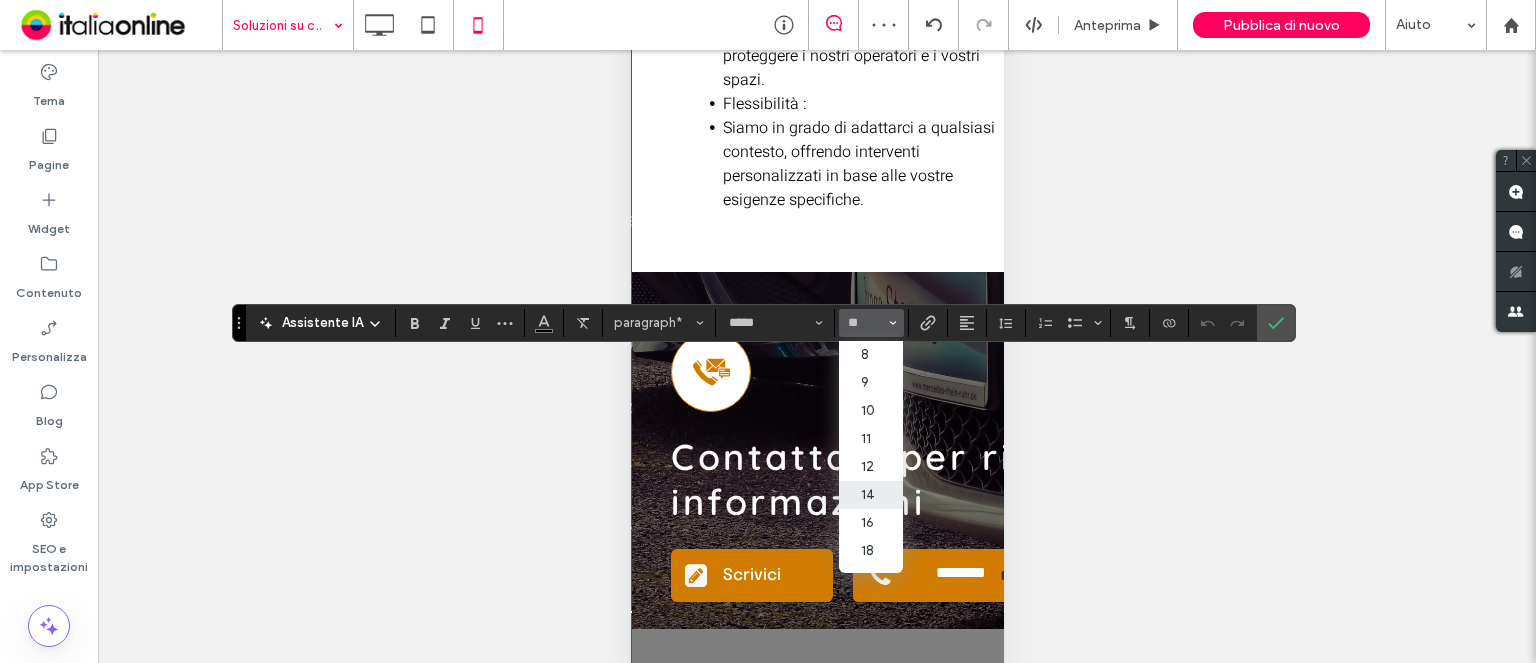 type on "**" 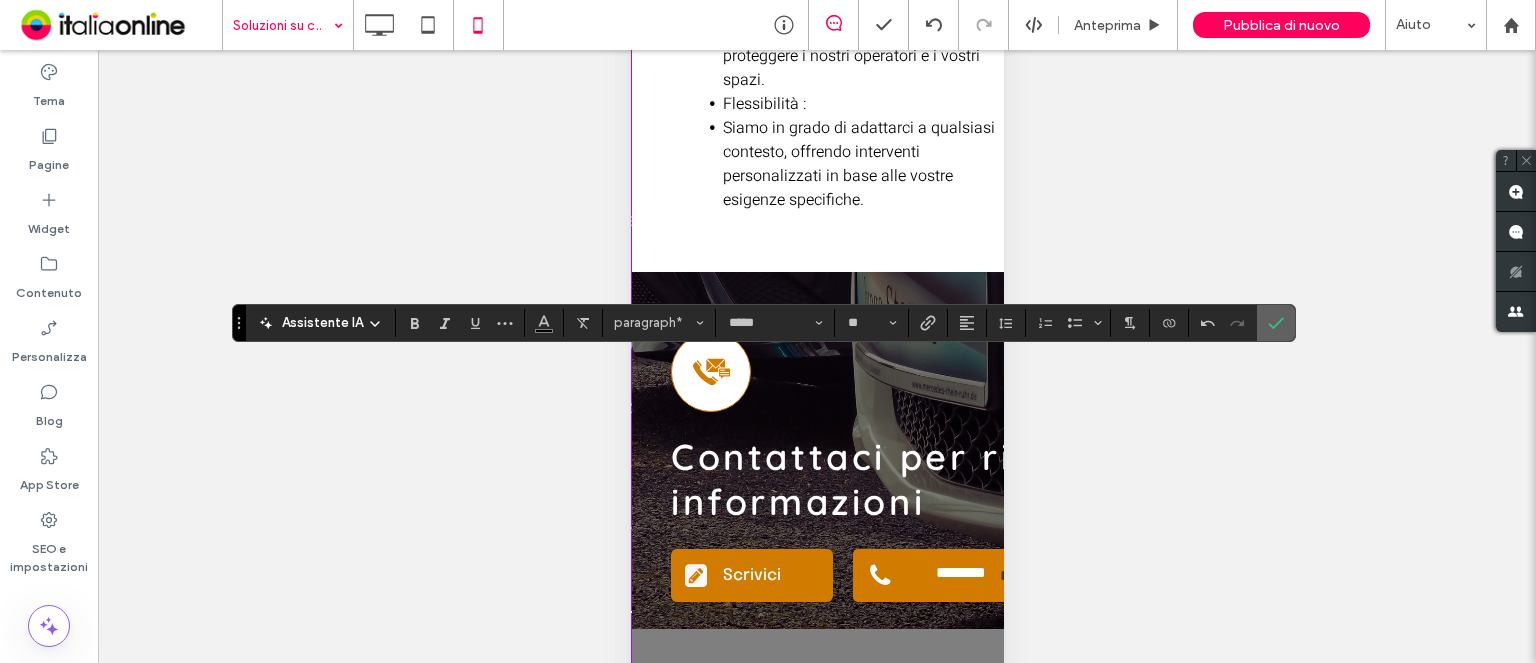 click 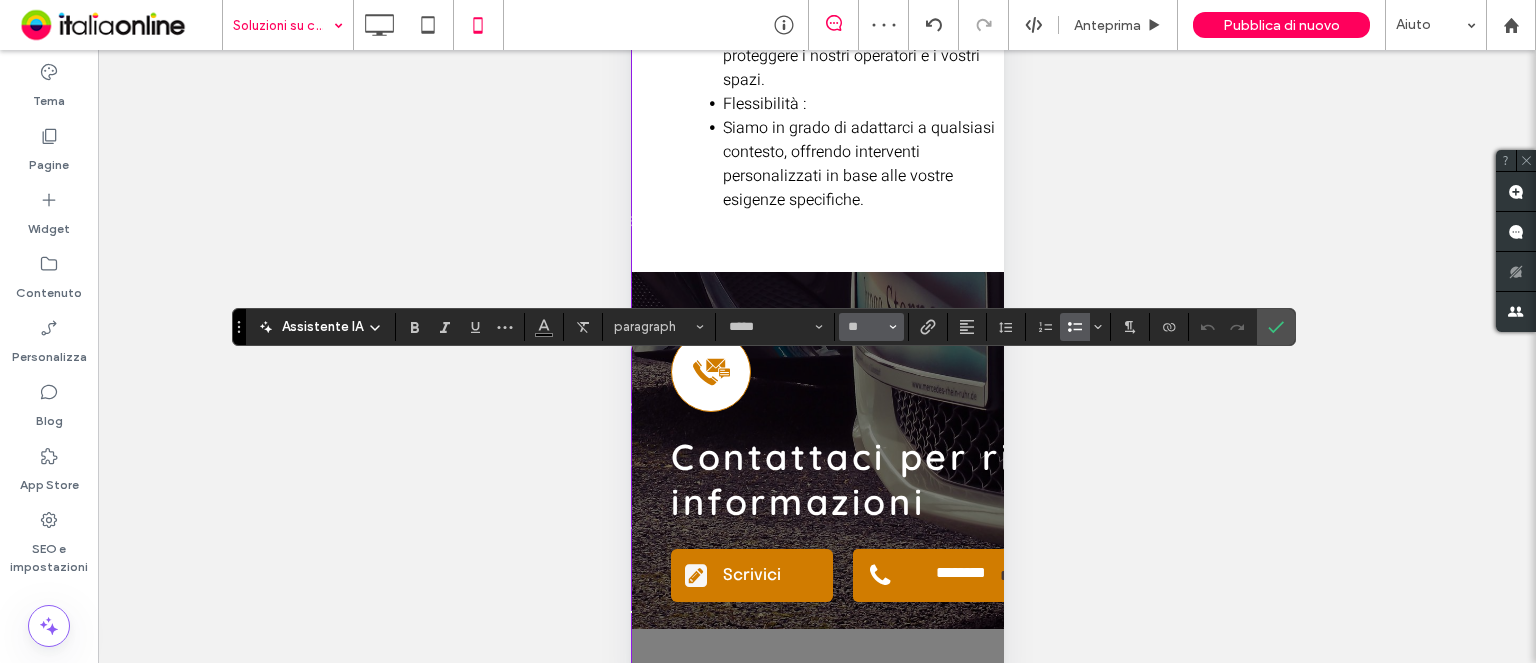 click 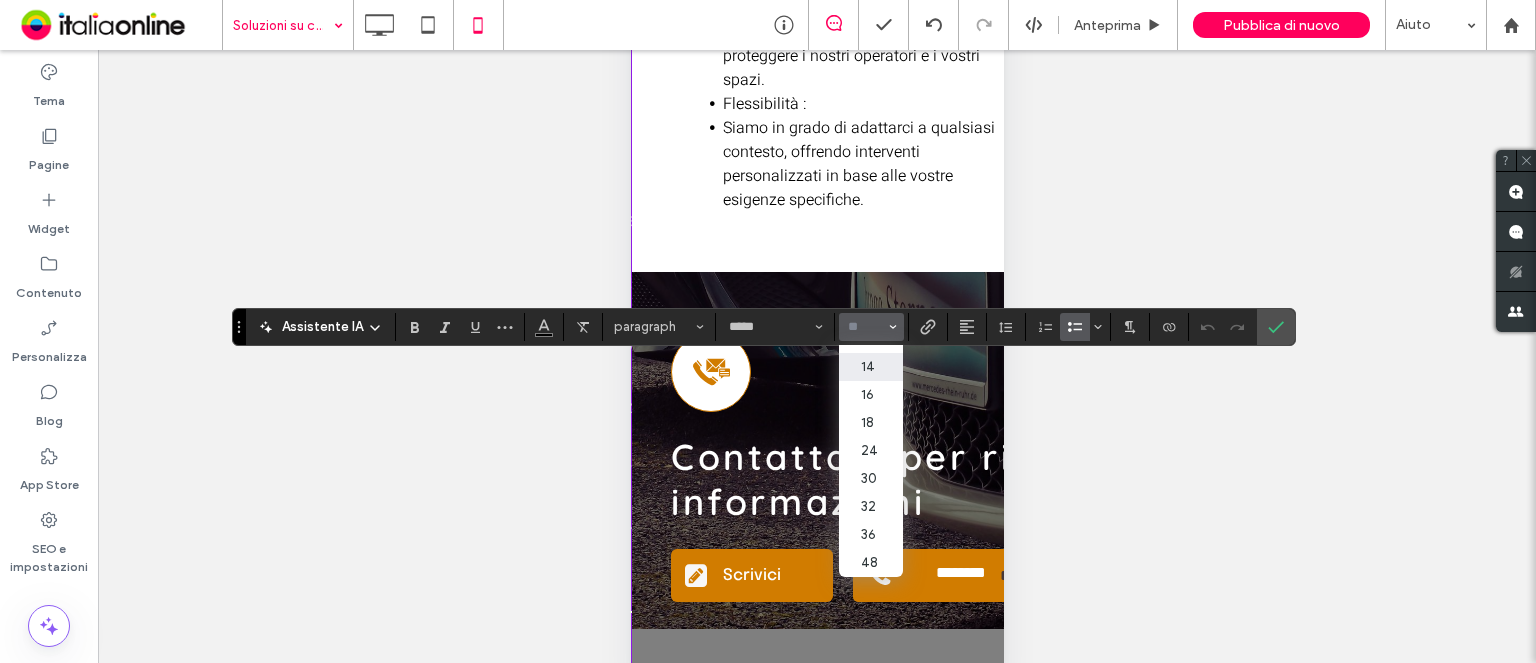 scroll, scrollTop: 100, scrollLeft: 0, axis: vertical 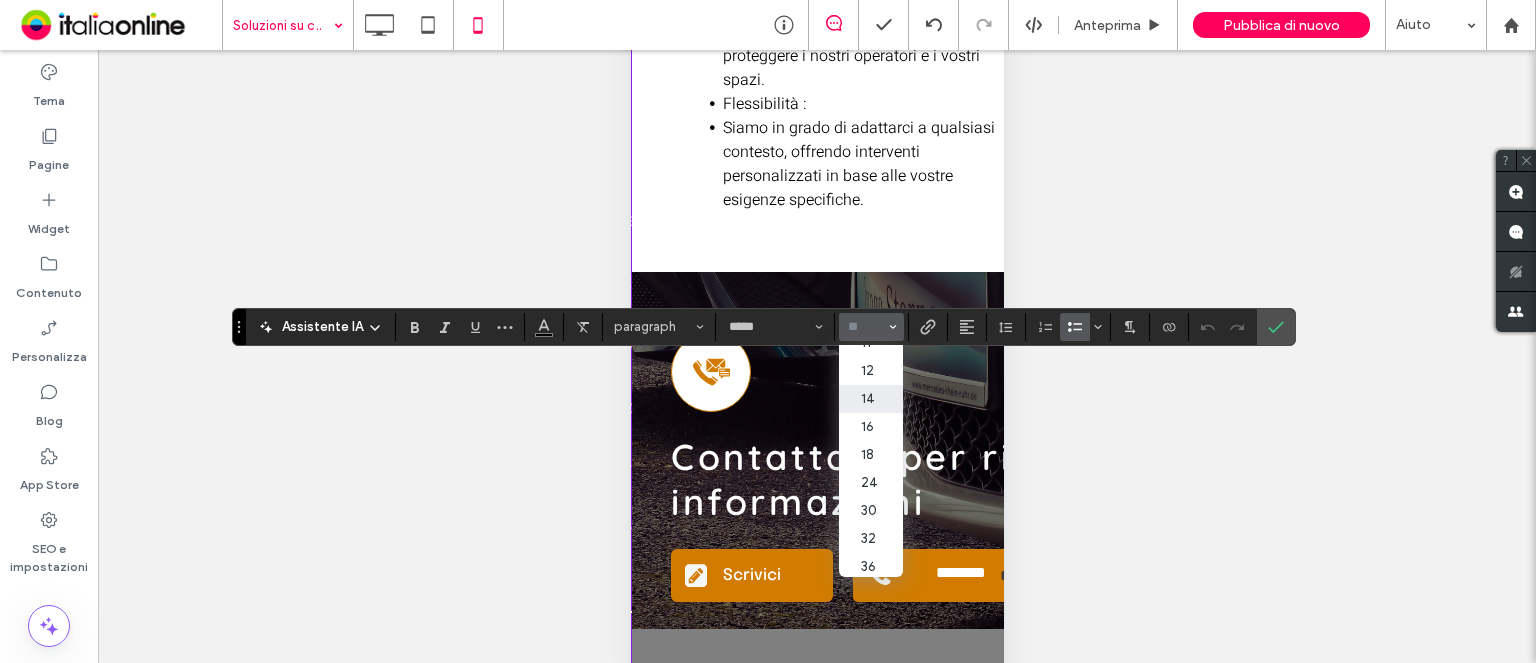 drag, startPoint x: 888, startPoint y: 427, endPoint x: 1177, endPoint y: 427, distance: 289 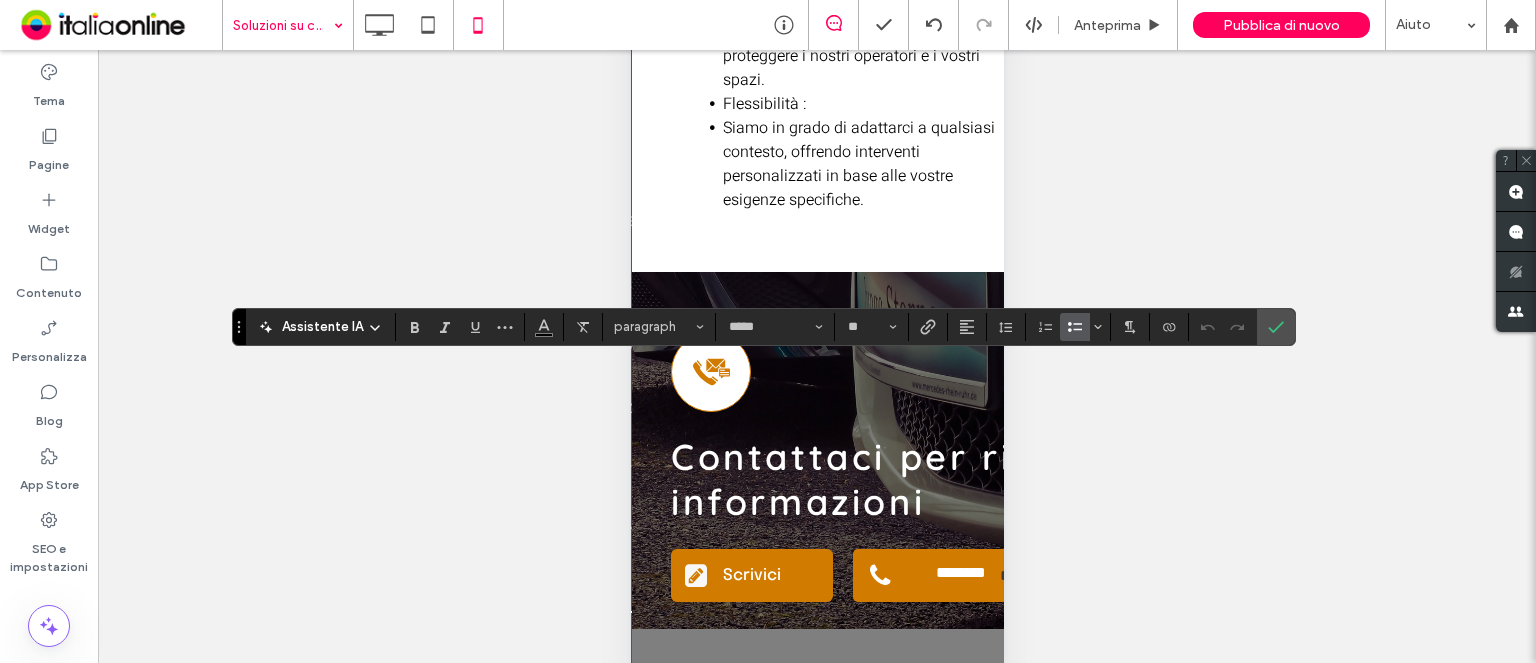 type on "**" 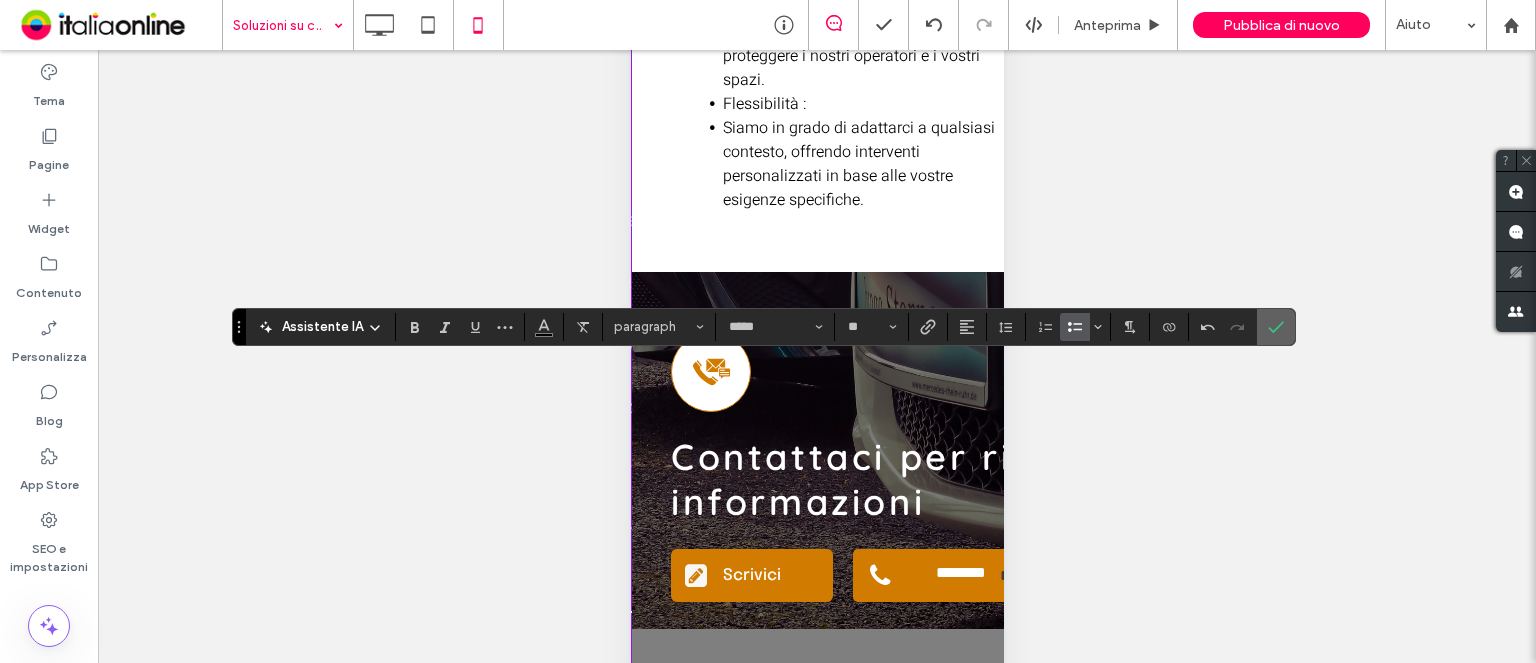 click 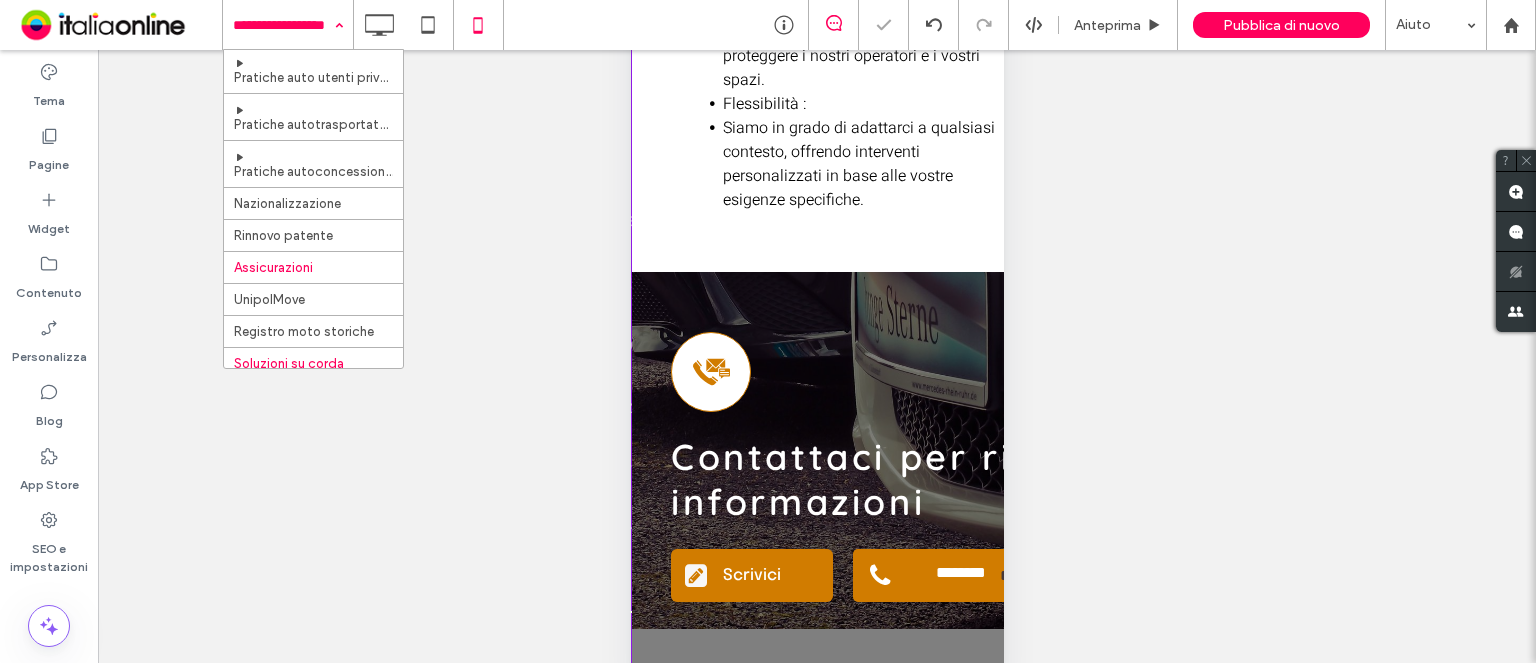 scroll, scrollTop: 153, scrollLeft: 0, axis: vertical 